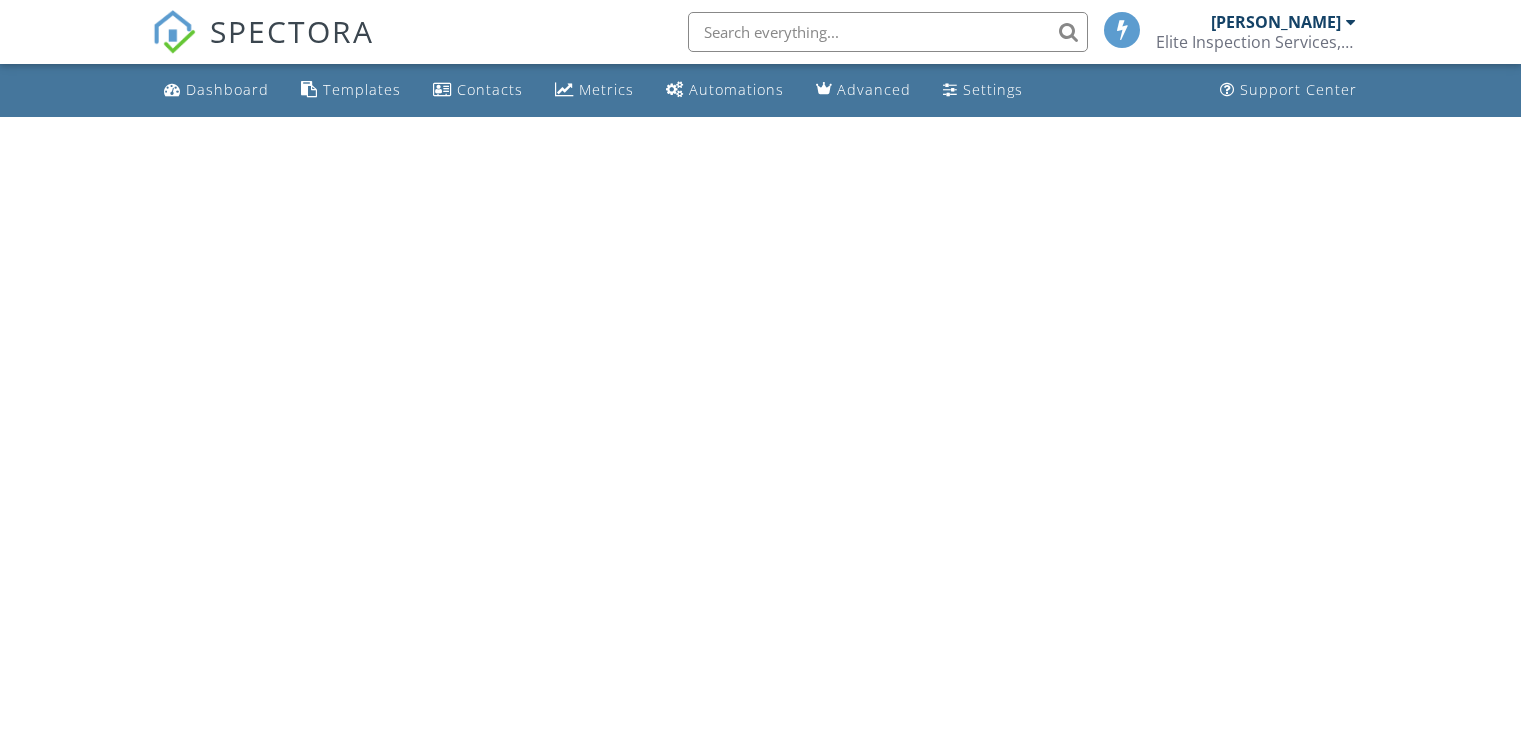 scroll, scrollTop: 0, scrollLeft: 0, axis: both 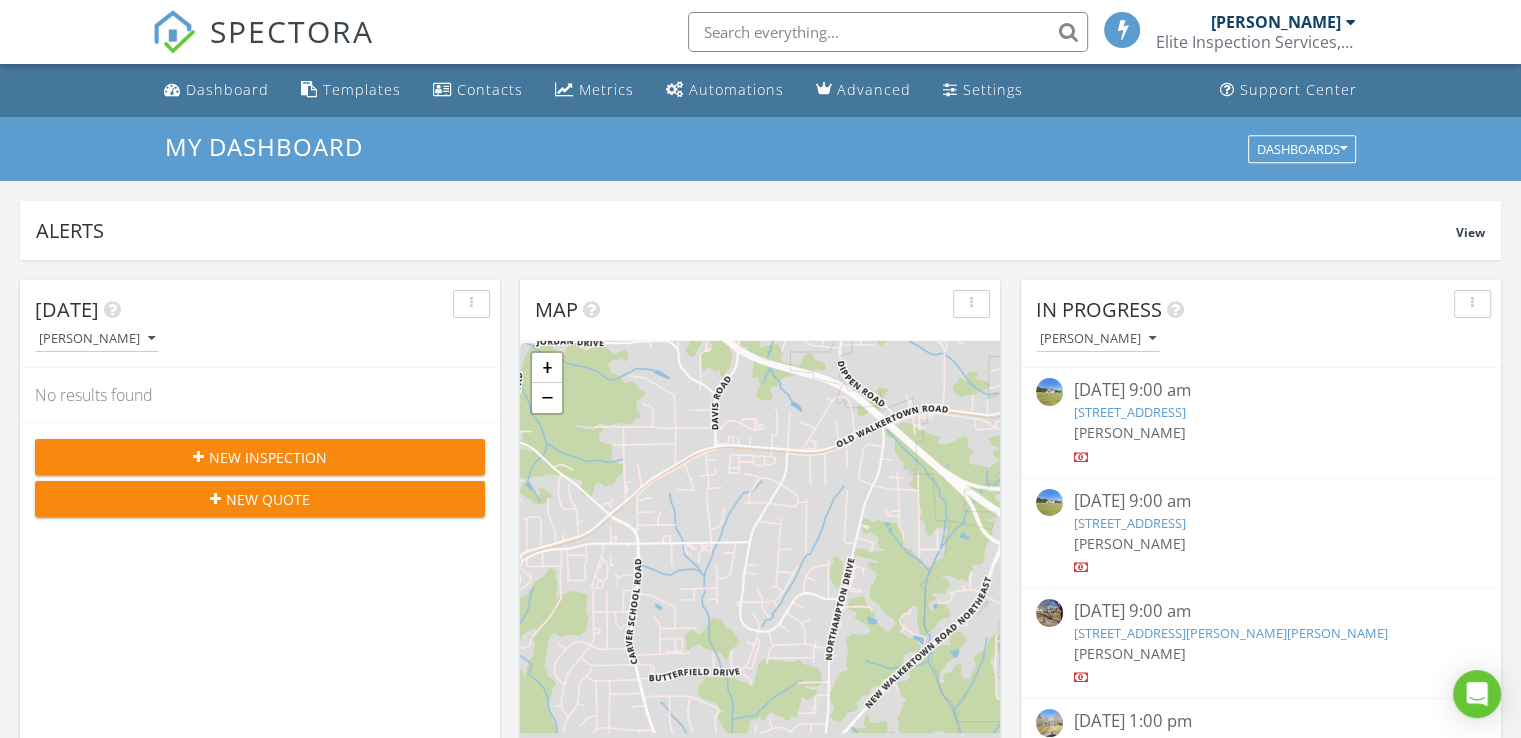 click on "New Inspection" at bounding box center (268, 457) 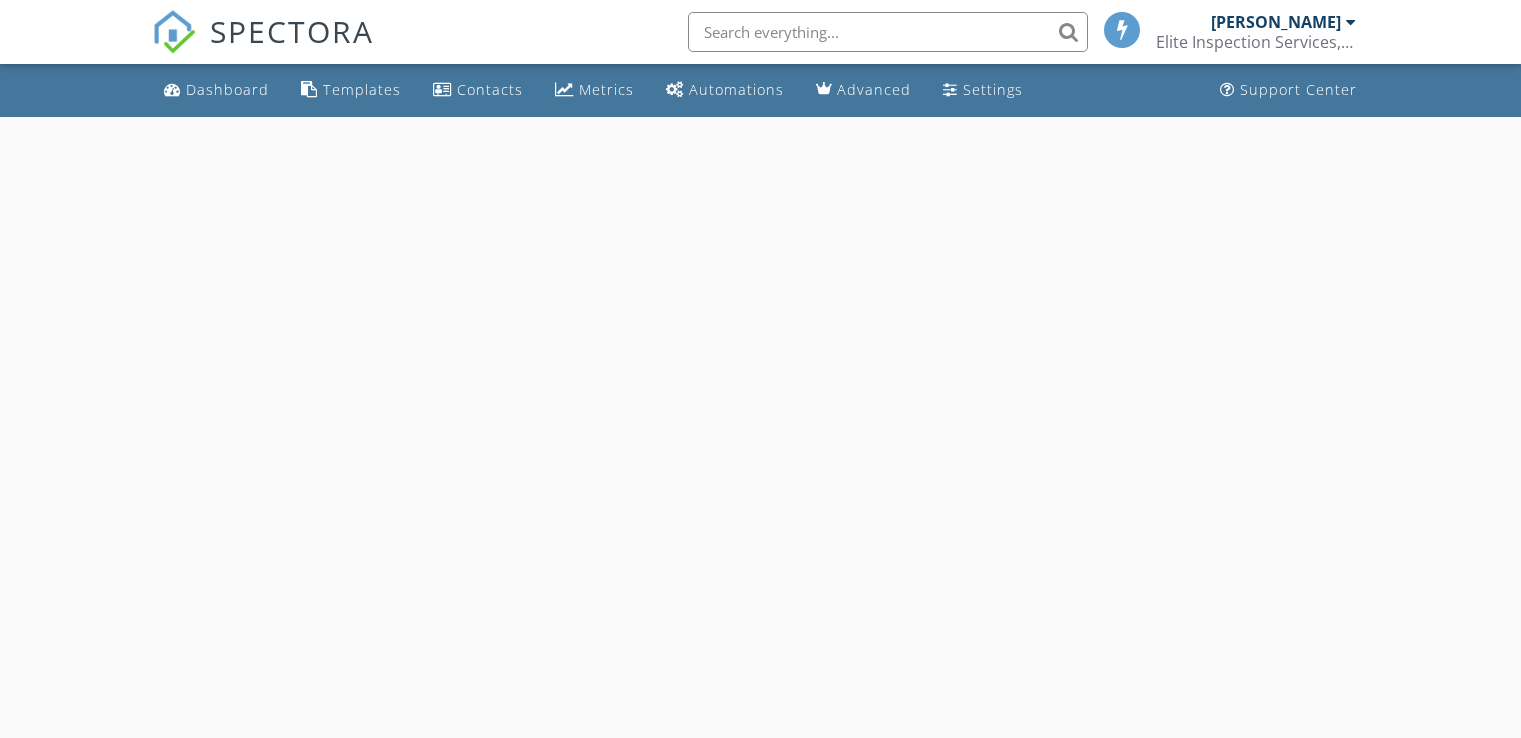 scroll, scrollTop: 0, scrollLeft: 0, axis: both 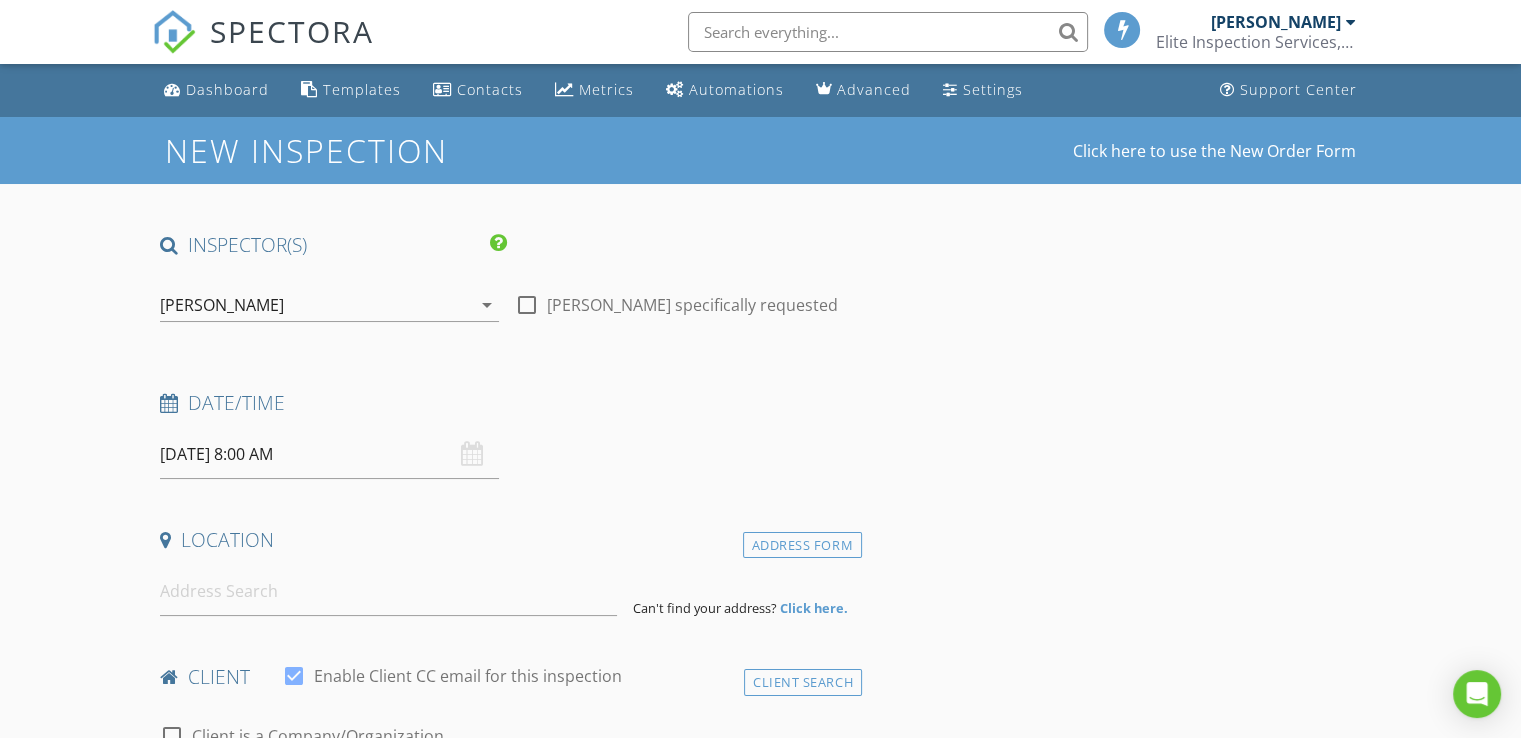 click on "07/12/2025 8:00 AM" at bounding box center [329, 454] 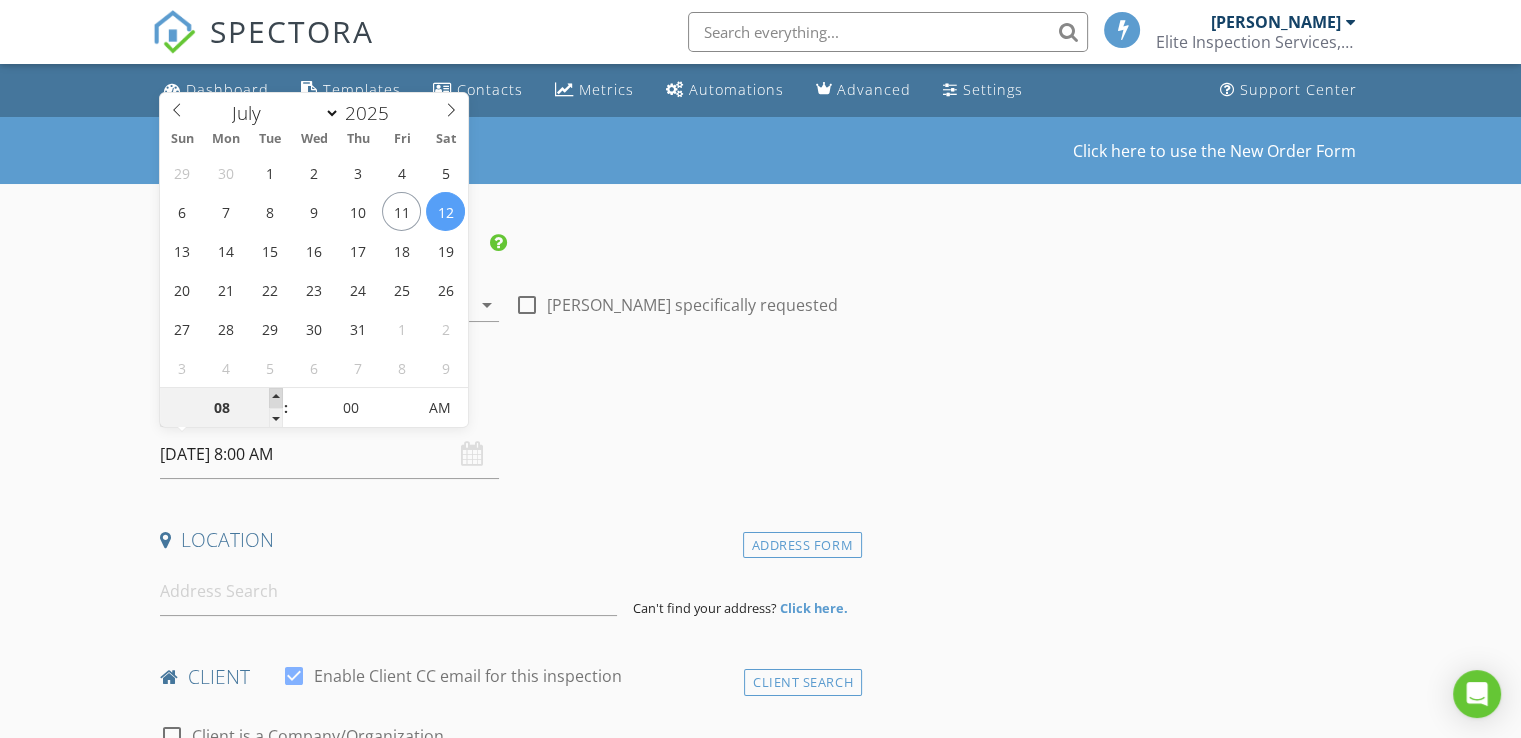 type on "09" 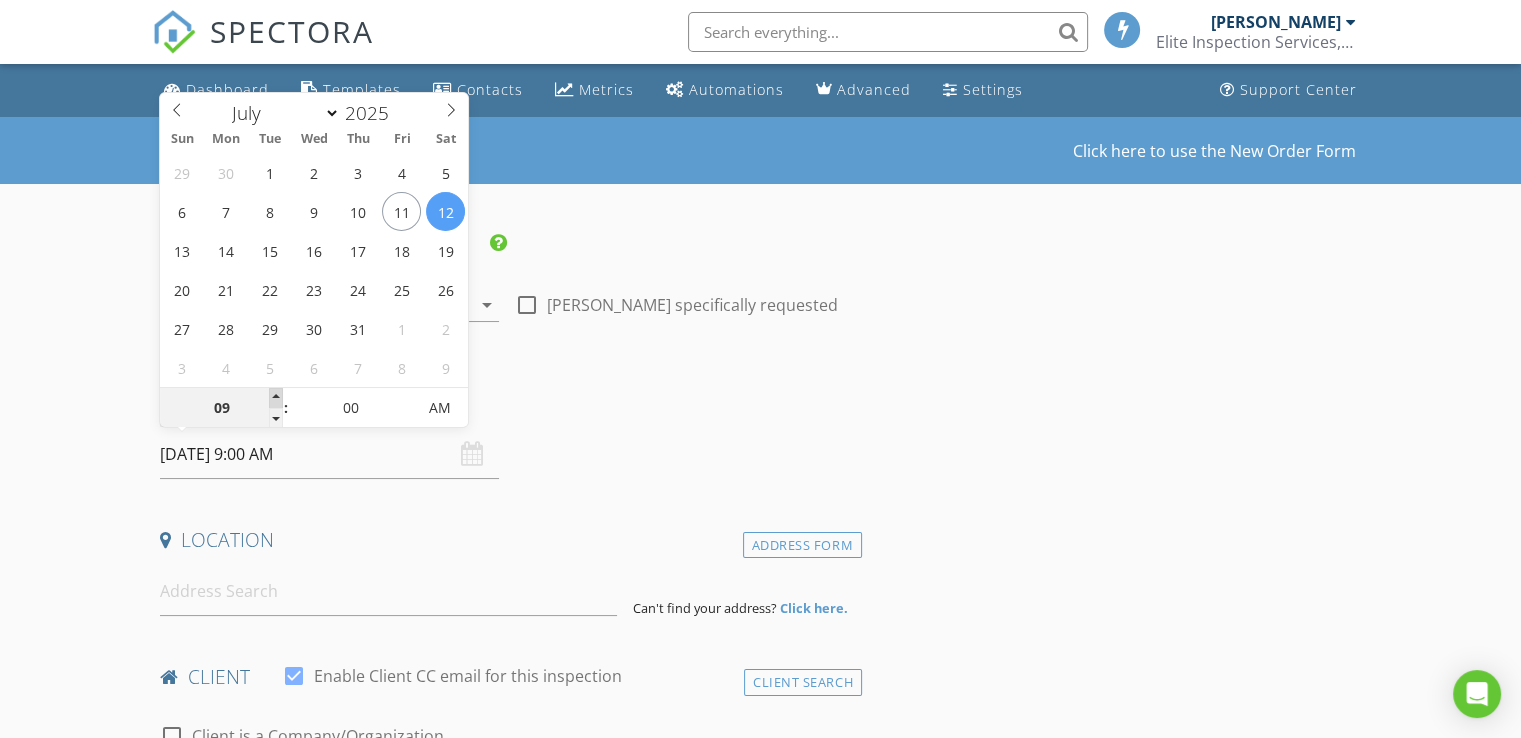 click at bounding box center (276, 398) 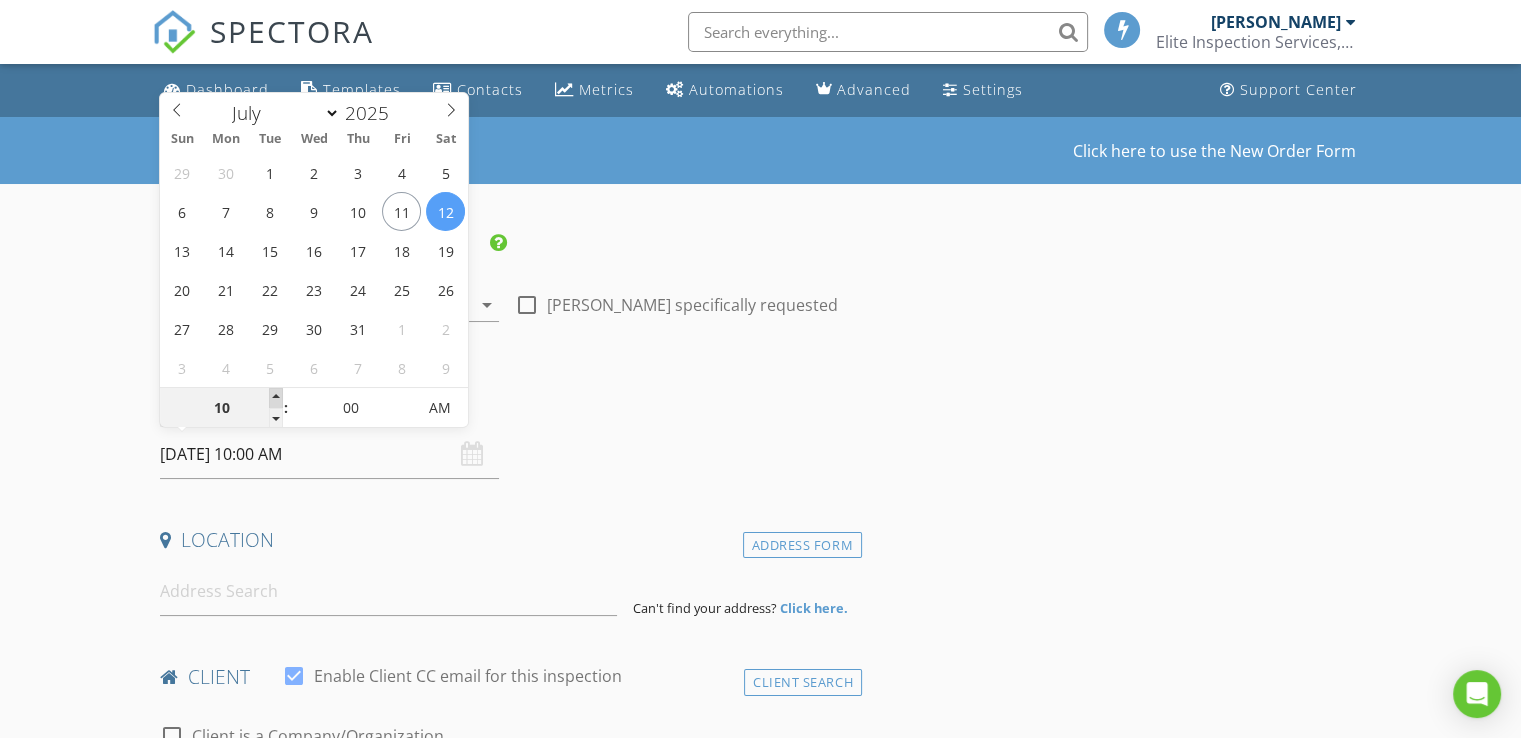 click at bounding box center (276, 398) 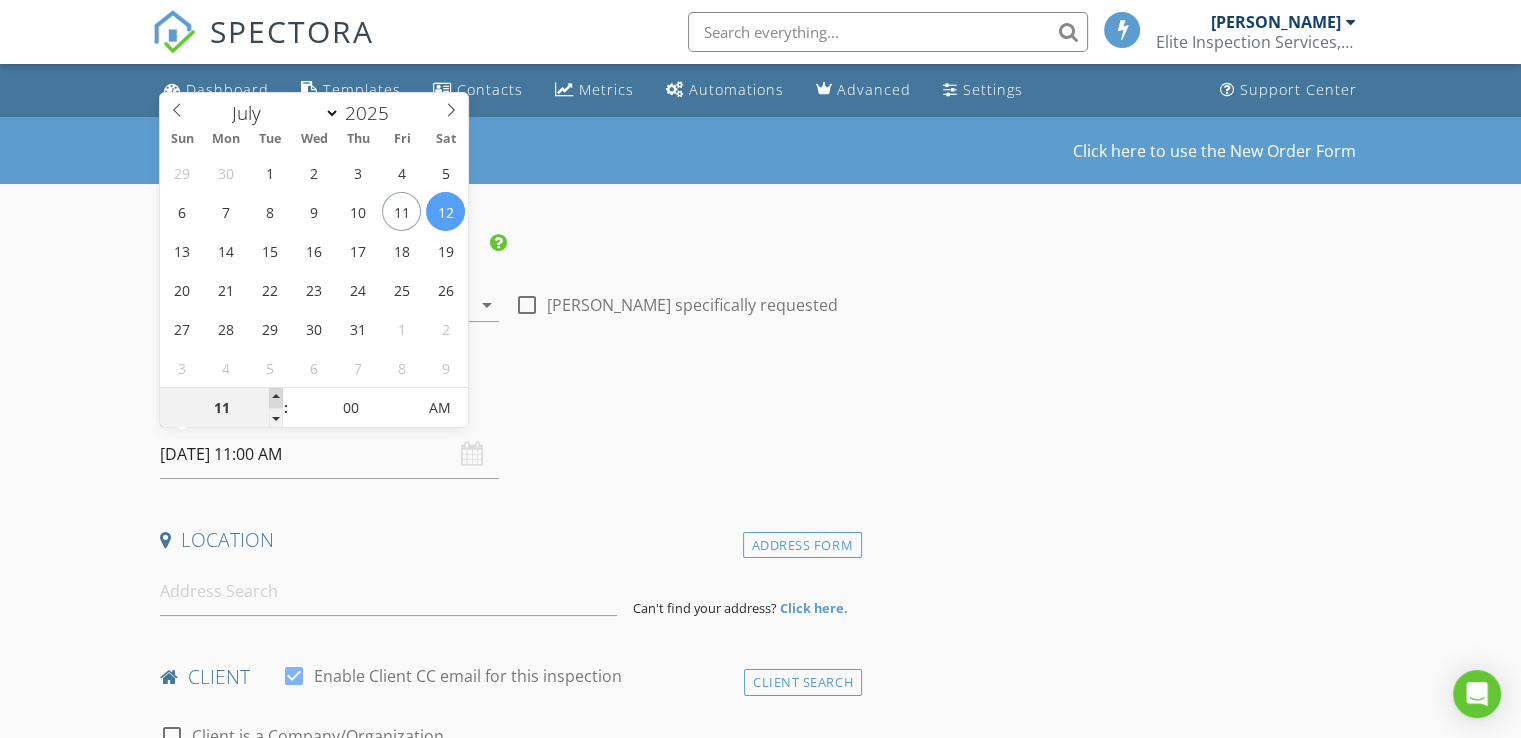click at bounding box center [276, 398] 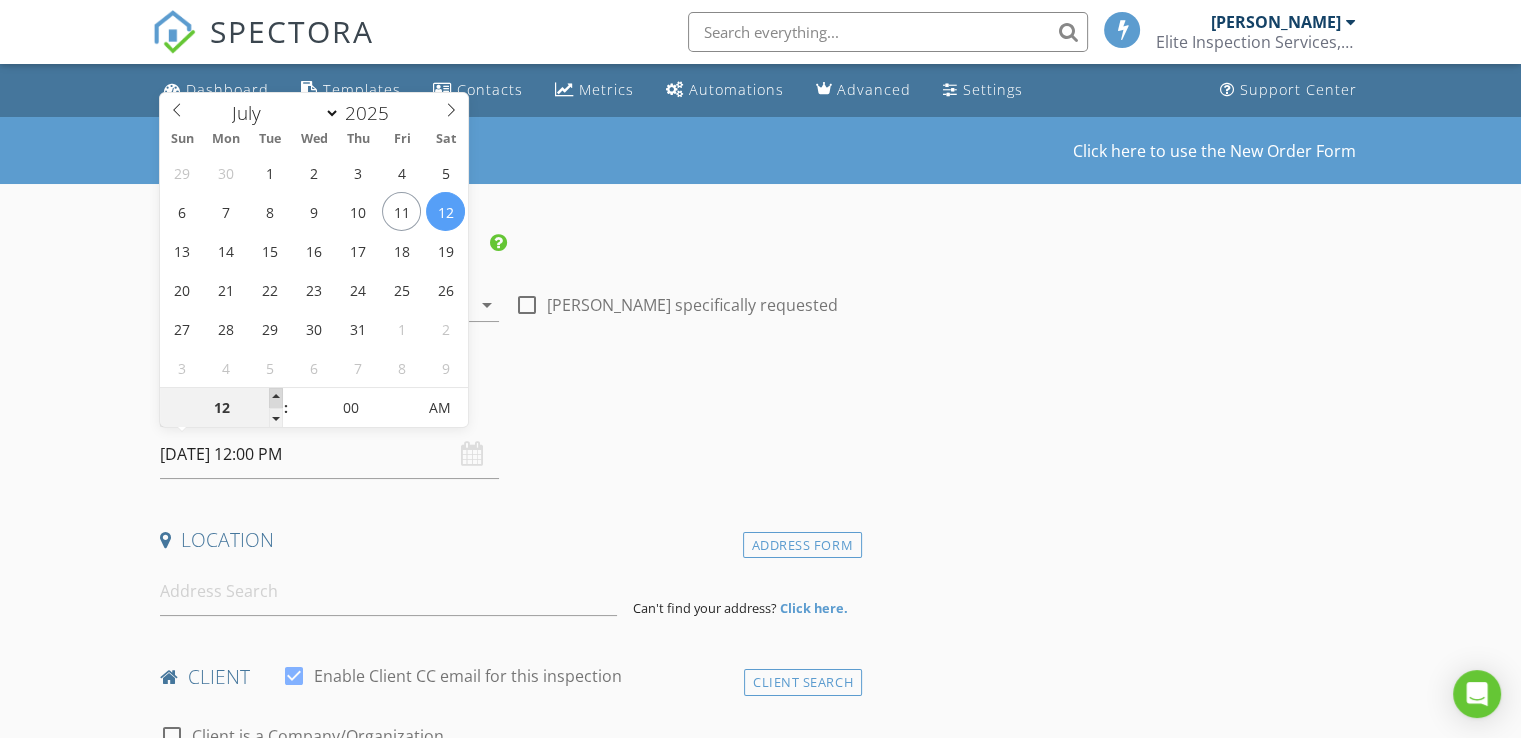 click at bounding box center (276, 398) 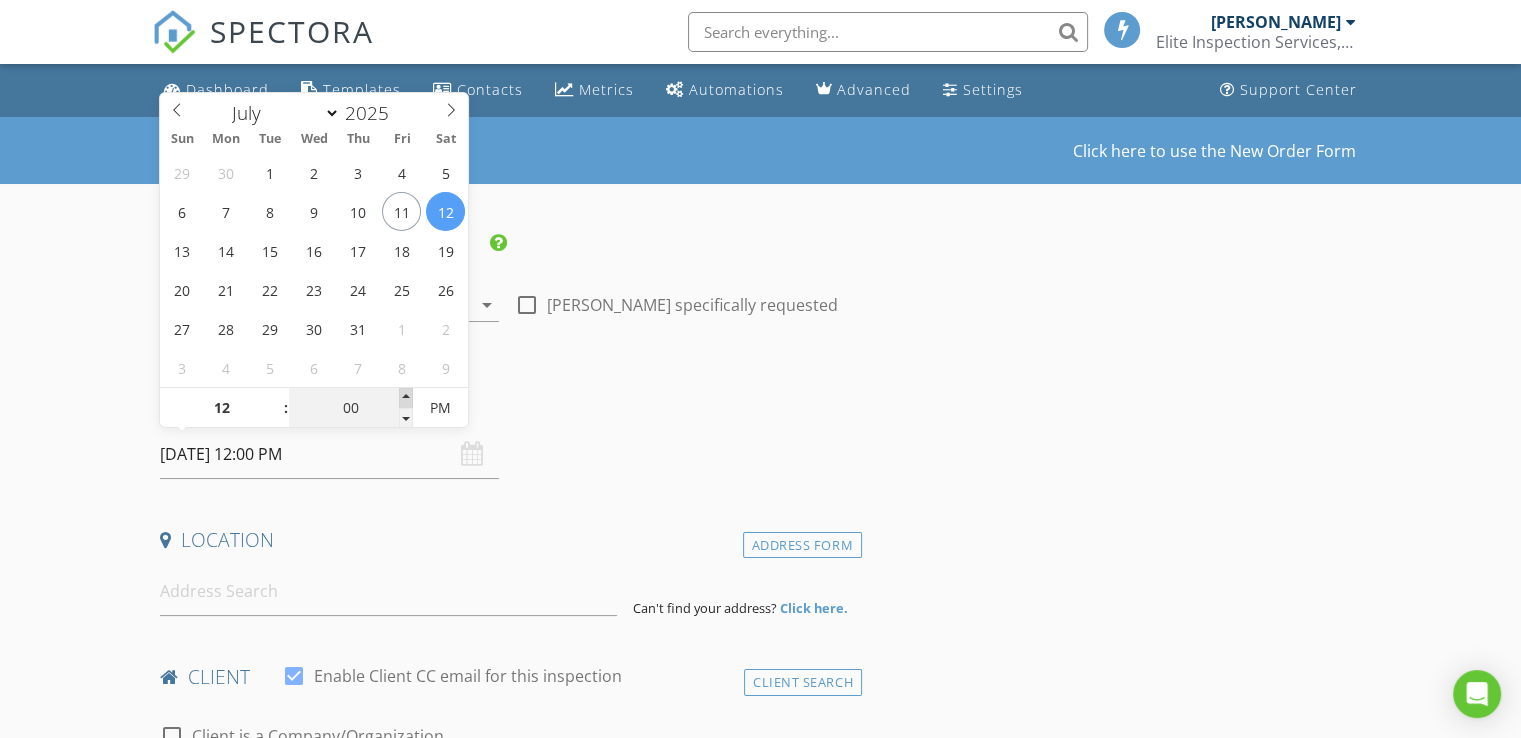 type on "05" 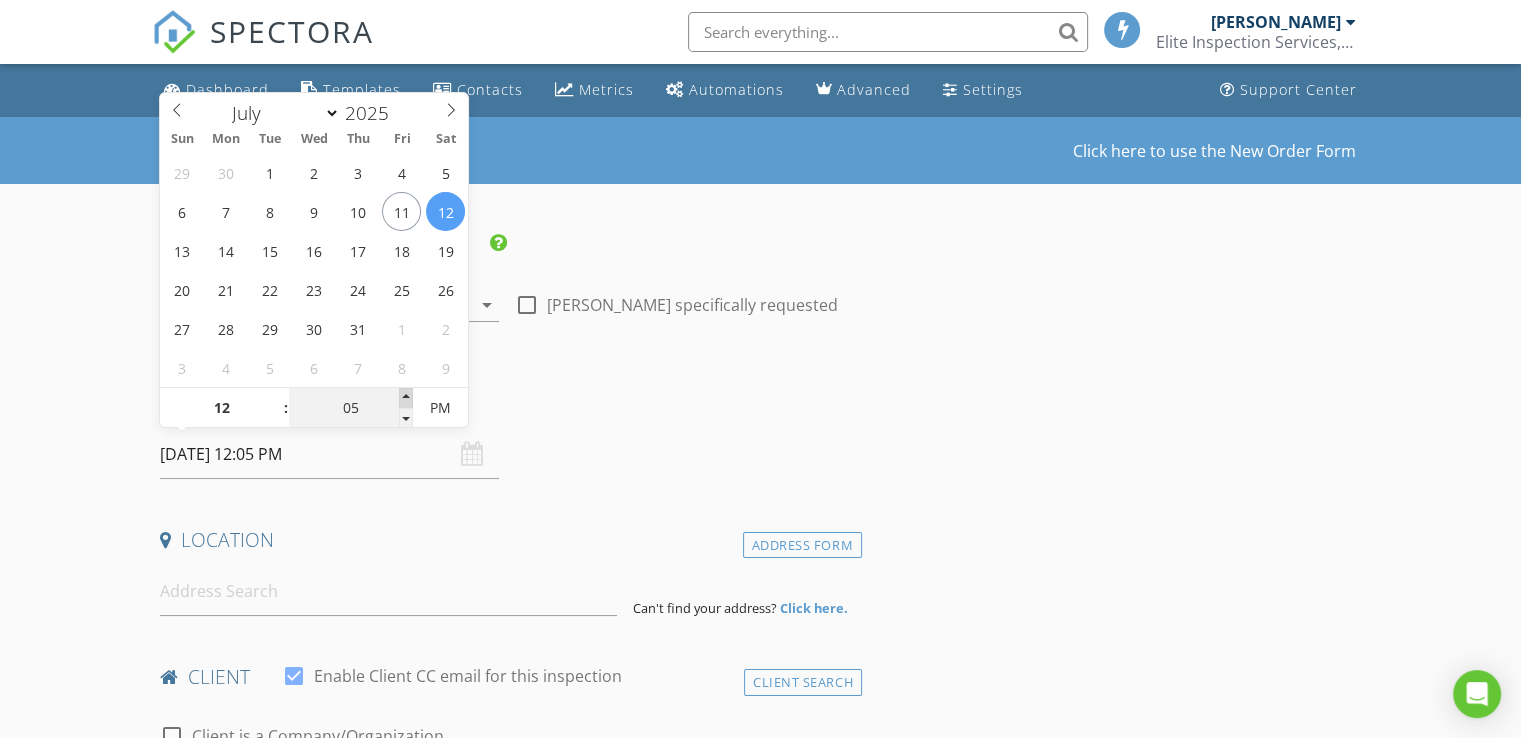 click at bounding box center [406, 398] 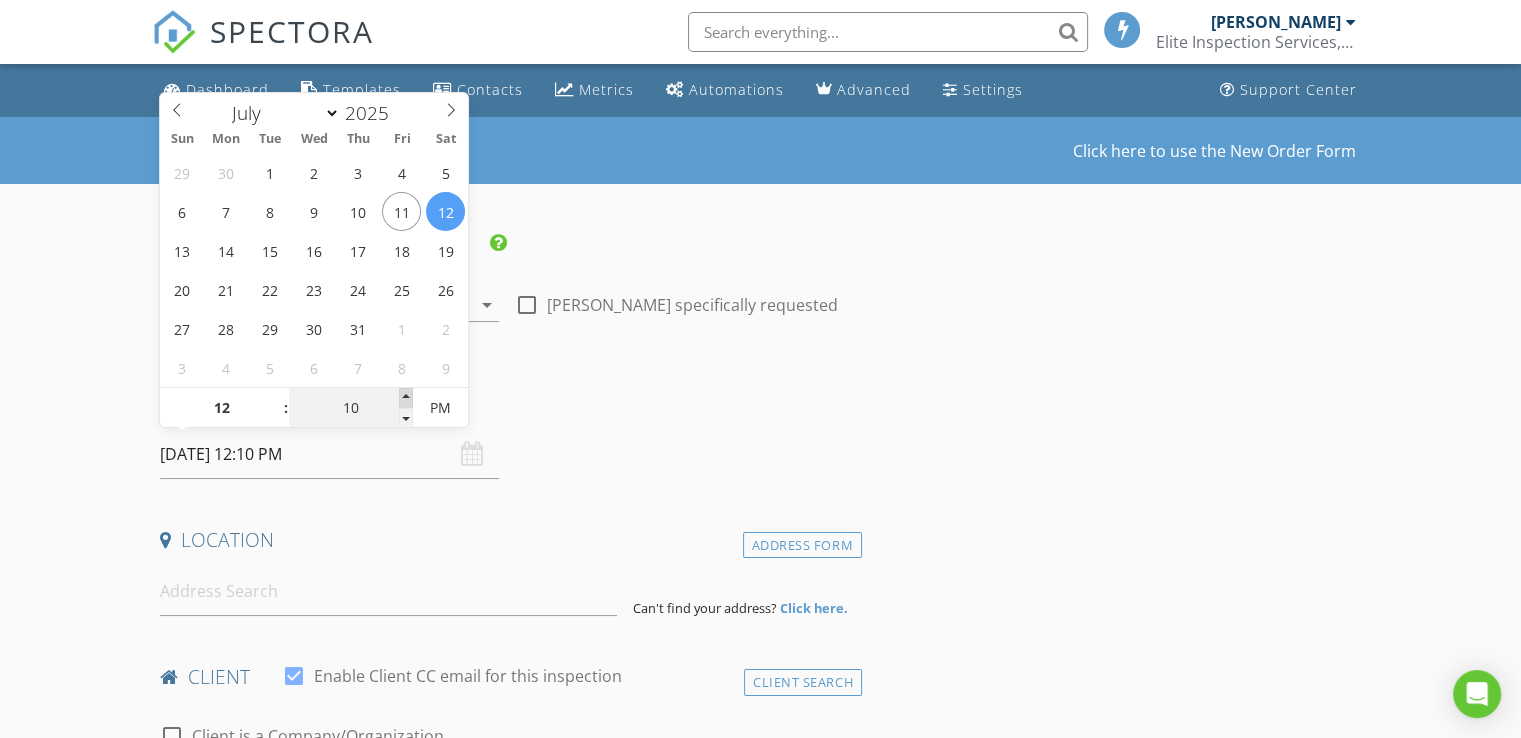 click at bounding box center [406, 398] 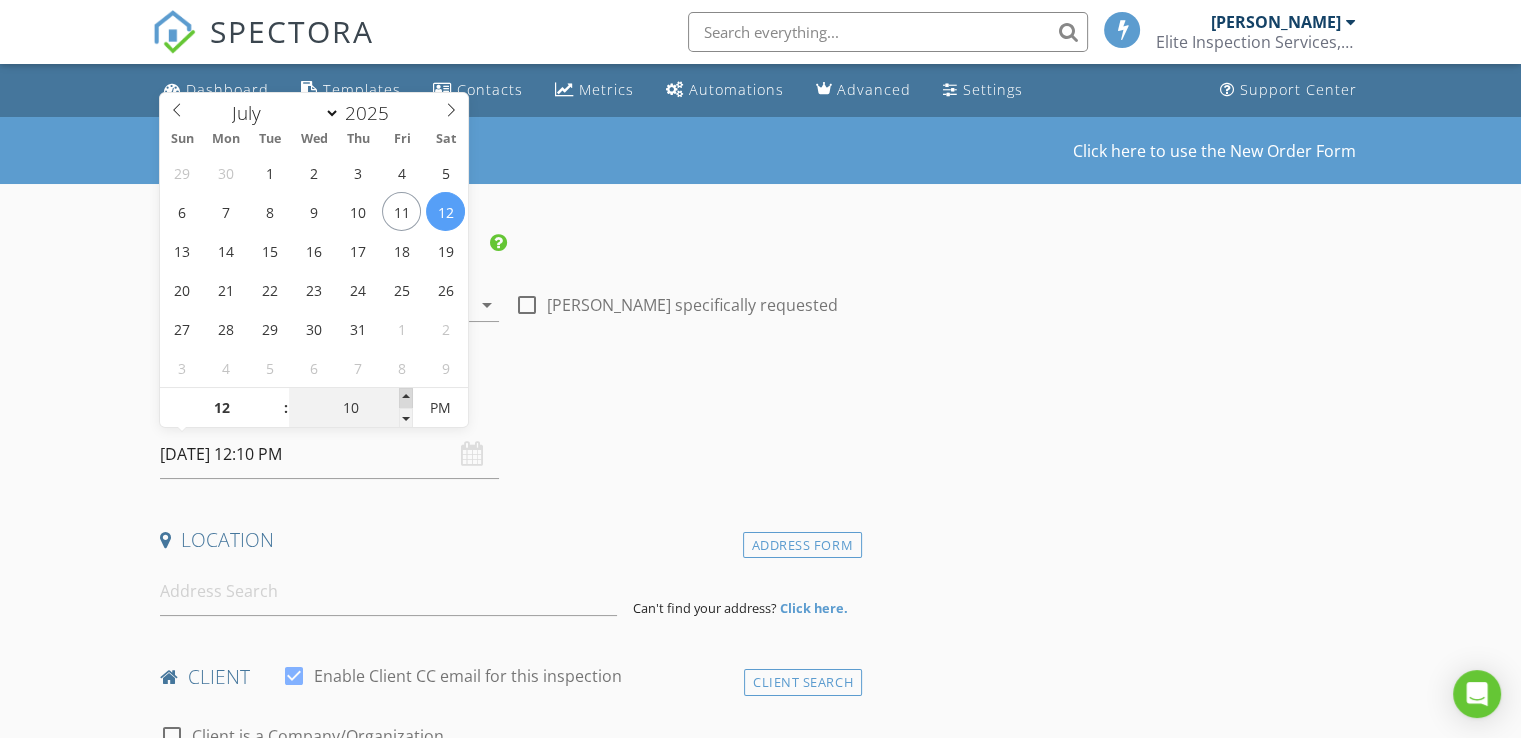 type on "15" 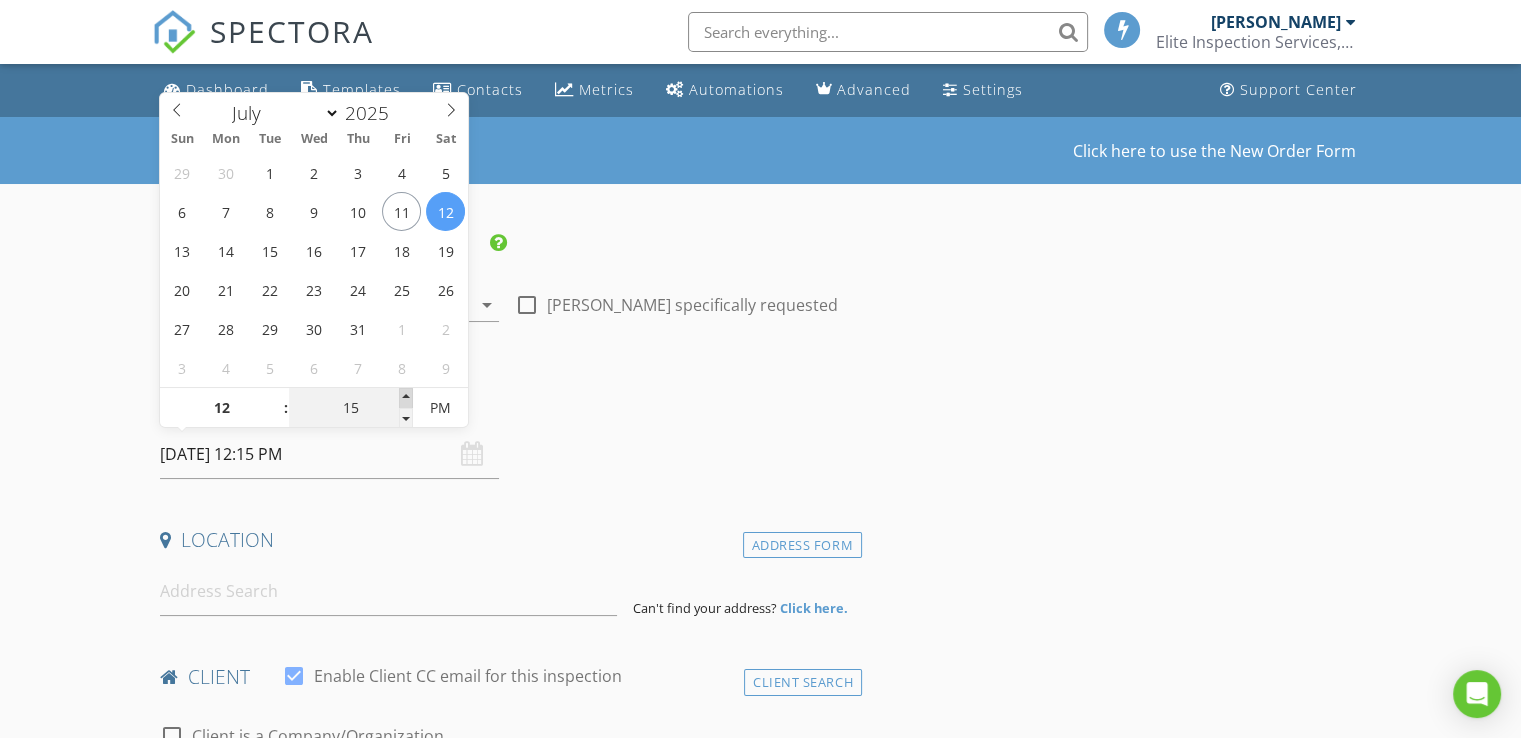 click at bounding box center (406, 398) 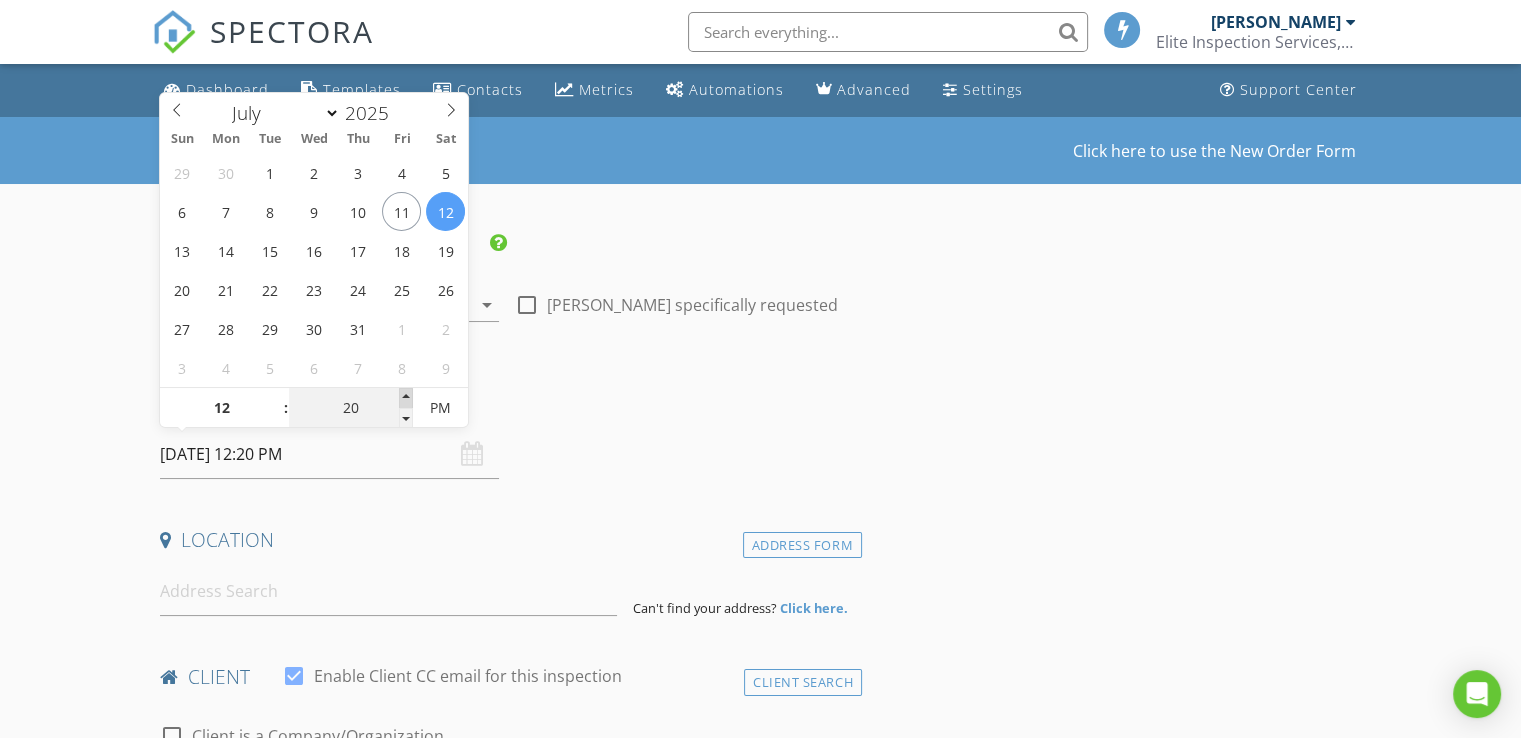 click at bounding box center [406, 398] 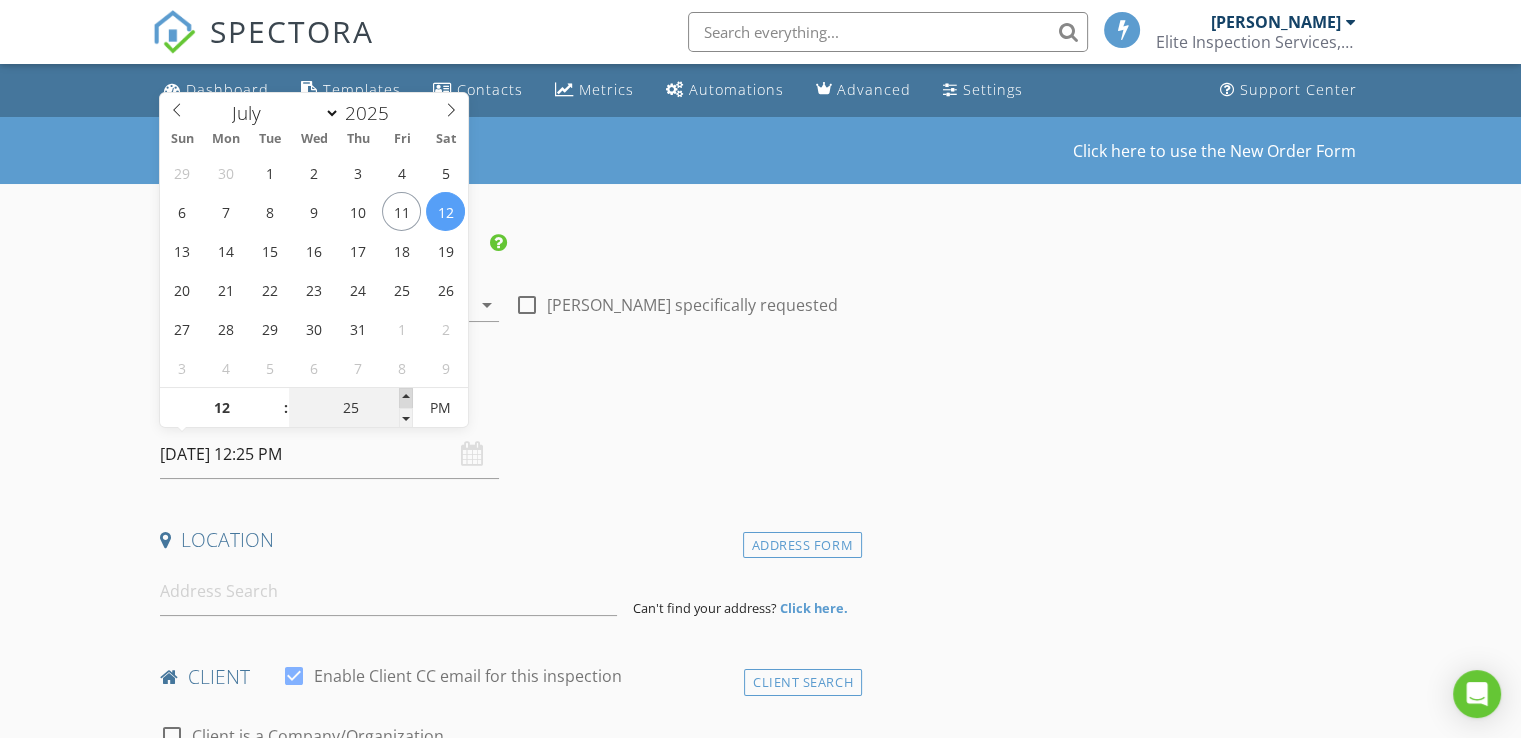 click at bounding box center [406, 398] 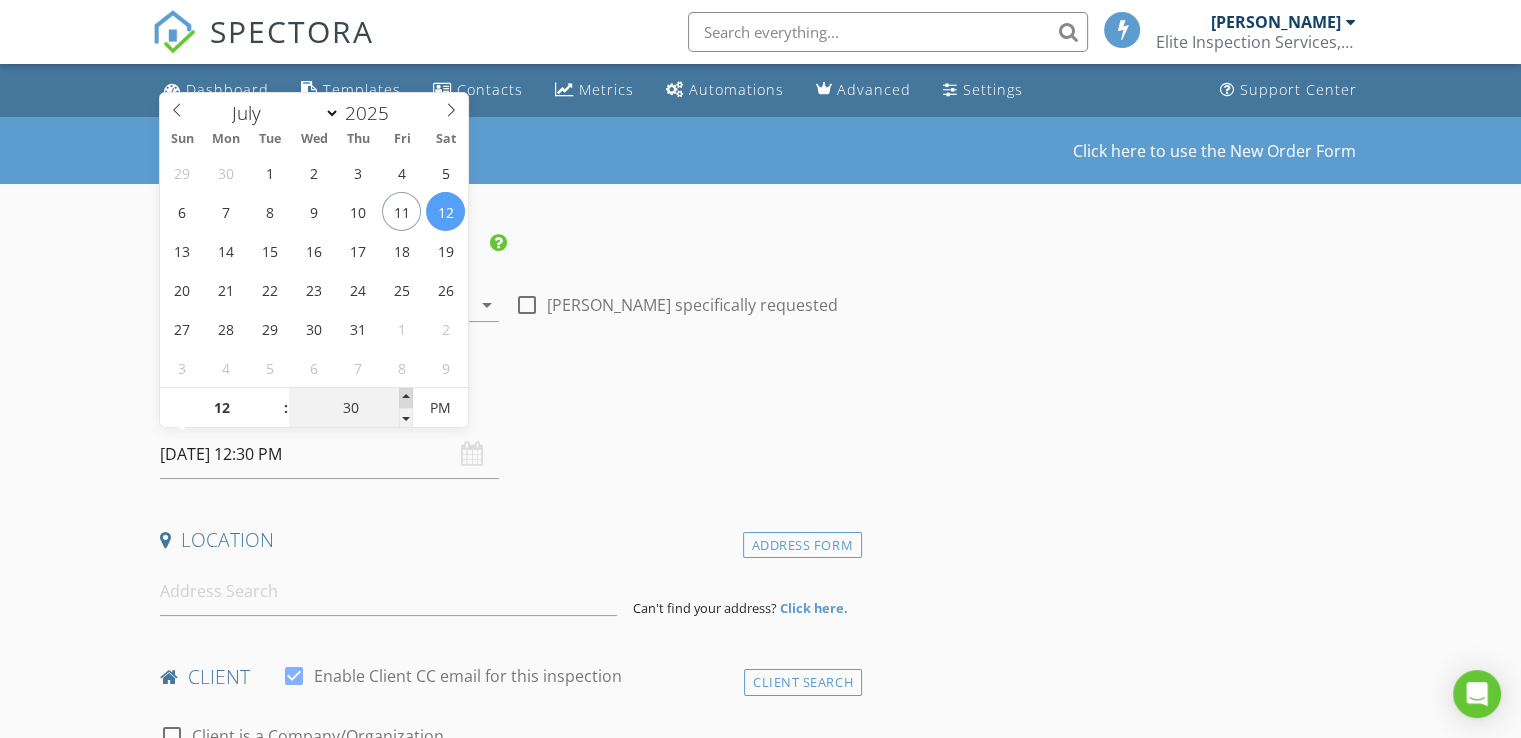 click at bounding box center [406, 398] 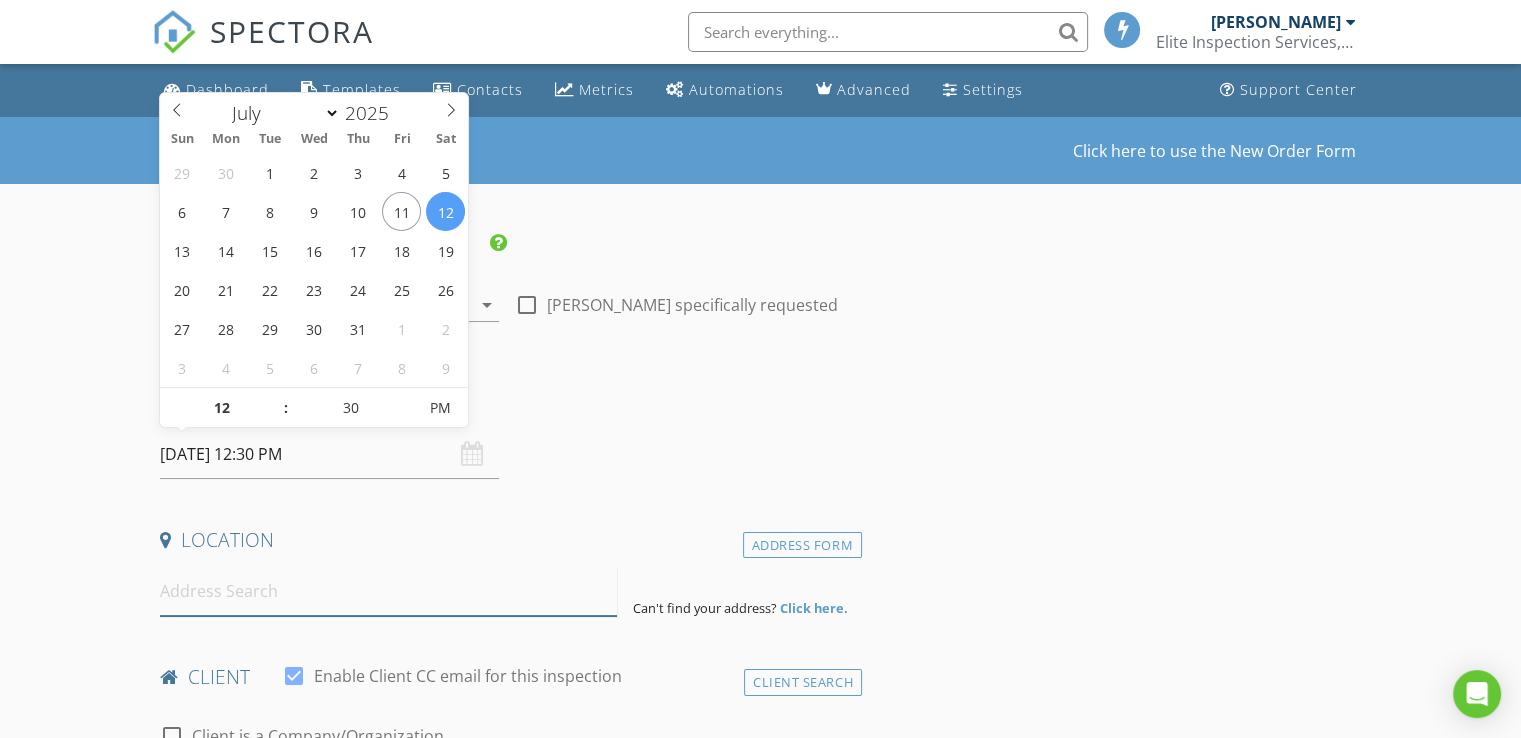 click at bounding box center (388, 591) 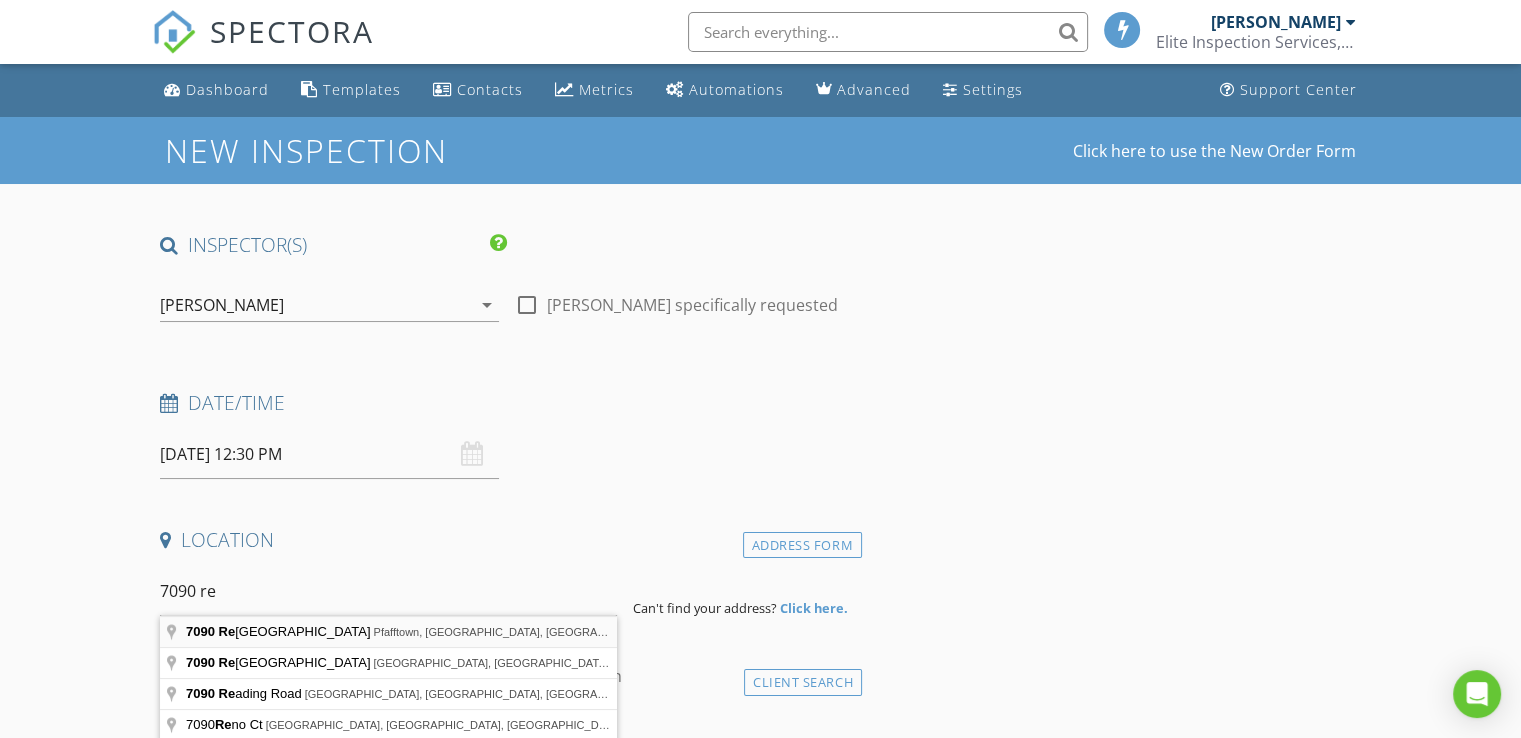 type on "7090 Reynolda Road, Pfafftown, NC, USA" 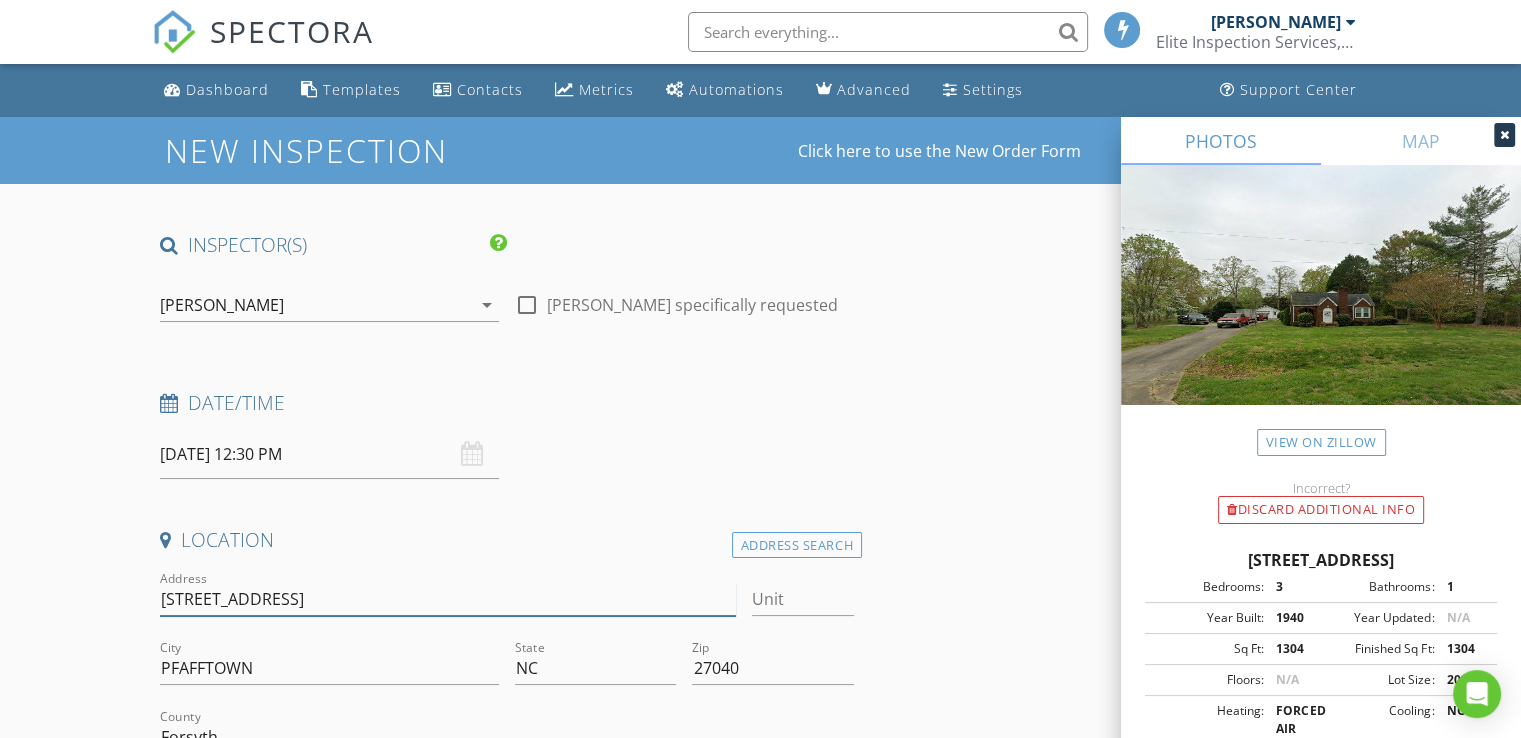 click on "7090 Reynolda Rd" at bounding box center [447, 599] 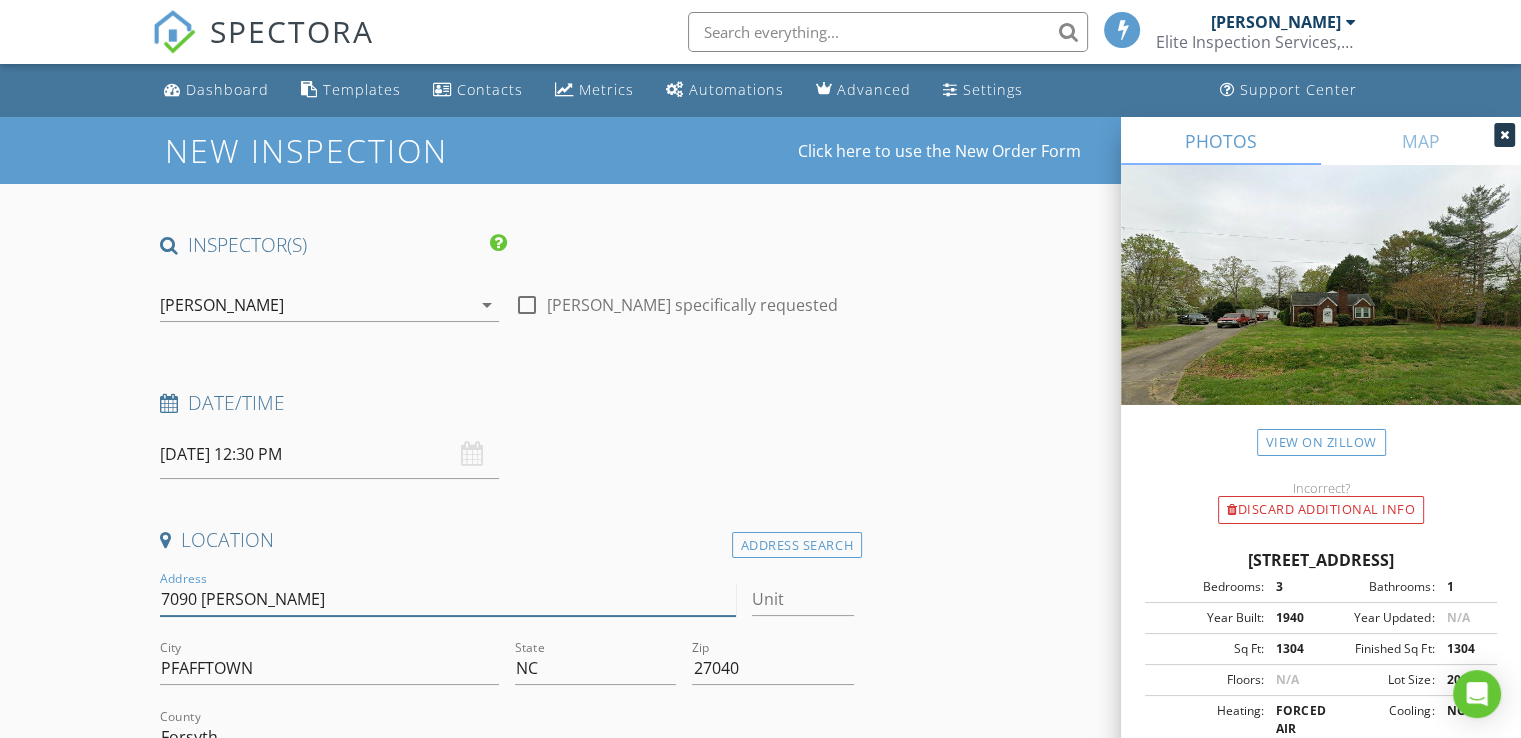 type on "7090 Reynolda Road" 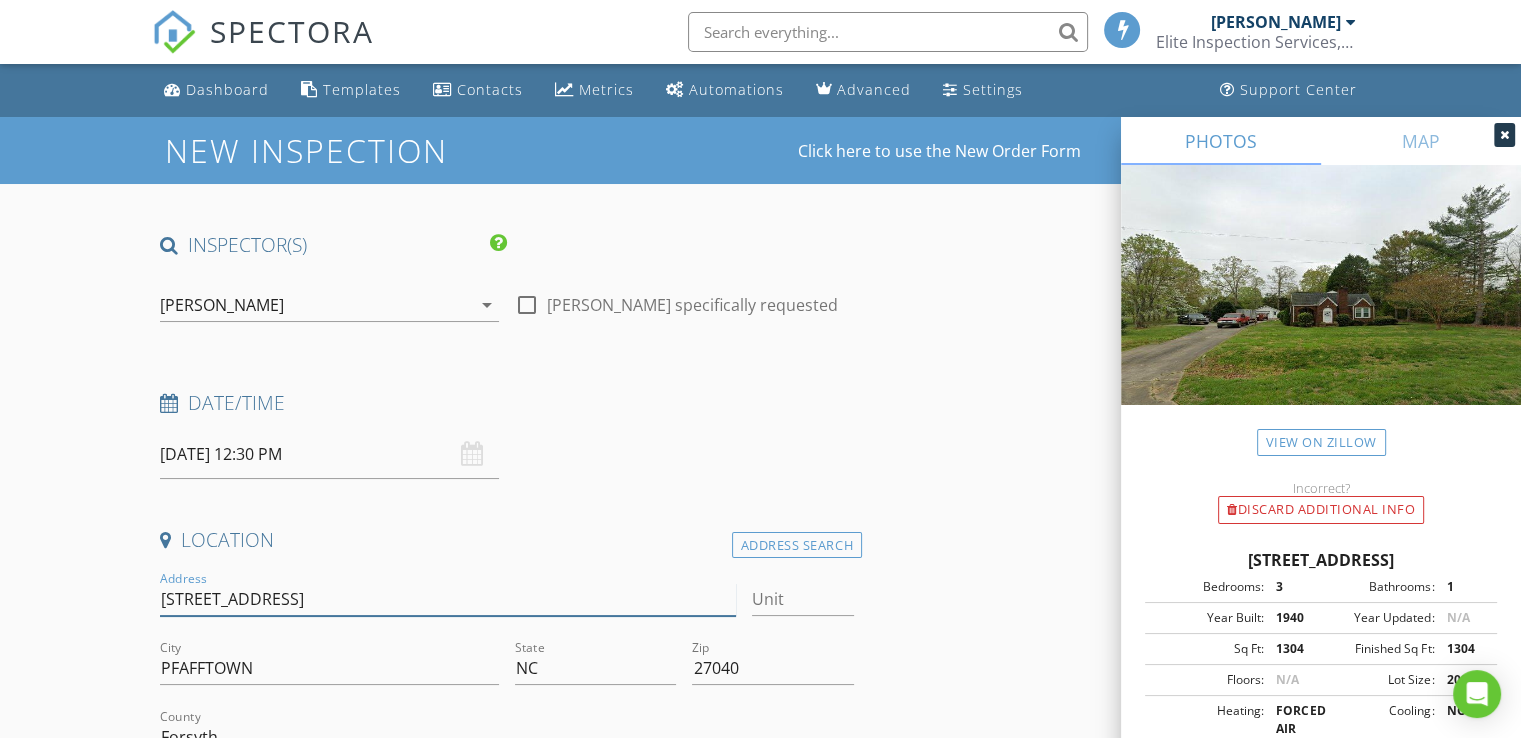 type 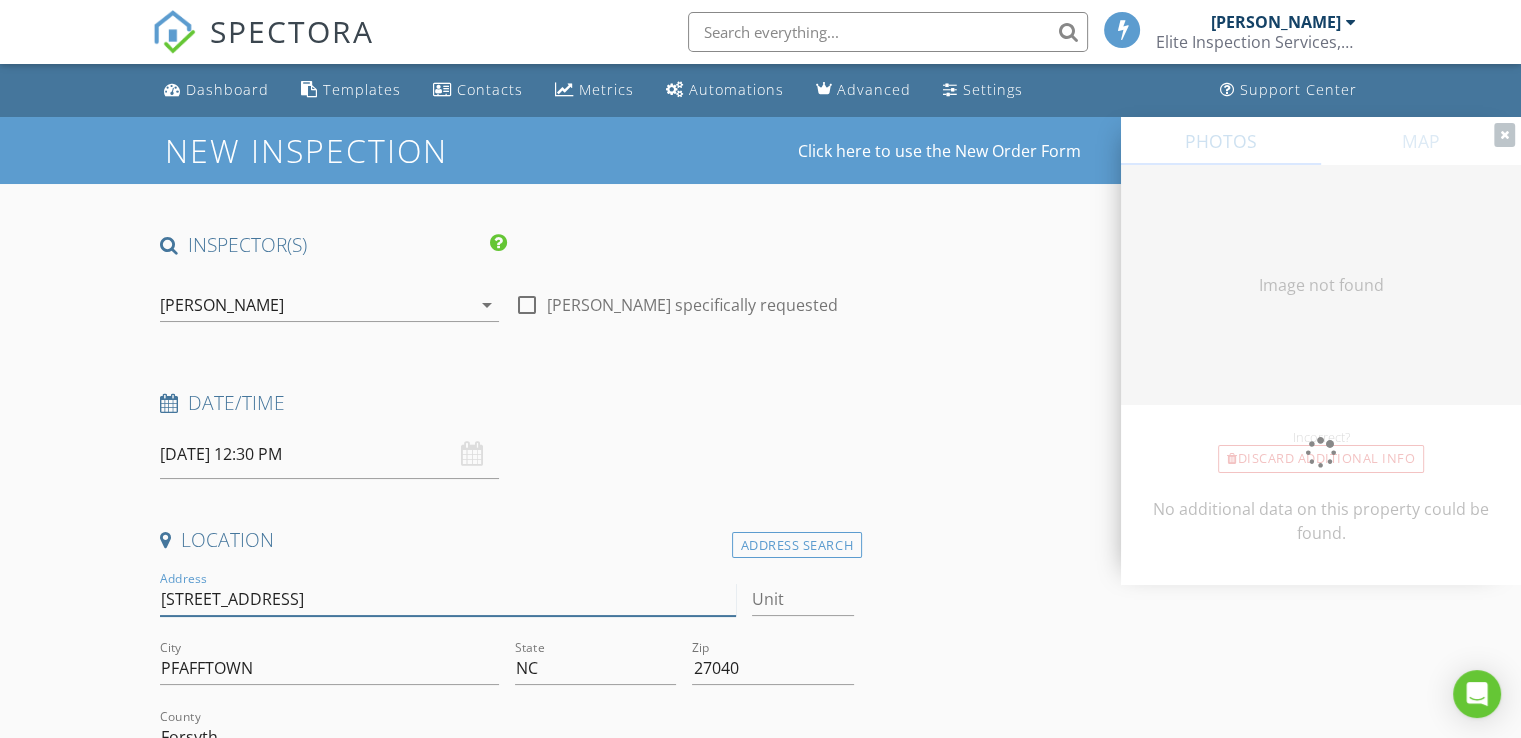 type on "1304" 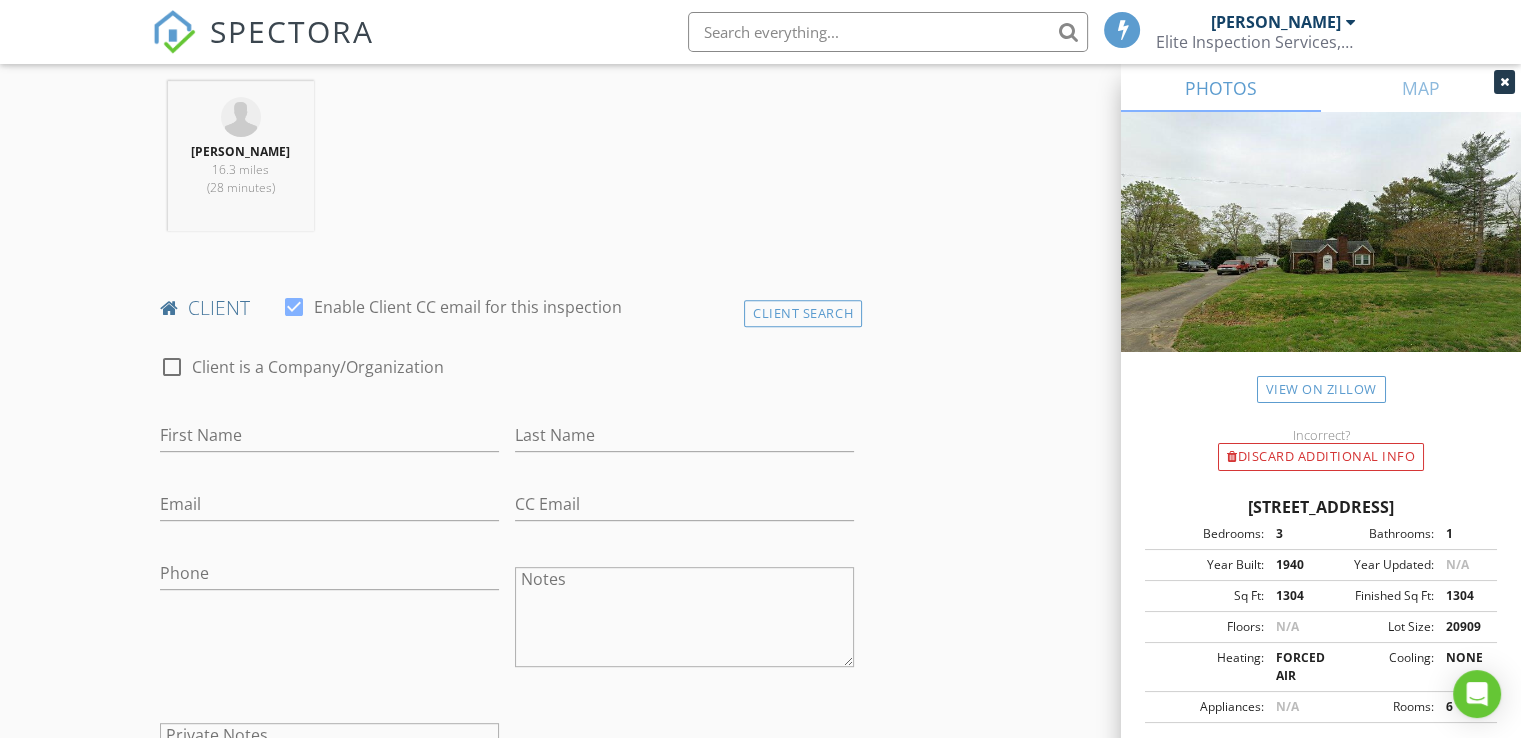 scroll, scrollTop: 800, scrollLeft: 0, axis: vertical 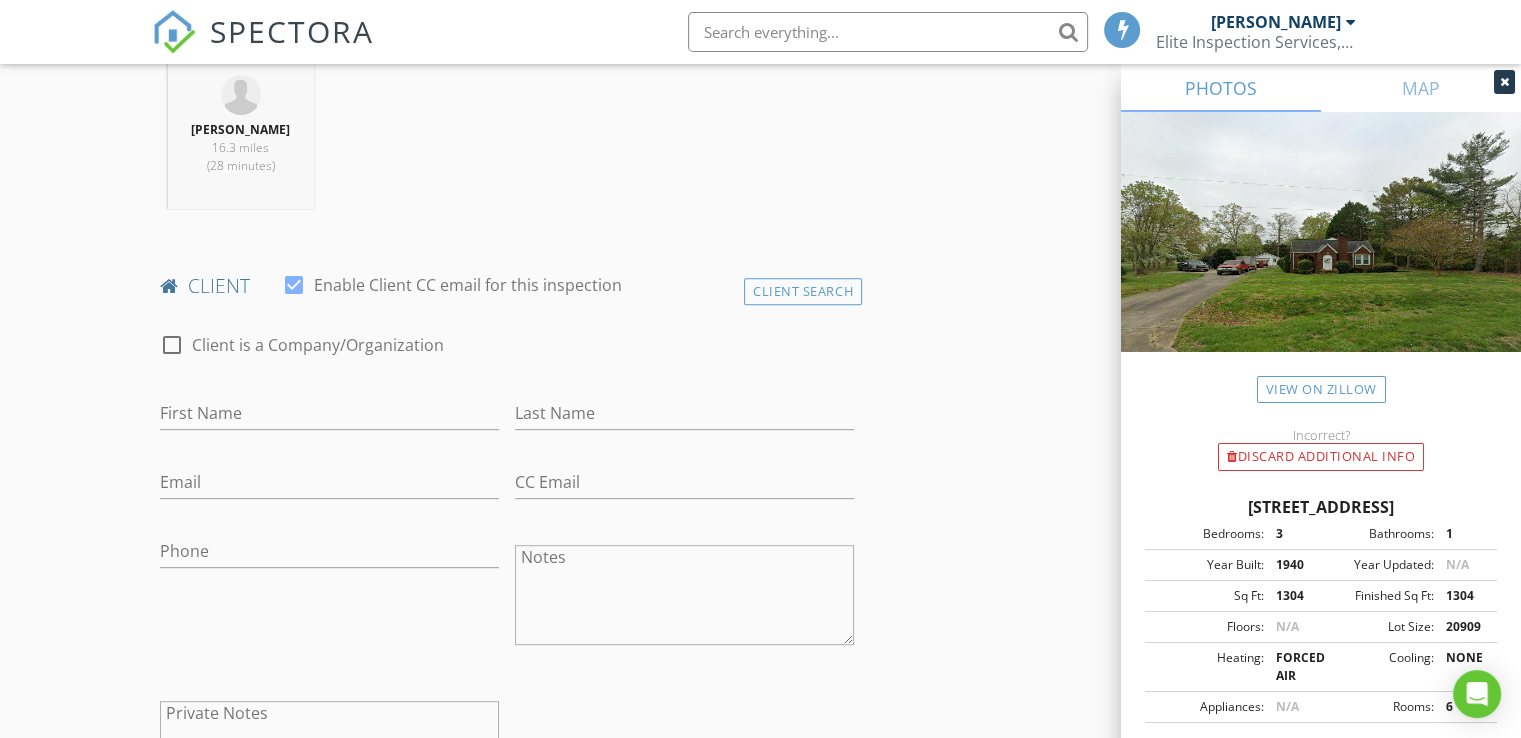 type on "7090 Reynolda Road" 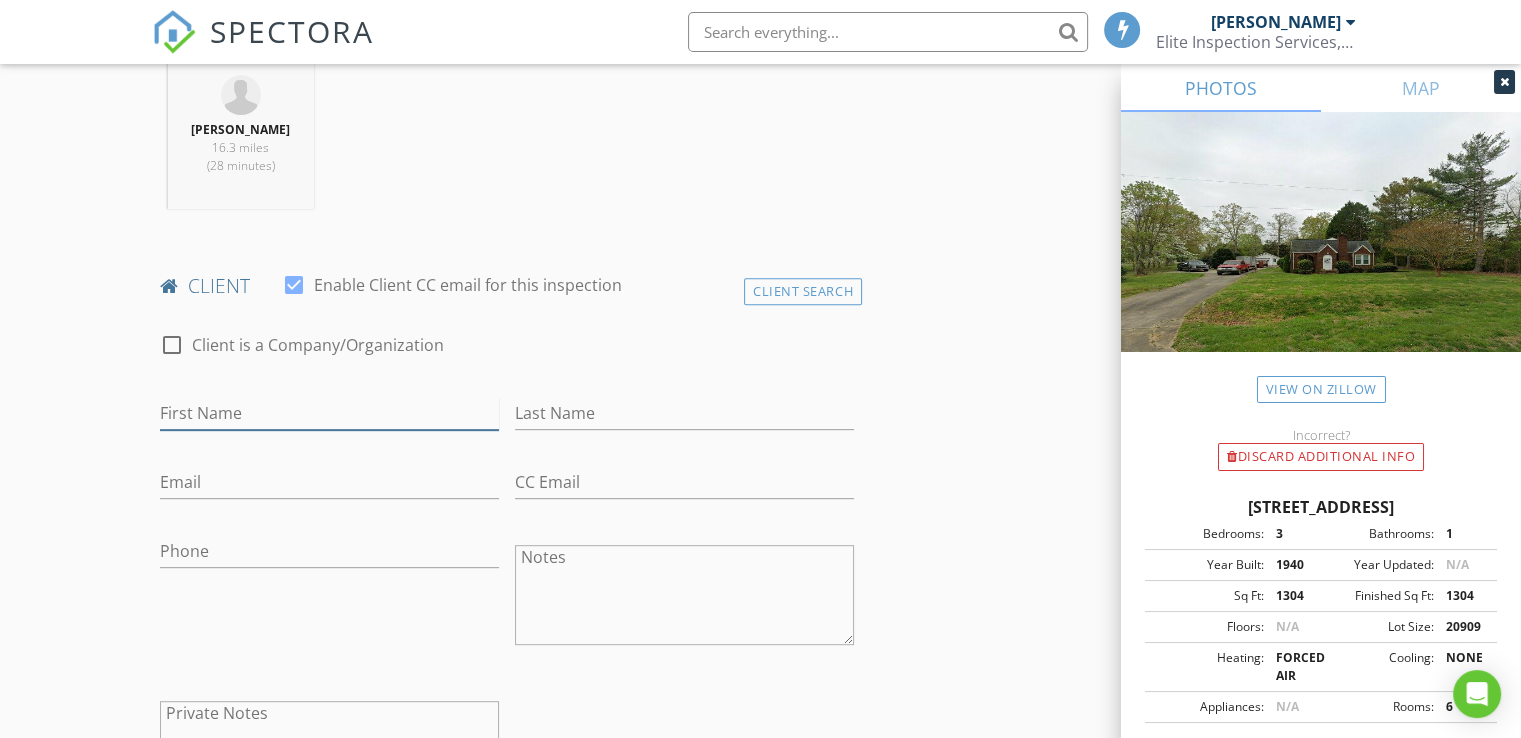 click on "First Name" at bounding box center [329, 413] 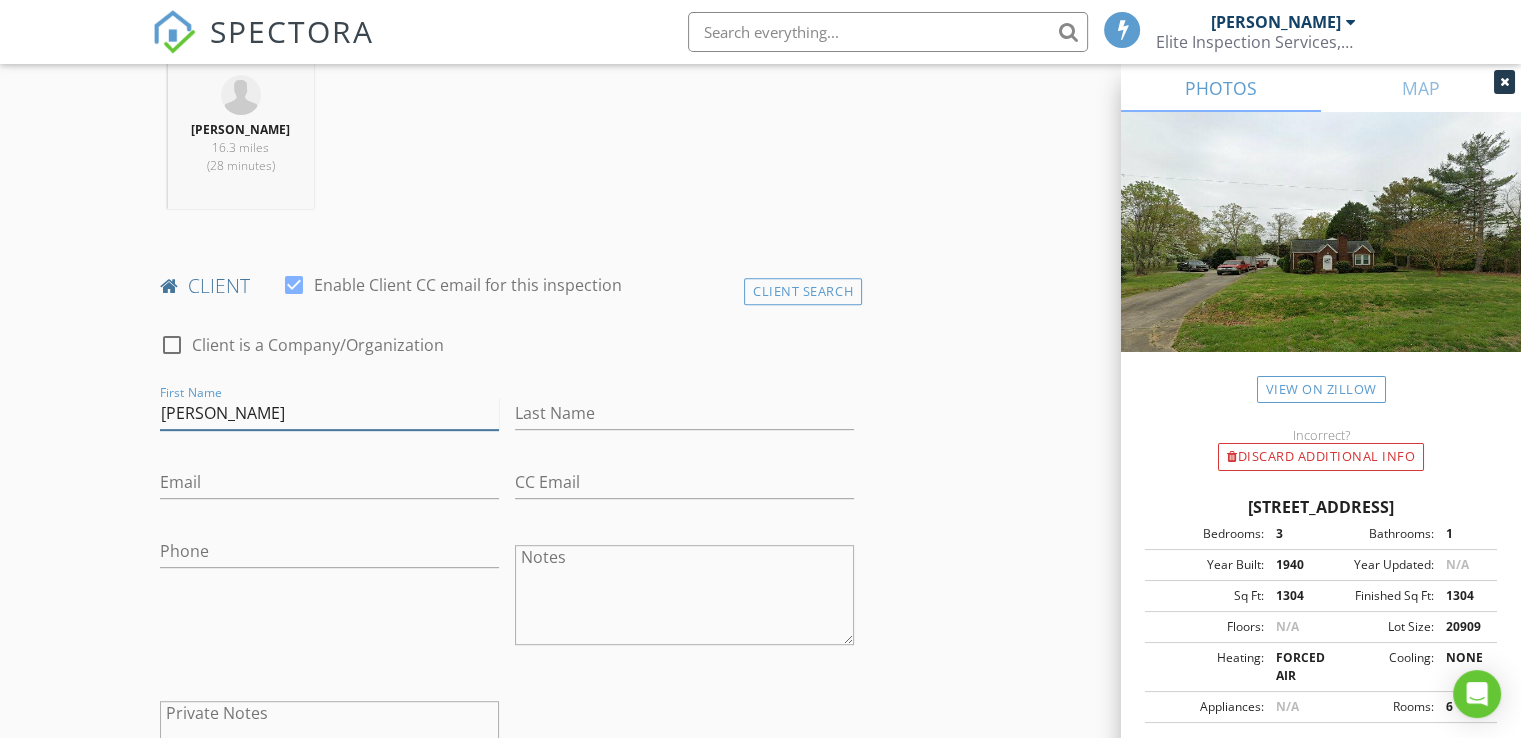 type on "Jen" 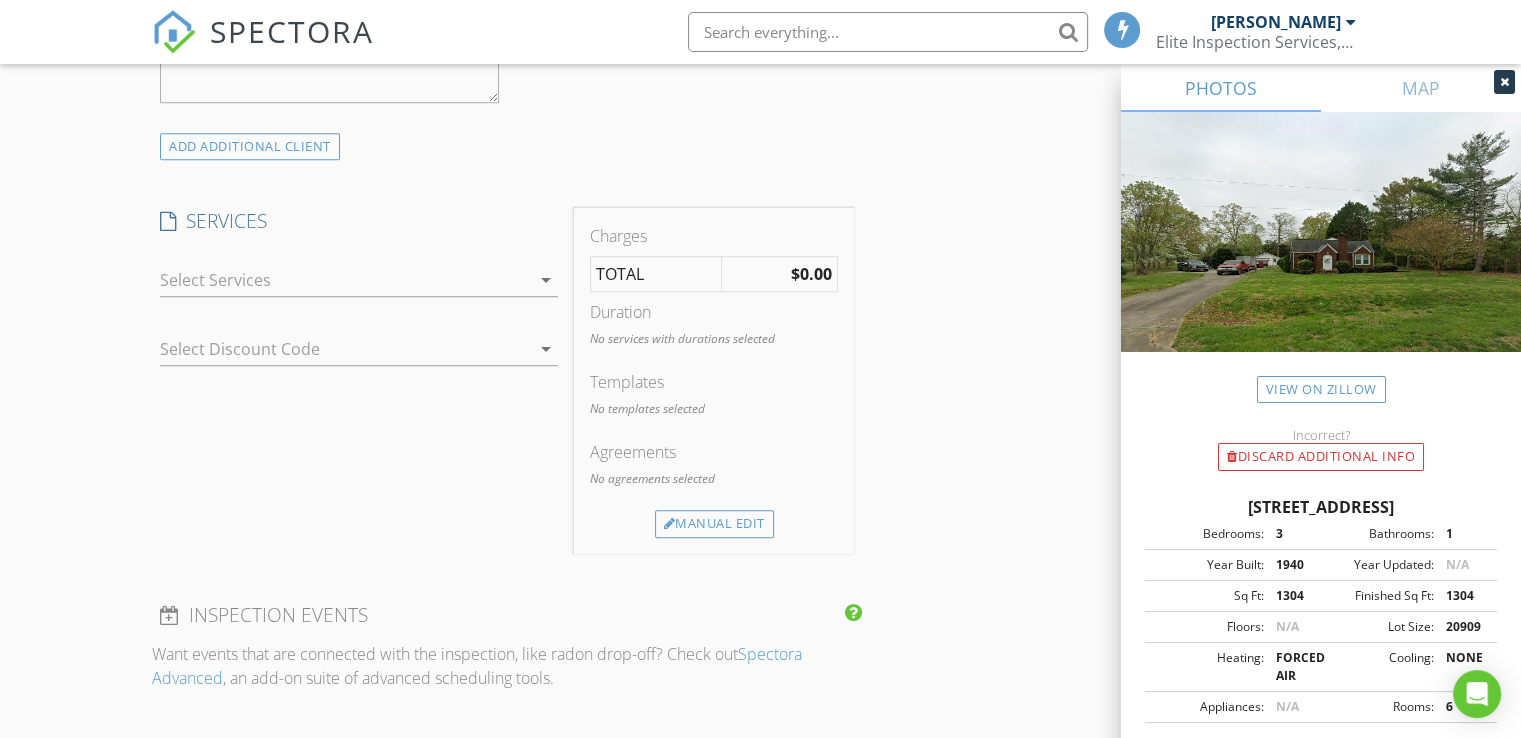 scroll, scrollTop: 1500, scrollLeft: 0, axis: vertical 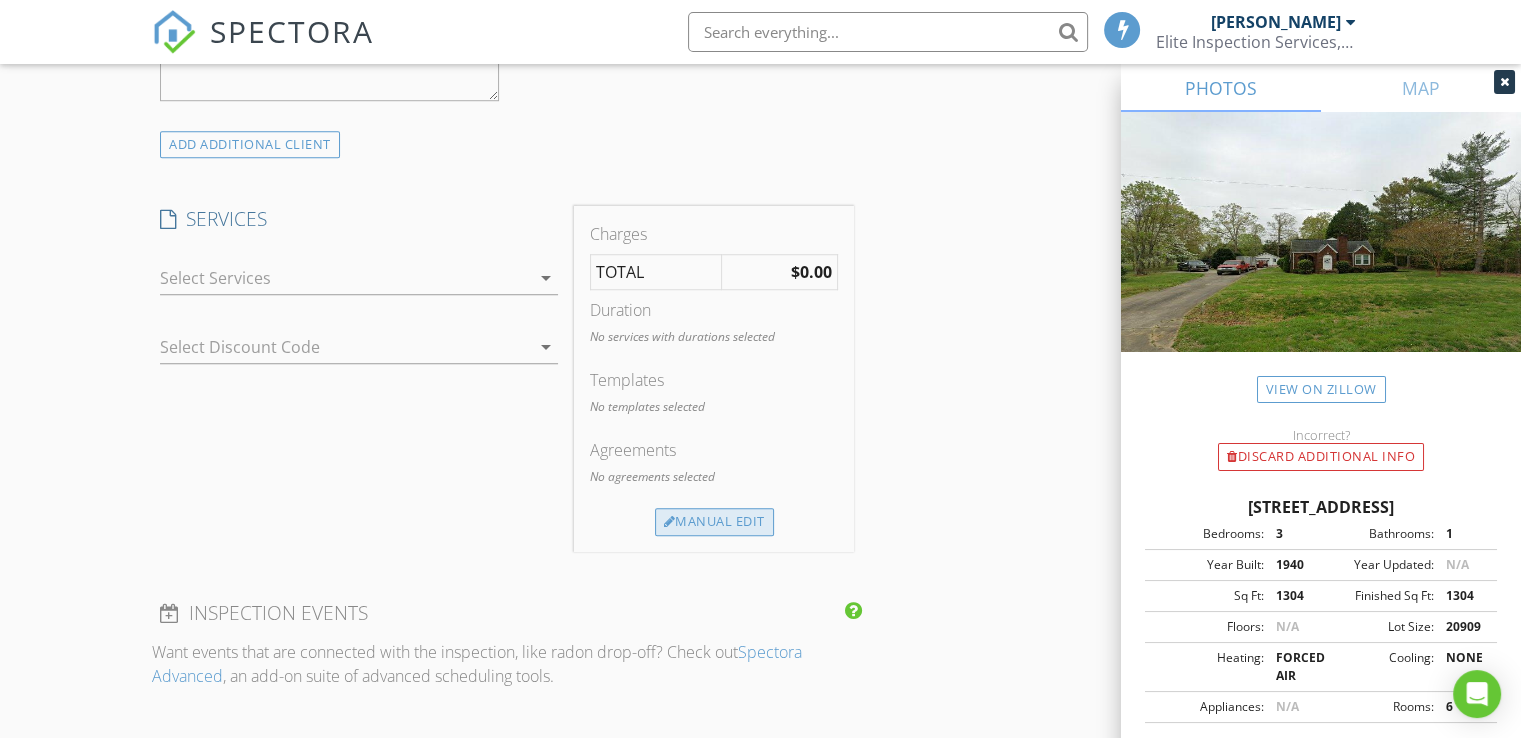 type on "Franks" 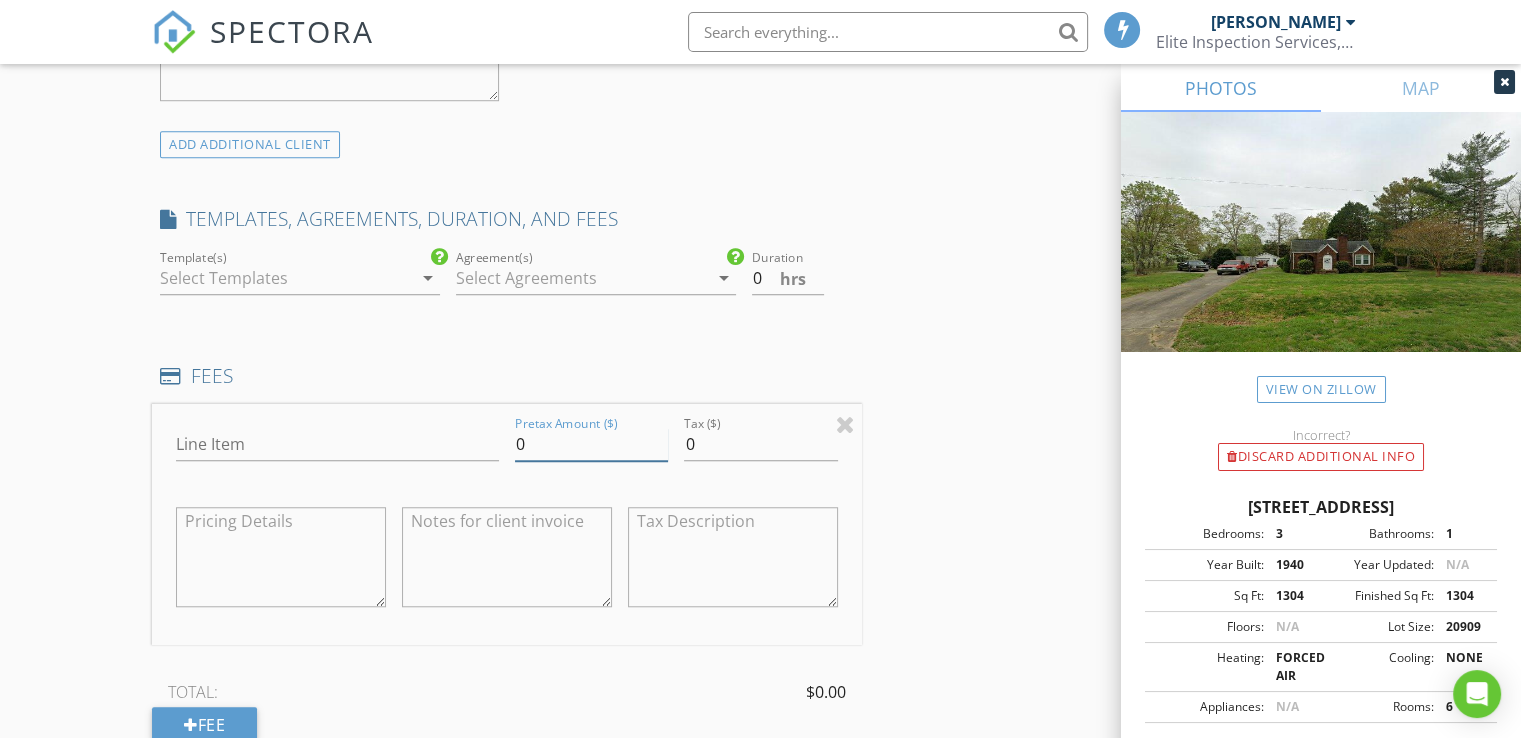 drag, startPoint x: 469, startPoint y: 442, endPoint x: 476, endPoint y: 425, distance: 18.384777 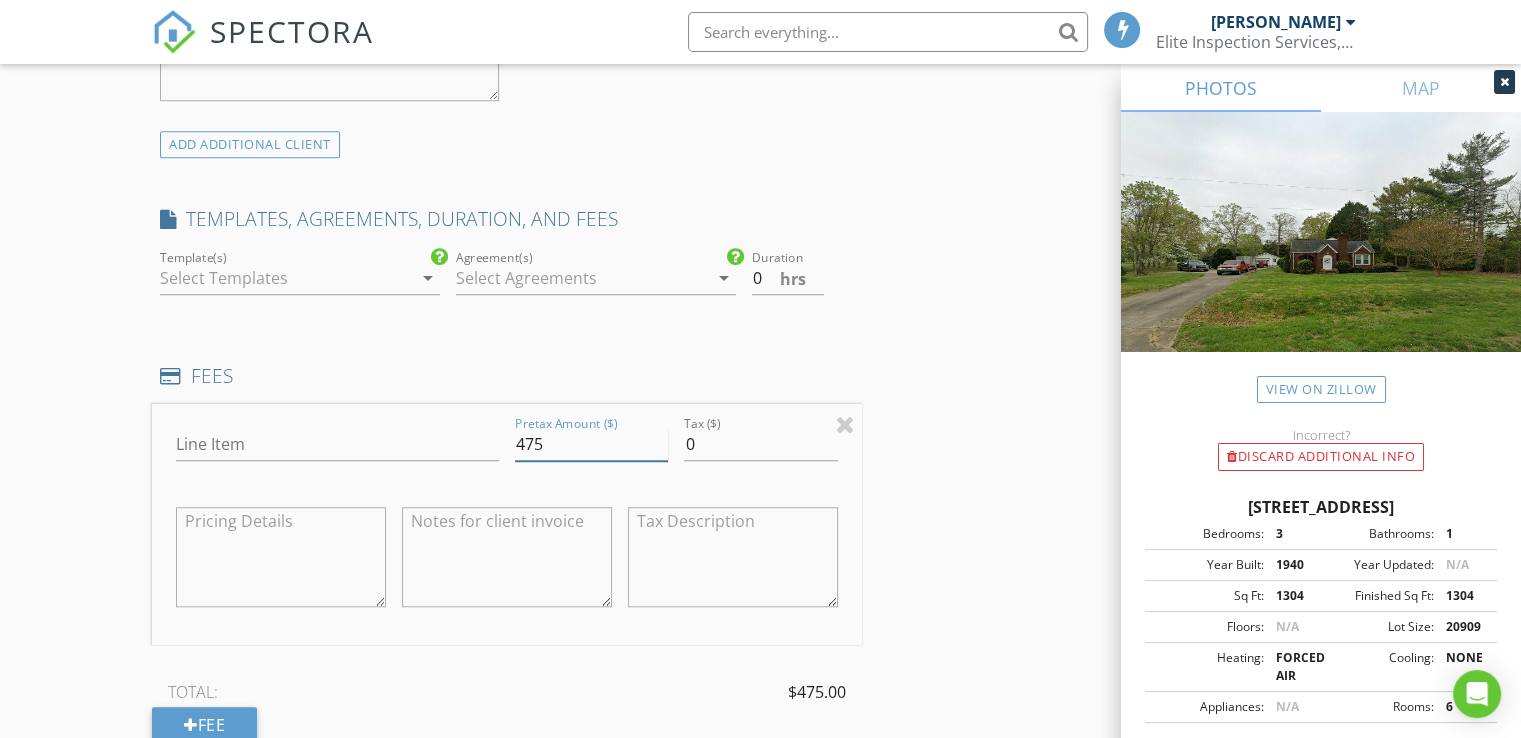type on "475" 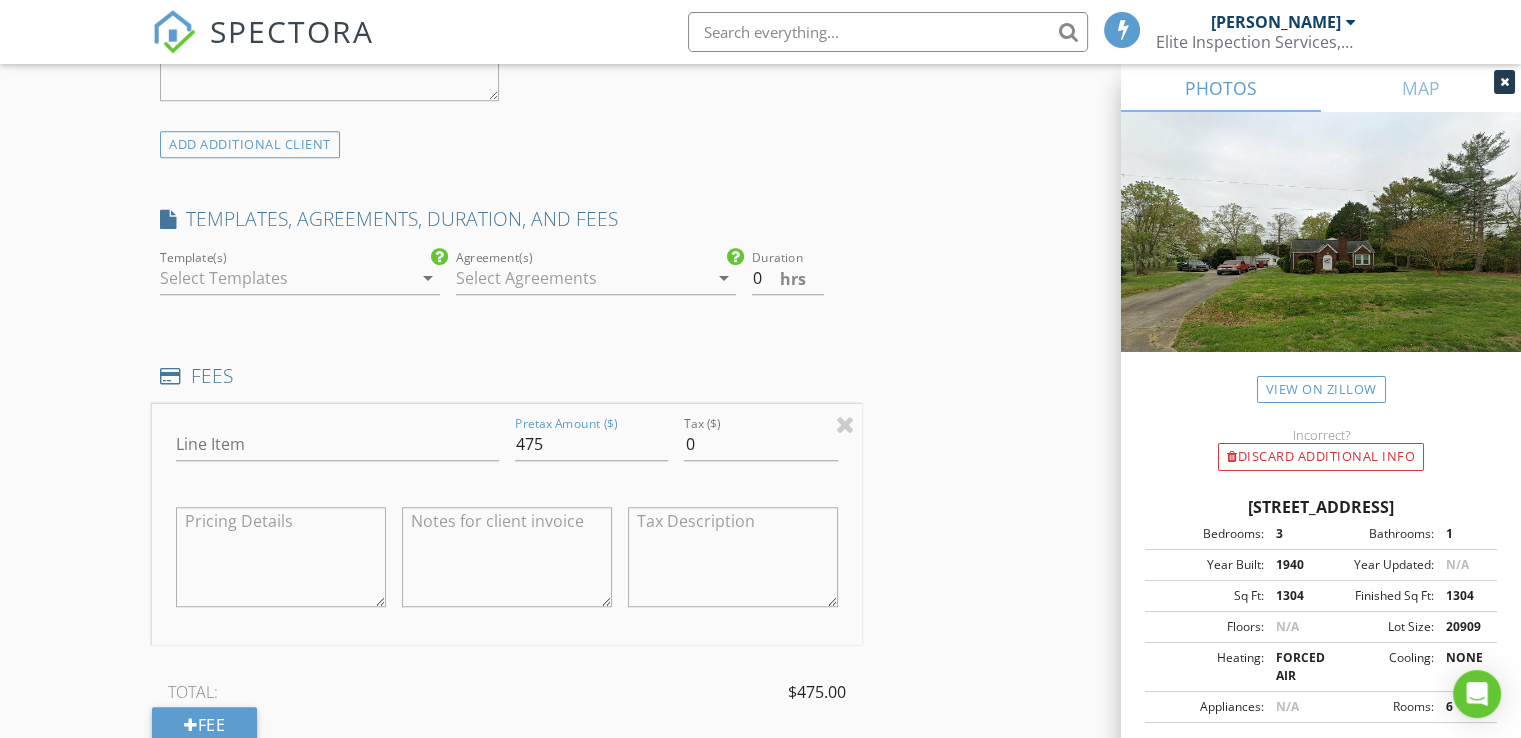 click on "INSPECTOR(S)
check_box   Andrew Wilkerson   PRIMARY   Andrew Wilkerson arrow_drop_down   check_box_outline_blank Andrew Wilkerson specifically requested
Date/Time
07/12/2025 12:30 PM
Location
Address Search       Address 7090 Reynolda Road   Unit   City PFAFFTOWN   State NC   Zip 27040   County Forsyth     Square Feet 1304   Year Built 1940   Foundation arrow_drop_down     Andrew Wilkerson     16.3 miles     (28 minutes)
client
check_box Enable Client CC email for this inspection   Client Search     check_box_outline_blank Client is a Company/Organization     First Name Jen   Last Name Franks   Email   CC Email   Phone           Notes   Private Notes
ADD ADDITIONAL client
SERVICES
check_box_outline_blank   Residential Inspection   arrow_drop_down     Select Discount Code" at bounding box center (760, 480) 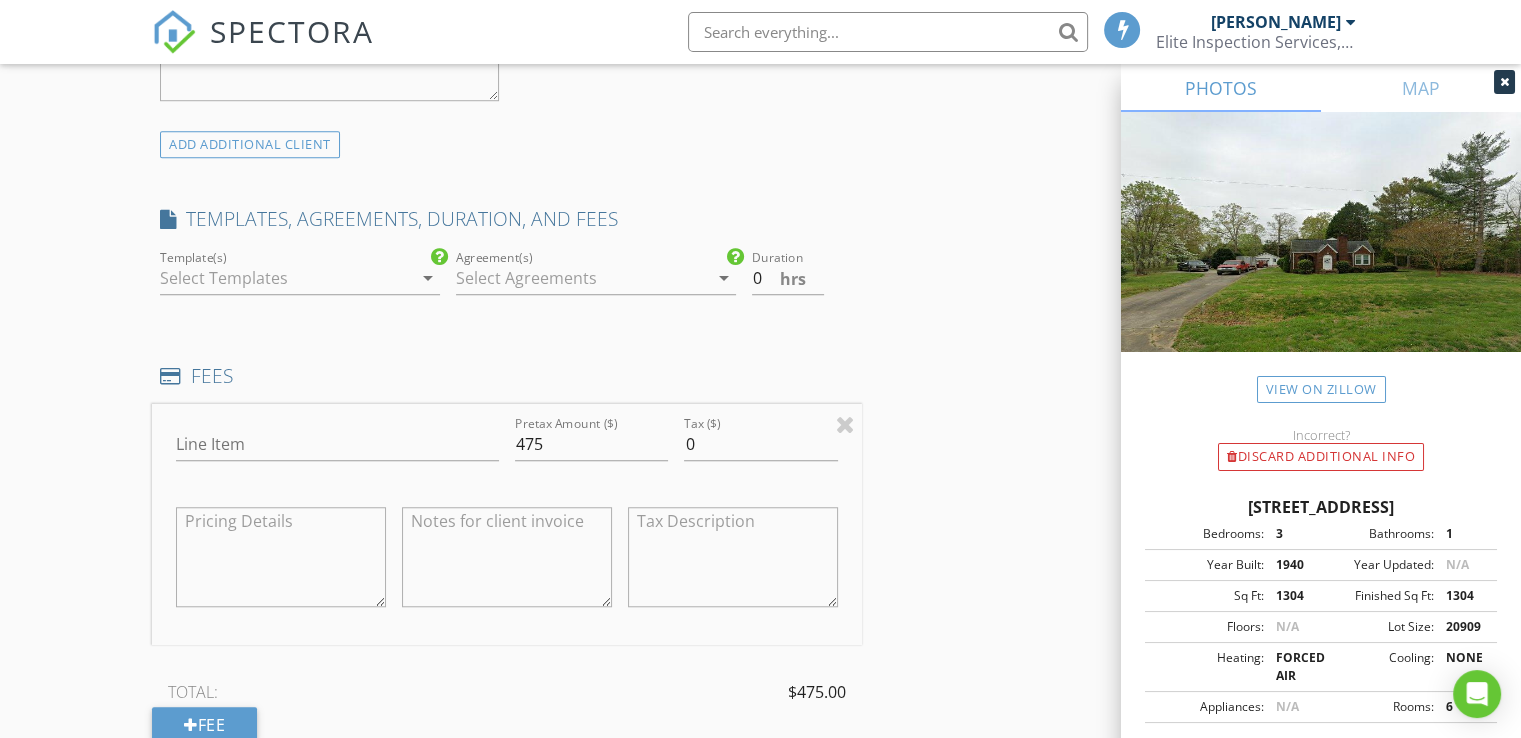 click on "TOTAL:   $475.00" at bounding box center [507, 692] 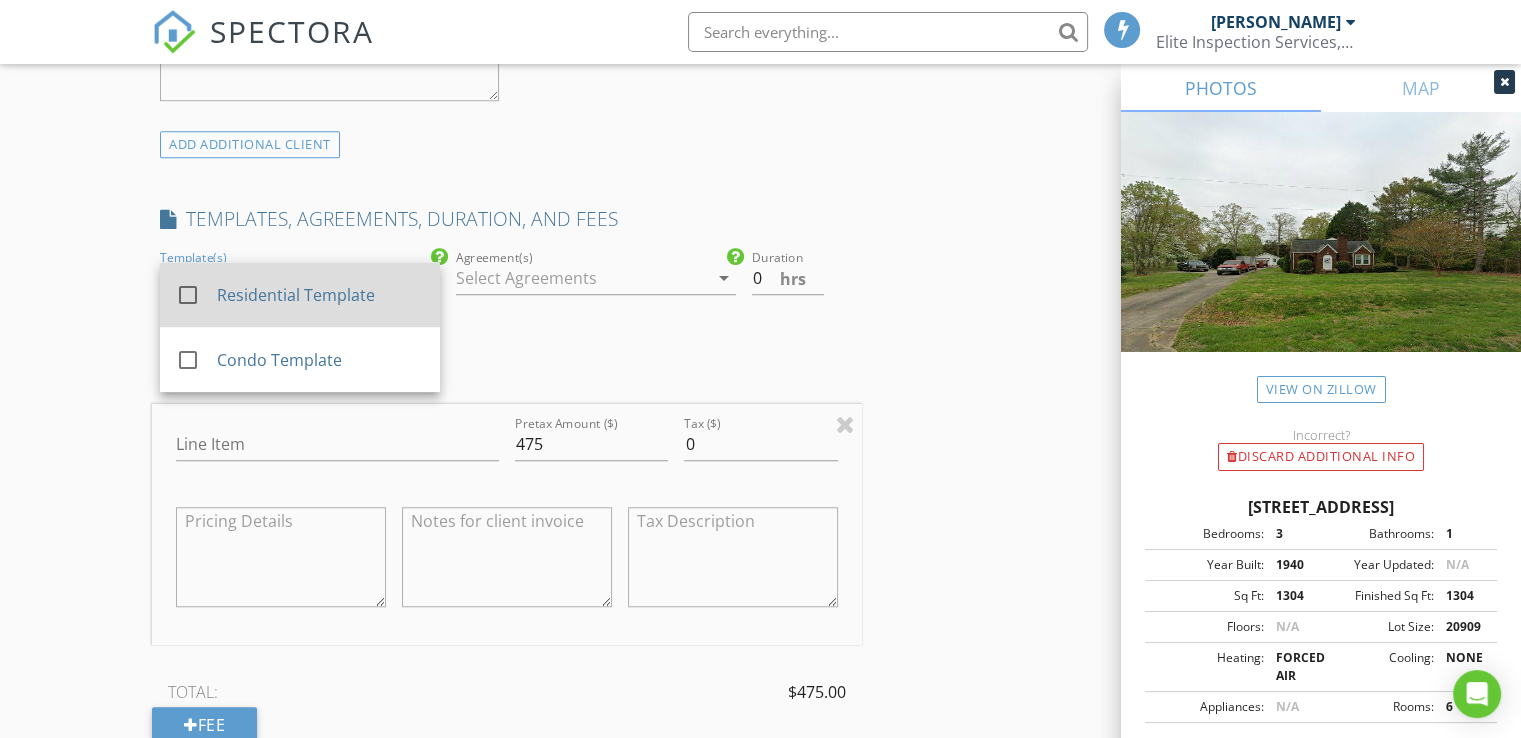 click on "Residential Template" at bounding box center (320, 295) 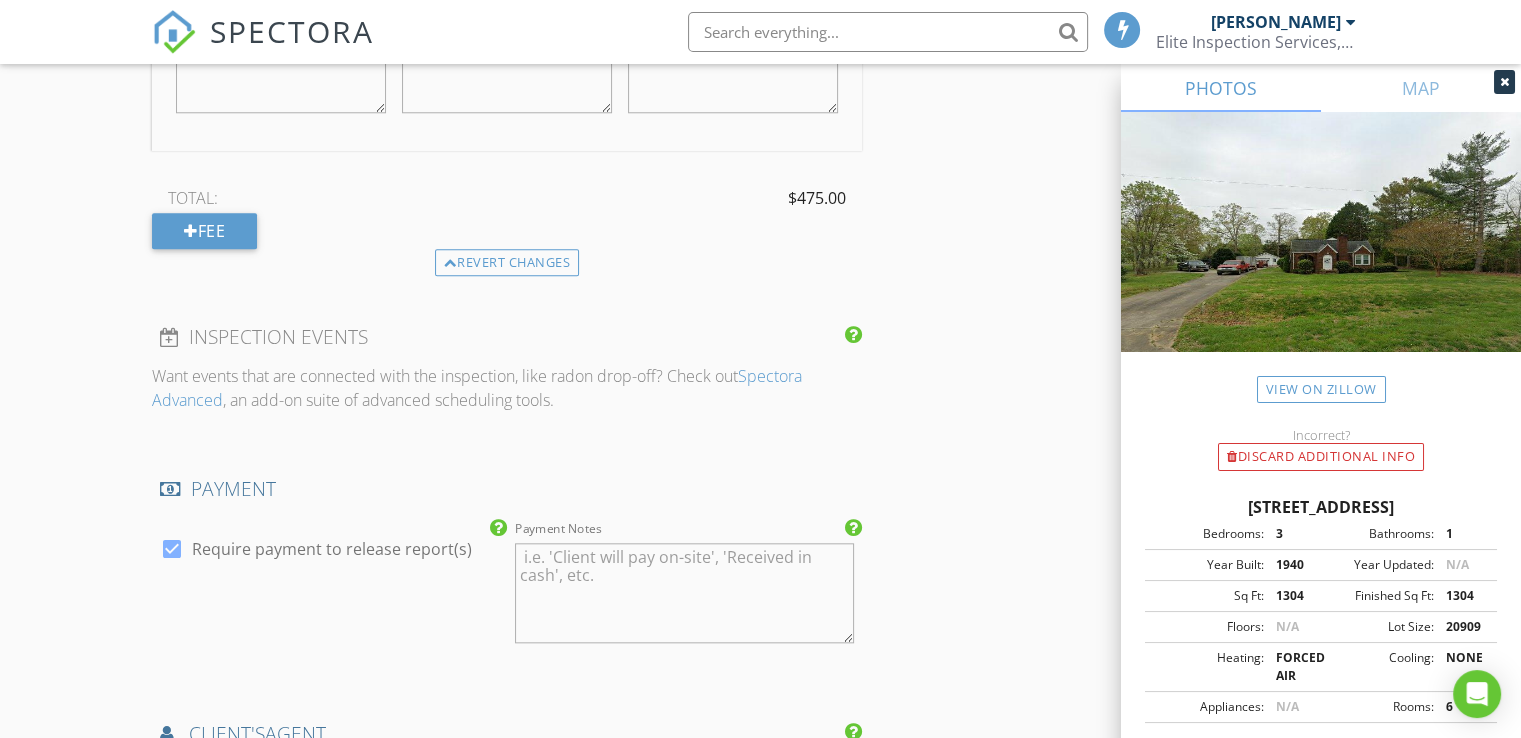 scroll, scrollTop: 2200, scrollLeft: 0, axis: vertical 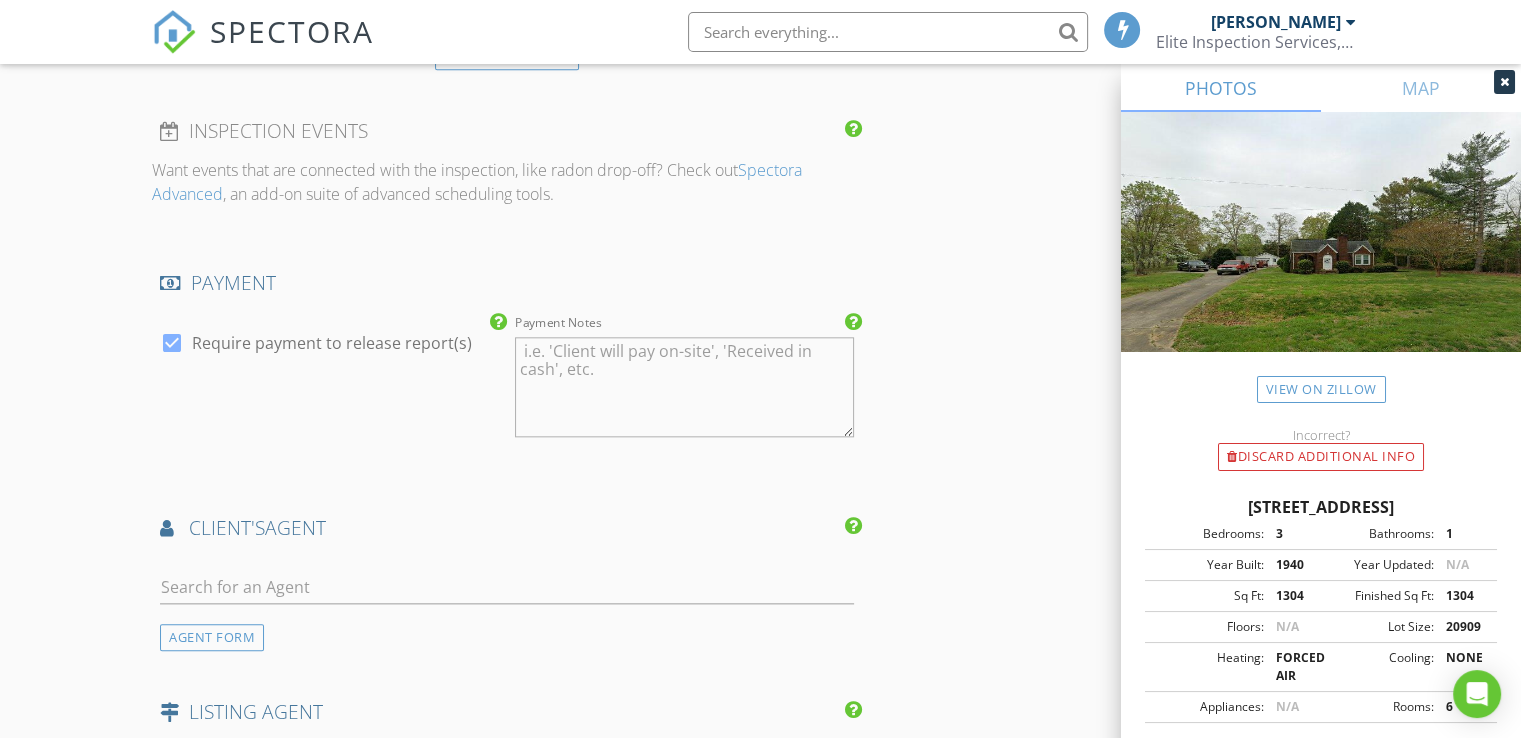 click at bounding box center [172, 343] 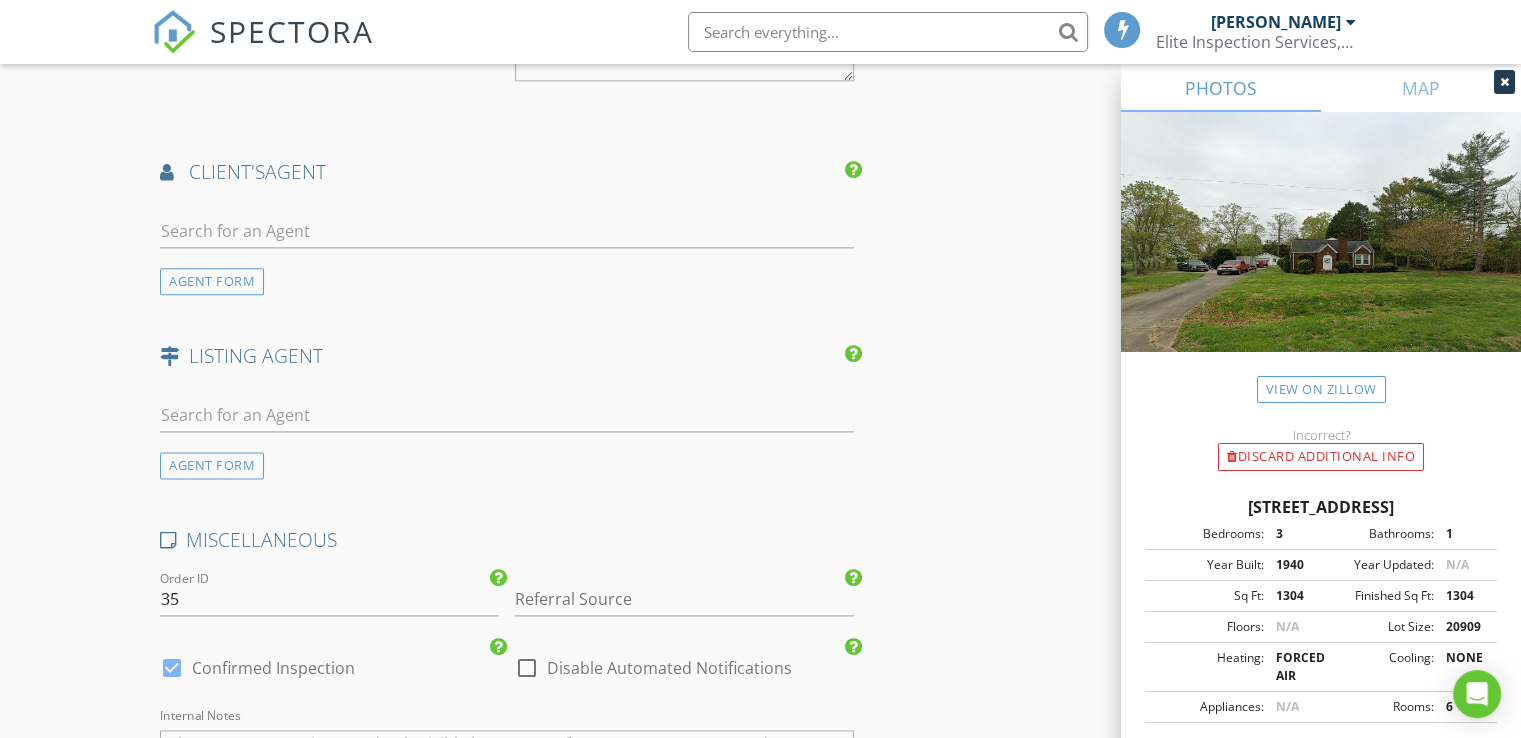 scroll, scrollTop: 2800, scrollLeft: 0, axis: vertical 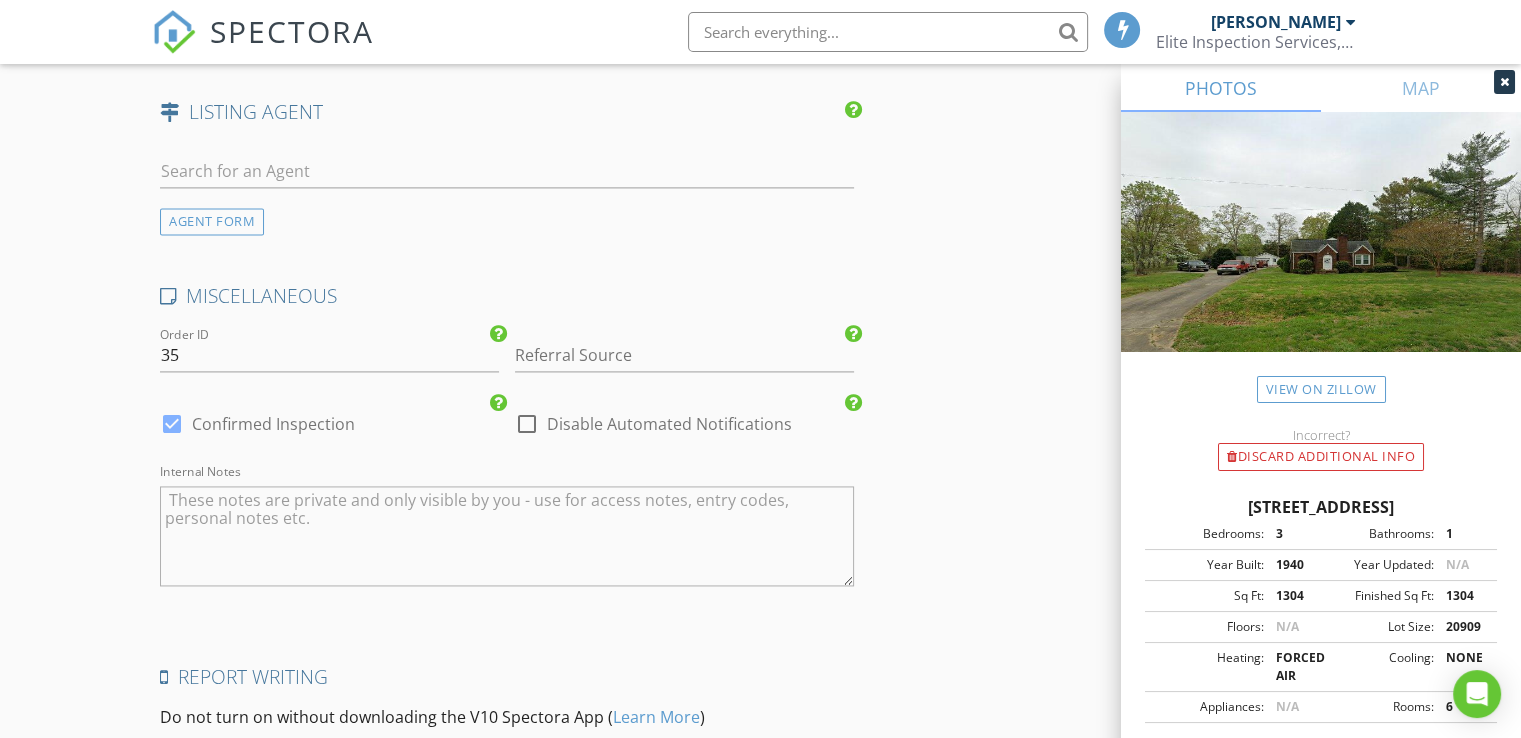 click at bounding box center [172, 424] 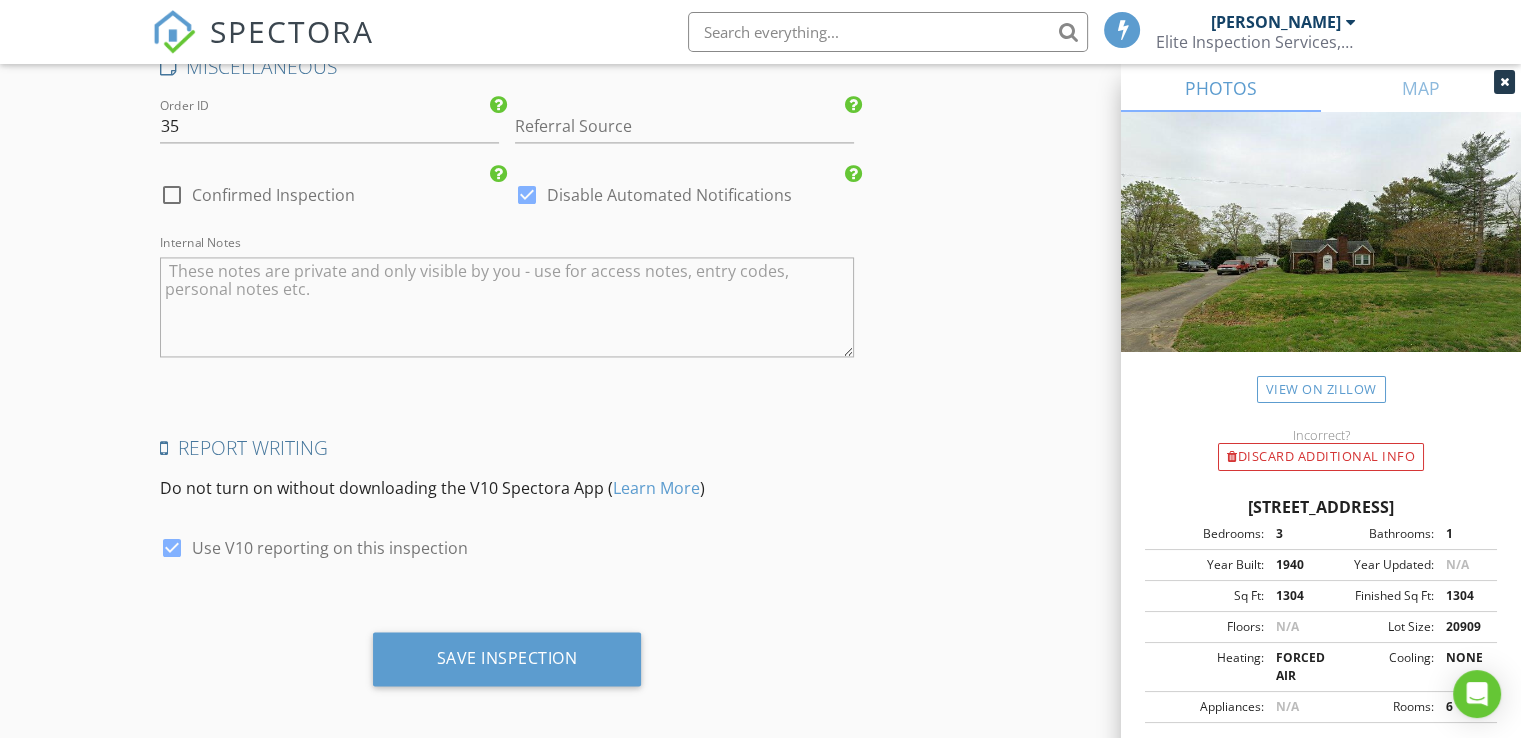 scroll, scrollTop: 3034, scrollLeft: 0, axis: vertical 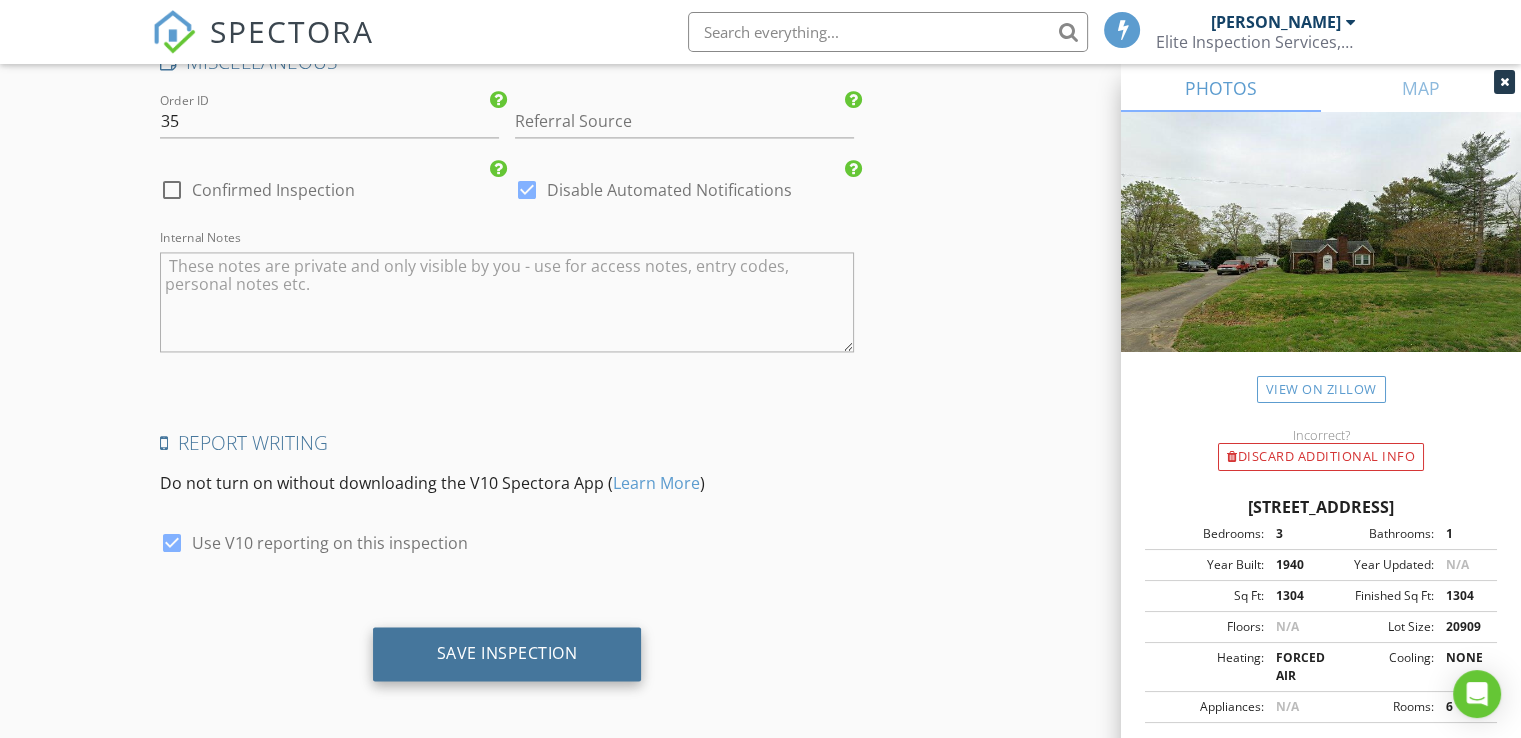 click on "Save Inspection" at bounding box center (507, 653) 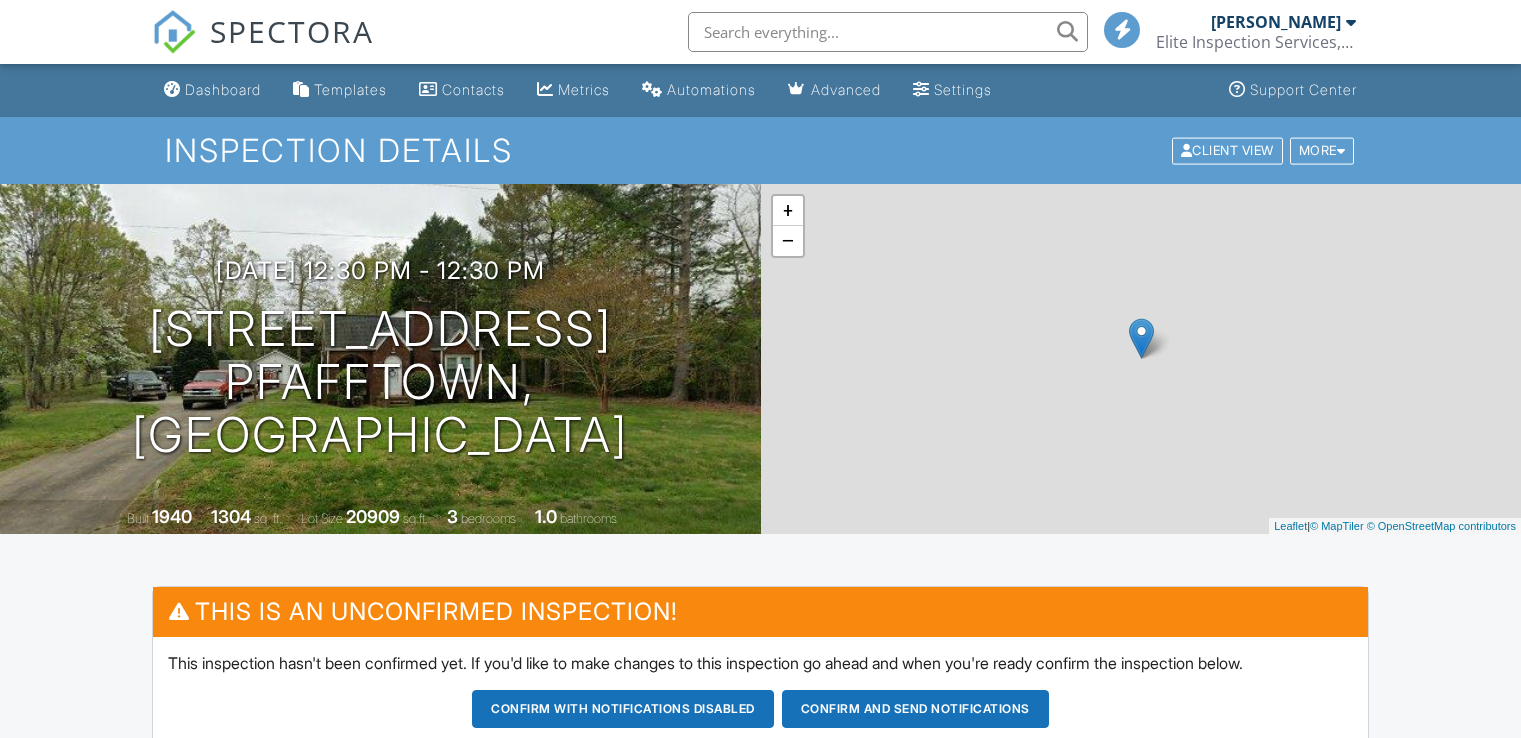 scroll, scrollTop: 0, scrollLeft: 0, axis: both 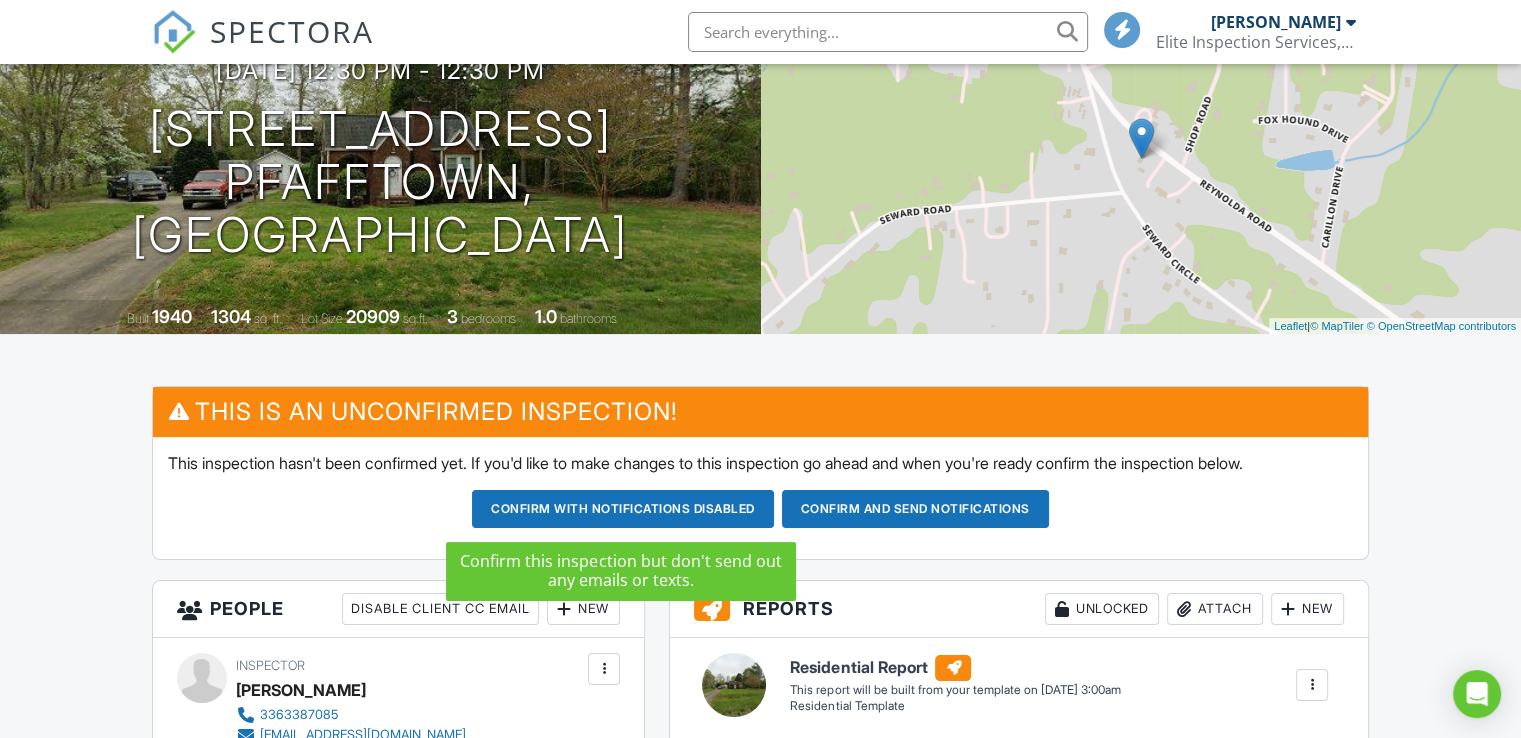 click on "Confirm with notifications disabled" at bounding box center [623, 509] 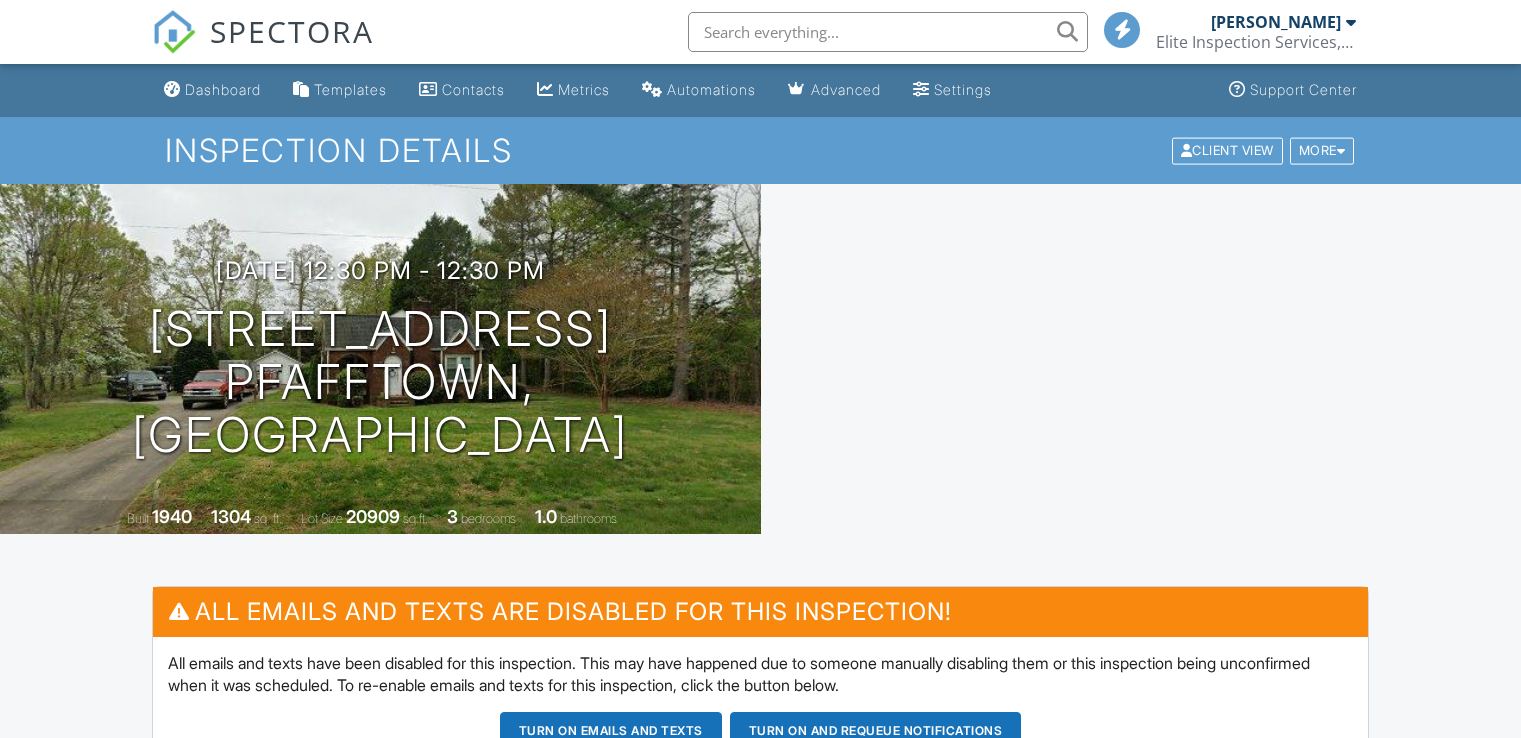 scroll, scrollTop: 0, scrollLeft: 0, axis: both 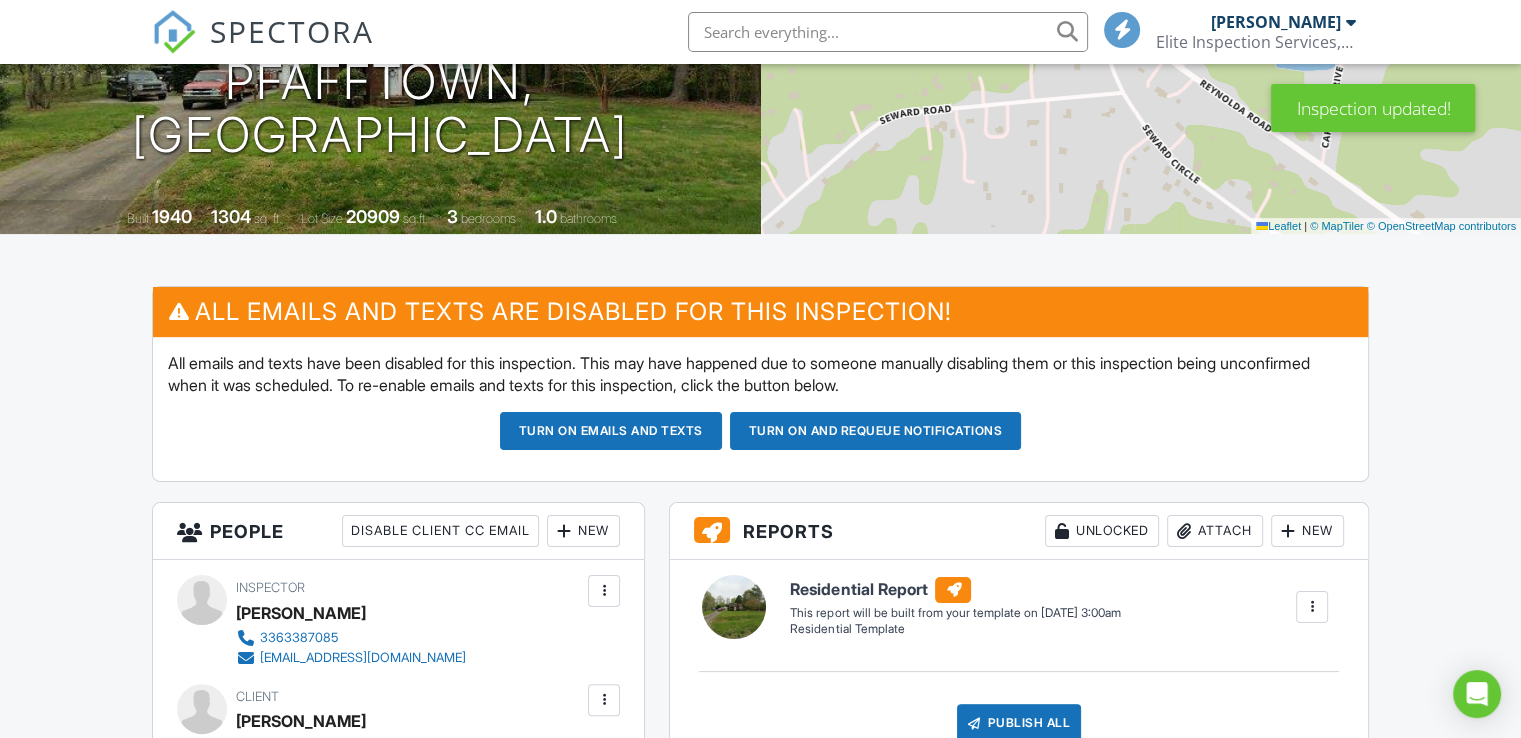 click on "New" at bounding box center [1307, 531] 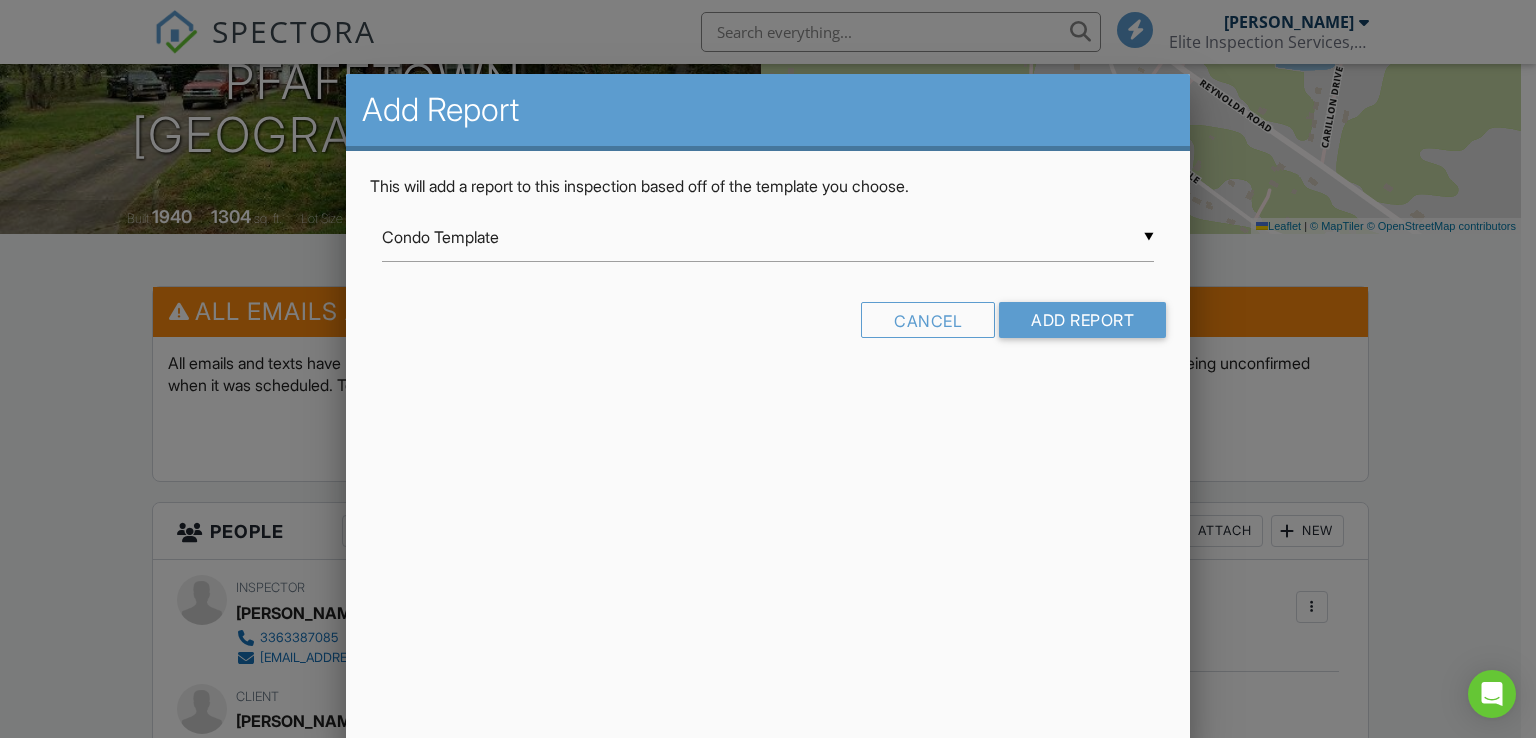click on "▼ Condo Template Condo Template Residential Template Condo Template
Residential Template" at bounding box center [768, 237] 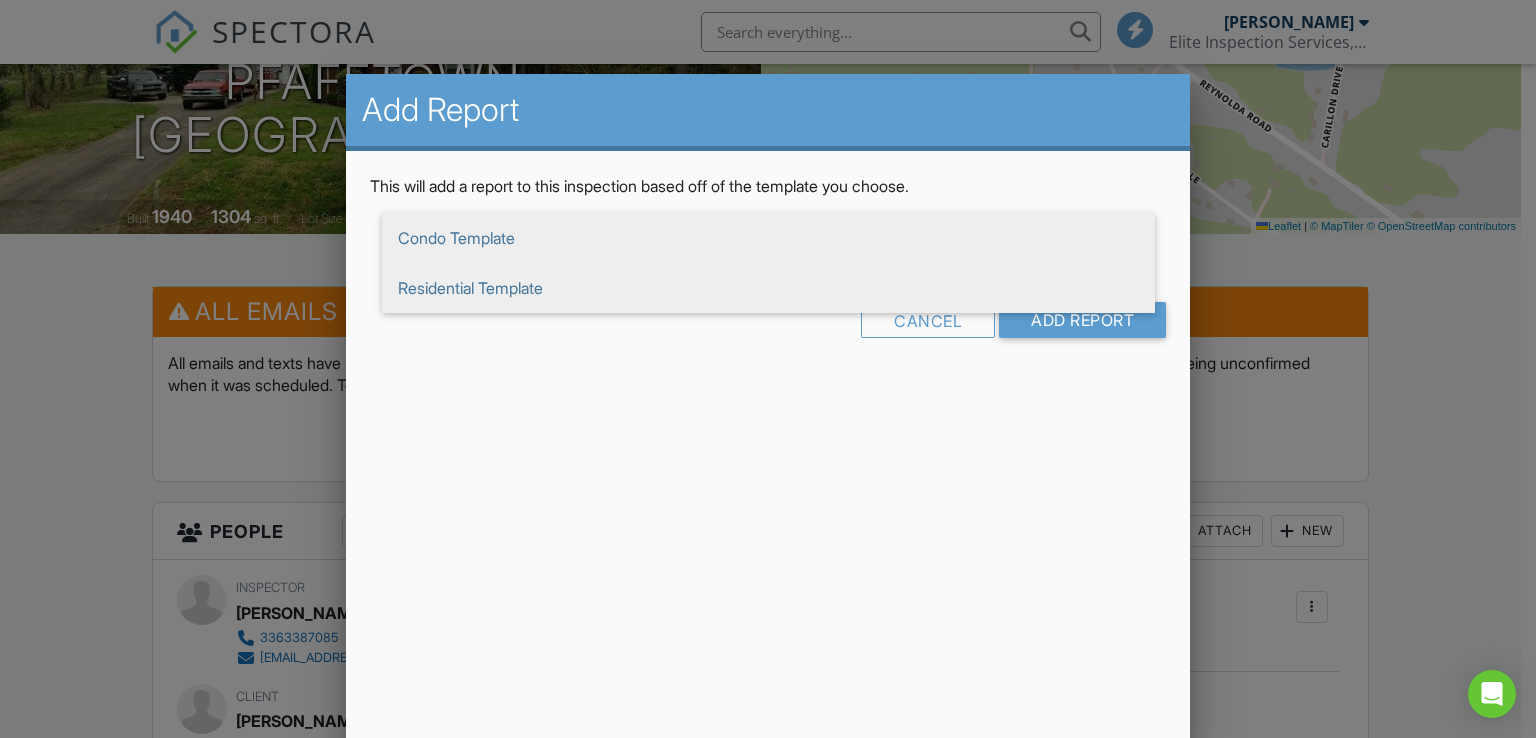 click on "Residential Template" at bounding box center (768, 288) 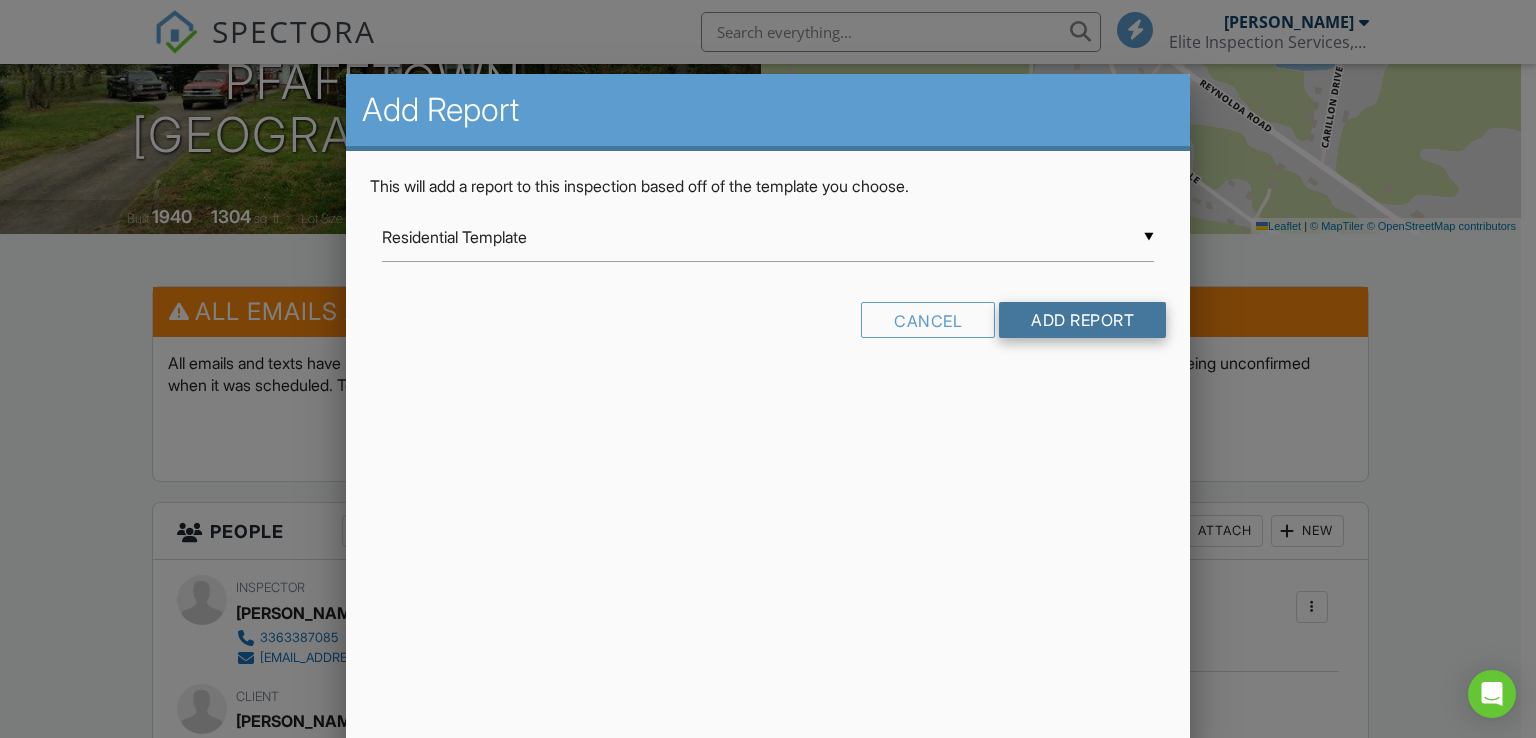 click on "Add Report" at bounding box center [1082, 320] 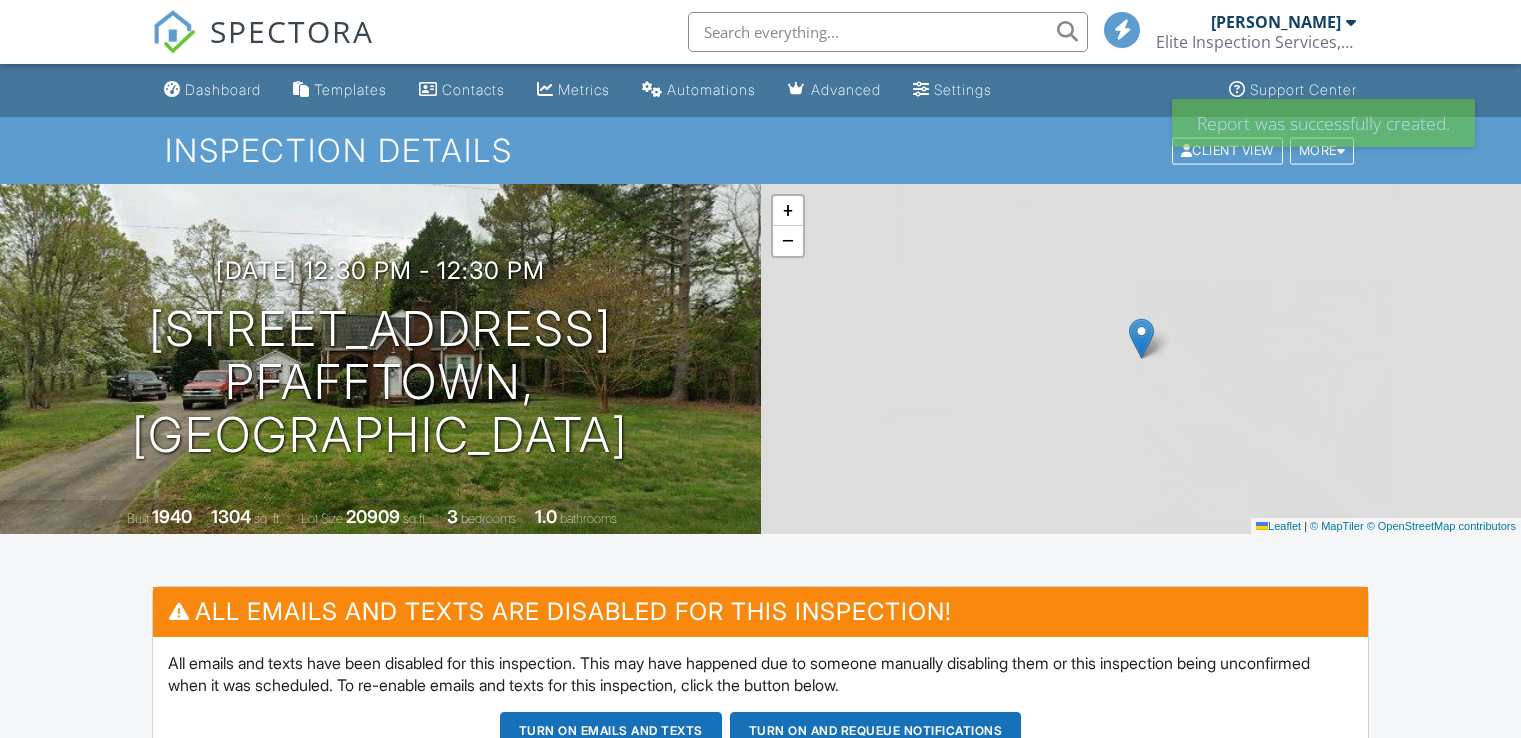 scroll, scrollTop: 0, scrollLeft: 0, axis: both 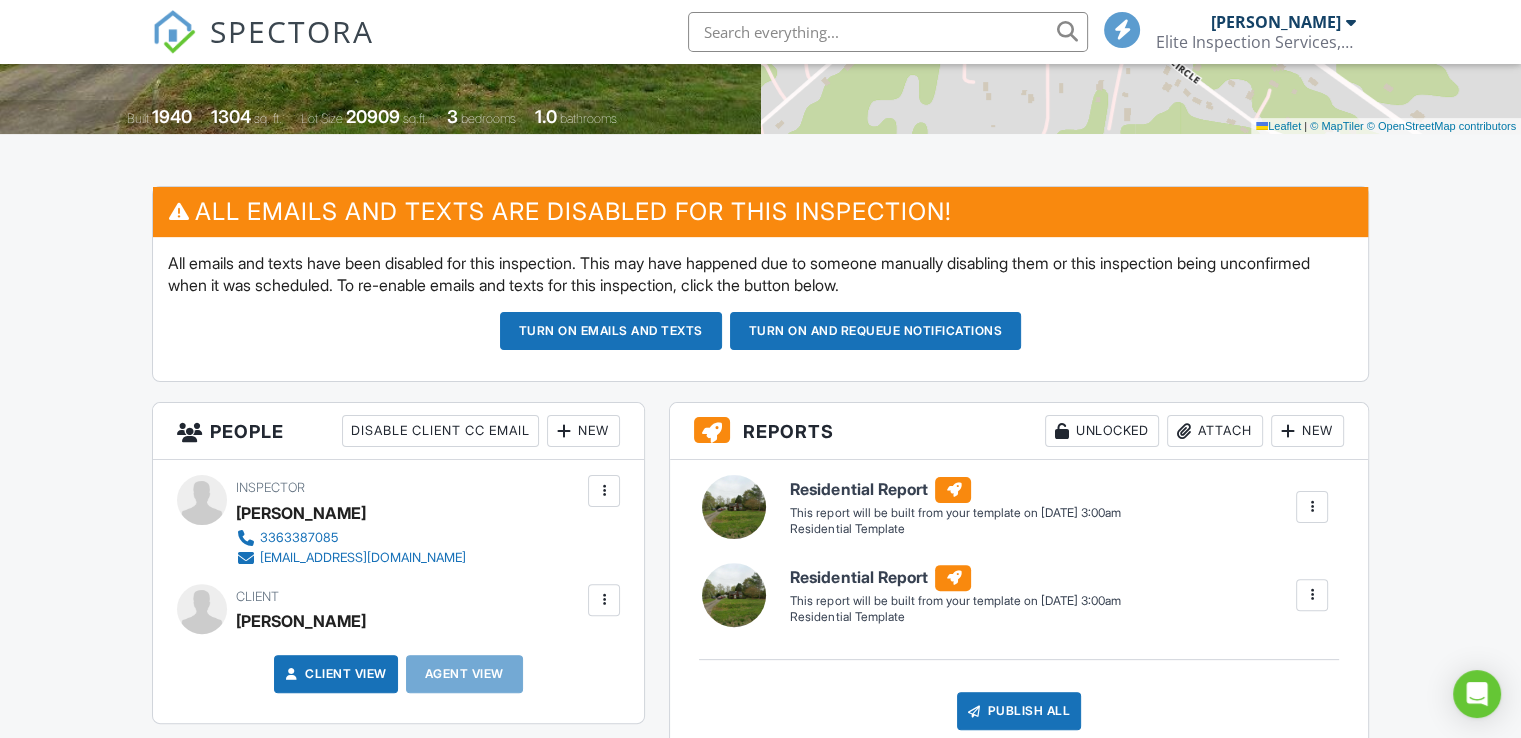 click at bounding box center [1312, 507] 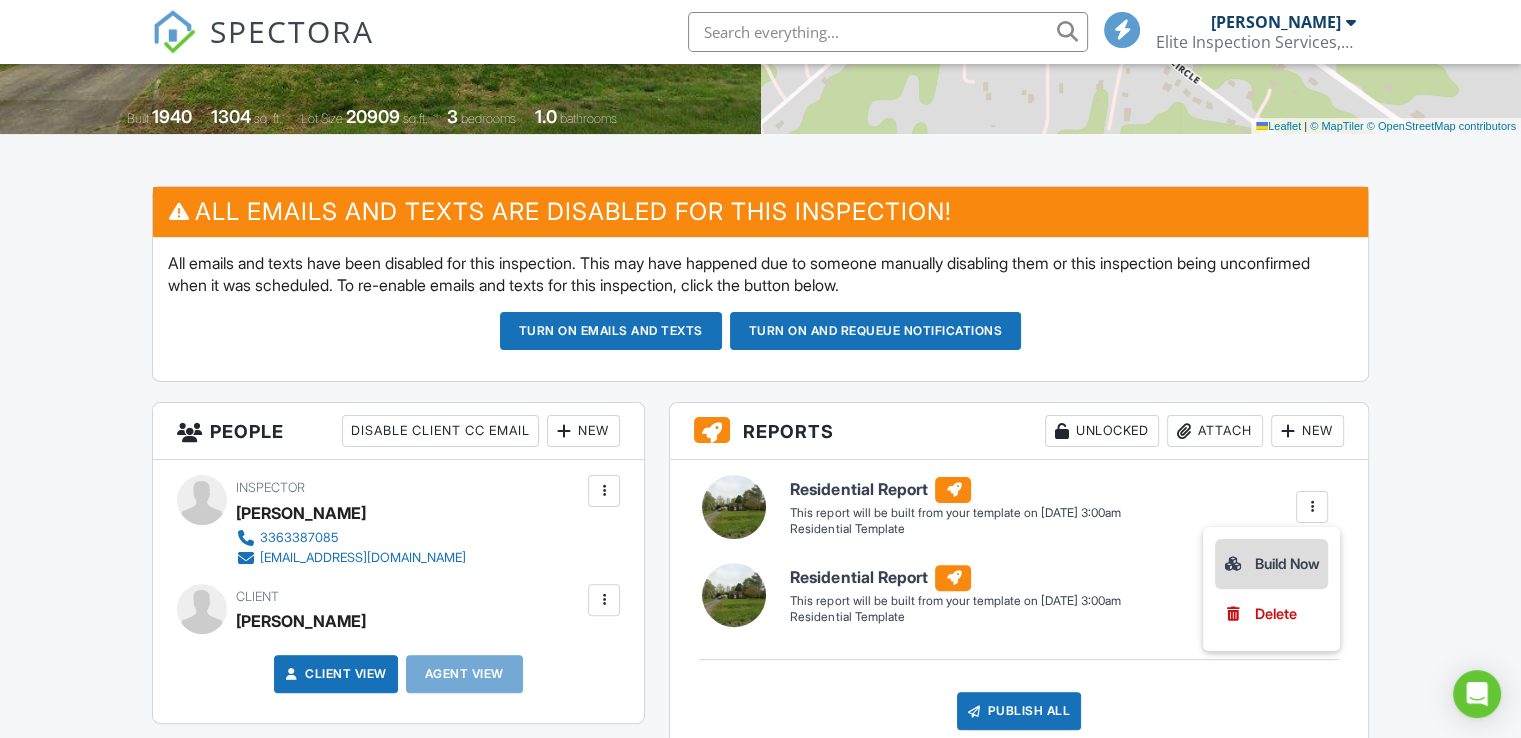 click on "Build Now" at bounding box center [1271, 564] 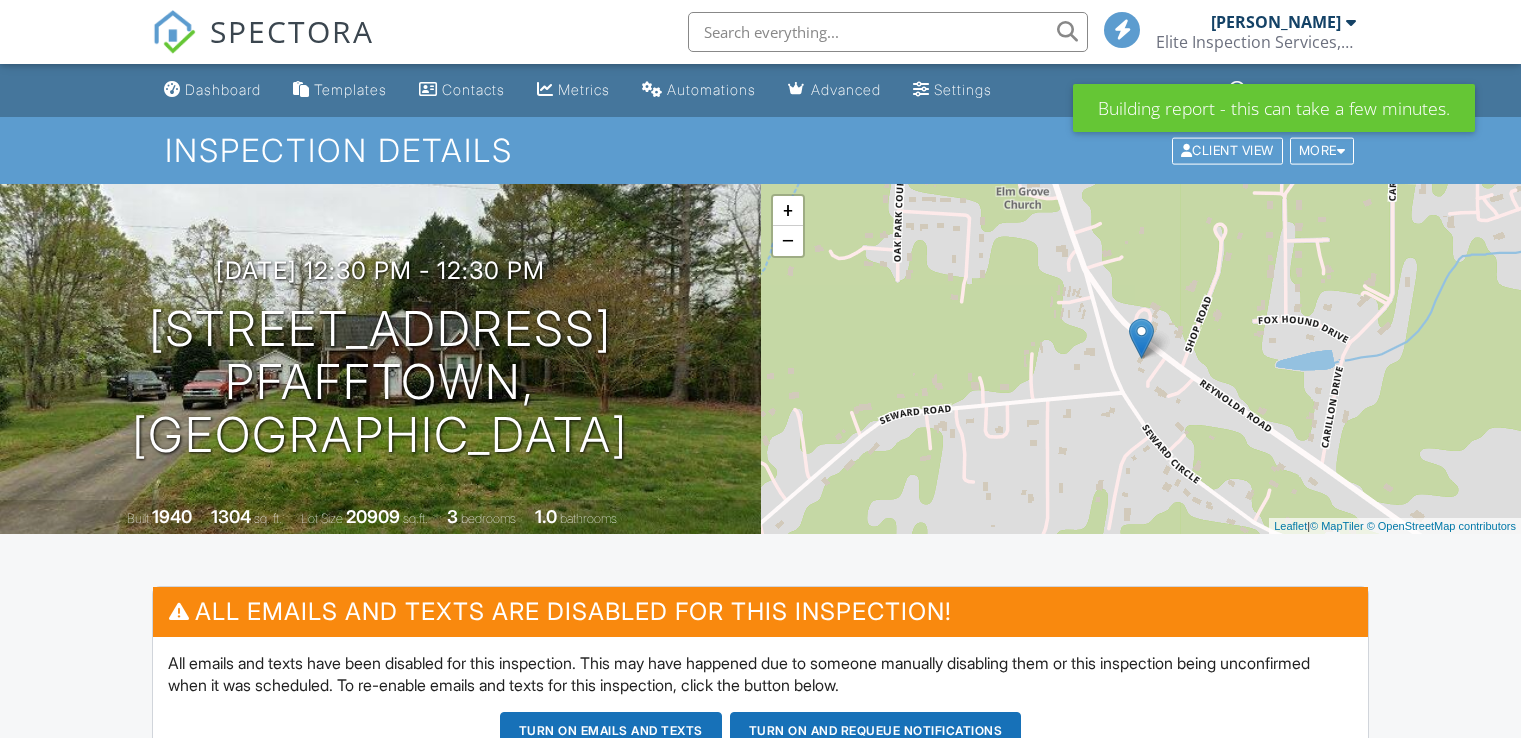 scroll, scrollTop: 0, scrollLeft: 0, axis: both 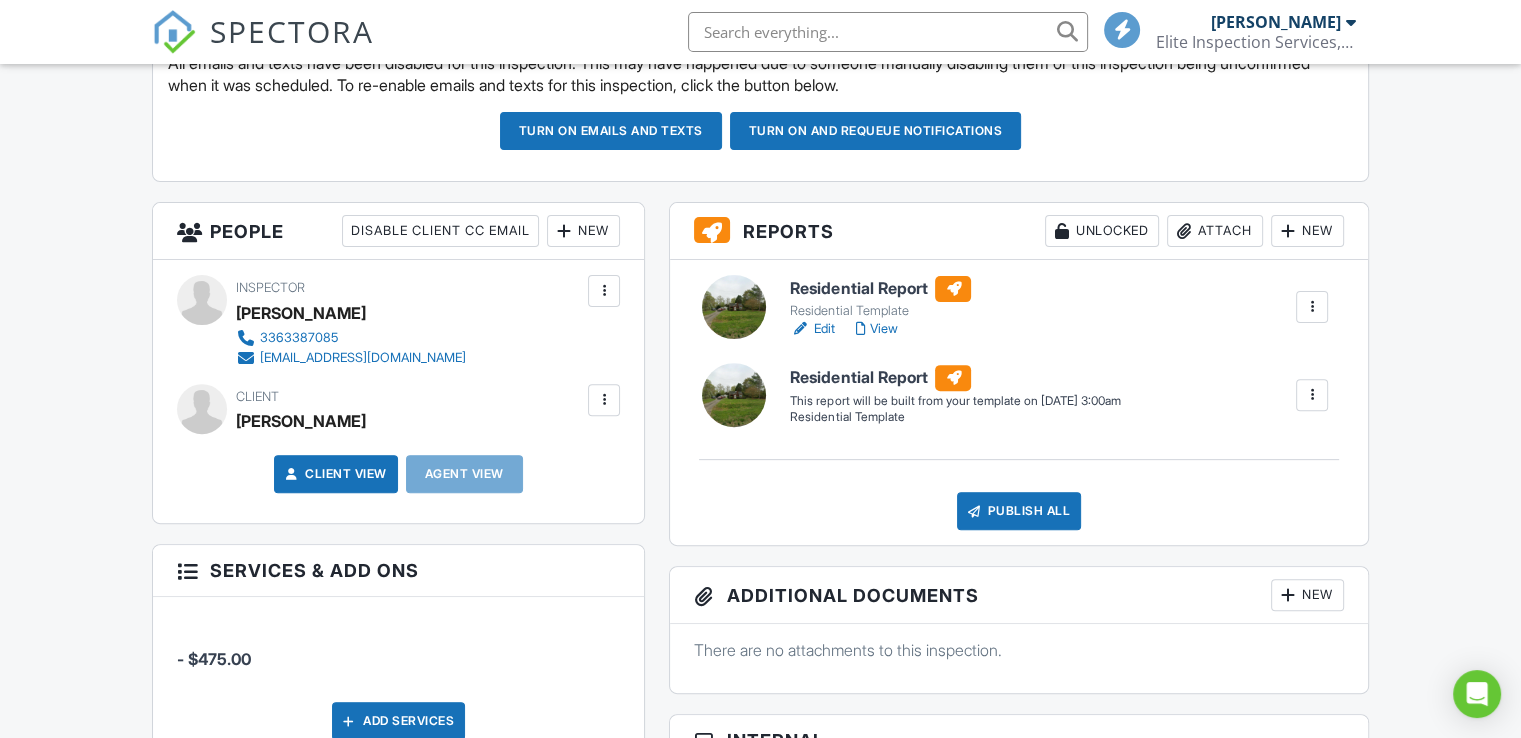 click on "Residential Report" at bounding box center [880, 289] 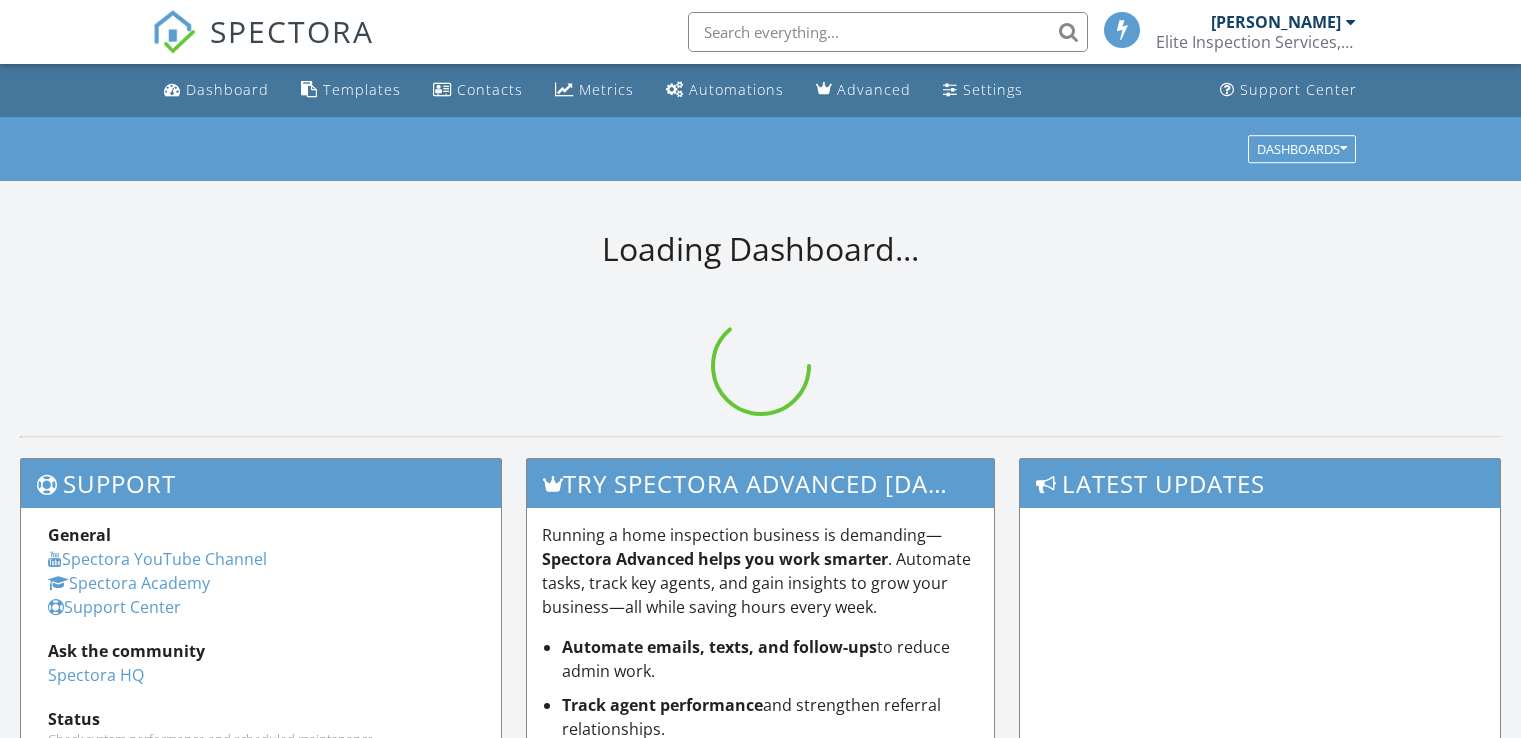 scroll, scrollTop: 0, scrollLeft: 0, axis: both 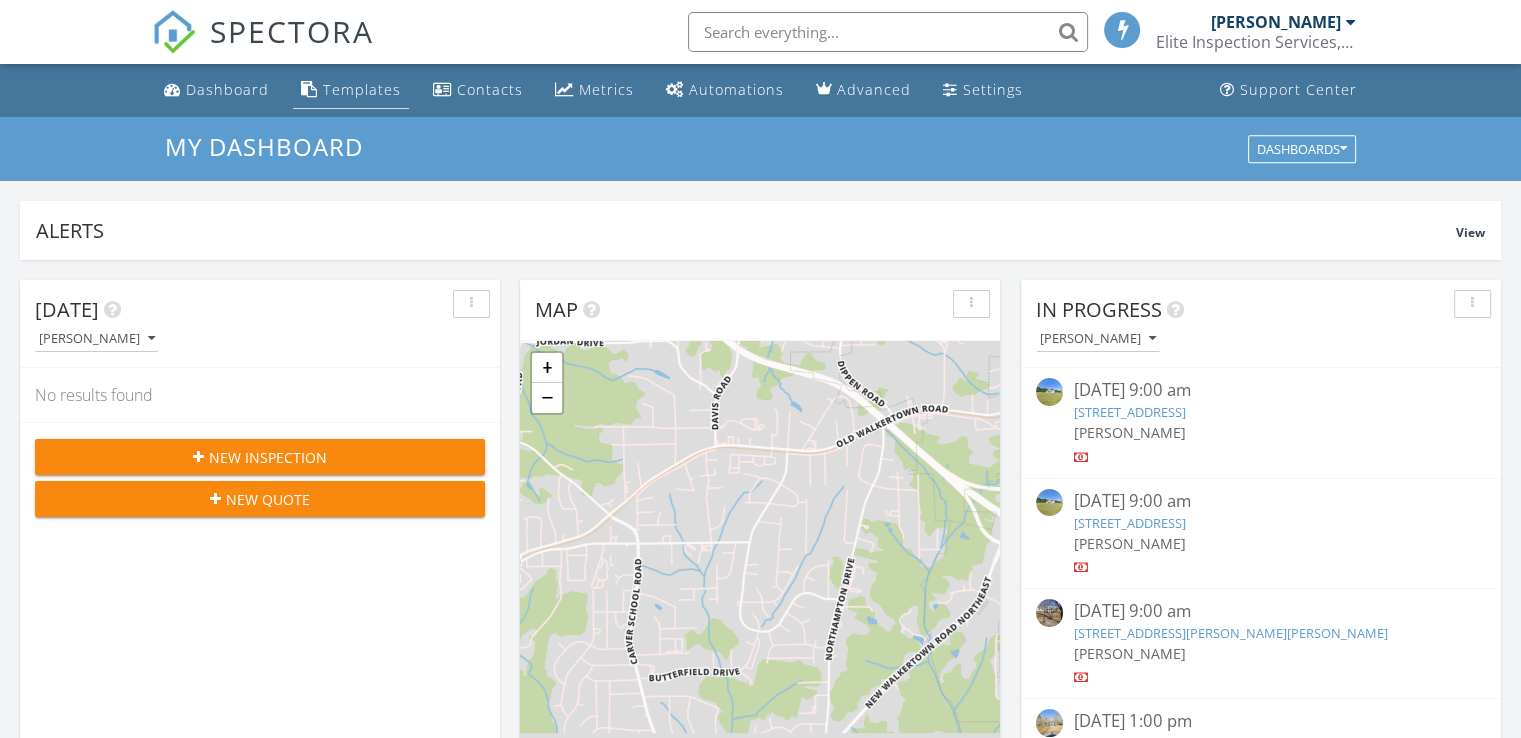 click on "Templates" at bounding box center [362, 89] 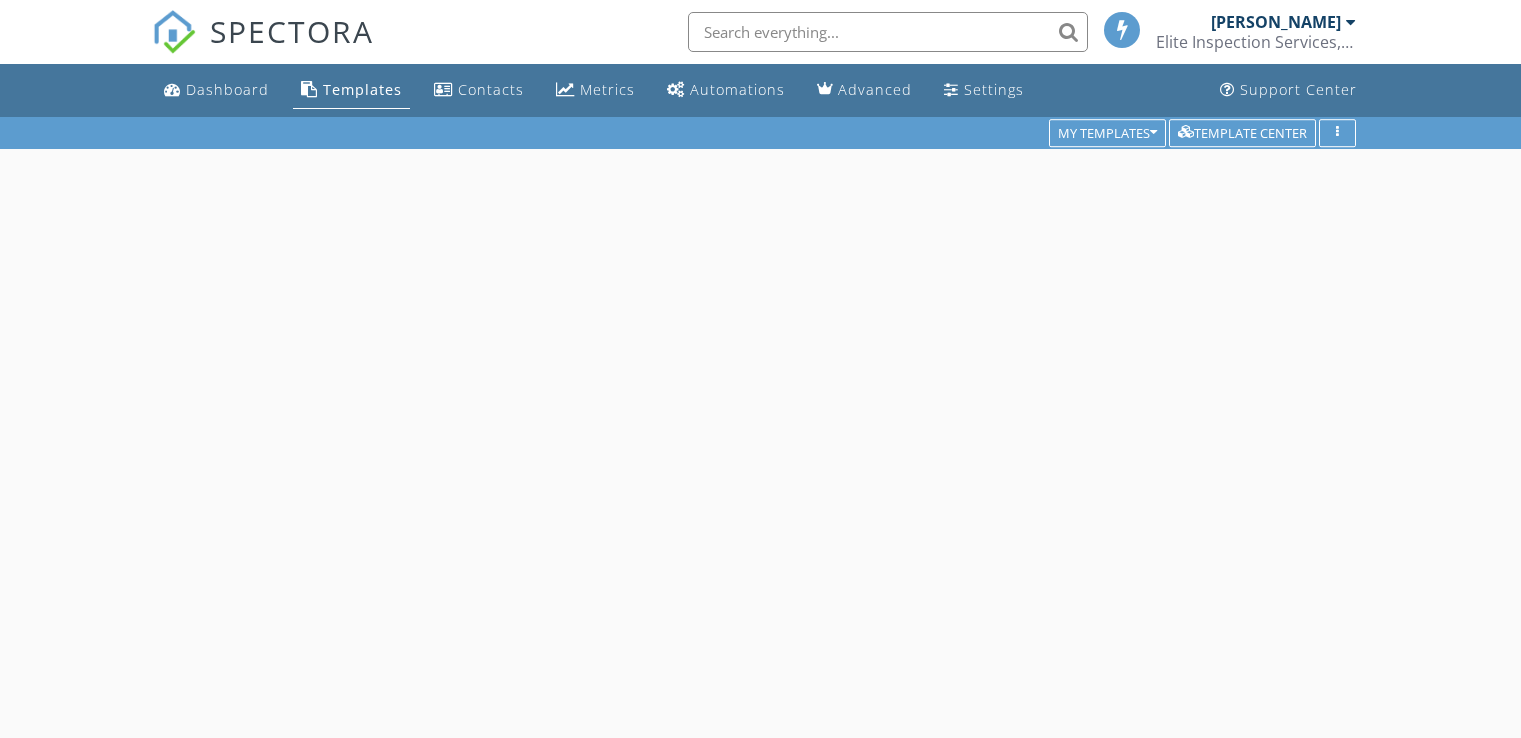 scroll, scrollTop: 0, scrollLeft: 0, axis: both 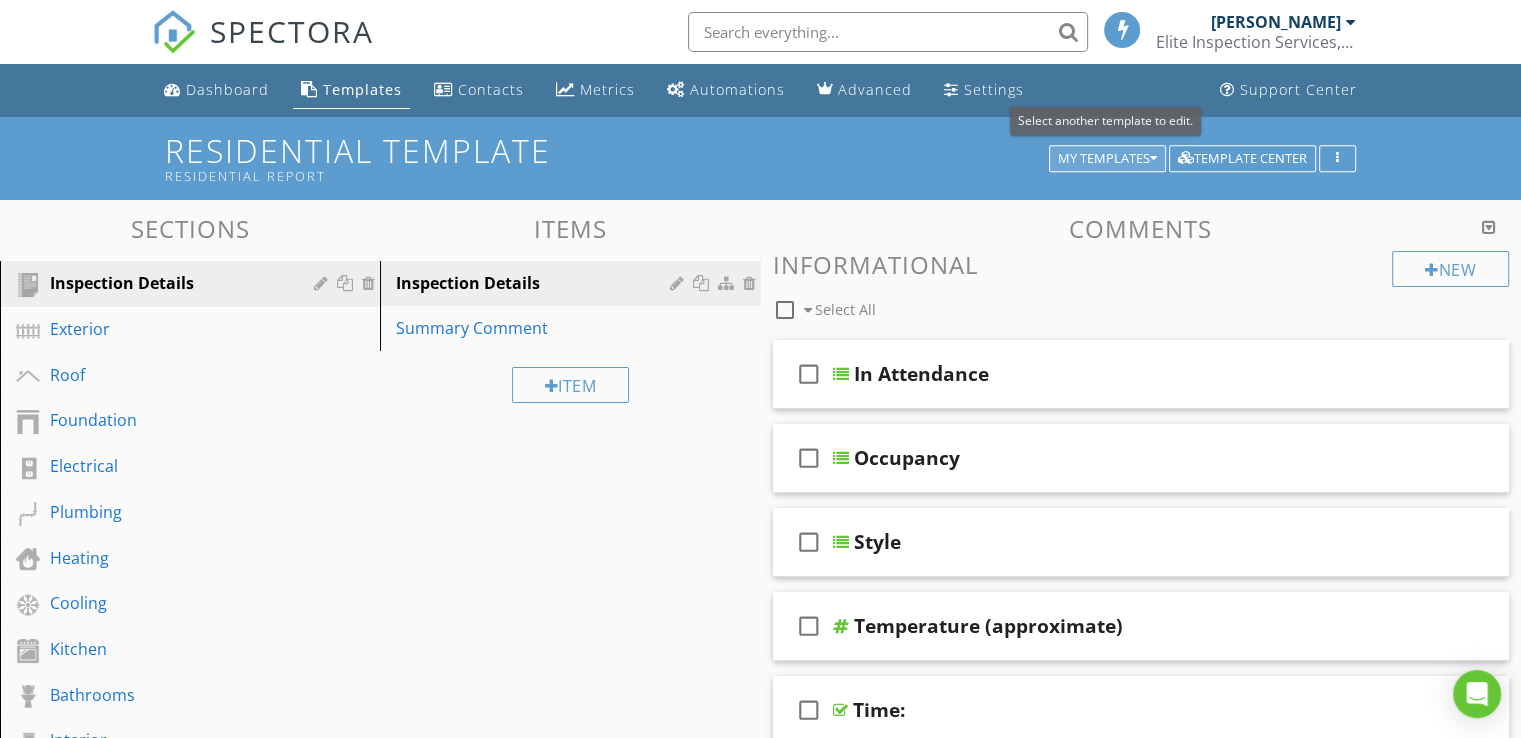click on "My Templates" at bounding box center [1107, 159] 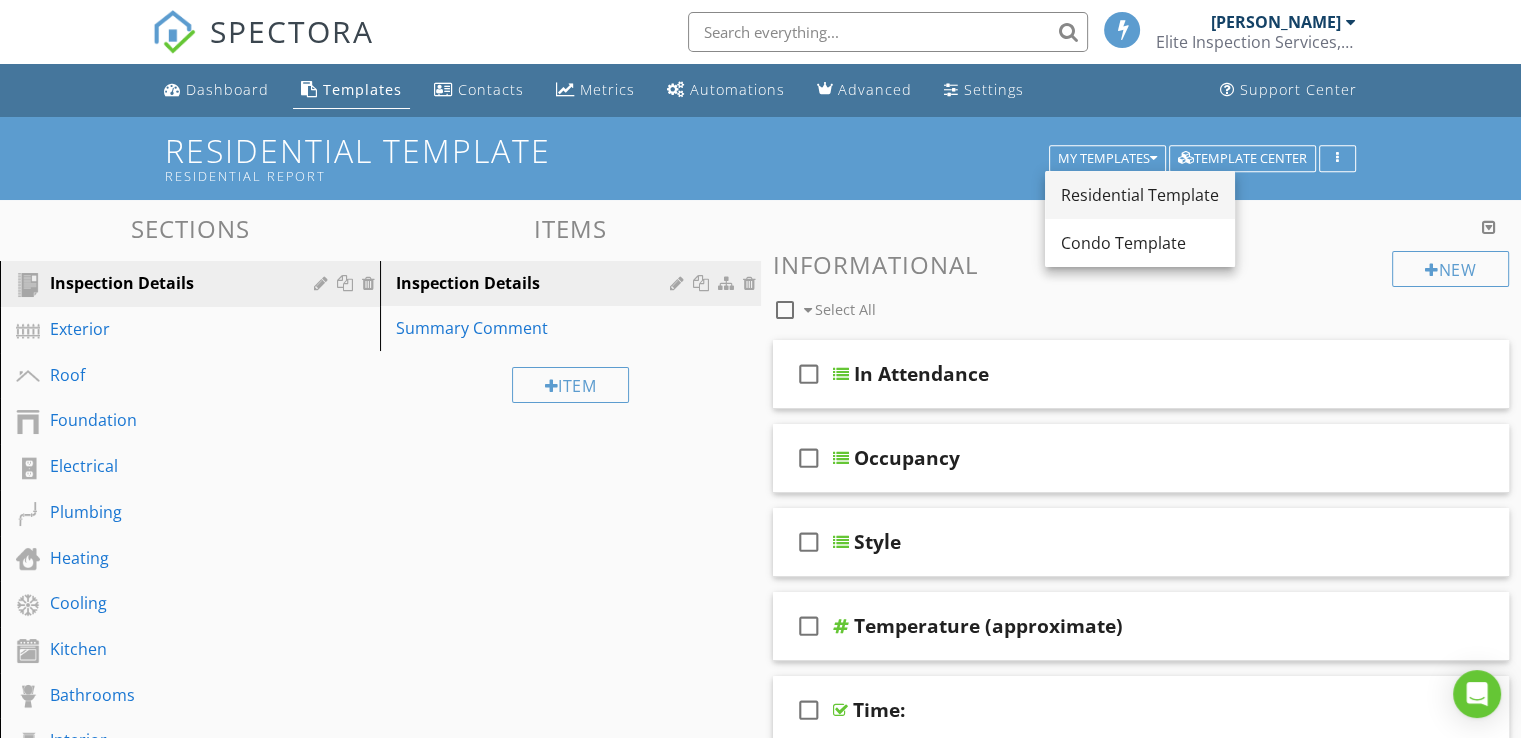 click on "Residential Template" at bounding box center [1140, 195] 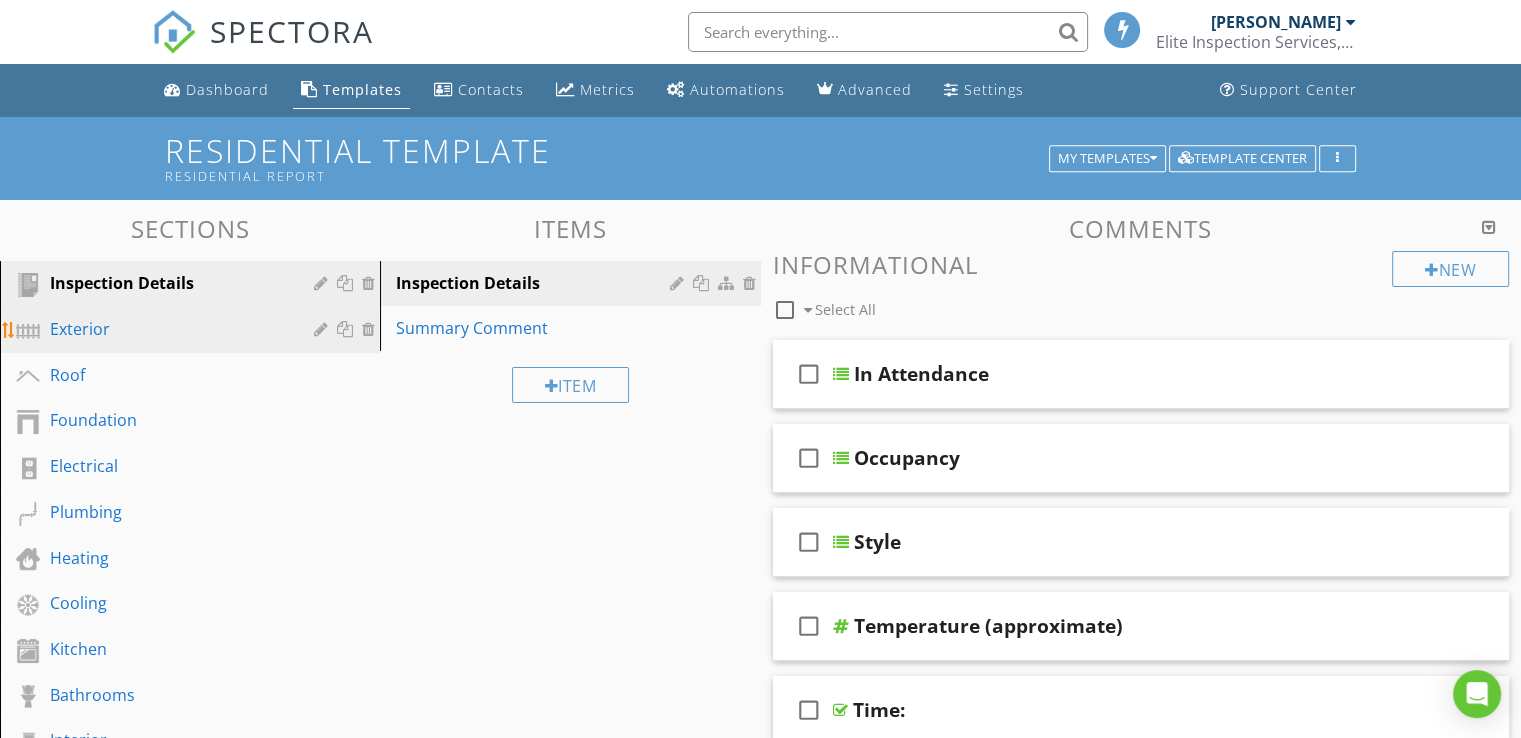 click on "Exterior" at bounding box center [193, 330] 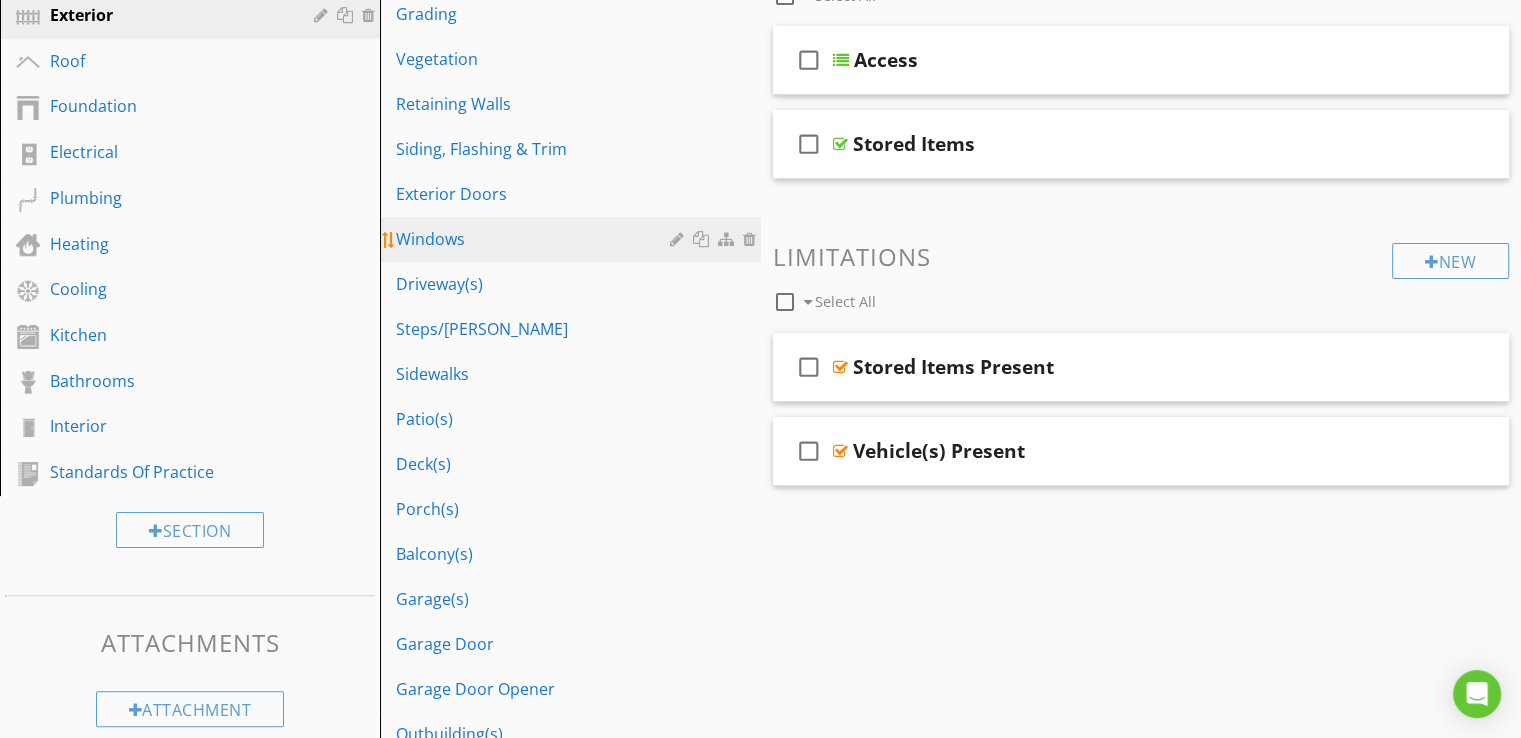 scroll, scrollTop: 400, scrollLeft: 0, axis: vertical 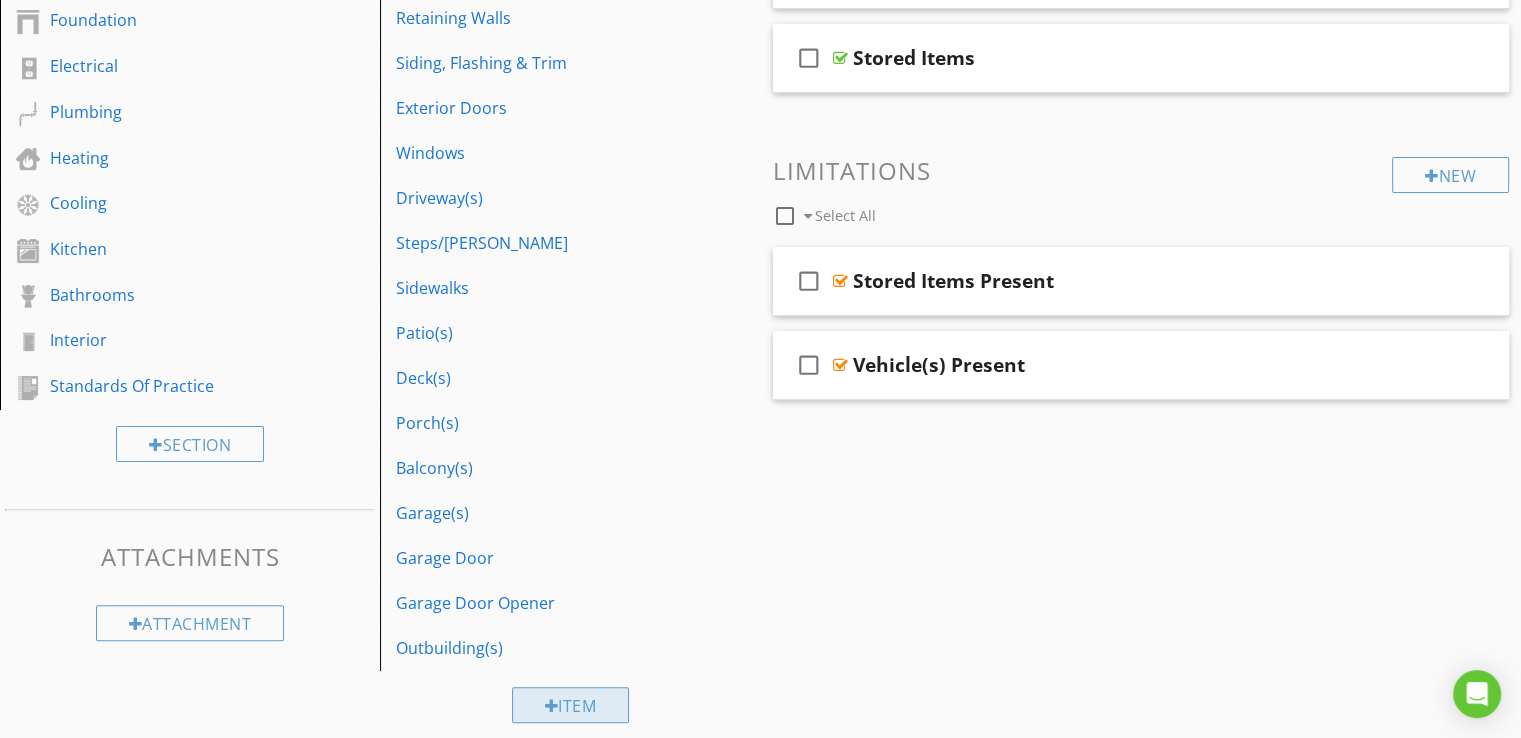 click on "Item" at bounding box center (571, 705) 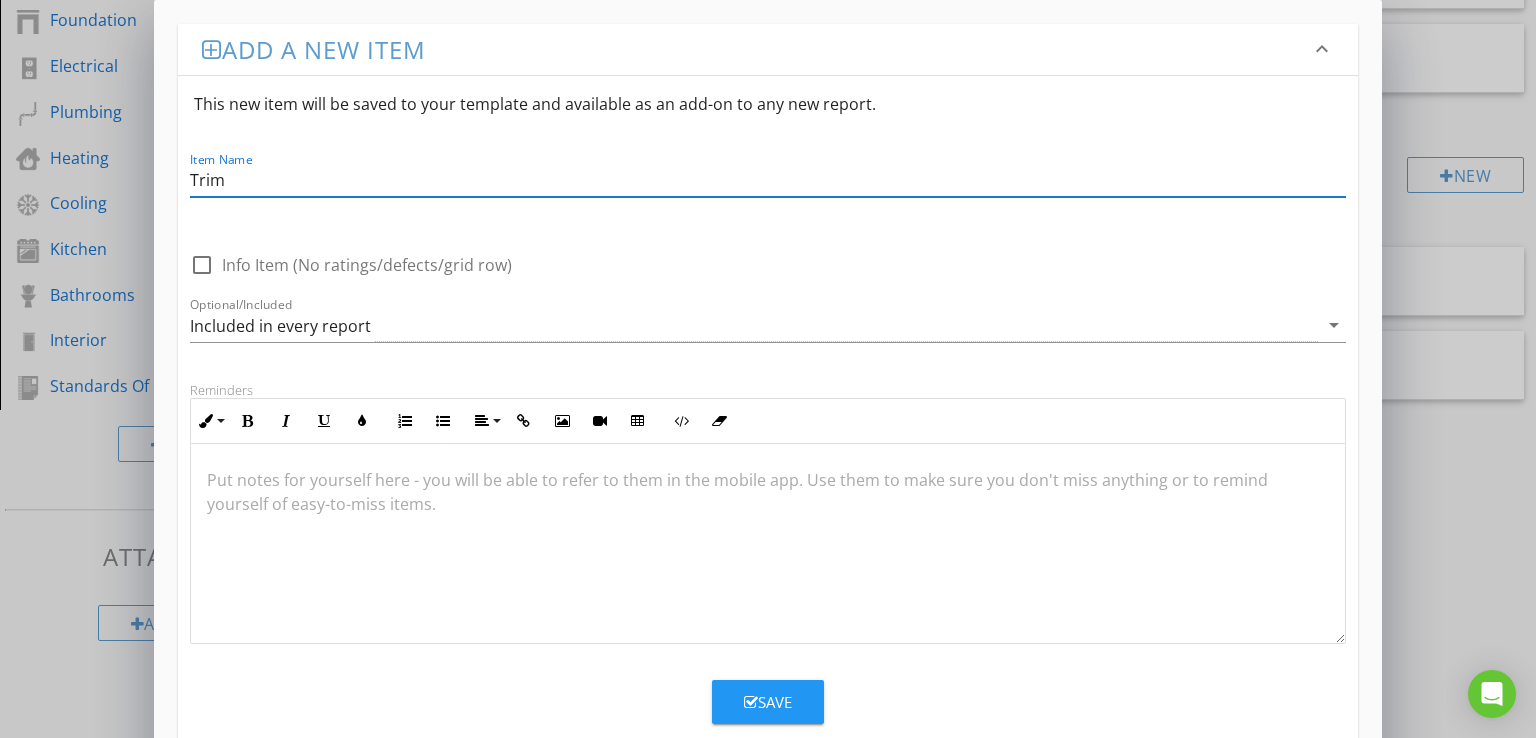 type on "Trim" 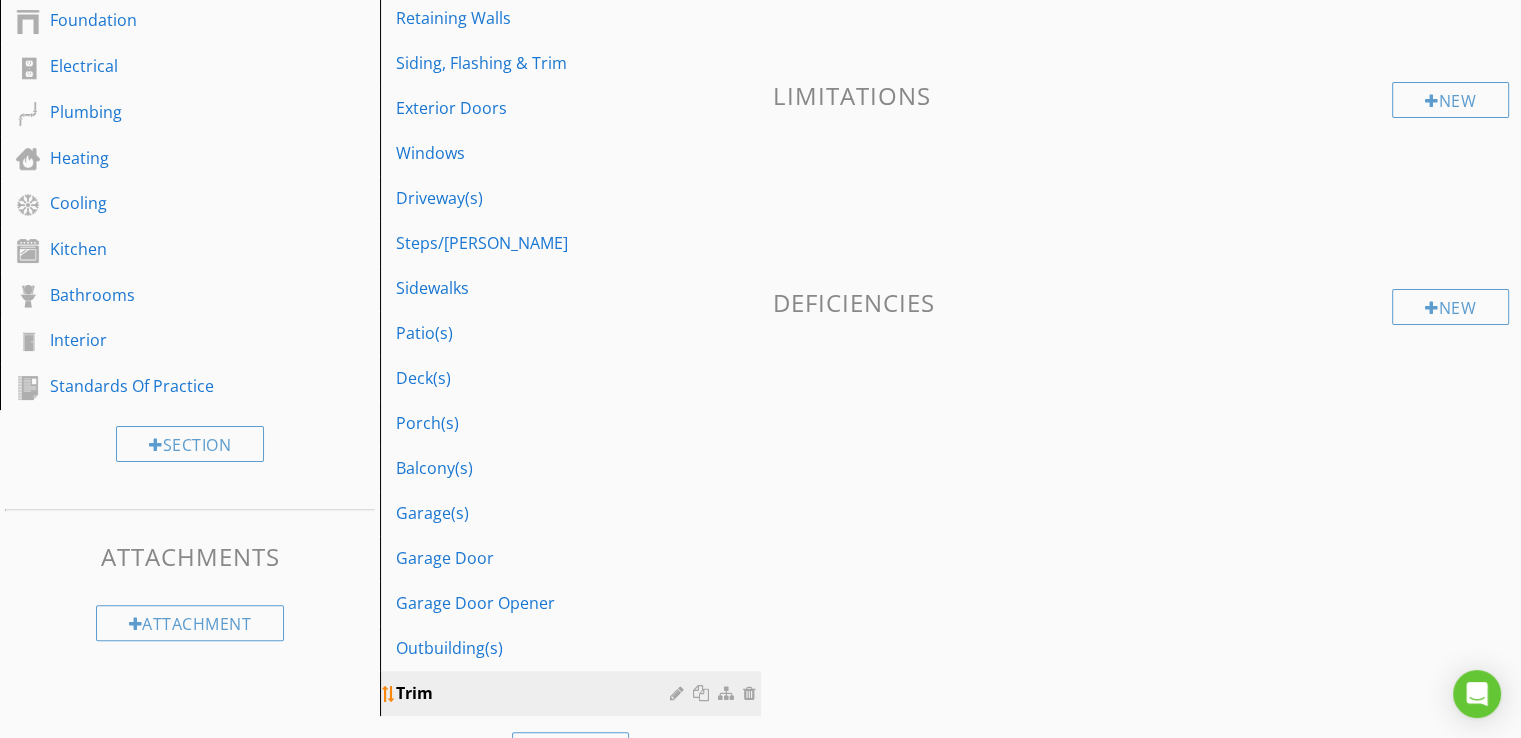 type 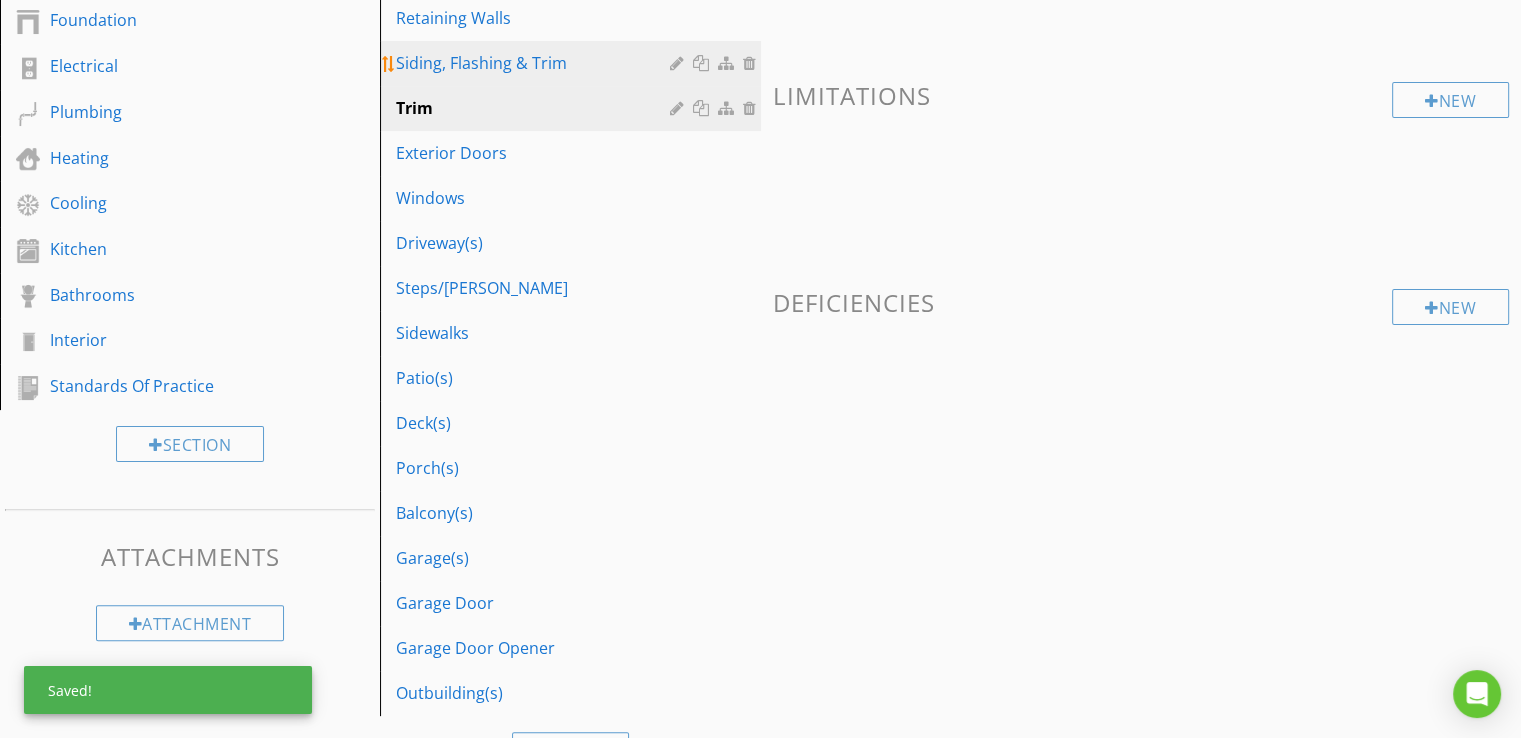click at bounding box center [679, 63] 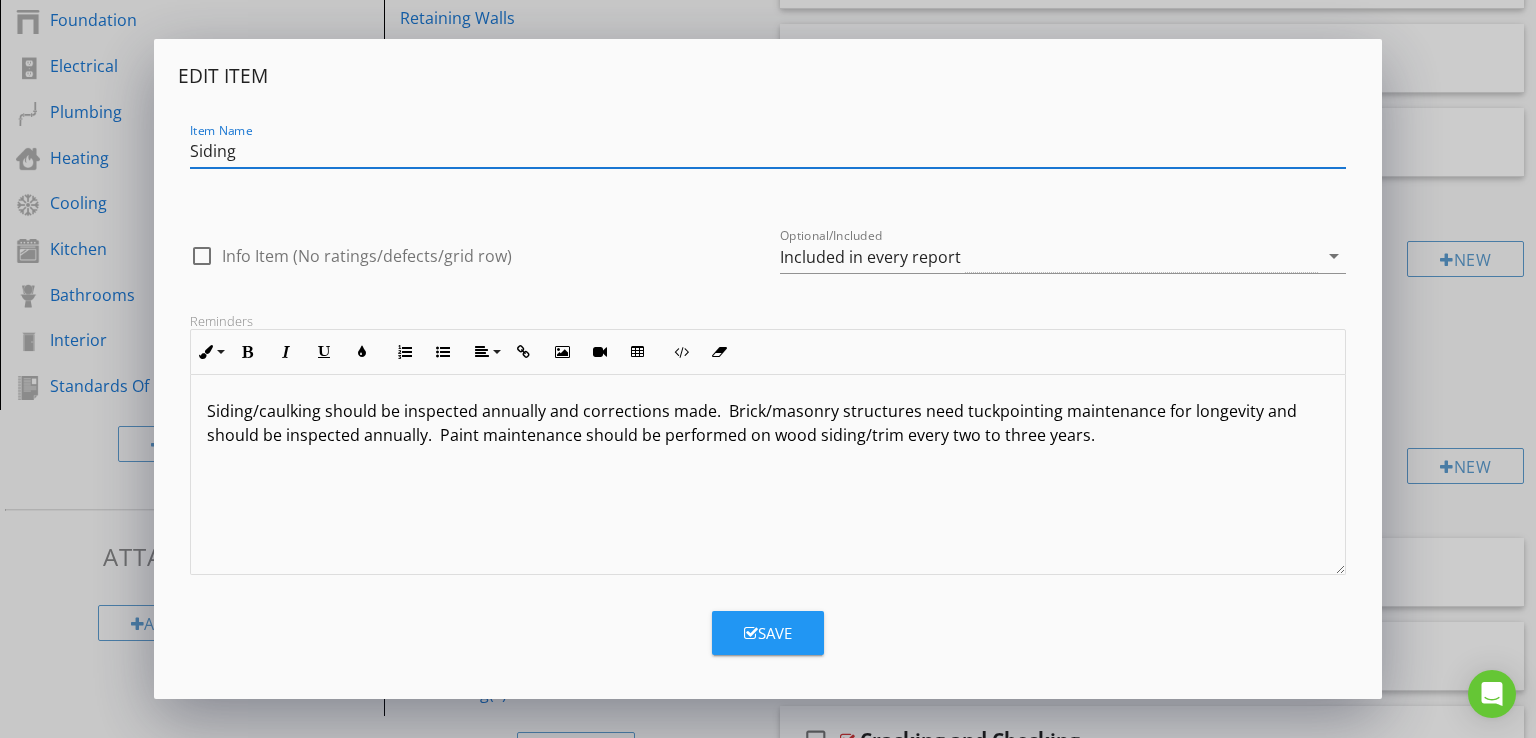 type on "Siding" 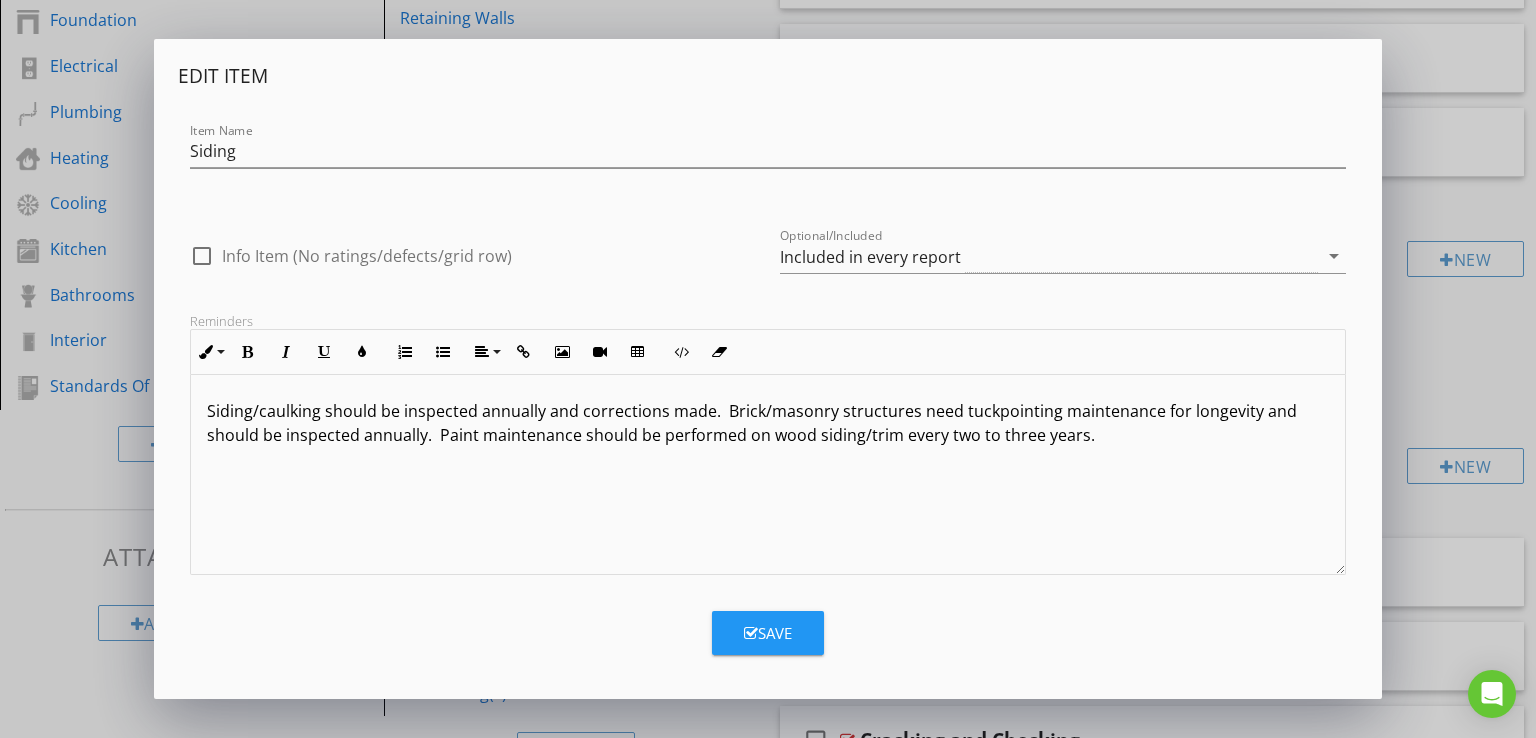 click on "Siding/caulking should be inspected annually and corrections made.  Brick/masonry structures need tuckpointing maintenance for longevity and should be inspected annually.  Paint maintenance should be performed on wood siding/trim every two to three years." at bounding box center [768, 475] 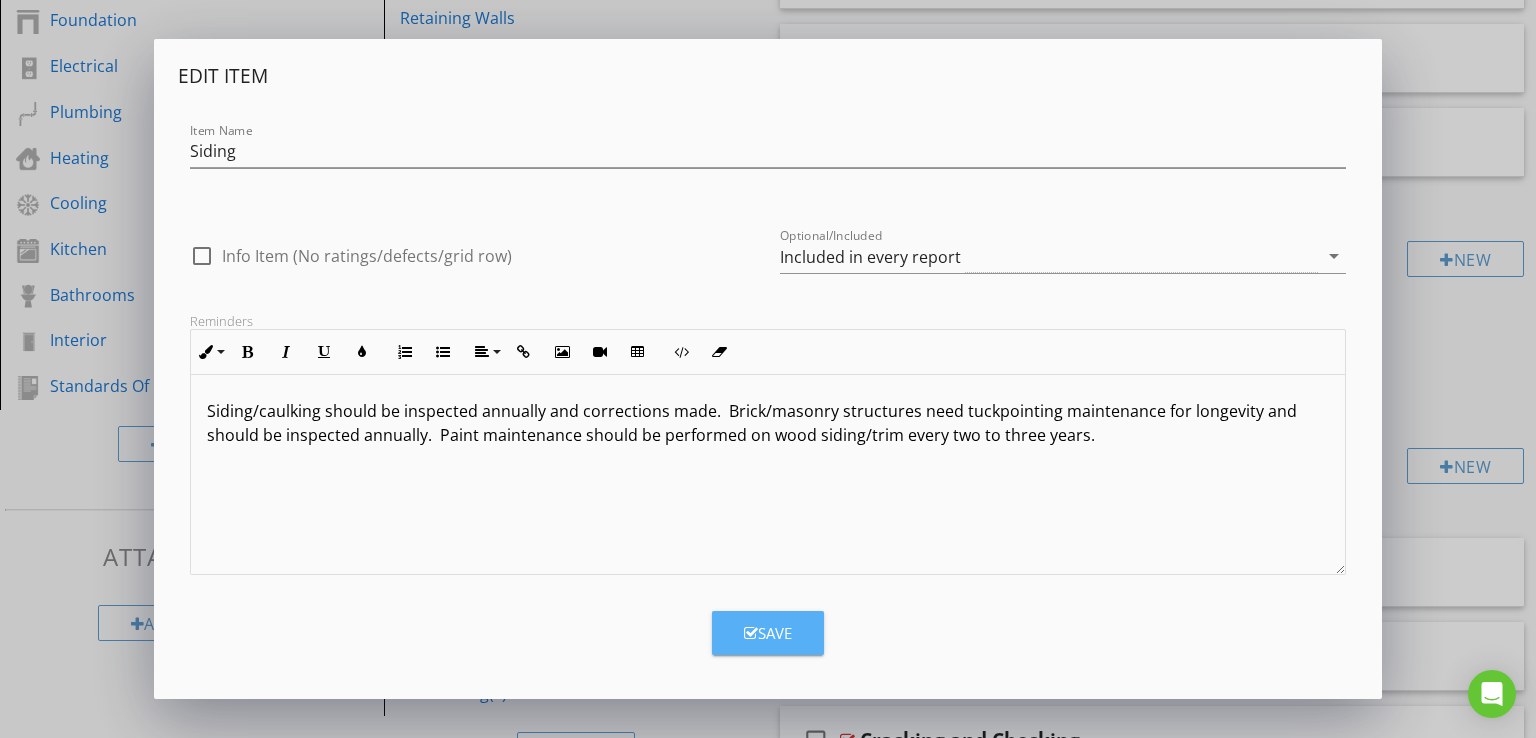 click on "Save" at bounding box center [768, 633] 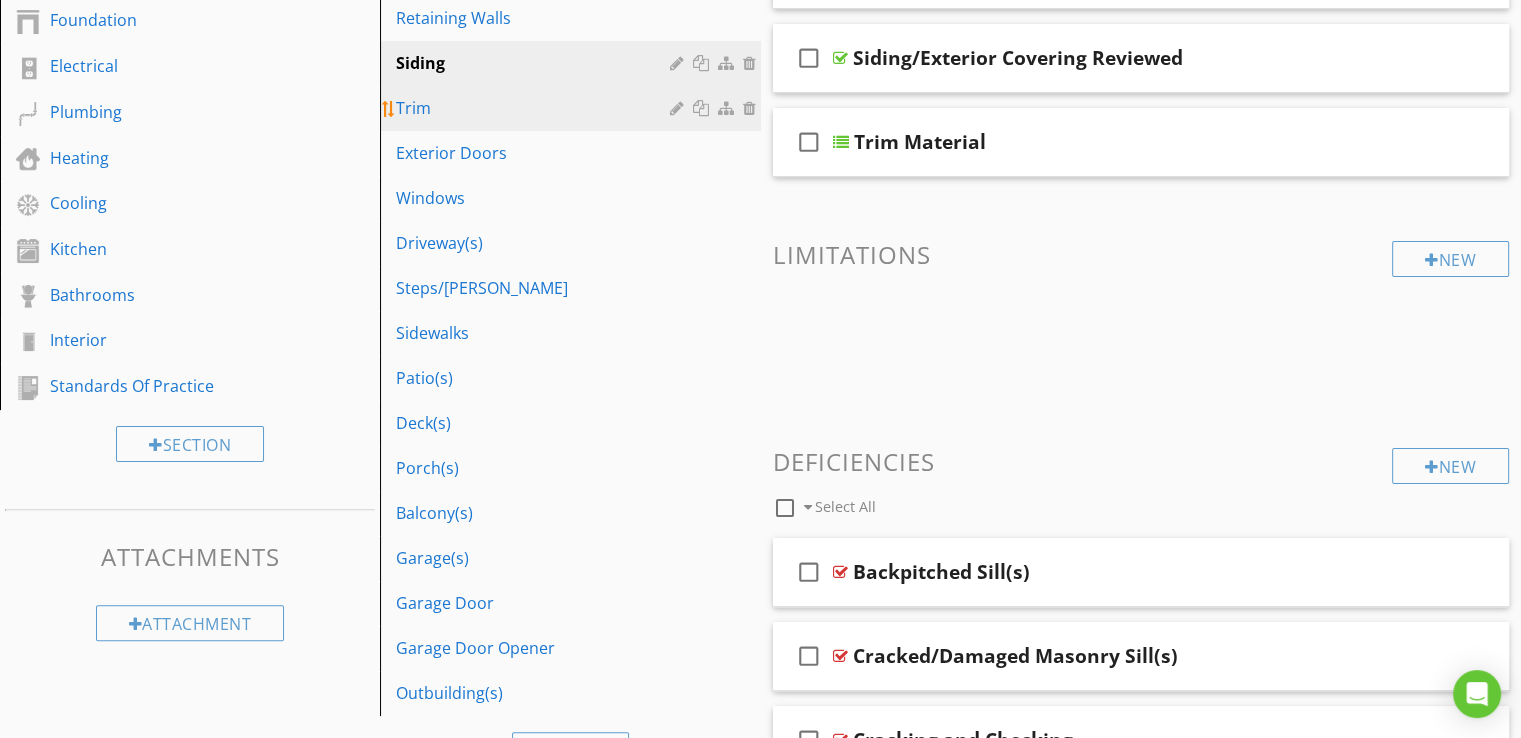 click on "Trim" at bounding box center (535, 108) 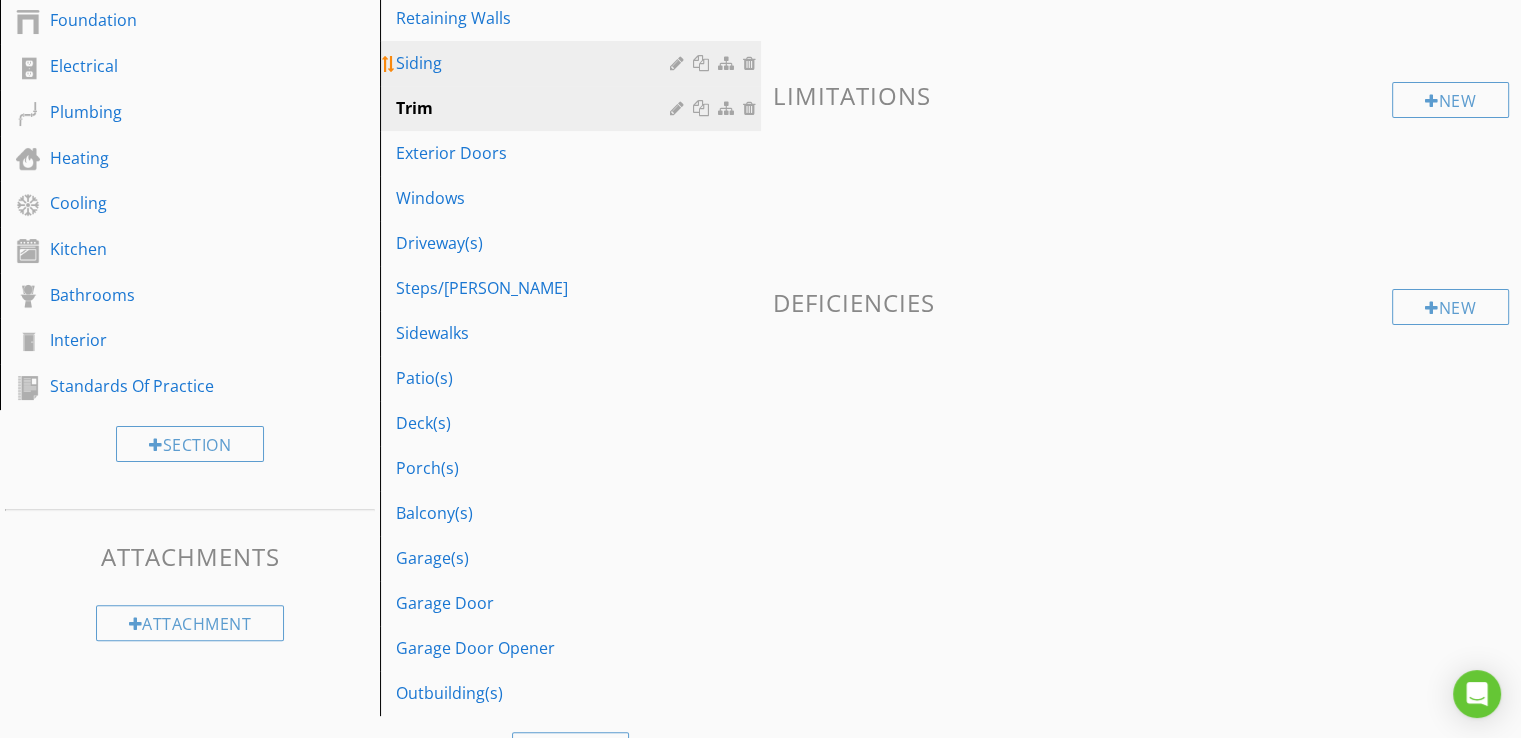 click on "Siding" at bounding box center (535, 63) 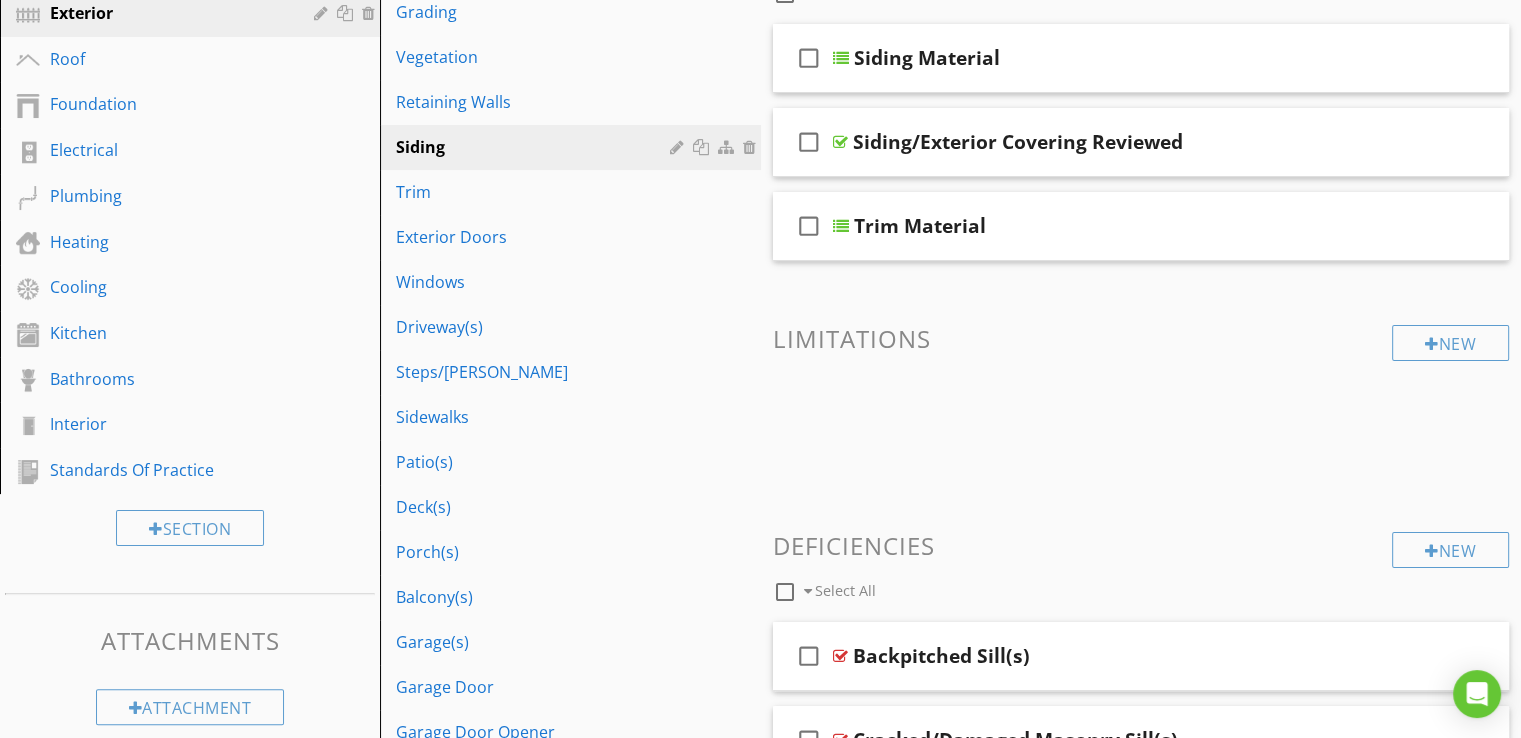 scroll, scrollTop: 100, scrollLeft: 0, axis: vertical 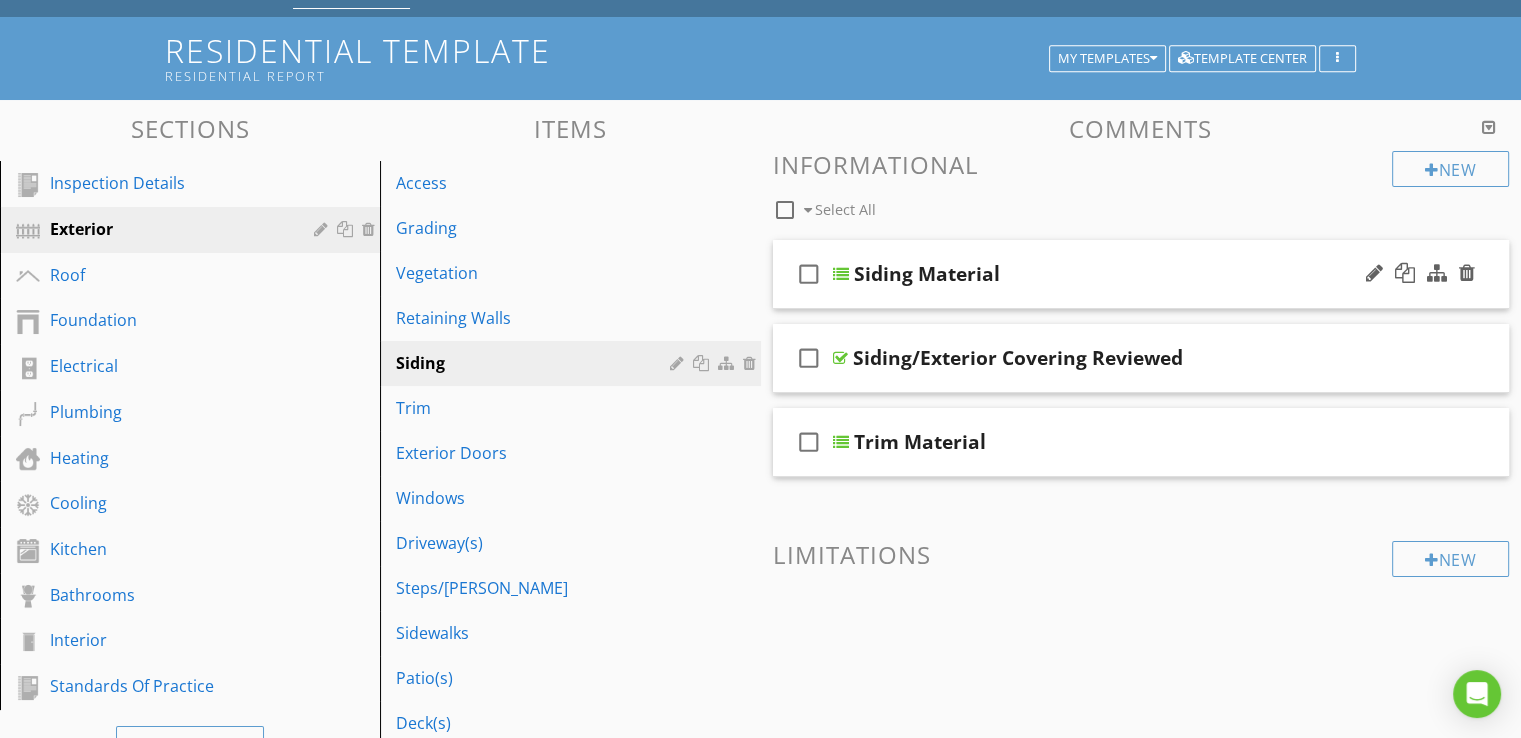 click on "Siding Material" at bounding box center (927, 274) 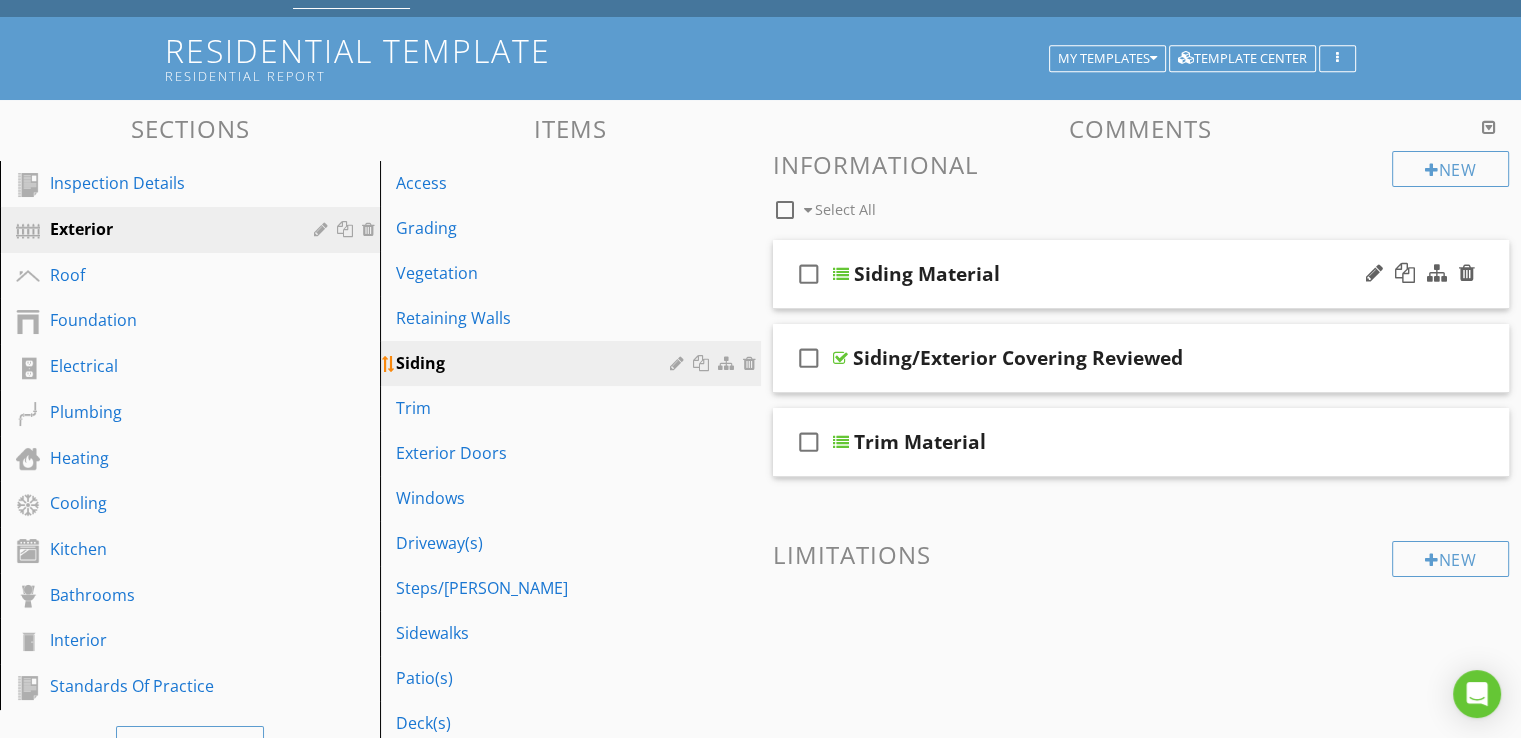 click on "Siding" at bounding box center [535, 363] 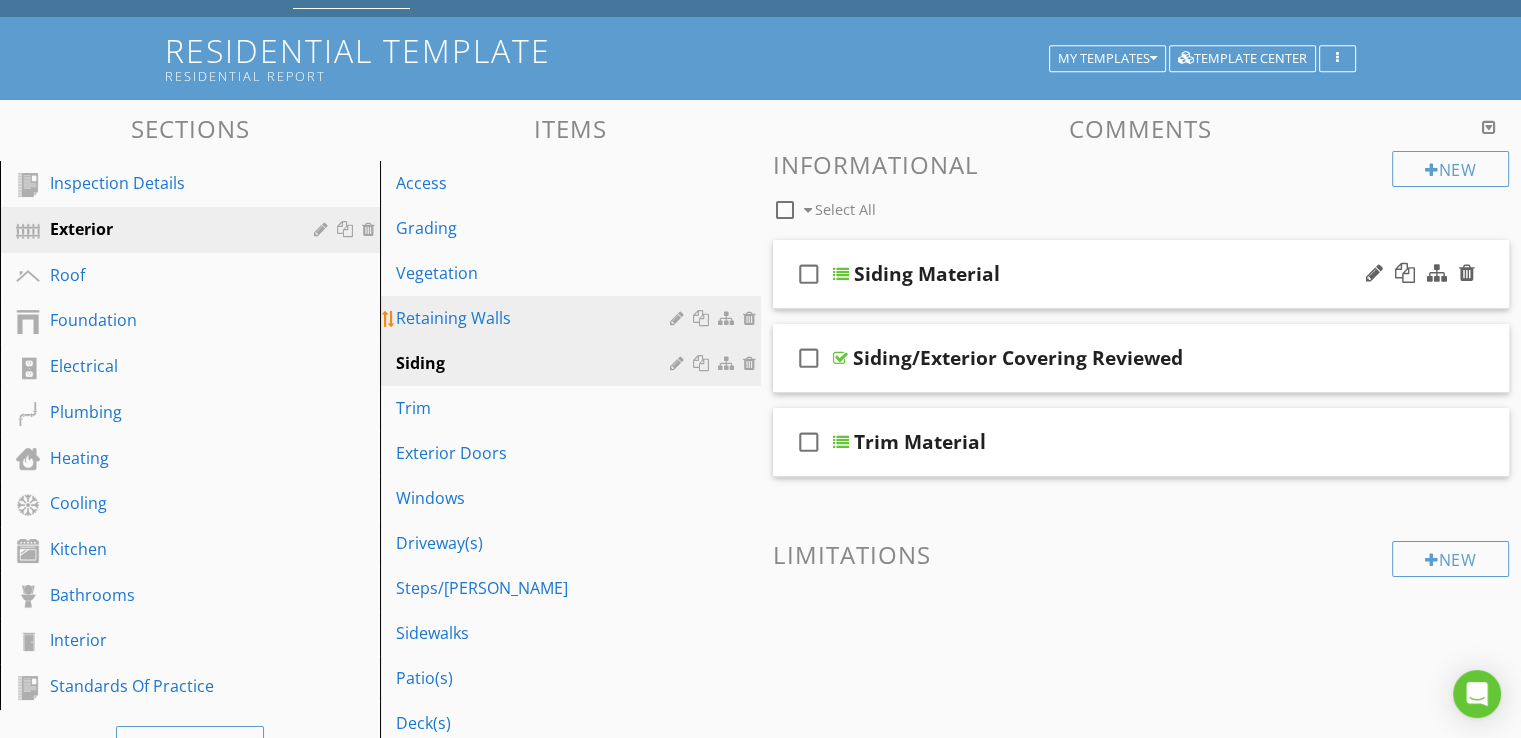 click on "Retaining Walls" at bounding box center [535, 318] 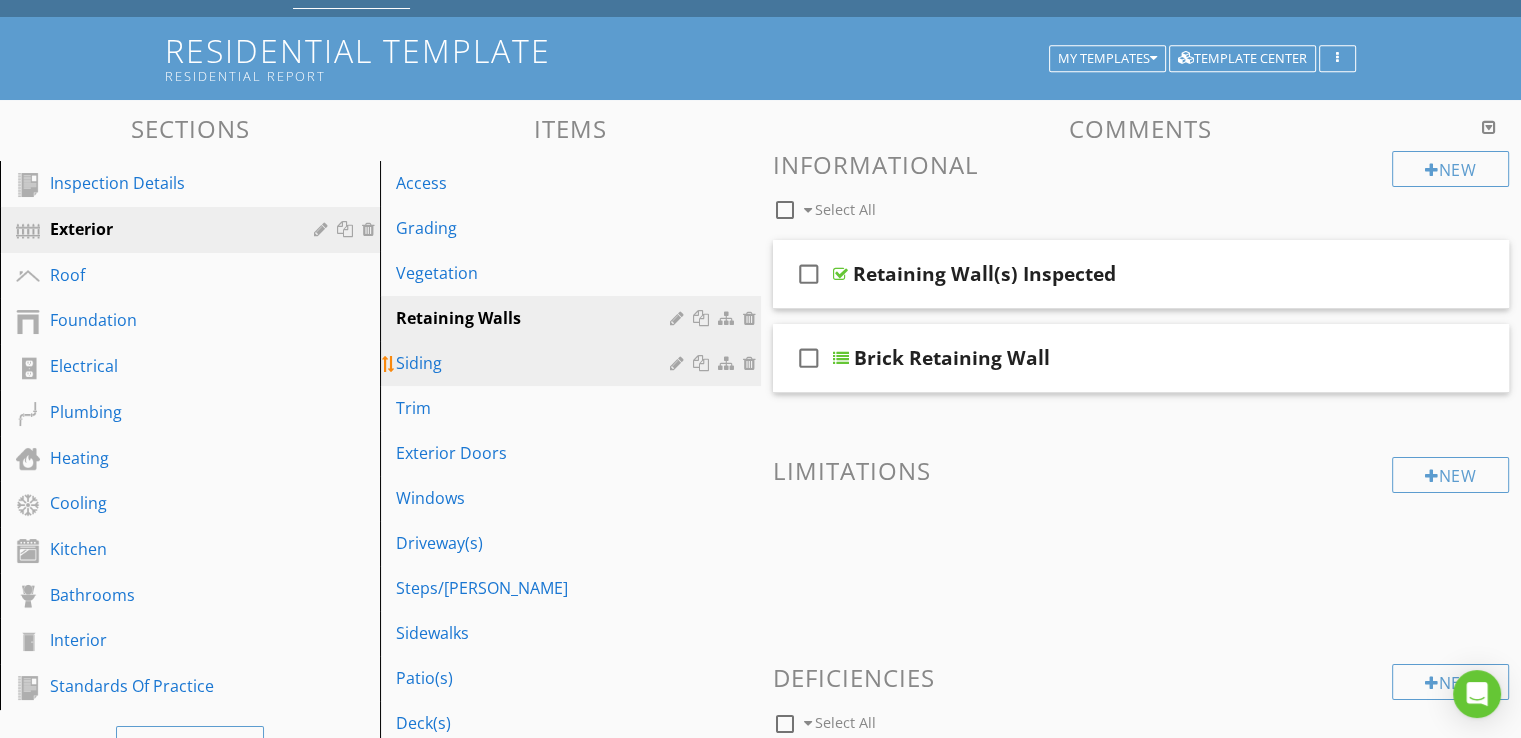 click on "Siding" at bounding box center (535, 363) 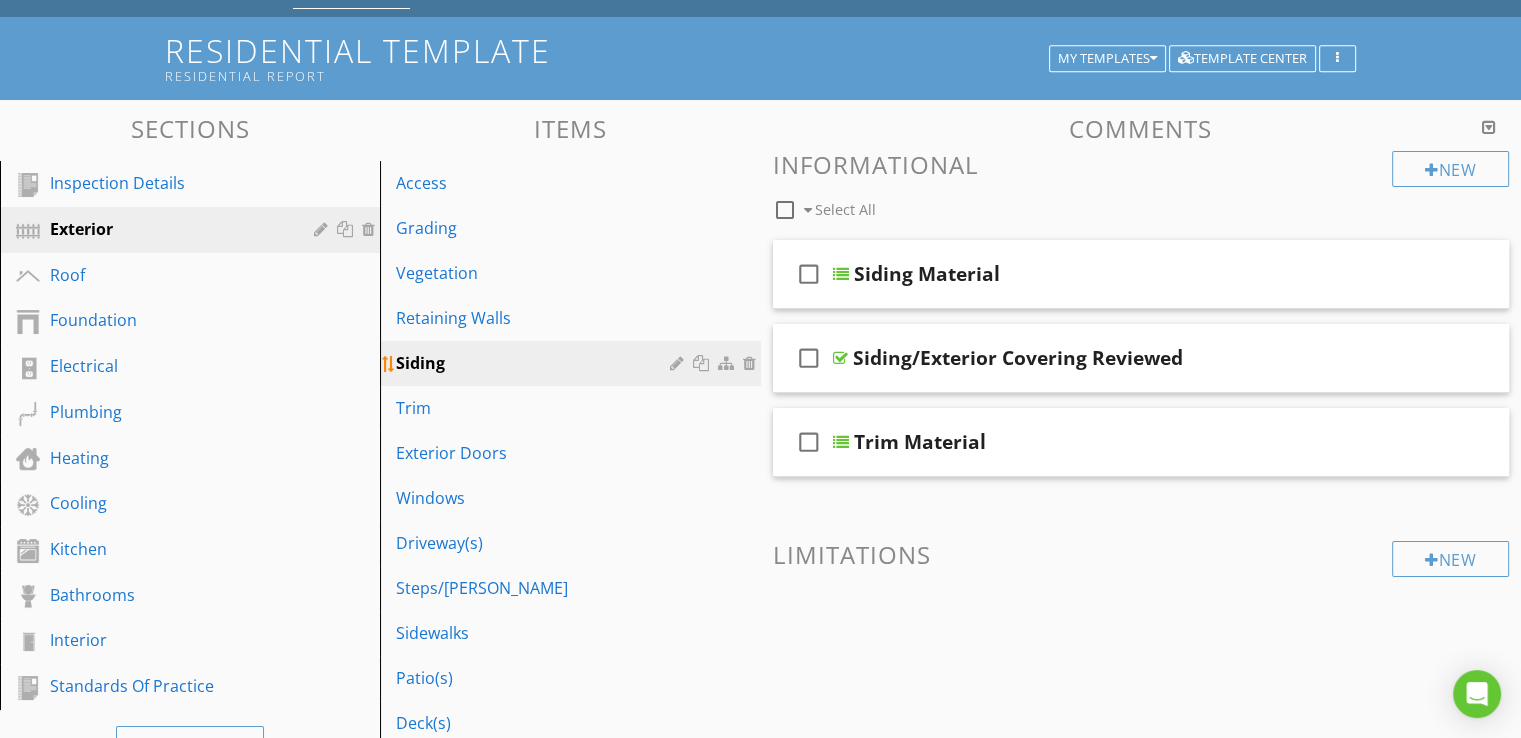 click at bounding box center [679, 363] 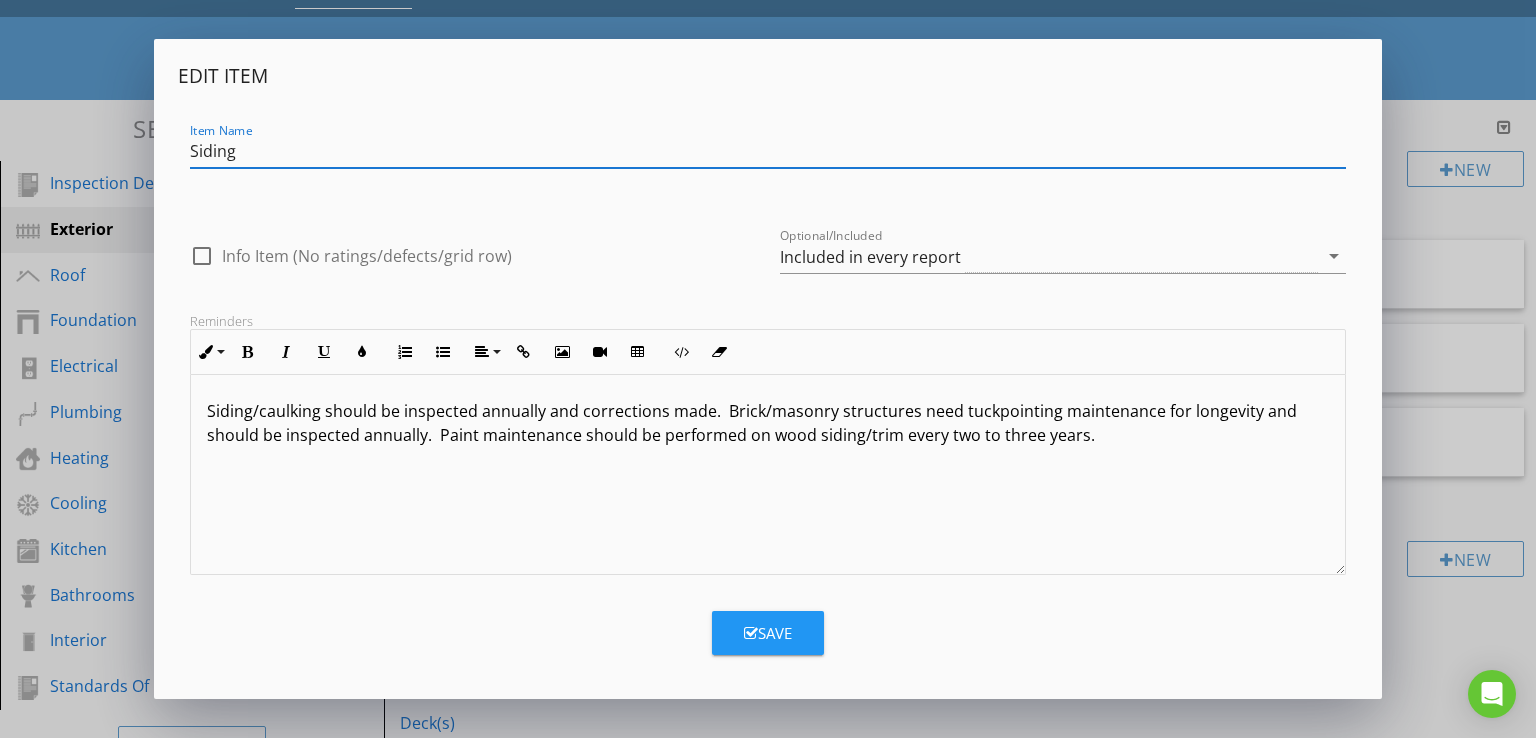 click on "Edit Item   Item Name Siding     check_box_outline_blank Info Item (No ratings/defects/grid row)   Optional/Included Included in every report arrow_drop_down     Reminders   Inline Style XLarge Large Normal Small Light Small/Light Bold Italic Underline Colors Ordered List Unordered List Align Align Left Align Center Align Right Align Justify Insert Link Insert Image Insert Video Insert Table Code View Clear Formatting Siding/caulking should be inspected annually and corrections made.  Brick/masonry structures need tuckpointing maintenance for longevity and should be inspected annually.  Paint maintenance should be performed on wood siding/trim every two to three years. Put notes for yourself here - you will be able to refer to them in the mobile app. Use them to make sure you don't miss anything or to remind yourself of easy-to-miss items.
Save" at bounding box center [768, 369] 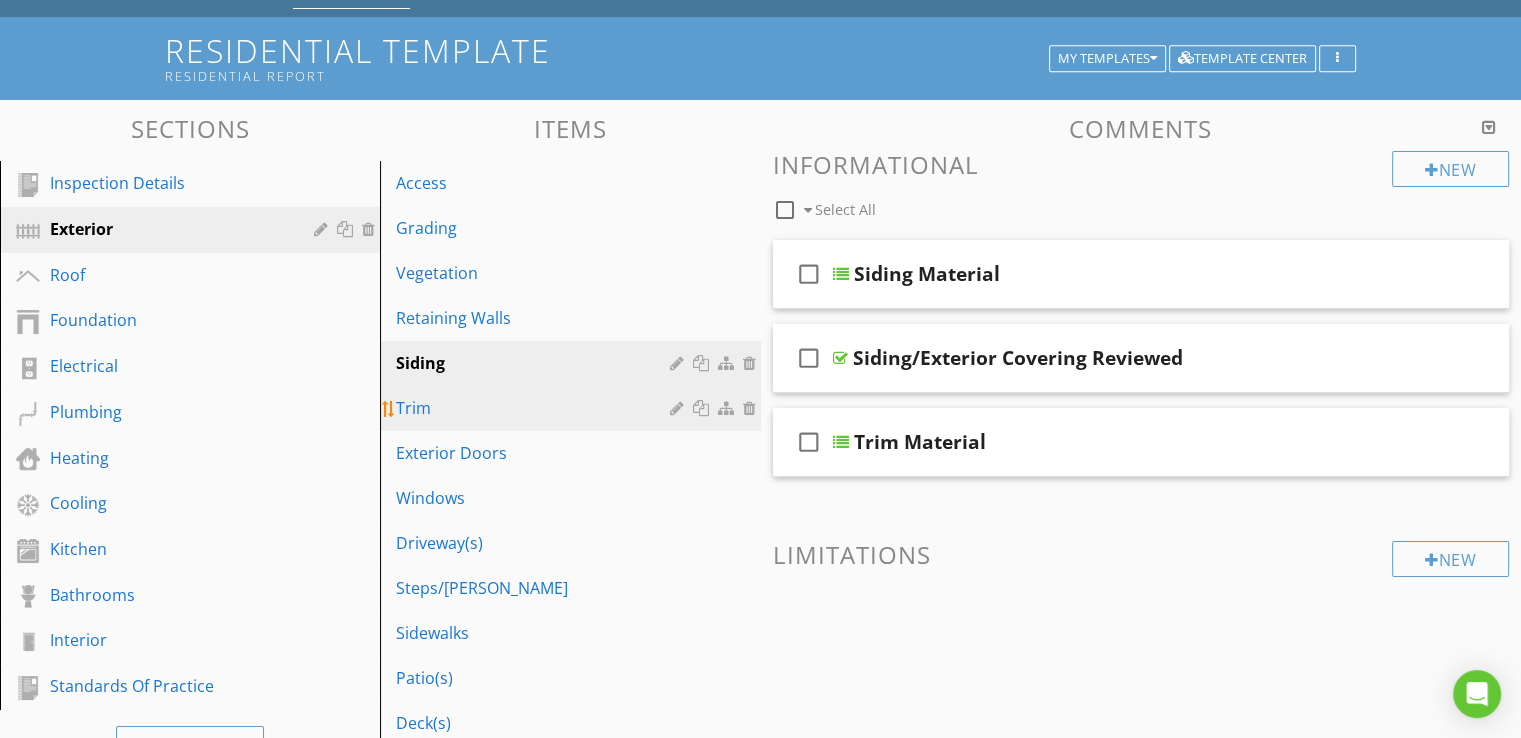 click on "Trim" at bounding box center (535, 408) 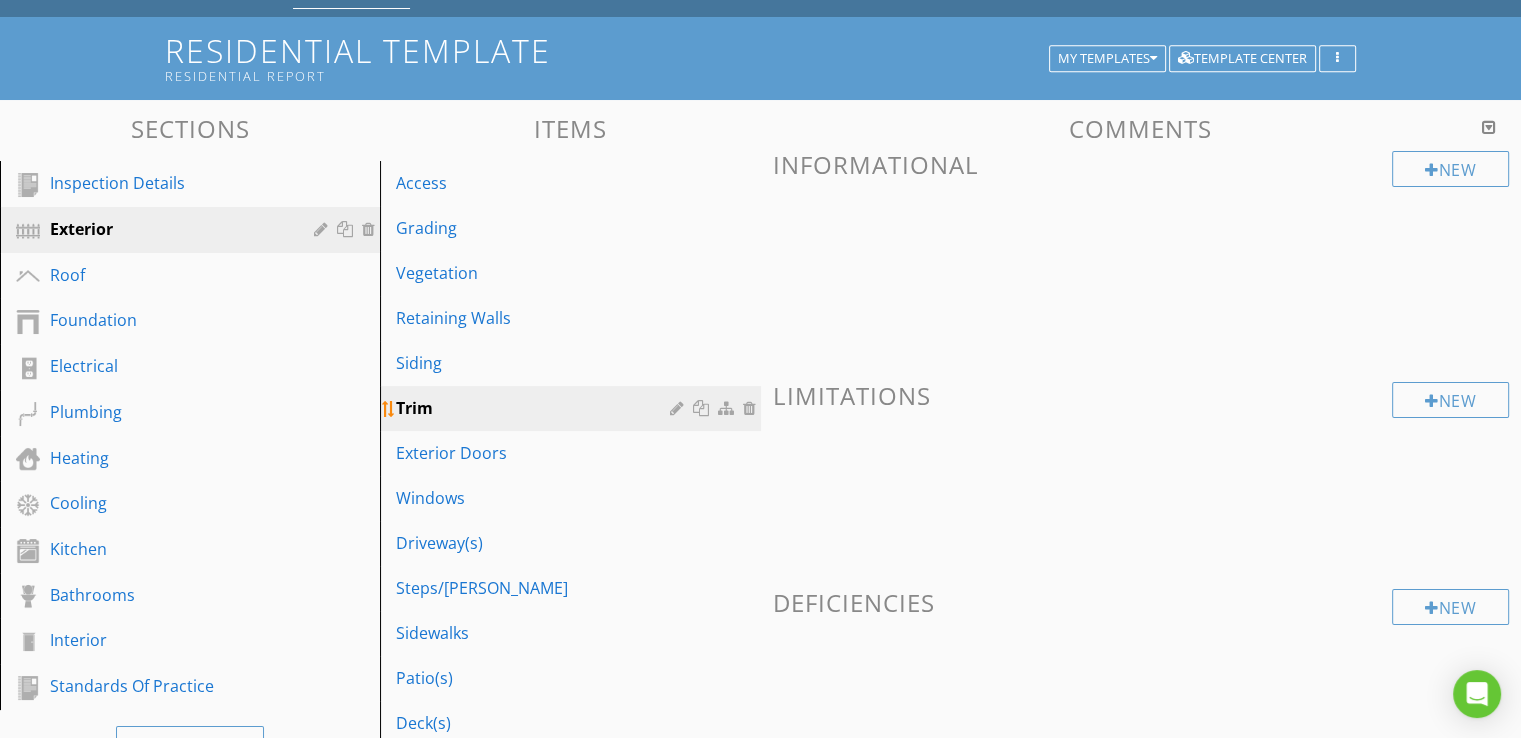click at bounding box center (679, 408) 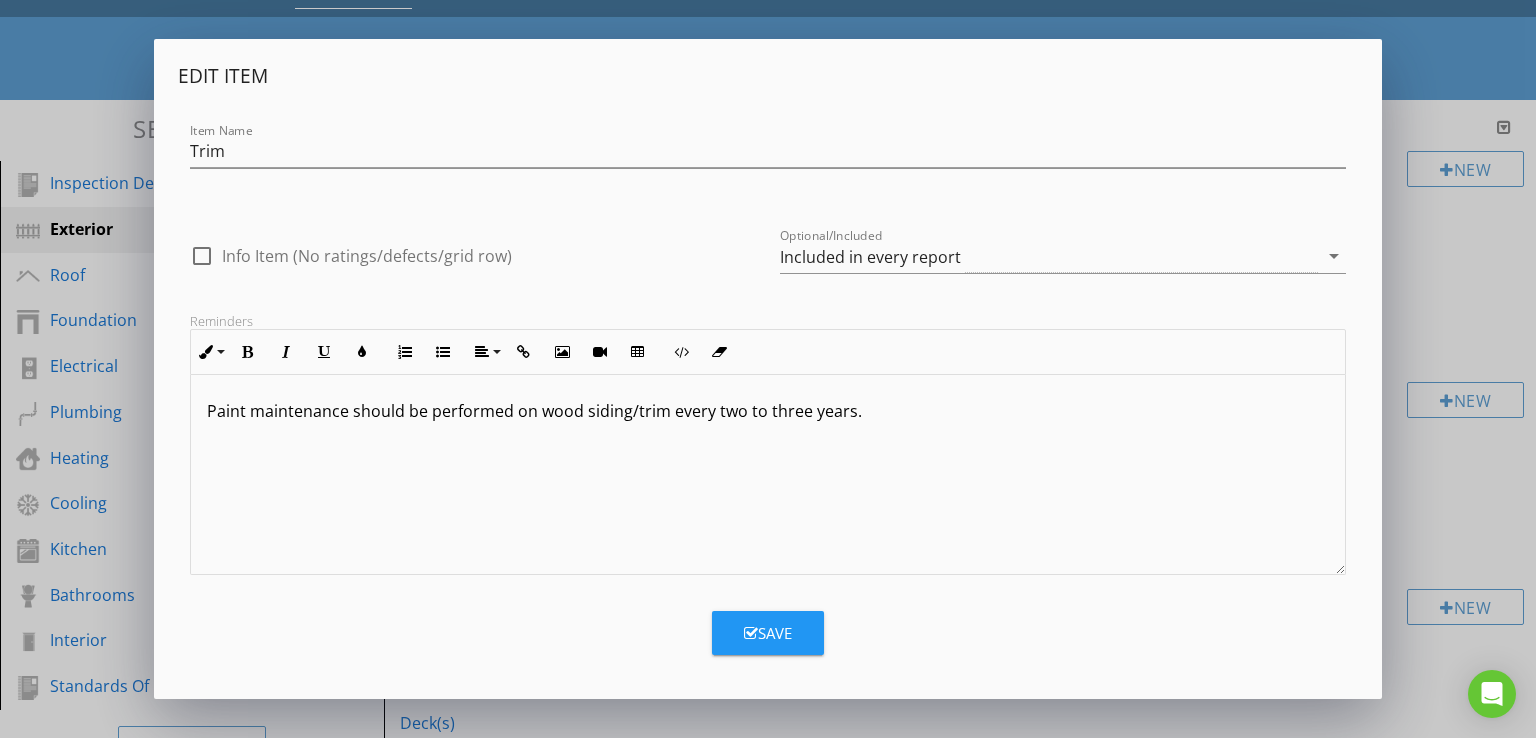 click on "Save" at bounding box center (768, 633) 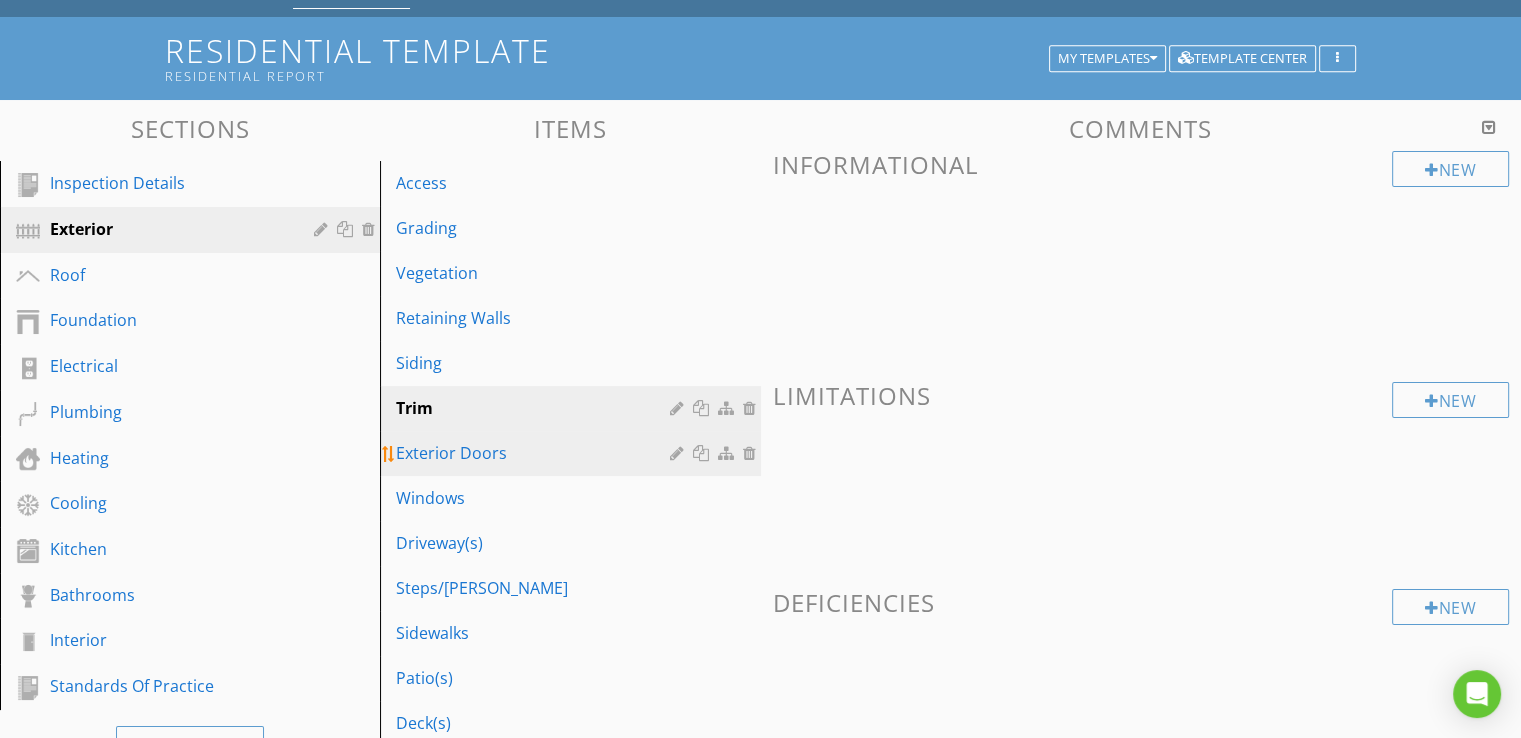 click on "Exterior Doors" at bounding box center [535, 453] 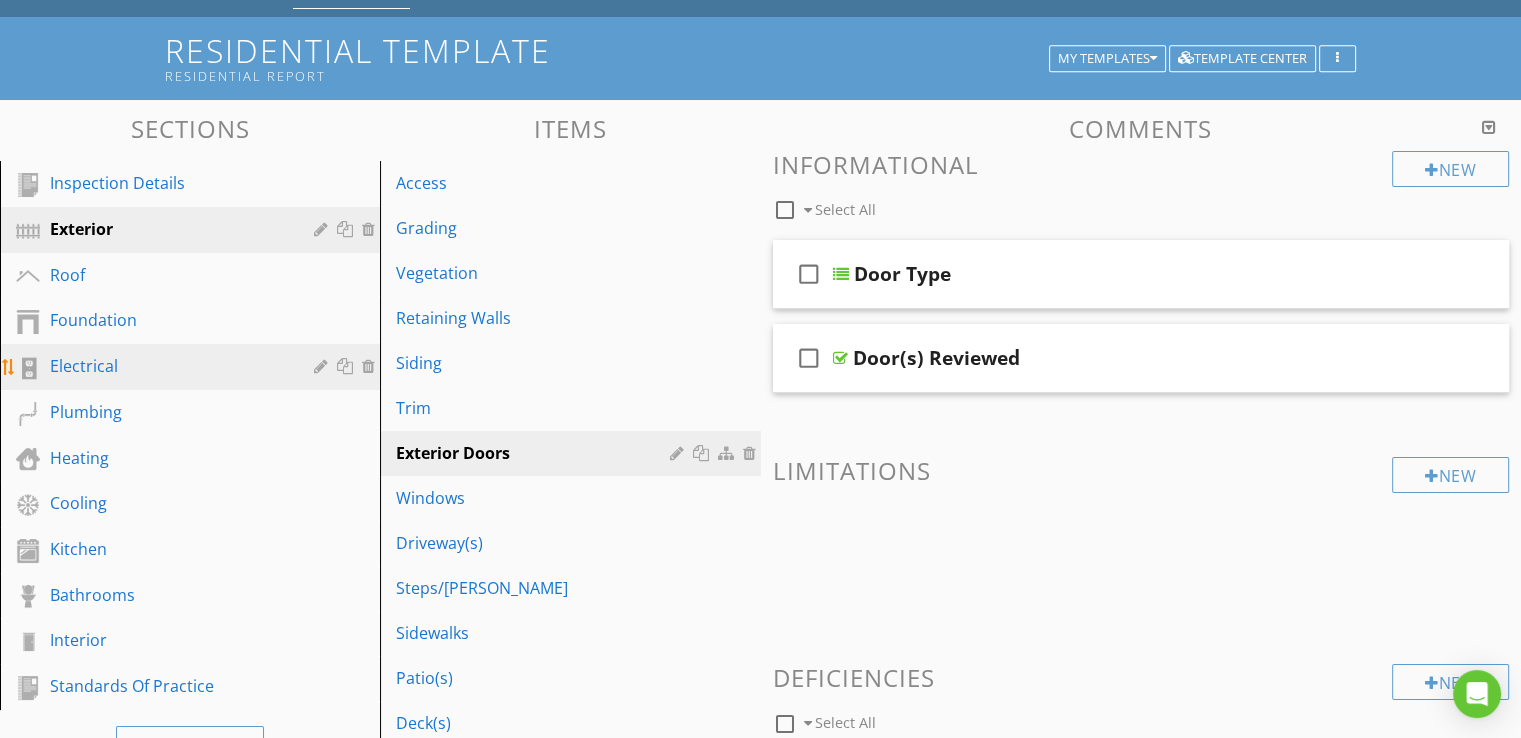 click on "Electrical" at bounding box center (167, 366) 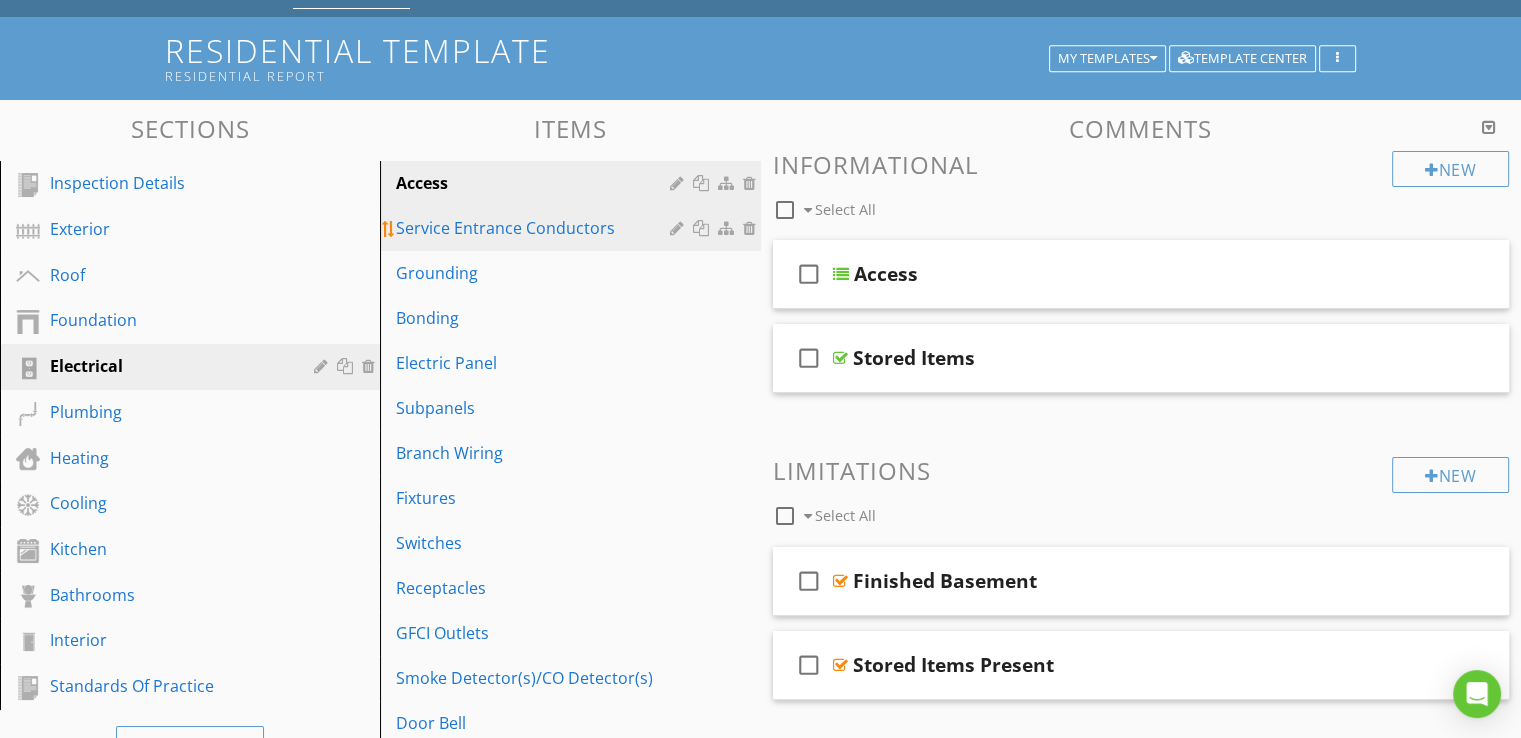 click on "Service Entrance Conductors" at bounding box center [535, 228] 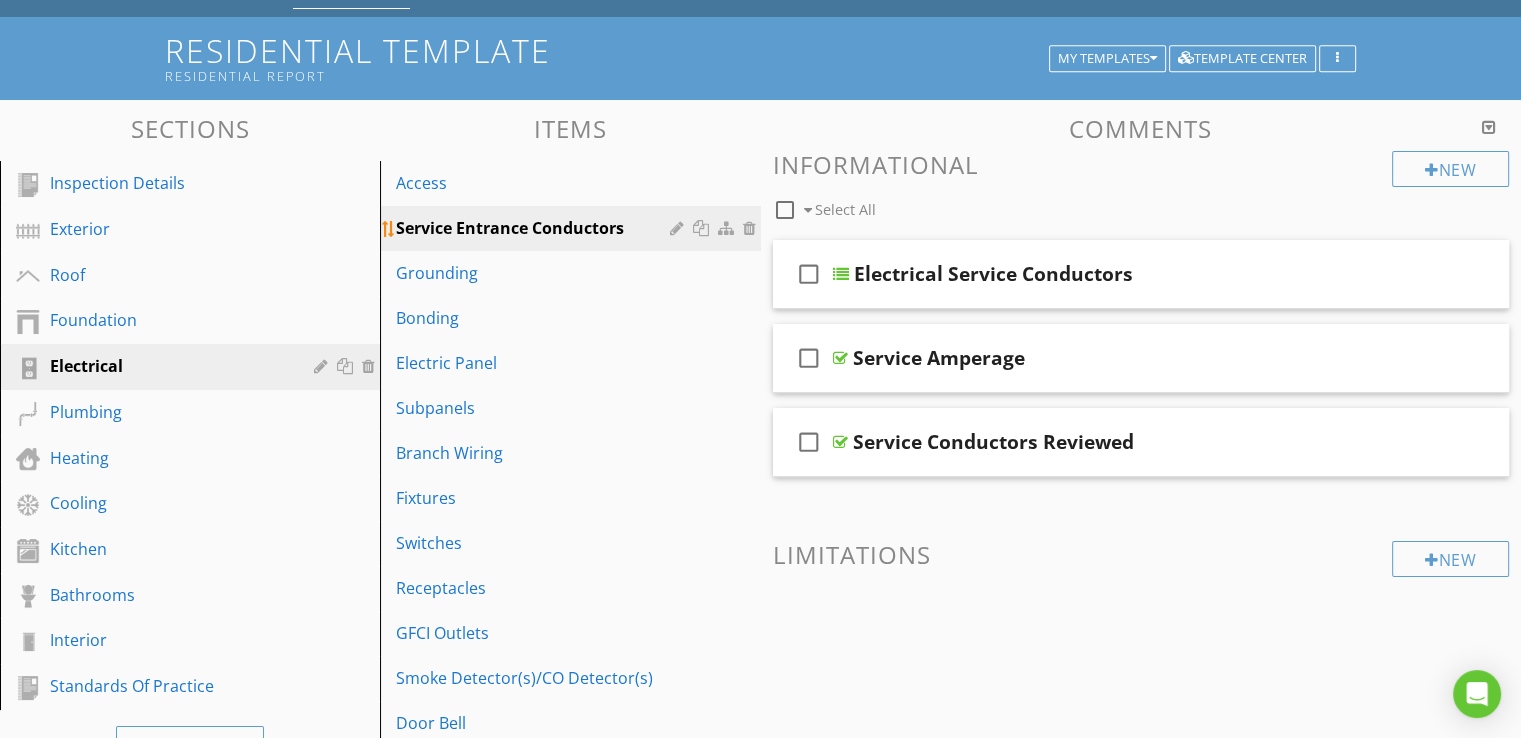 click at bounding box center [679, 228] 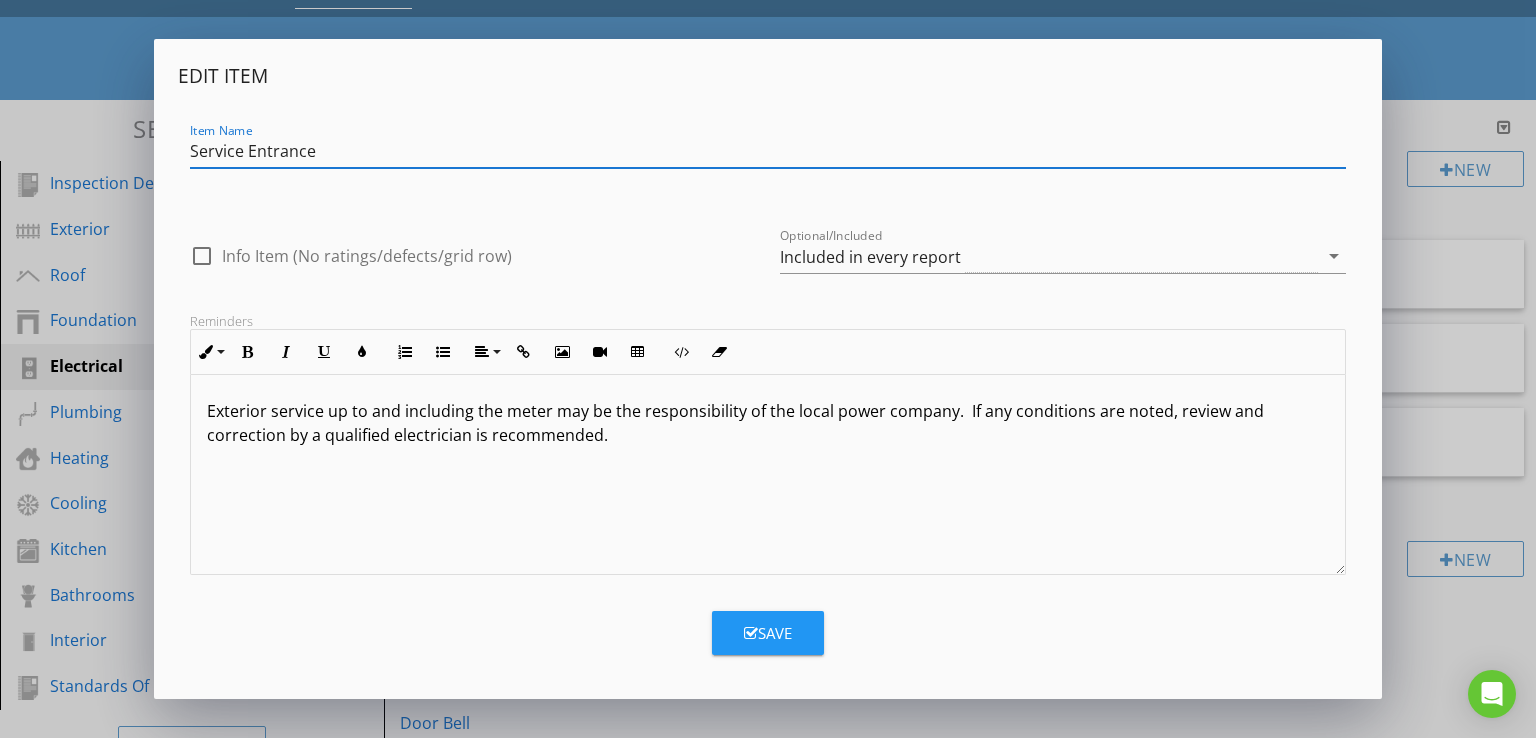 type on "Service Entrance" 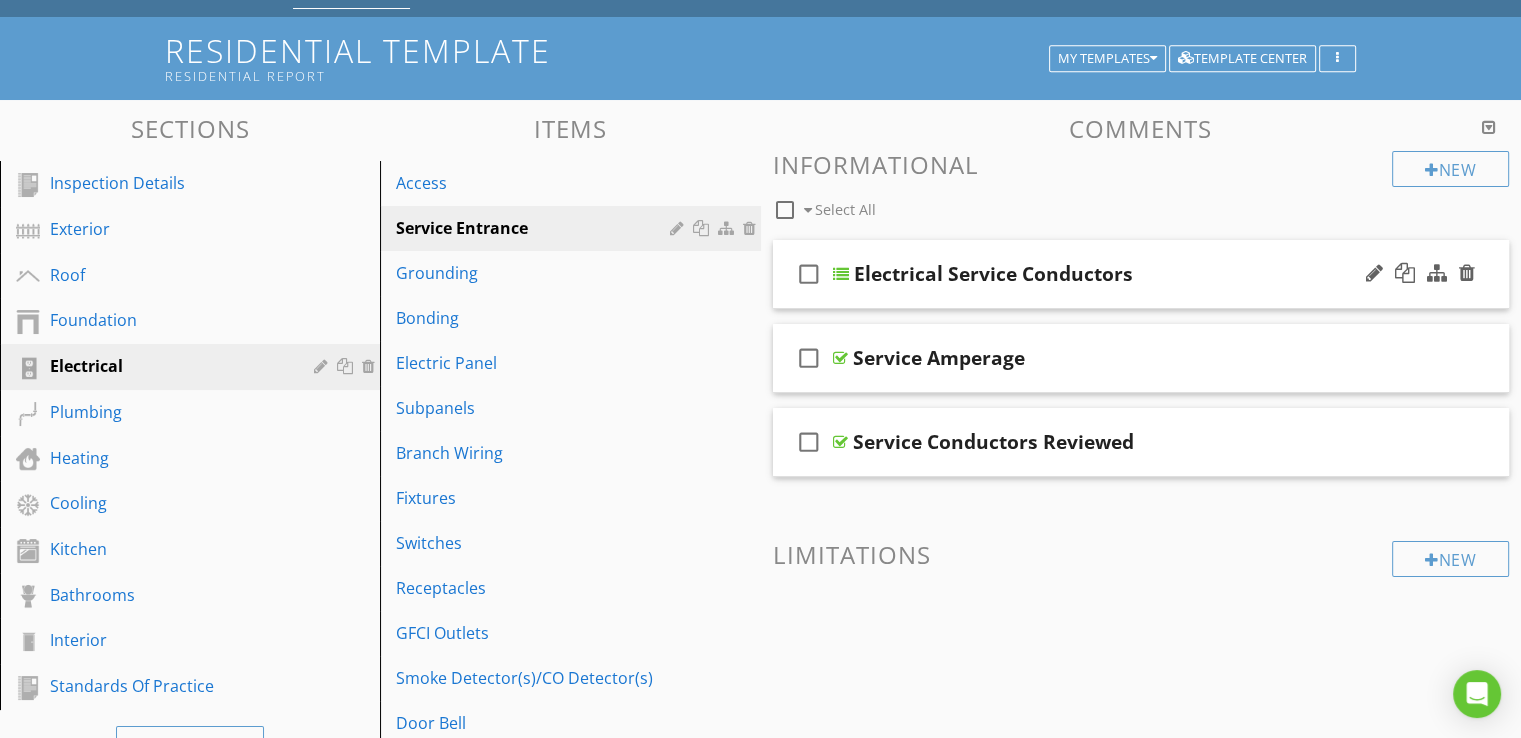 click on "Electrical Service Conductors" at bounding box center (993, 274) 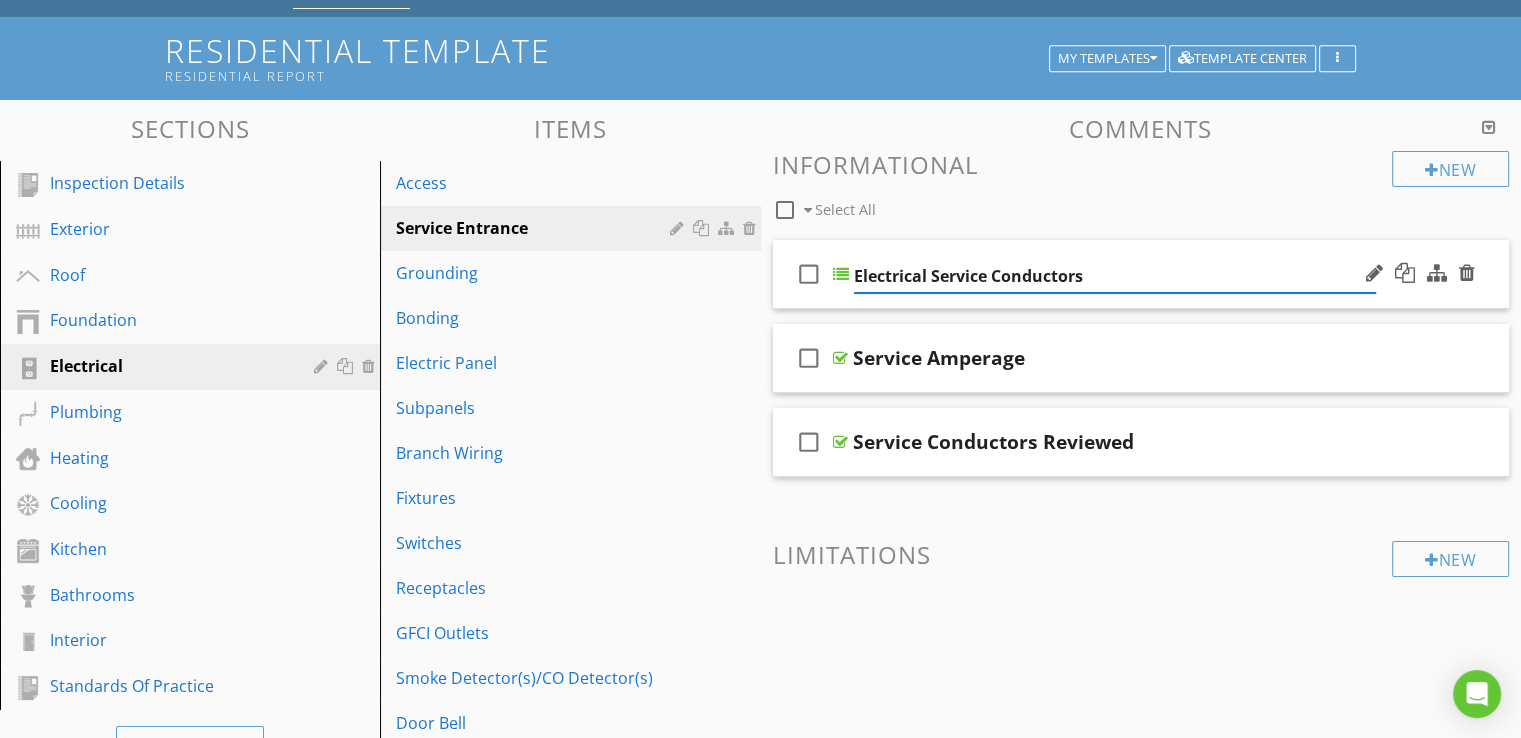 click on "check_box_outline_blank" at bounding box center (809, 274) 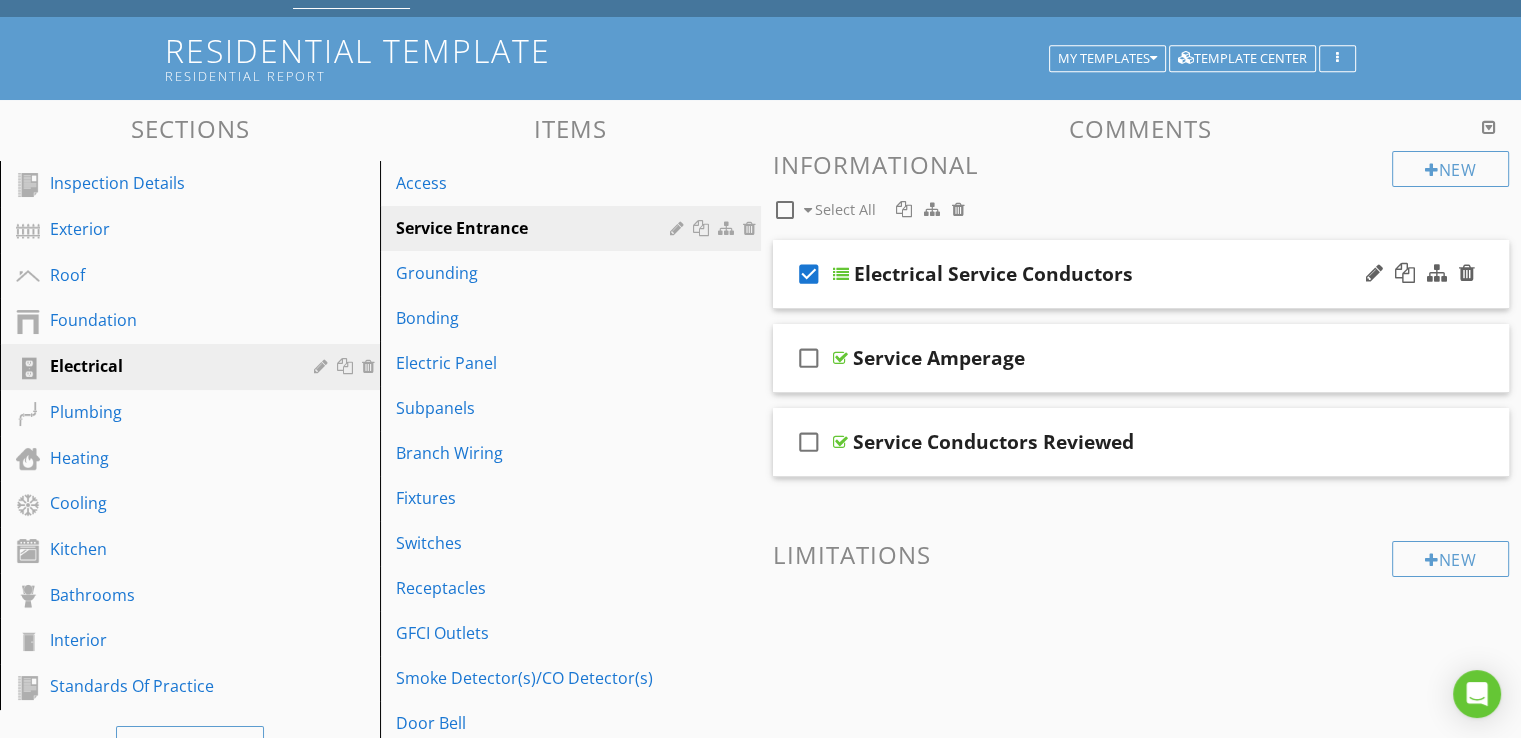 click at bounding box center [841, 274] 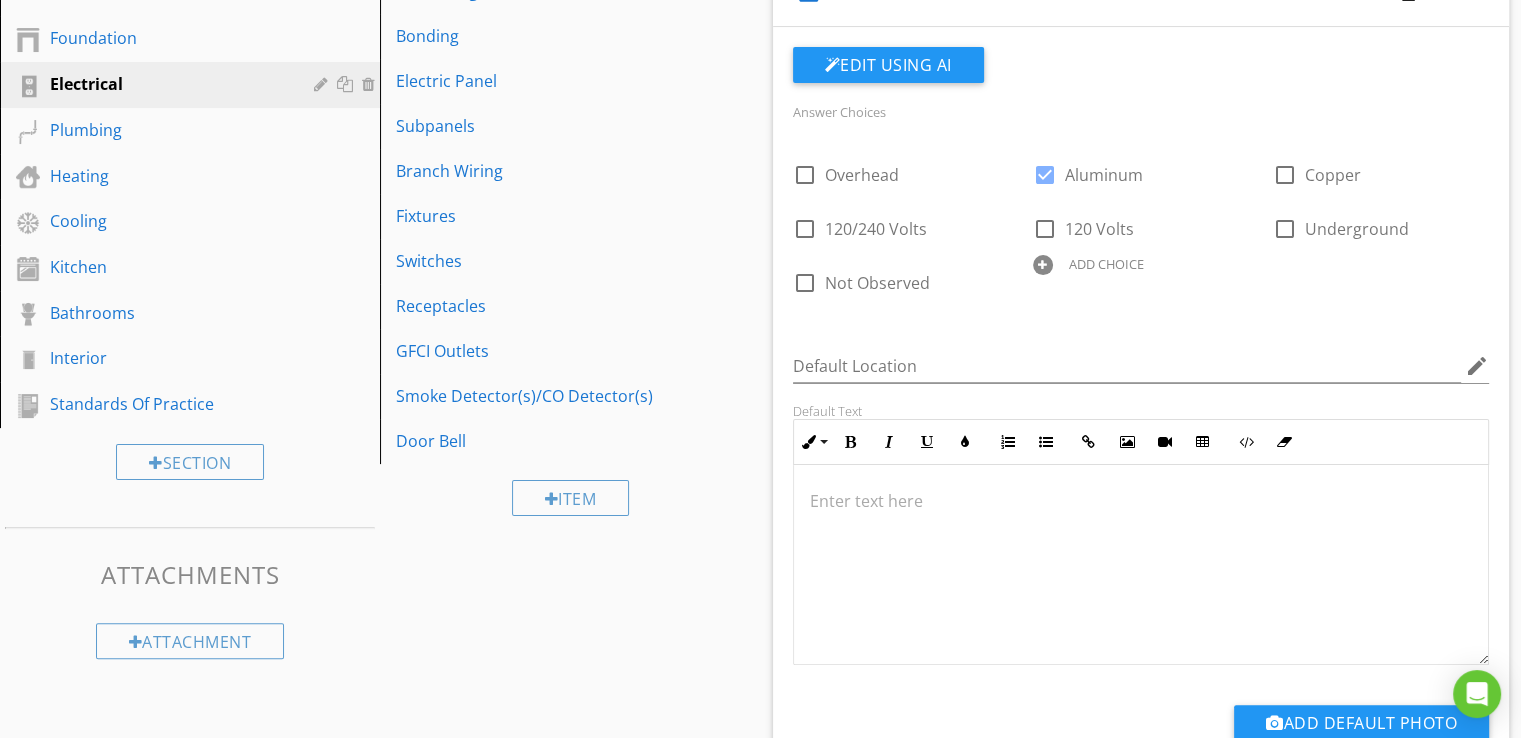 scroll, scrollTop: 400, scrollLeft: 0, axis: vertical 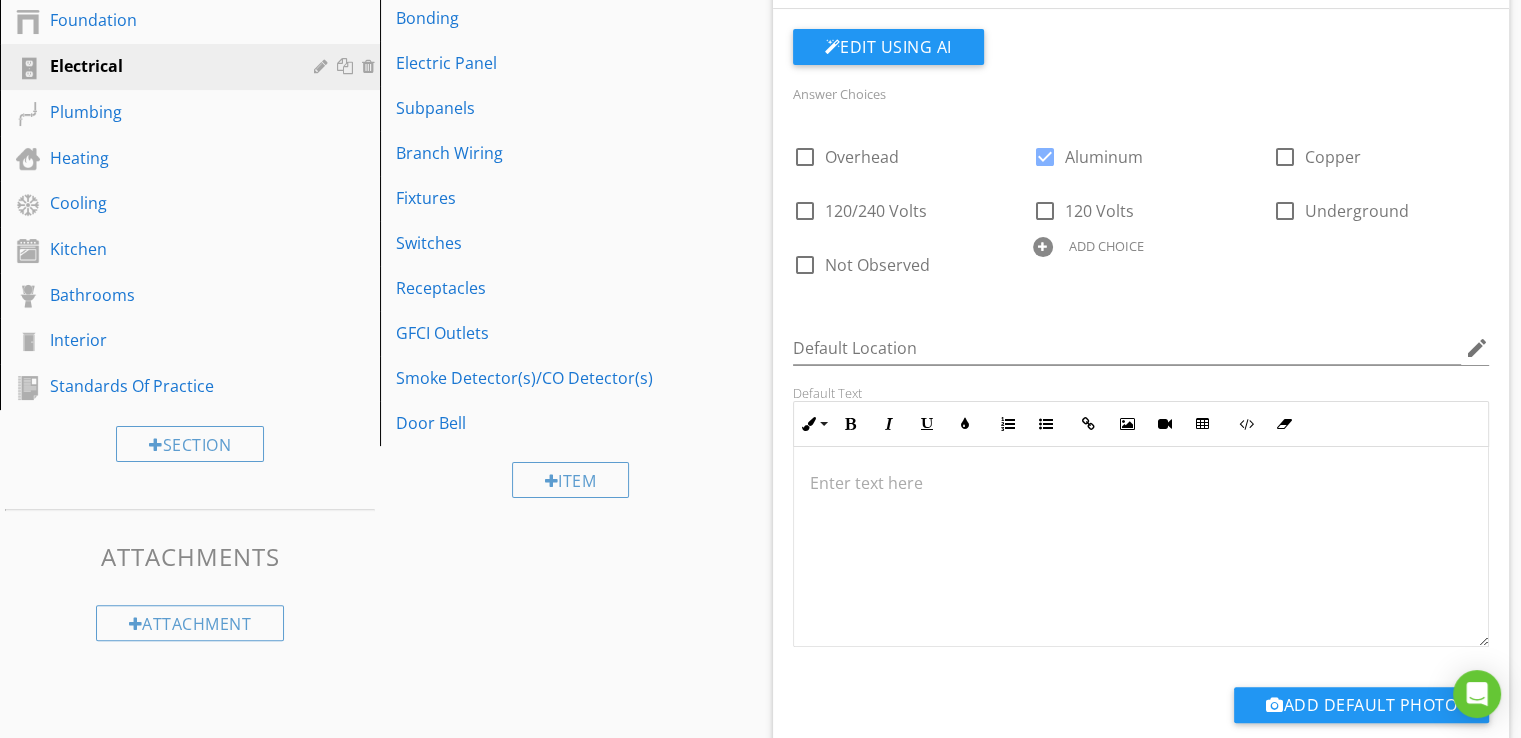 click on "Edit Using AI" at bounding box center (888, 47) 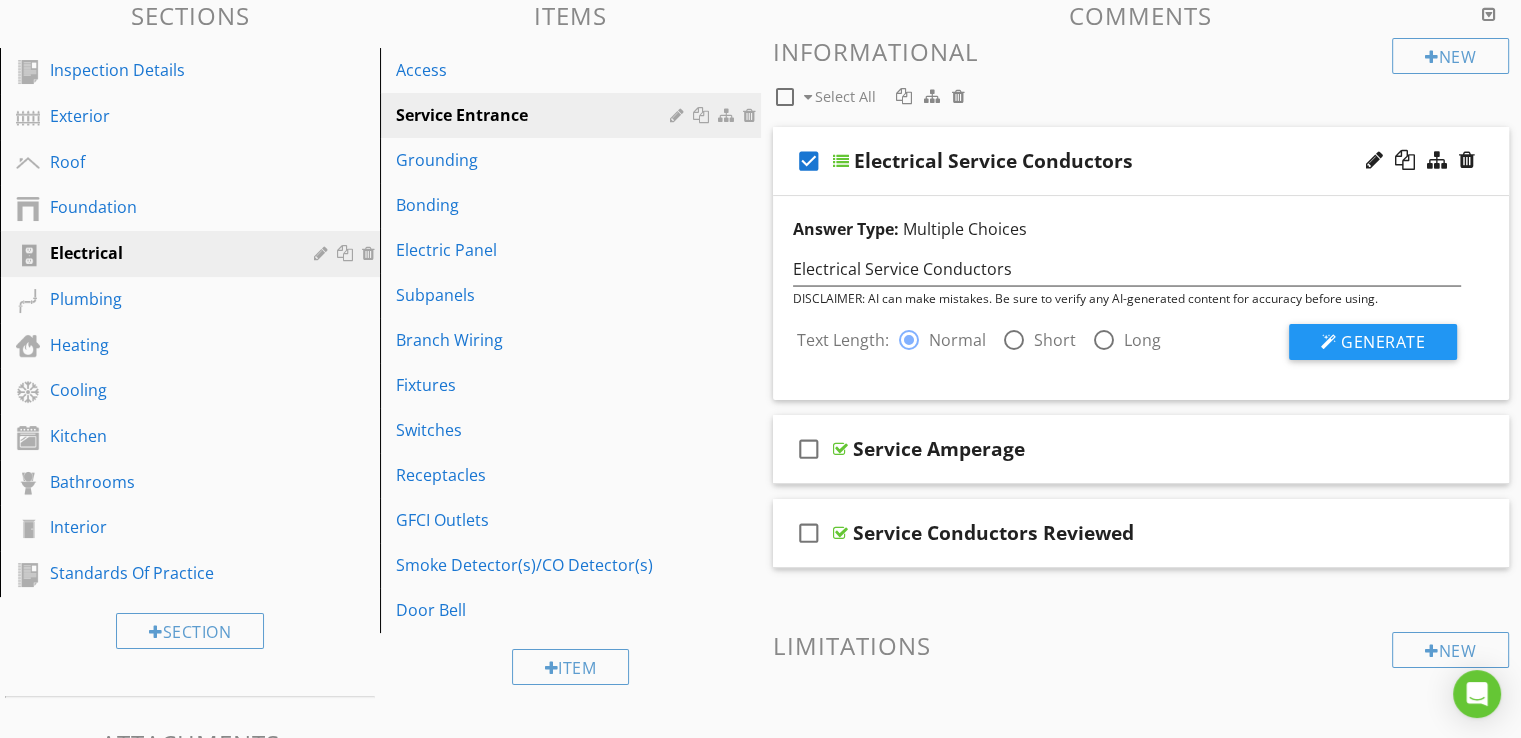 scroll, scrollTop: 200, scrollLeft: 0, axis: vertical 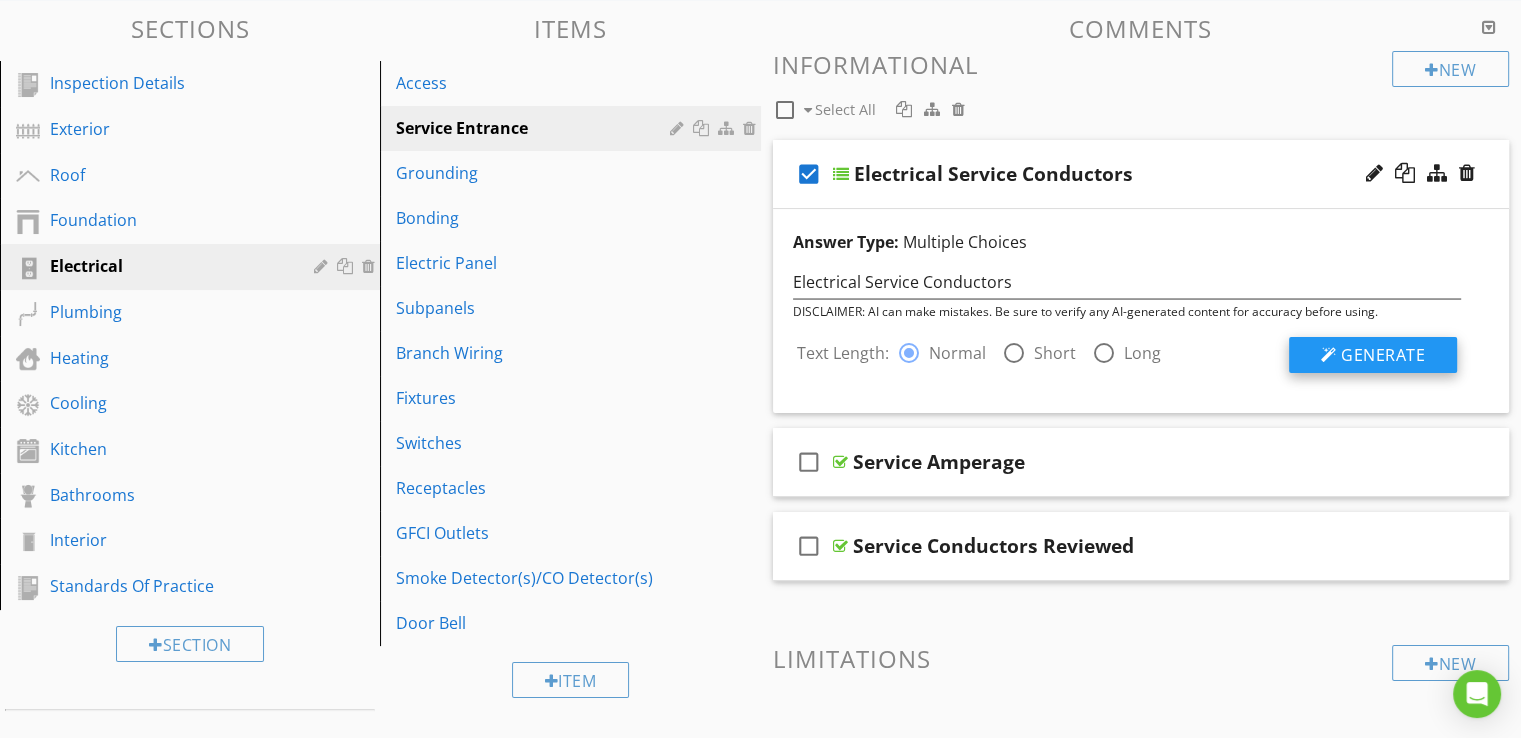 click on "Generate" at bounding box center (1383, 355) 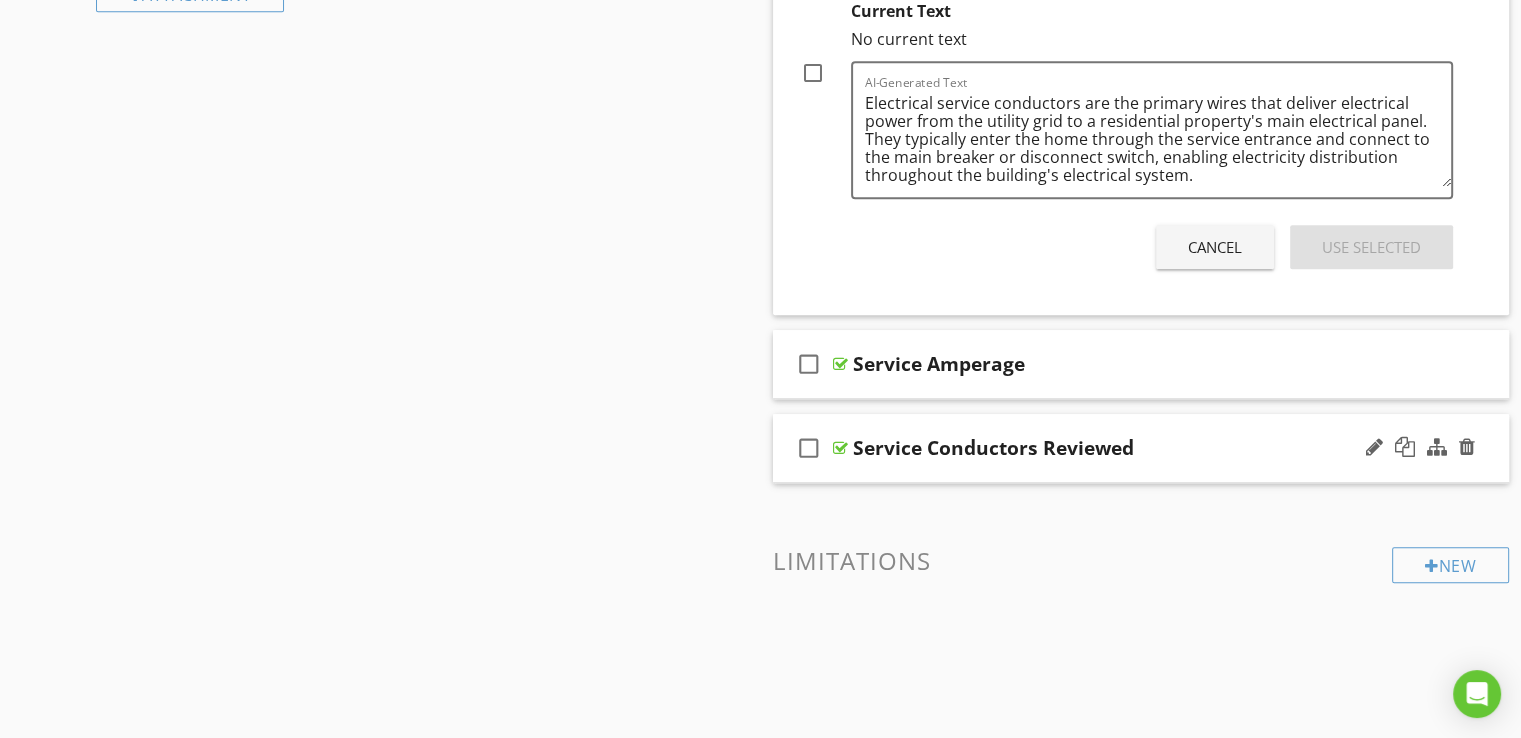 scroll, scrollTop: 1100, scrollLeft: 0, axis: vertical 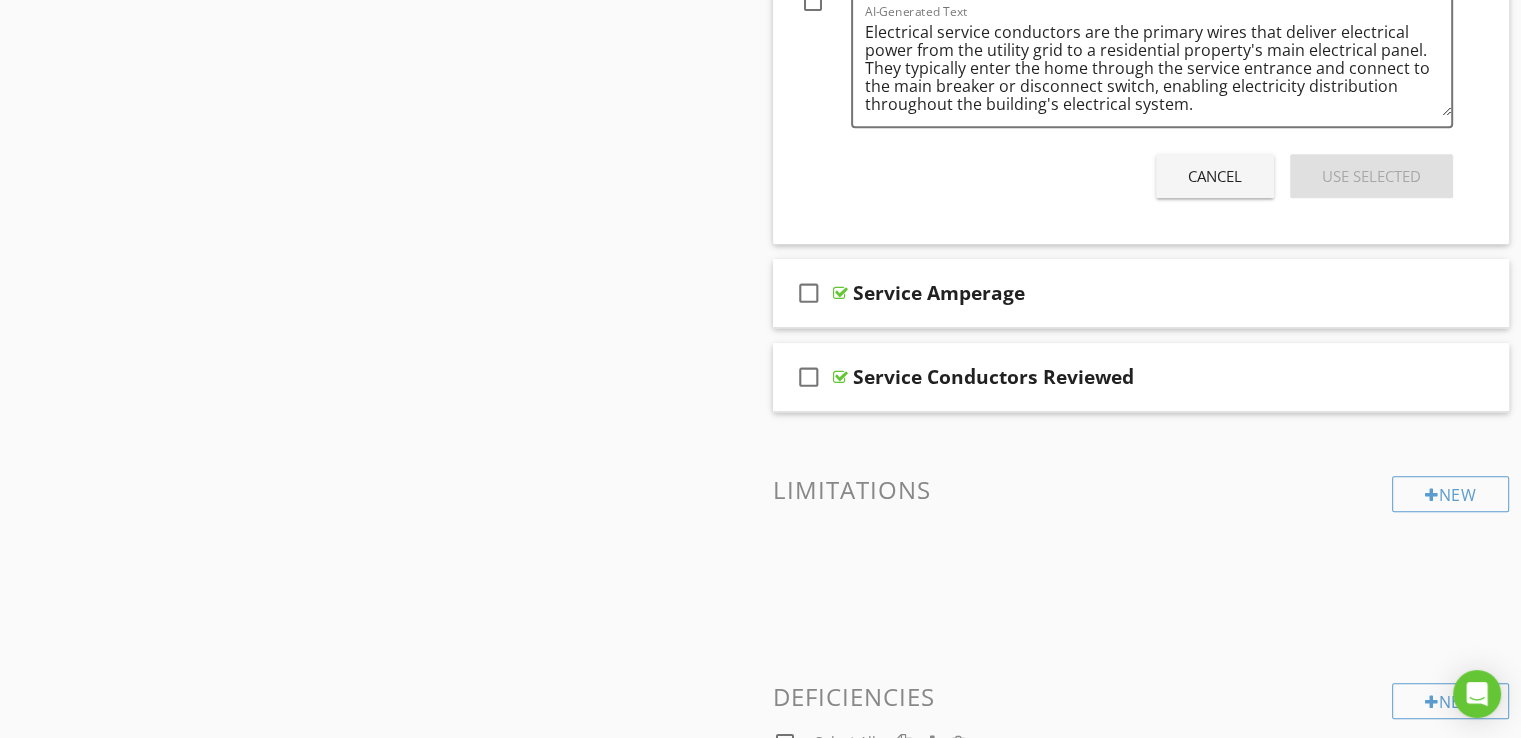 click on "Cancel" at bounding box center [1215, 176] 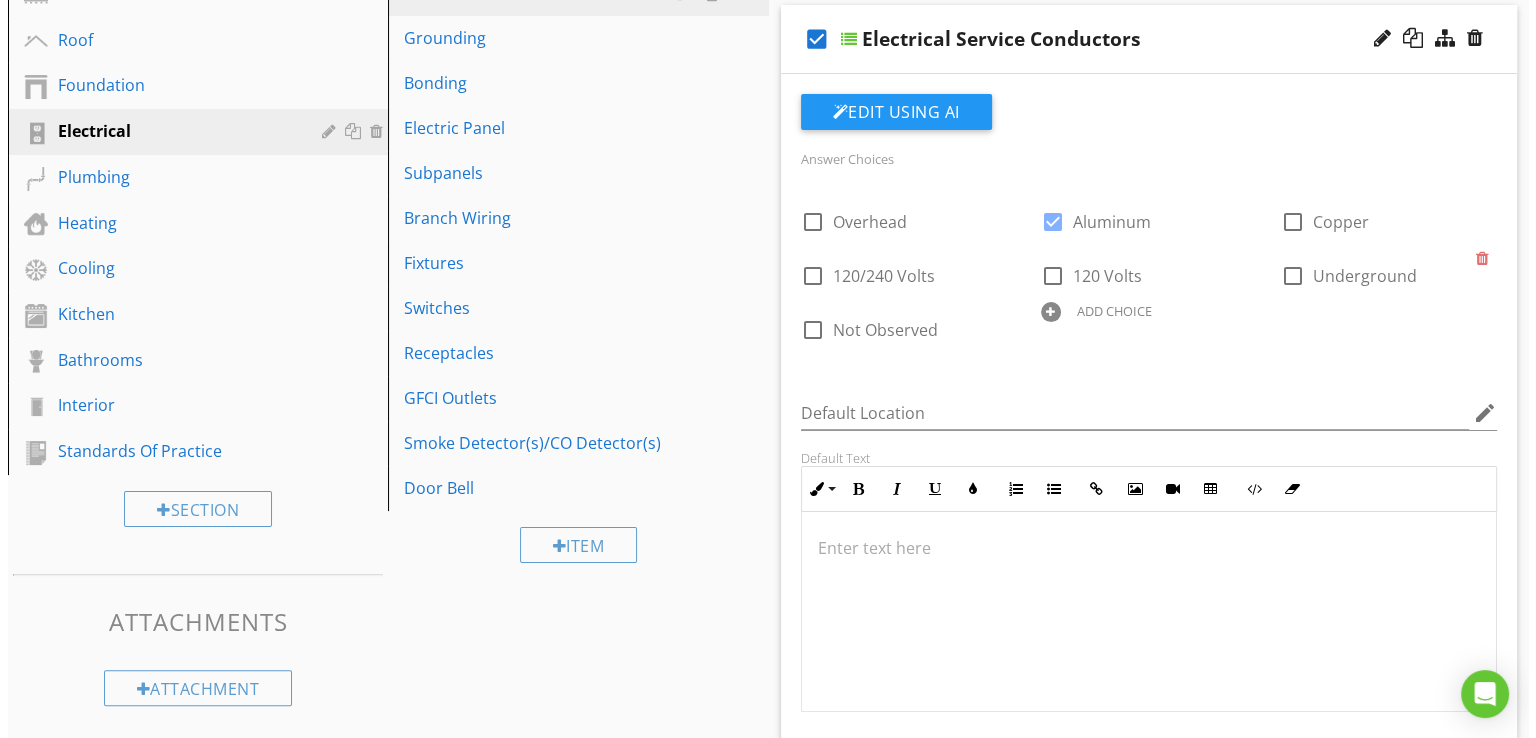 scroll, scrollTop: 219, scrollLeft: 0, axis: vertical 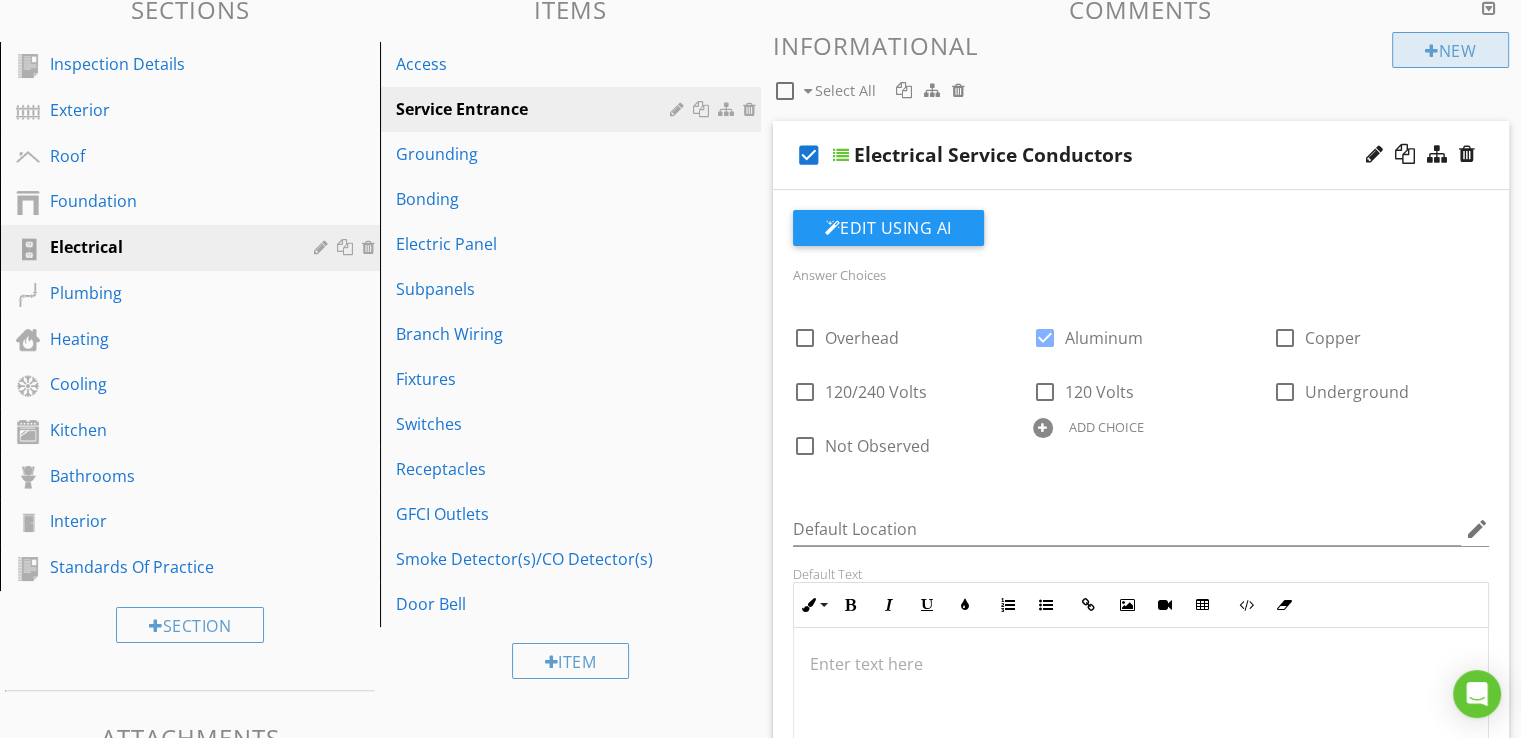 click on "New" at bounding box center [1450, 50] 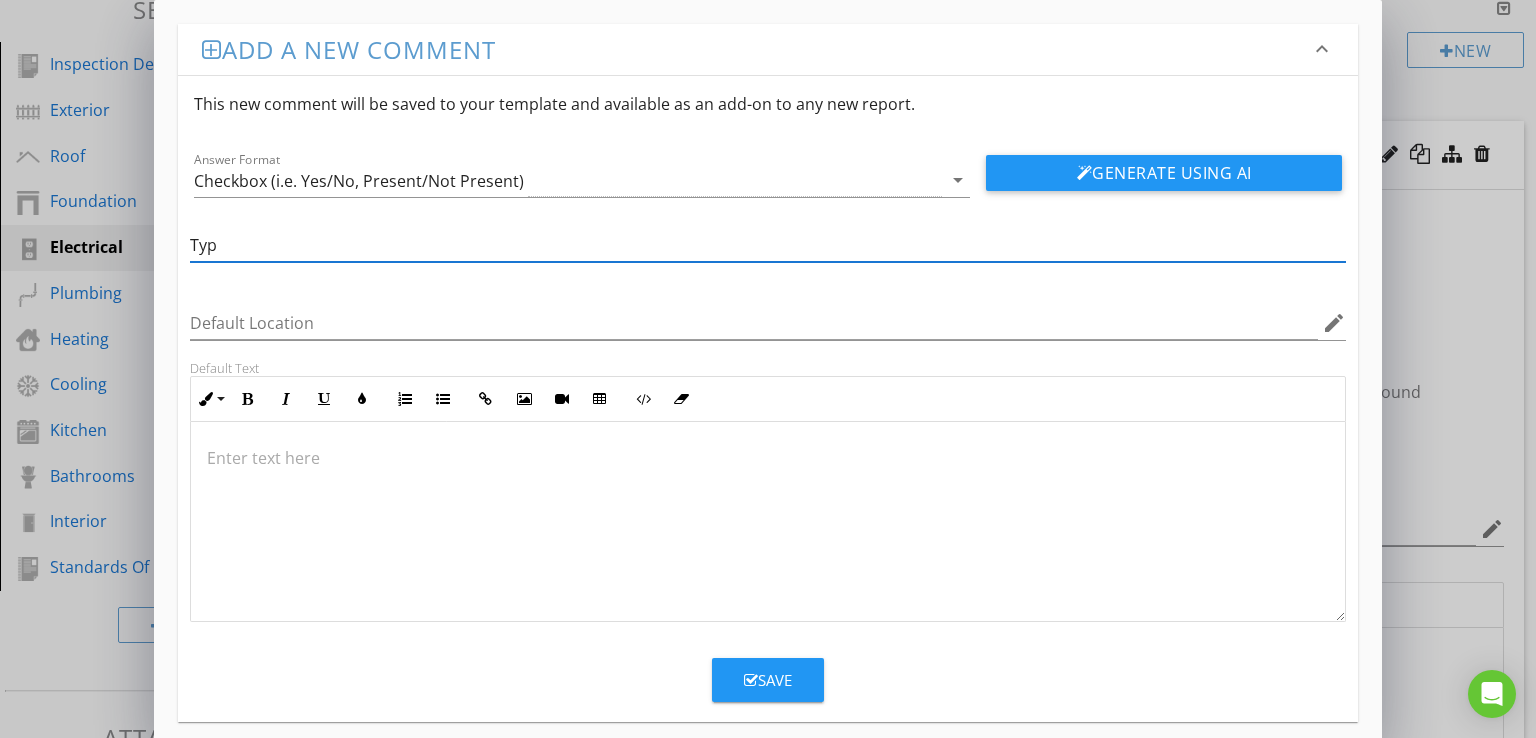 type on "Type" 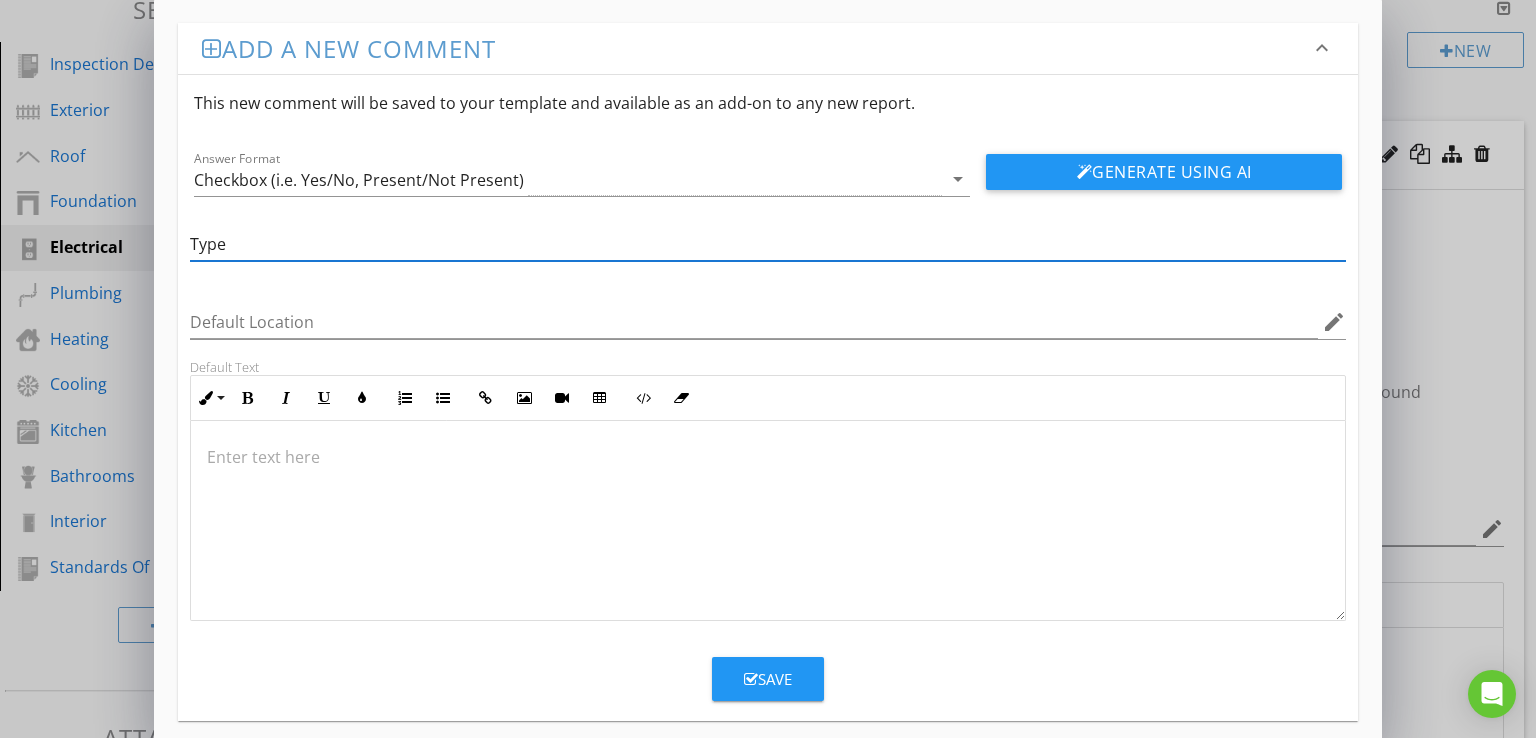 scroll, scrollTop: 0, scrollLeft: 0, axis: both 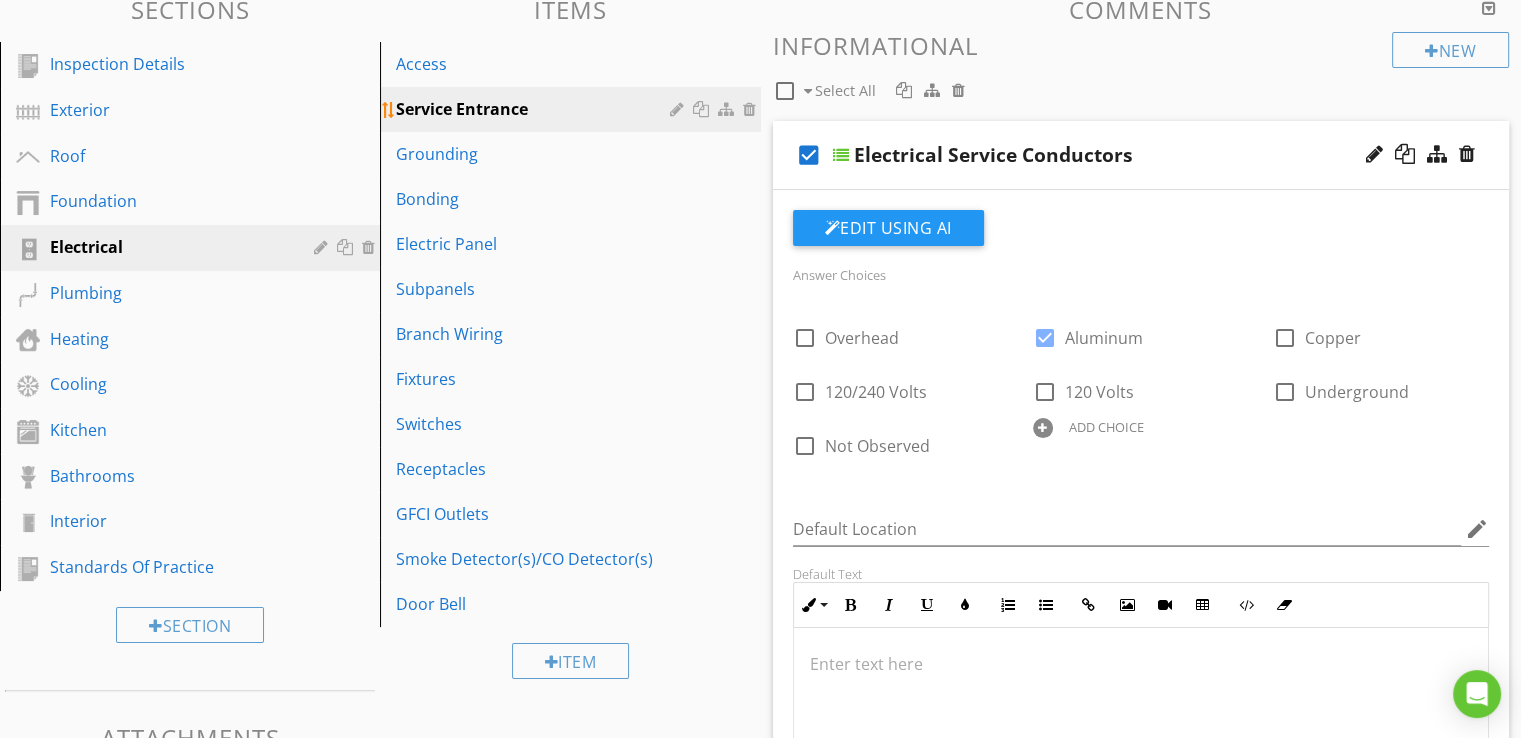click on "Service Entrance" at bounding box center [535, 109] 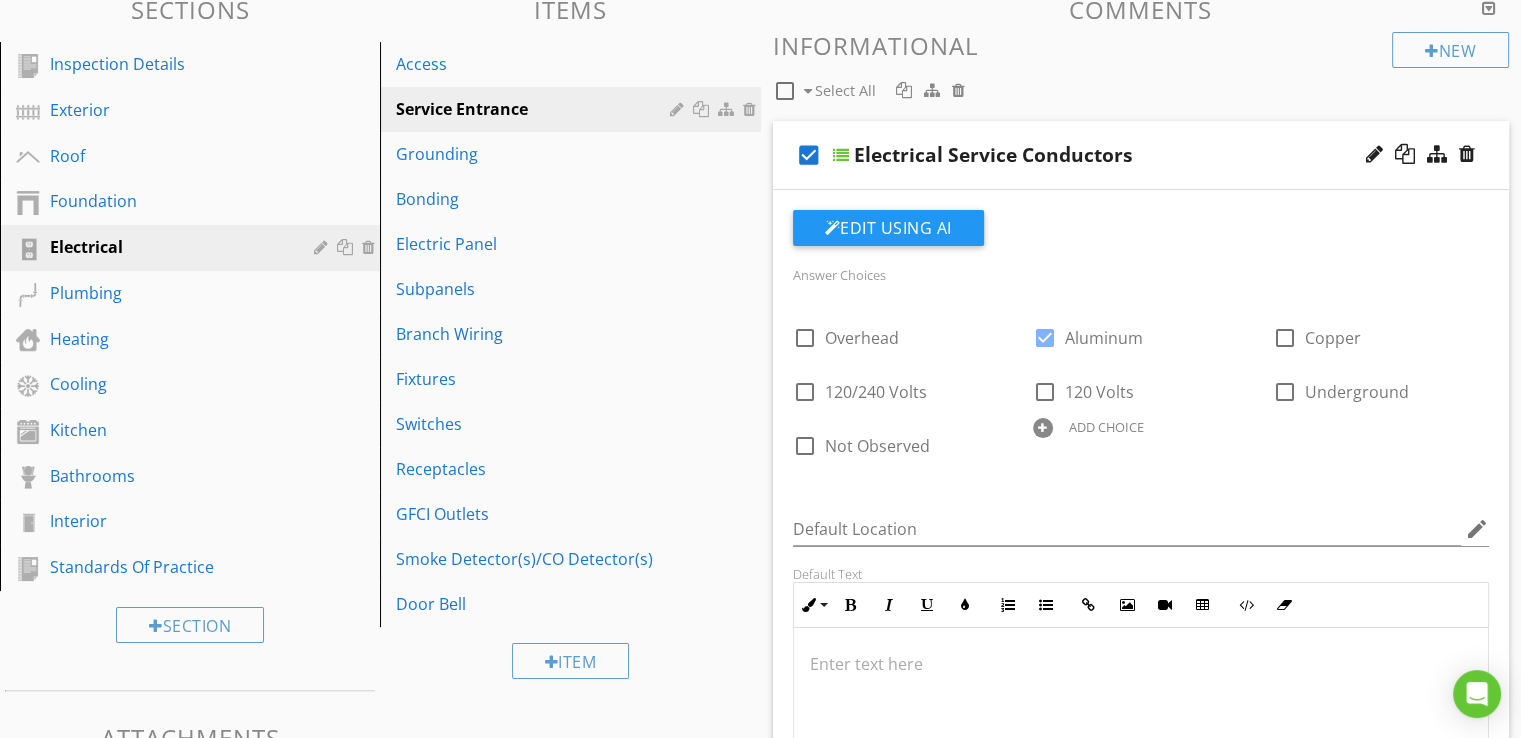 click on "check_box" at bounding box center (809, 155) 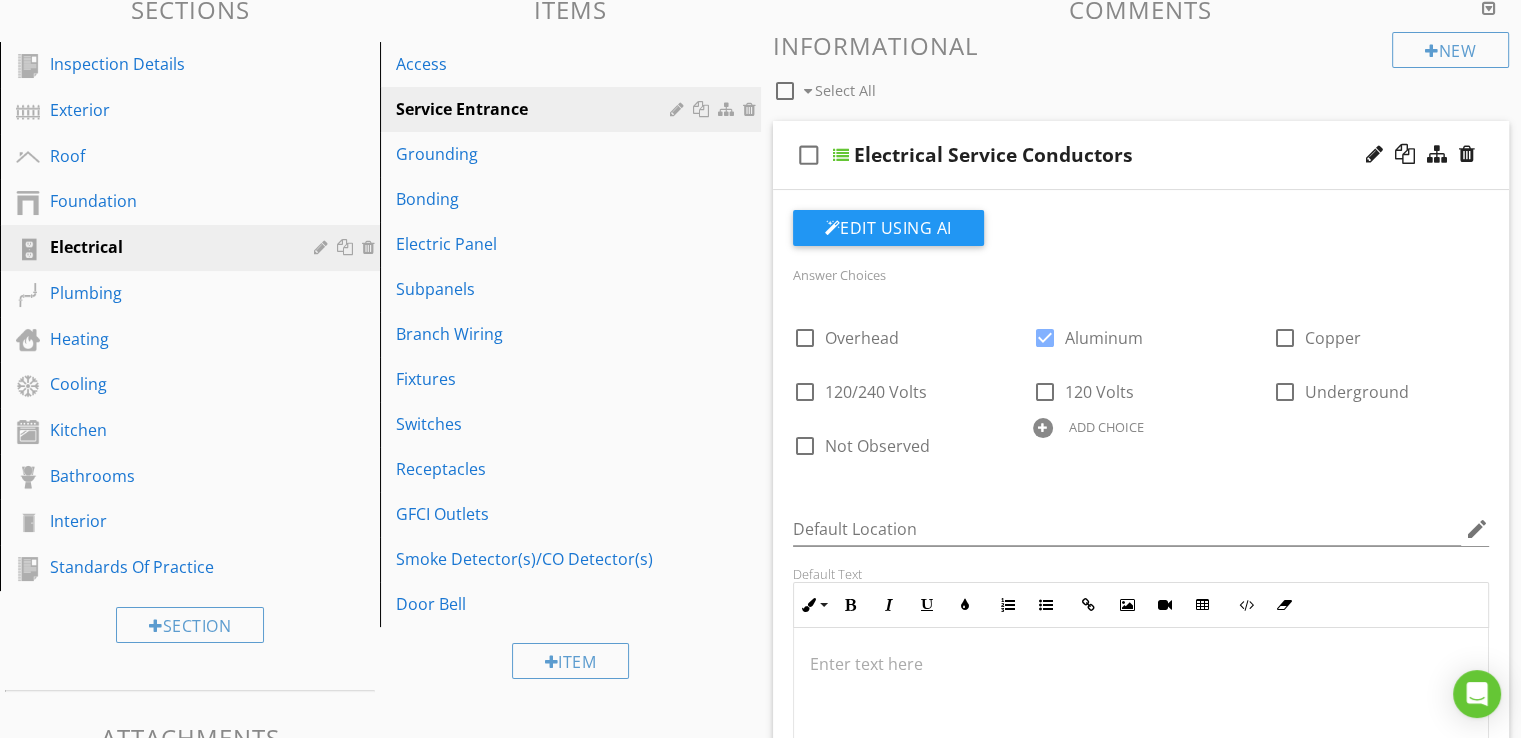 click at bounding box center [841, 155] 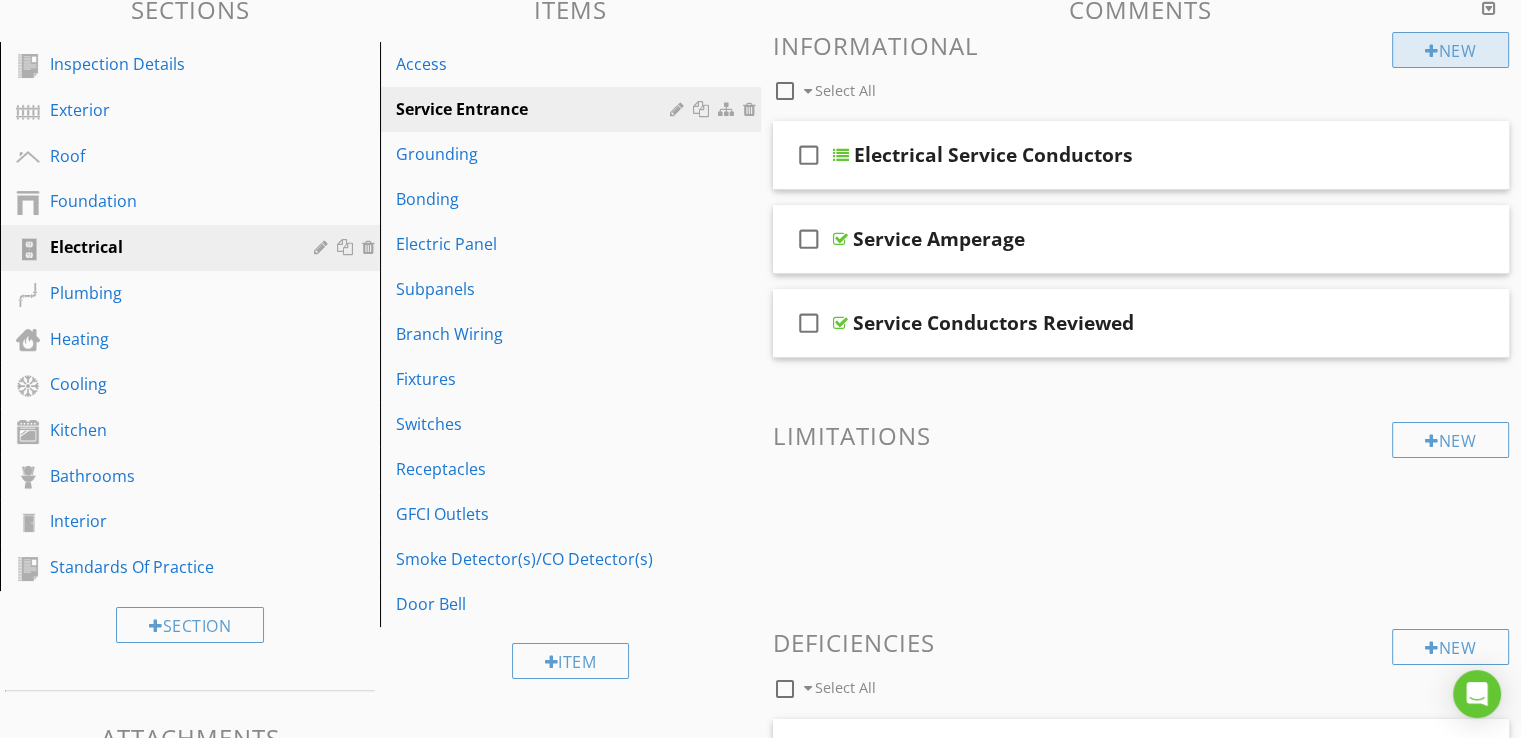 click on "New" at bounding box center [1450, 50] 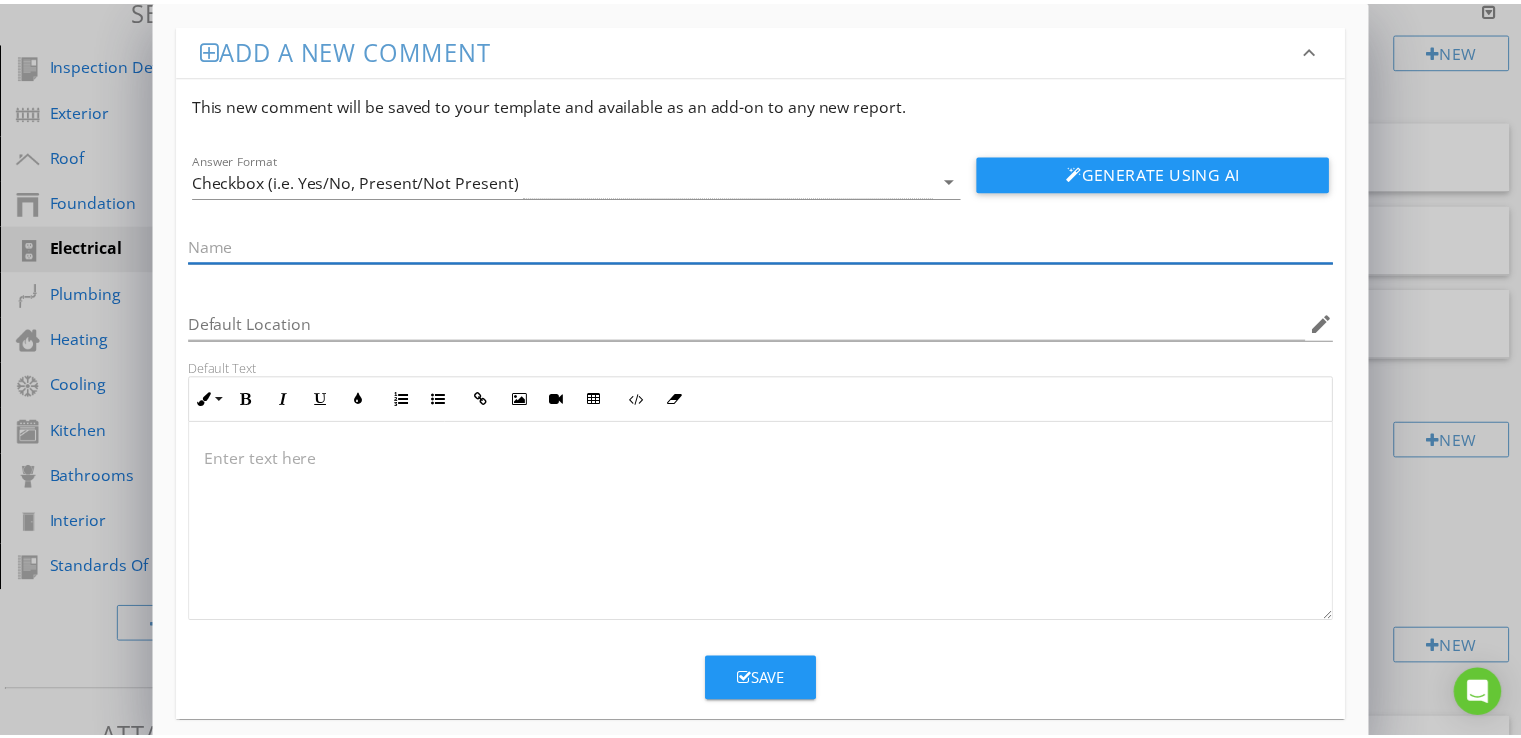 scroll, scrollTop: 0, scrollLeft: 0, axis: both 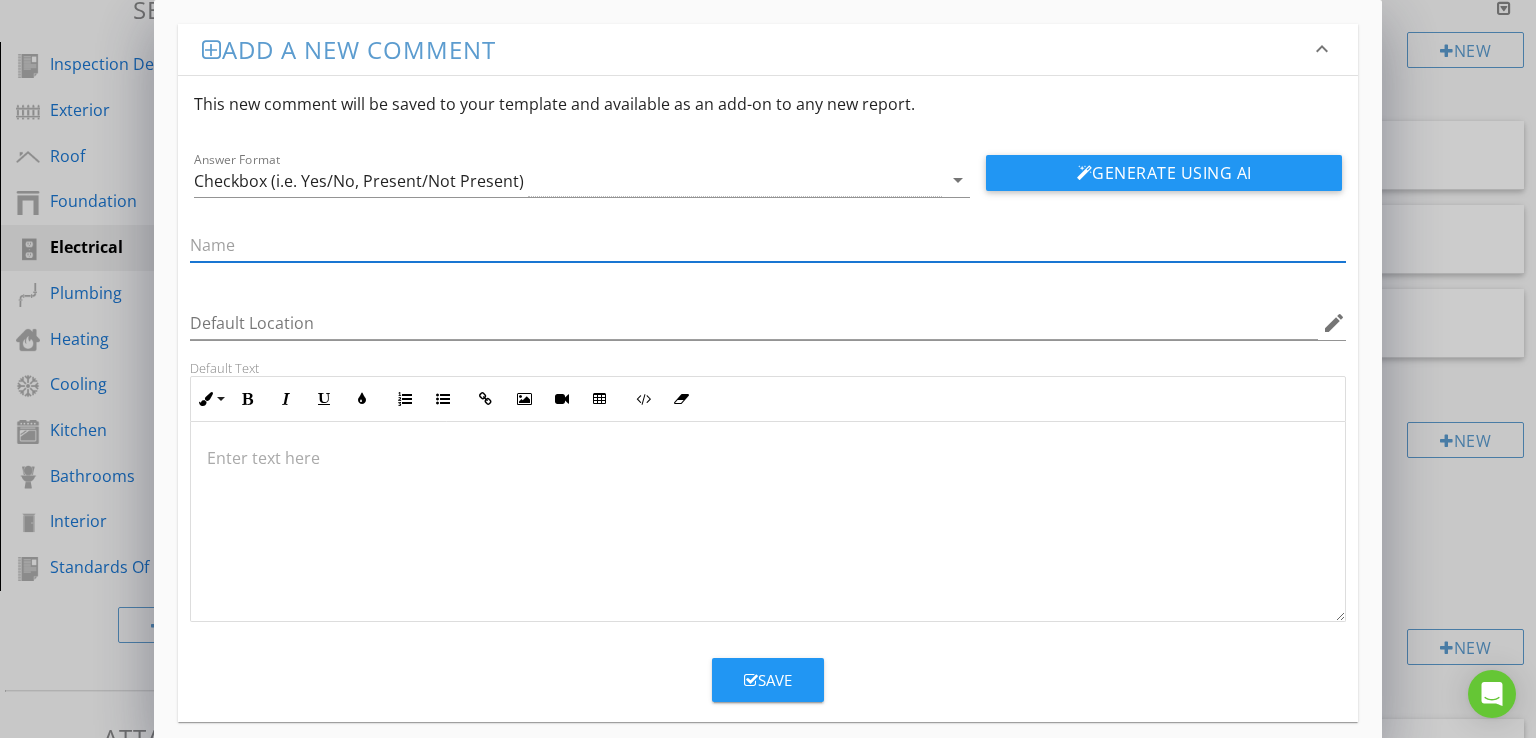 click on "Add a new comment
keyboard_arrow_down
This new comment will be saved to your template and available as an
add-on to any new report.
Answer Format Checkbox (i.e. Yes/No, Present/Not Present) arrow_drop_down
Generate Using AI
Default Location edit       Default Text   Inline Style XLarge Large Normal Small Light Small/Light Bold Italic Underline Colors Ordered List Unordered List Insert Link Insert Image Insert Video Insert Table Code View Clear Formatting Enter text here
Save" at bounding box center (768, 379) 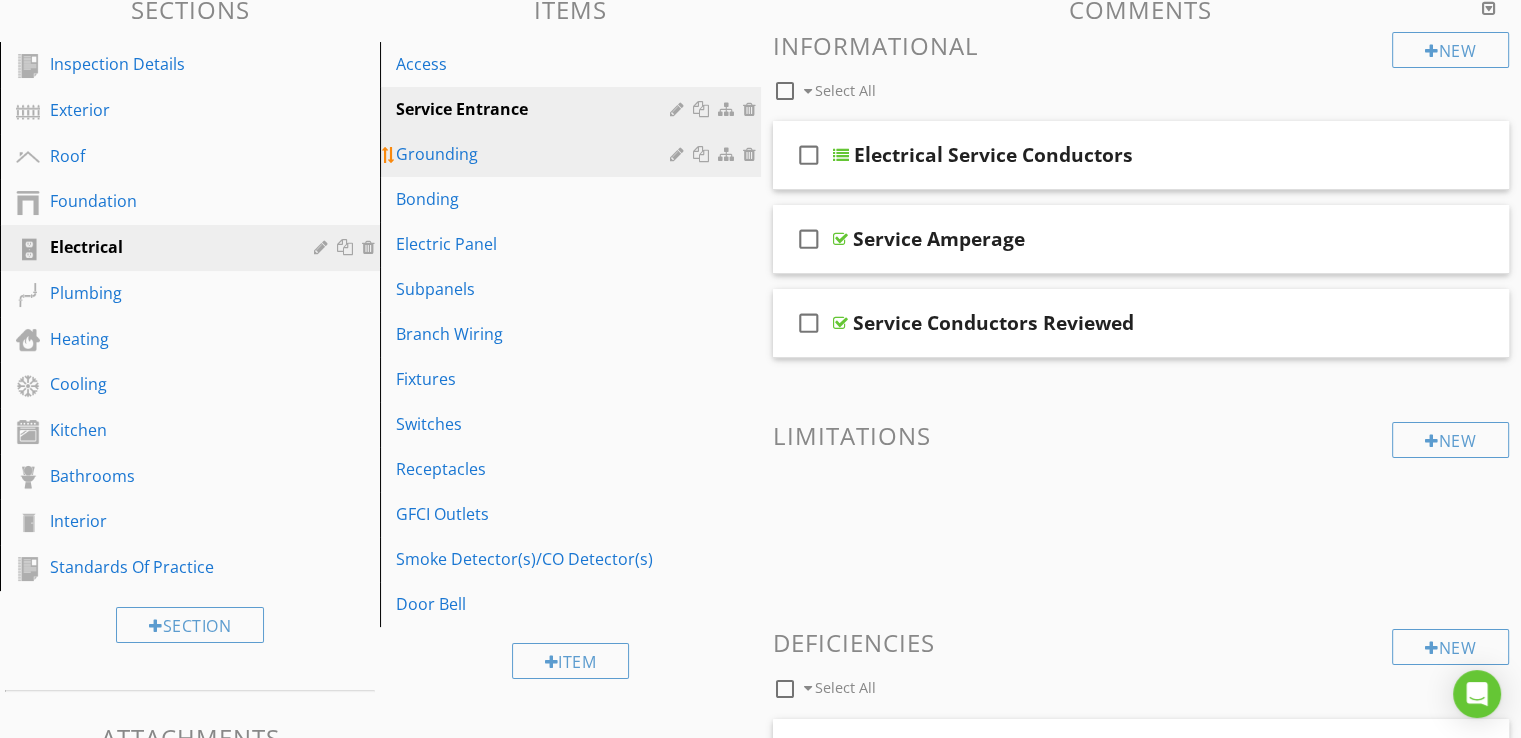 click on "Grounding" at bounding box center (535, 154) 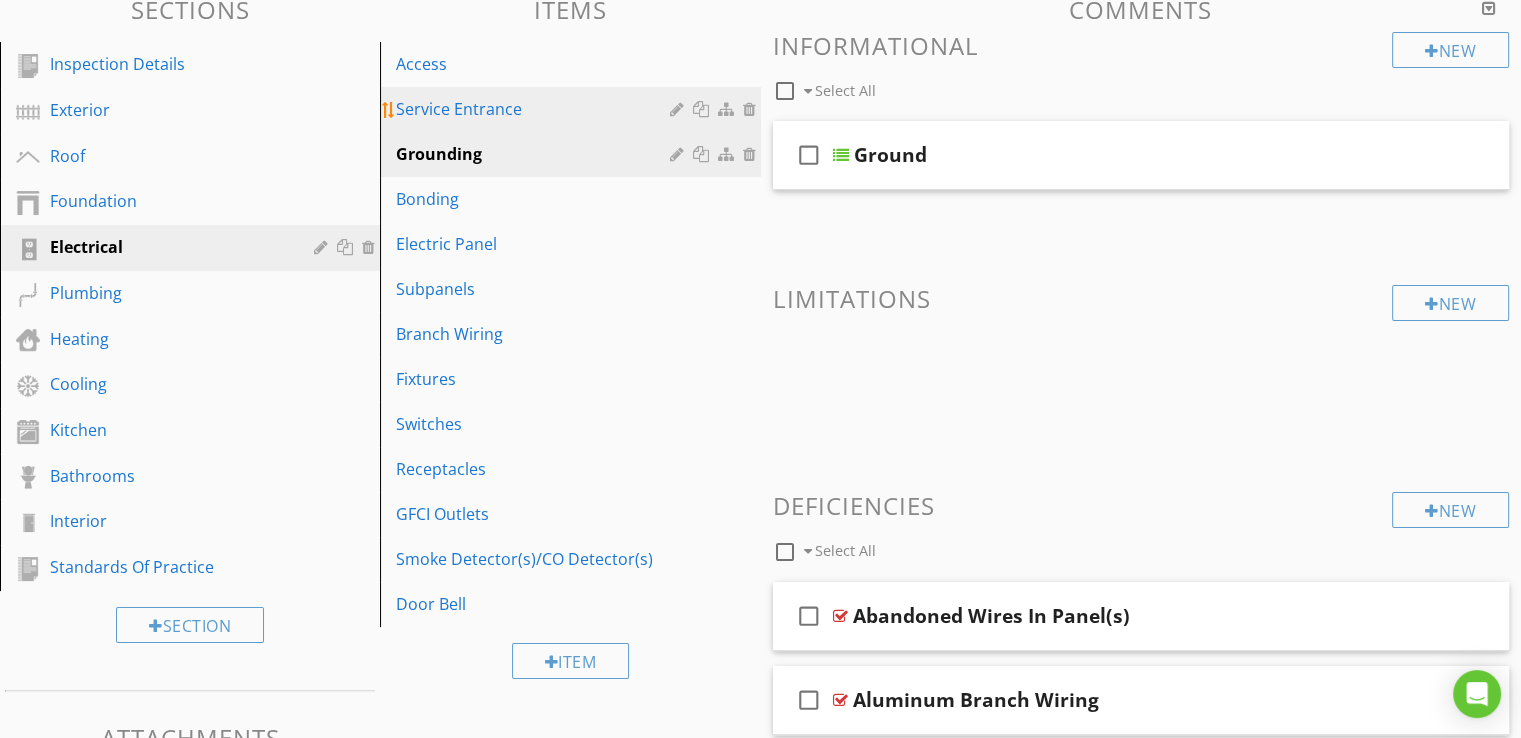 click on "Service Entrance" at bounding box center (535, 109) 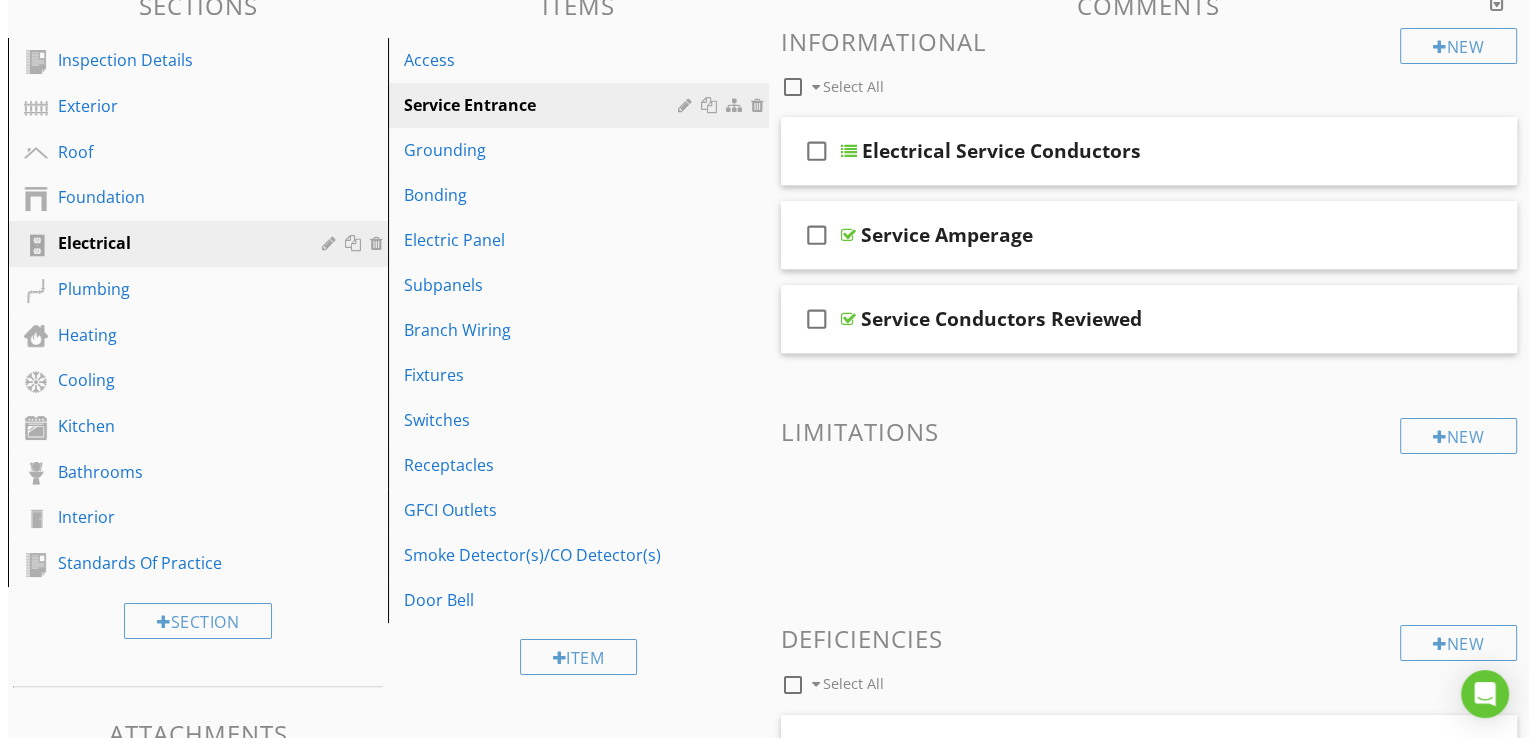 scroll, scrollTop: 122, scrollLeft: 0, axis: vertical 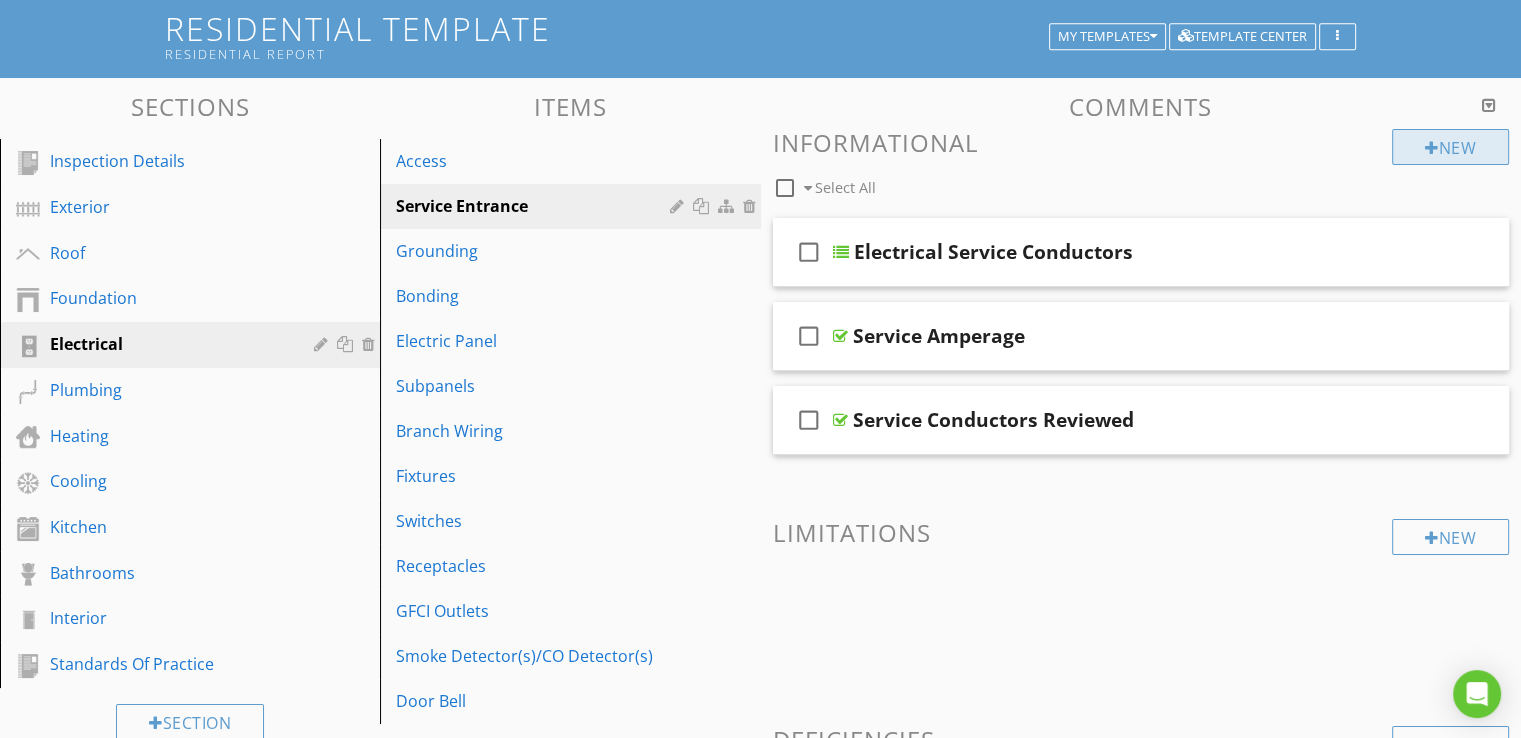 click on "New" at bounding box center [1450, 147] 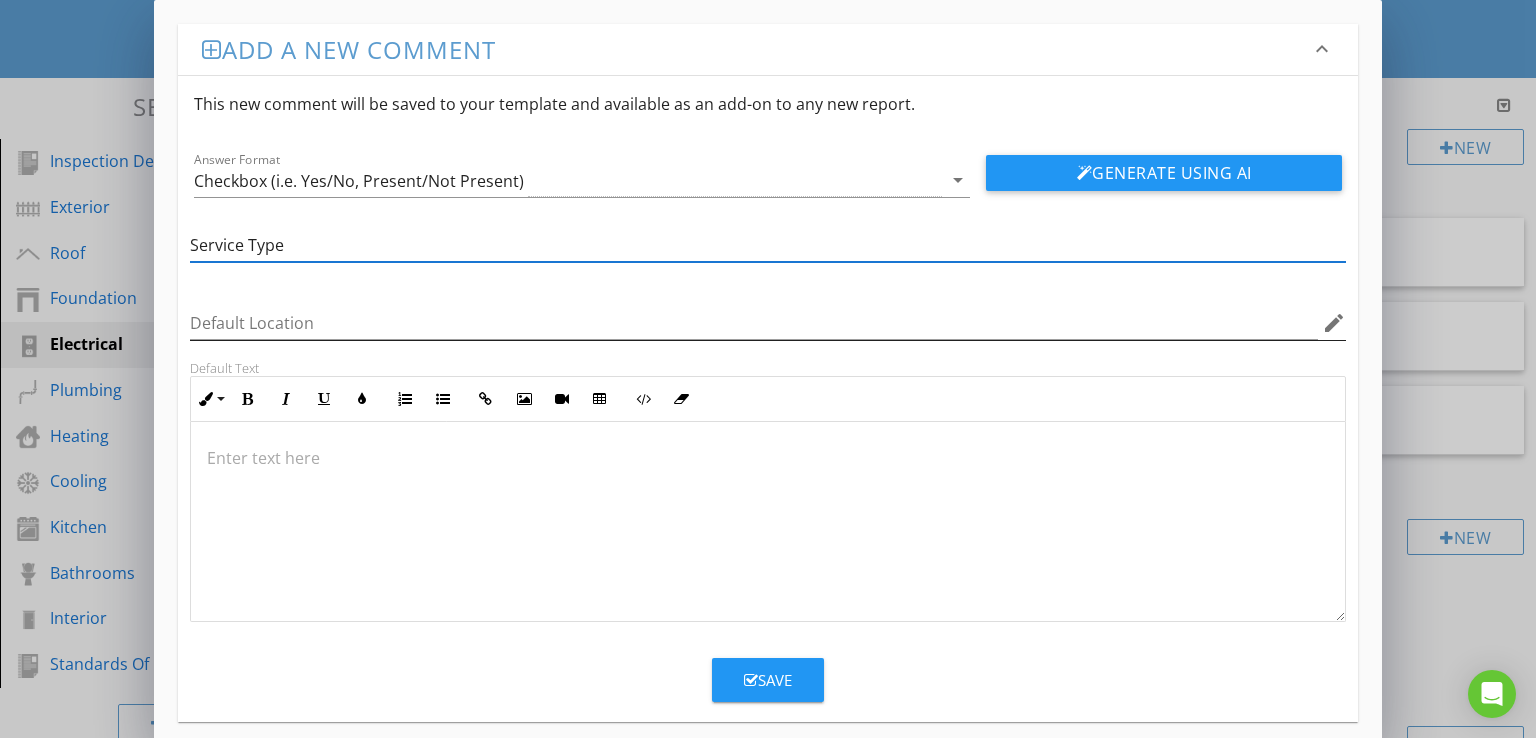type on "Service Type" 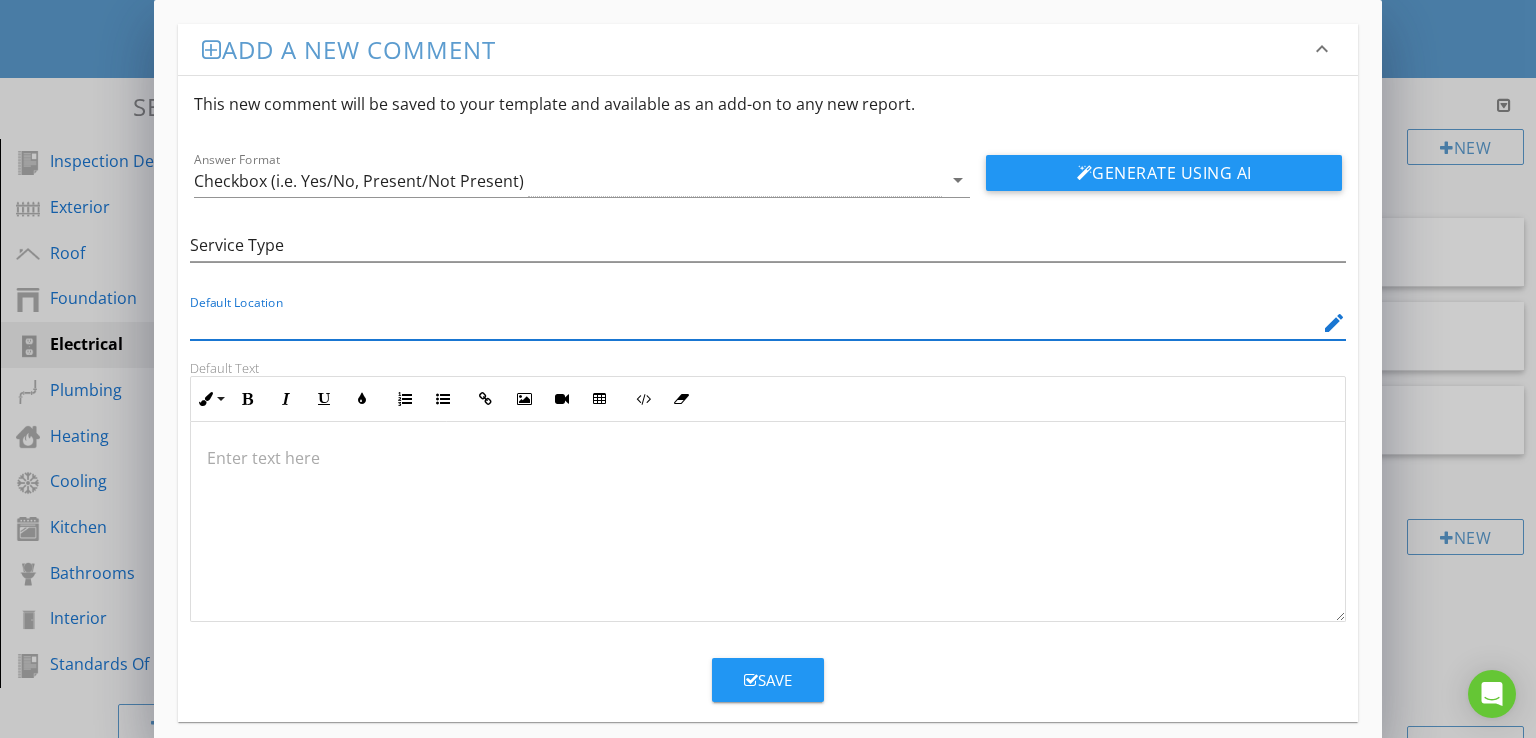 click at bounding box center [754, 323] 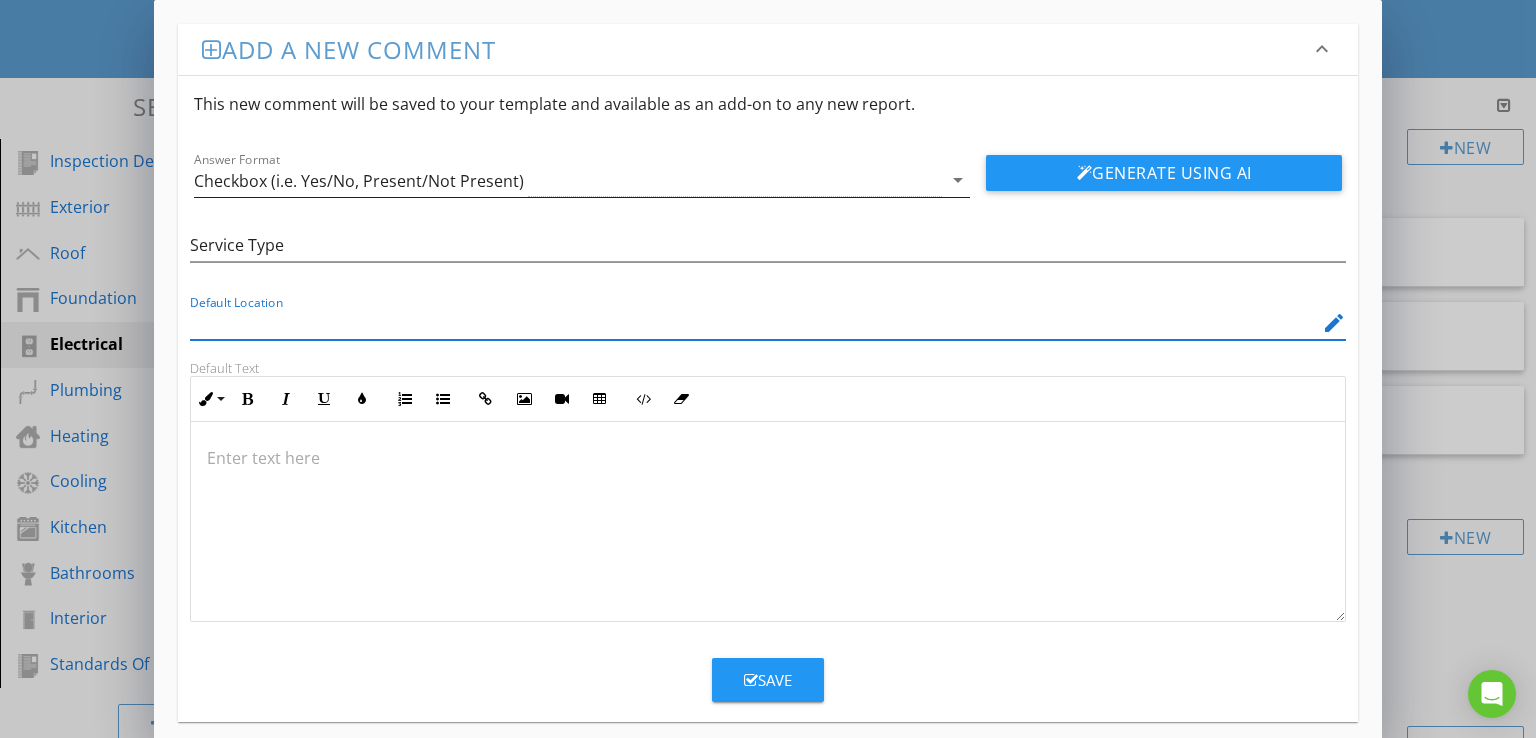 click on "Checkbox (i.e. Yes/No, Present/Not Present)" at bounding box center (359, 181) 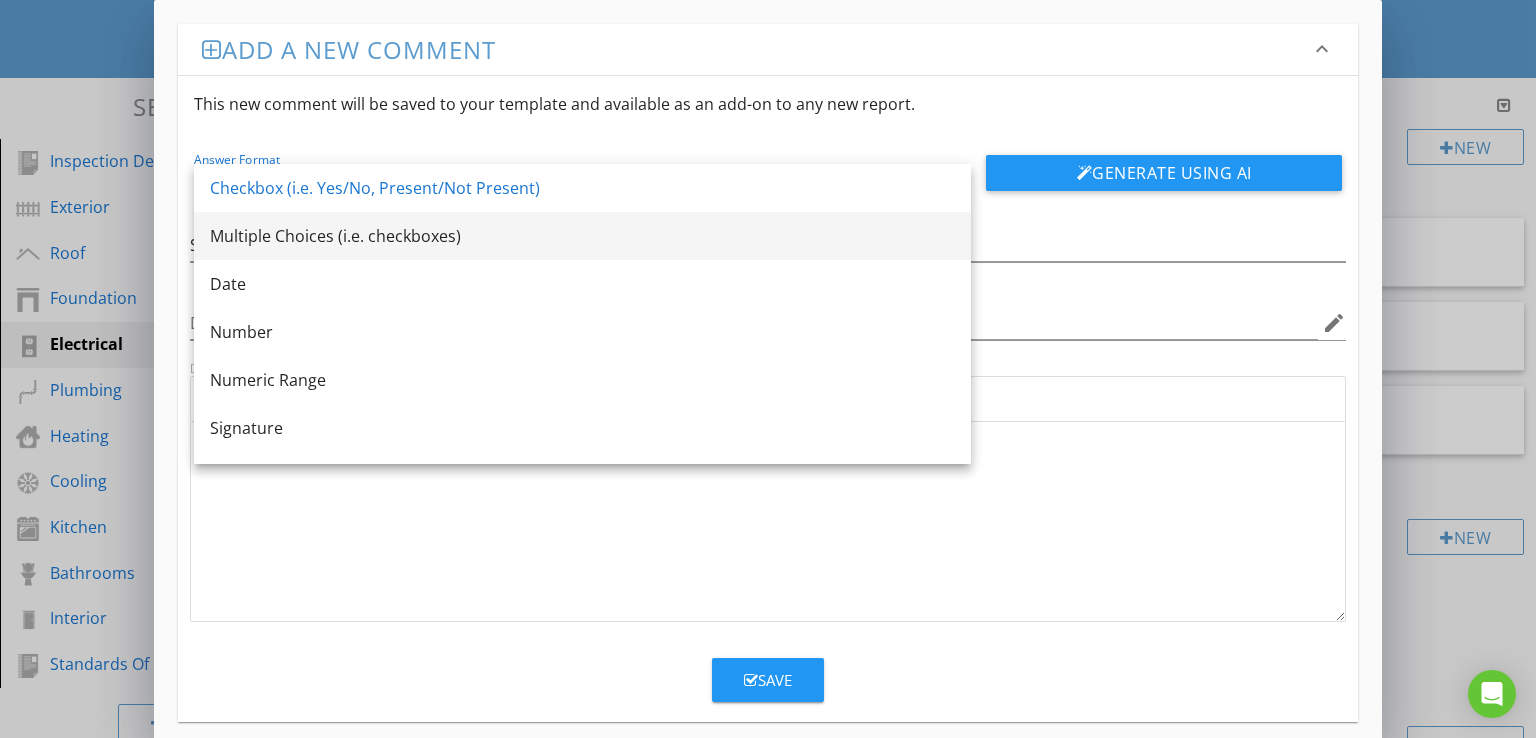 click on "Multiple Choices (i.e. checkboxes)" at bounding box center [582, 236] 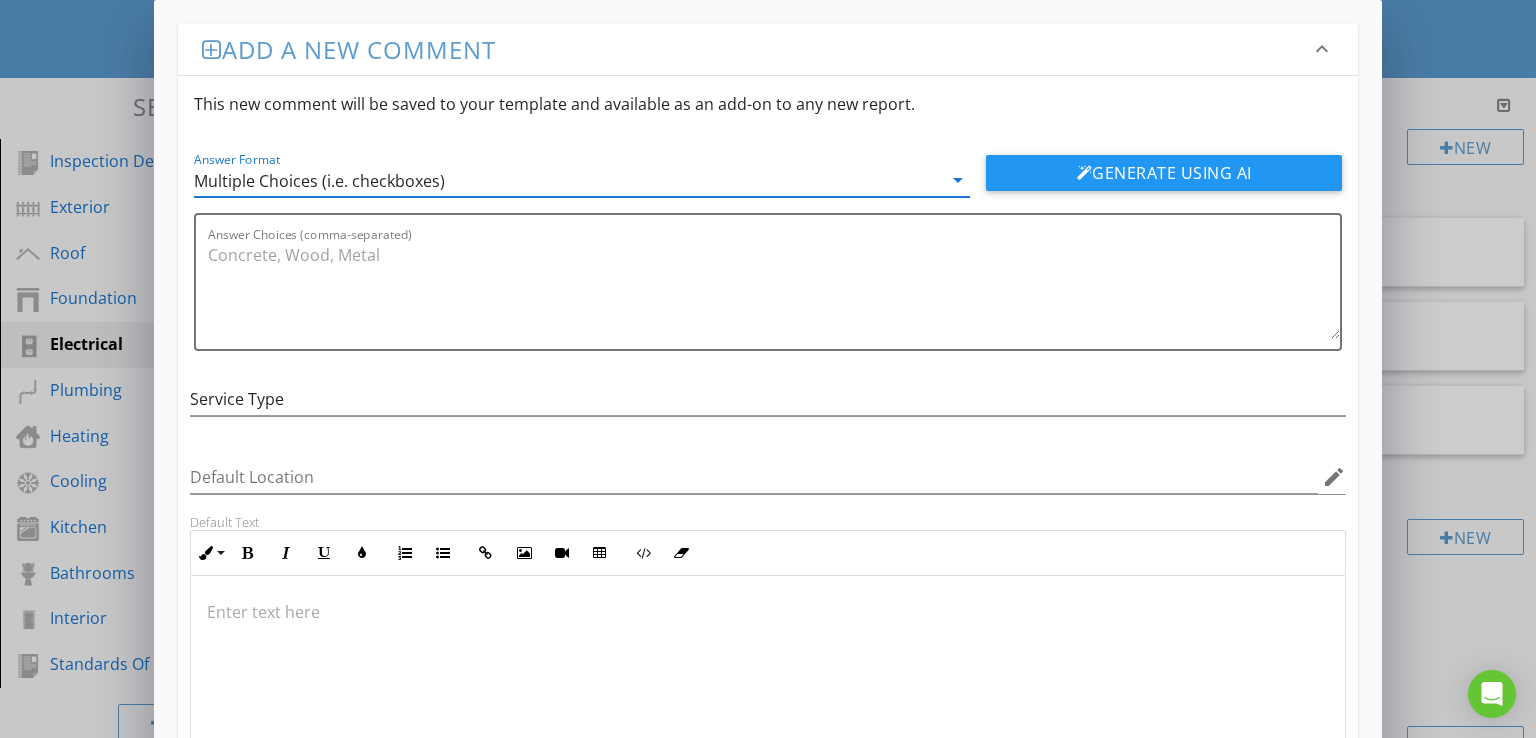 scroll, scrollTop: 172, scrollLeft: 0, axis: vertical 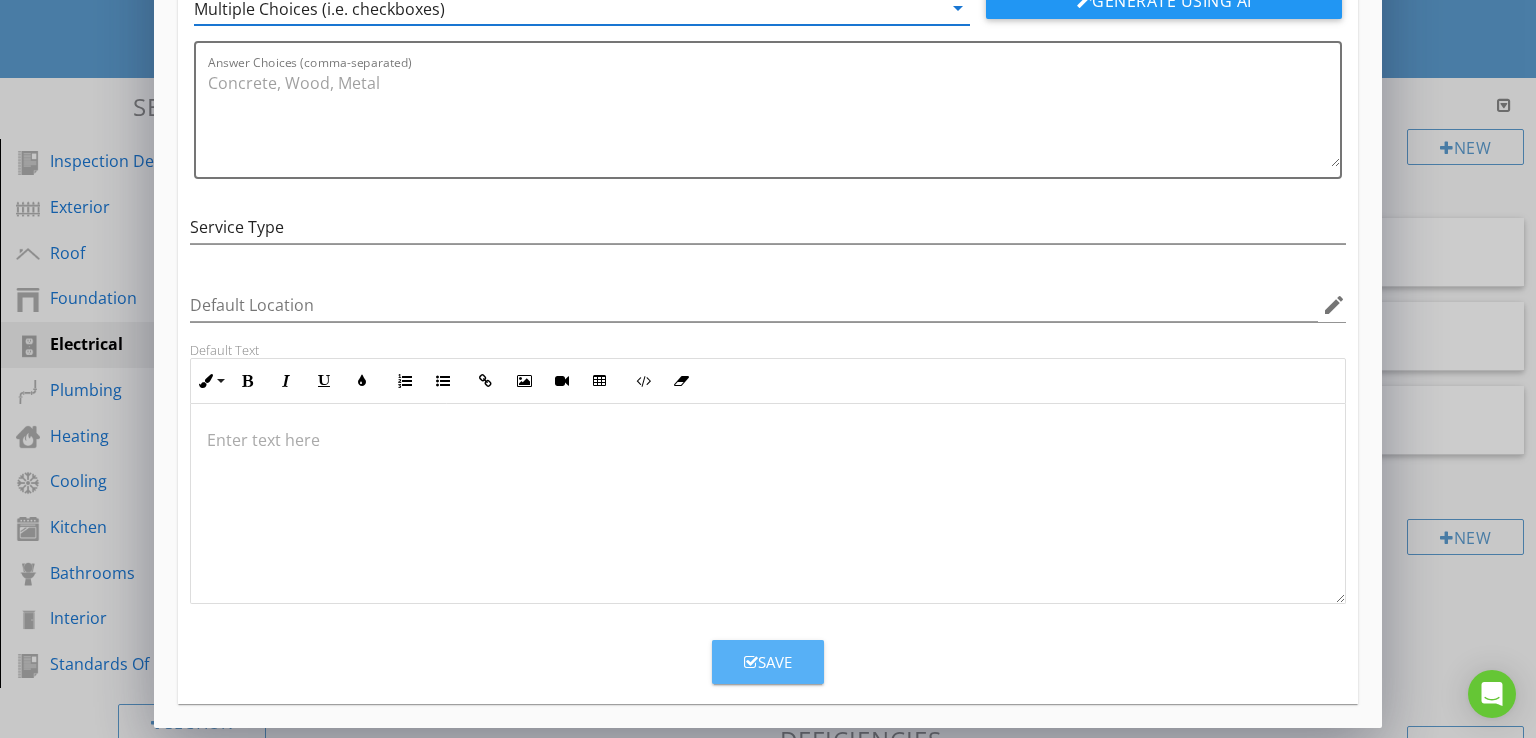 click on "Save" at bounding box center (768, 662) 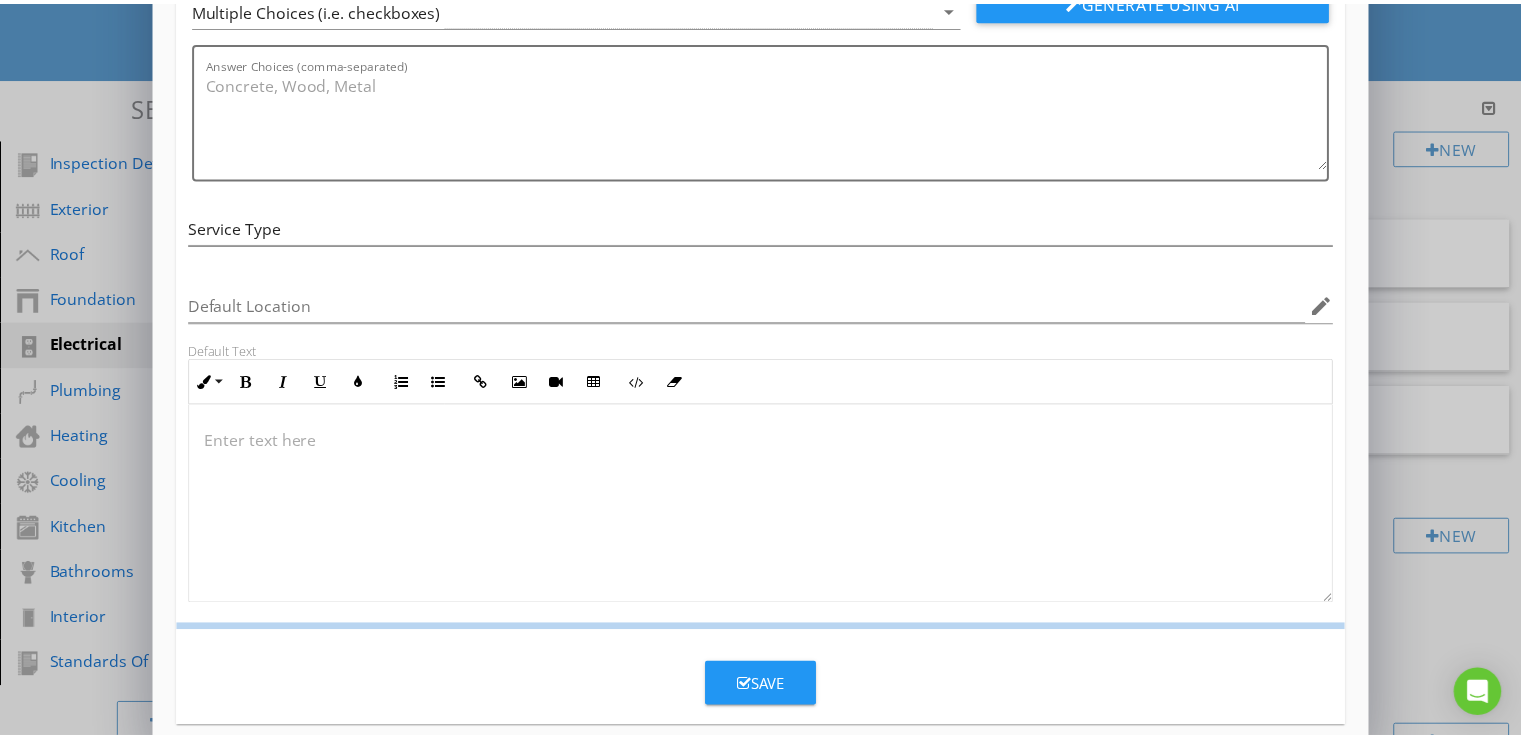 scroll, scrollTop: 76, scrollLeft: 0, axis: vertical 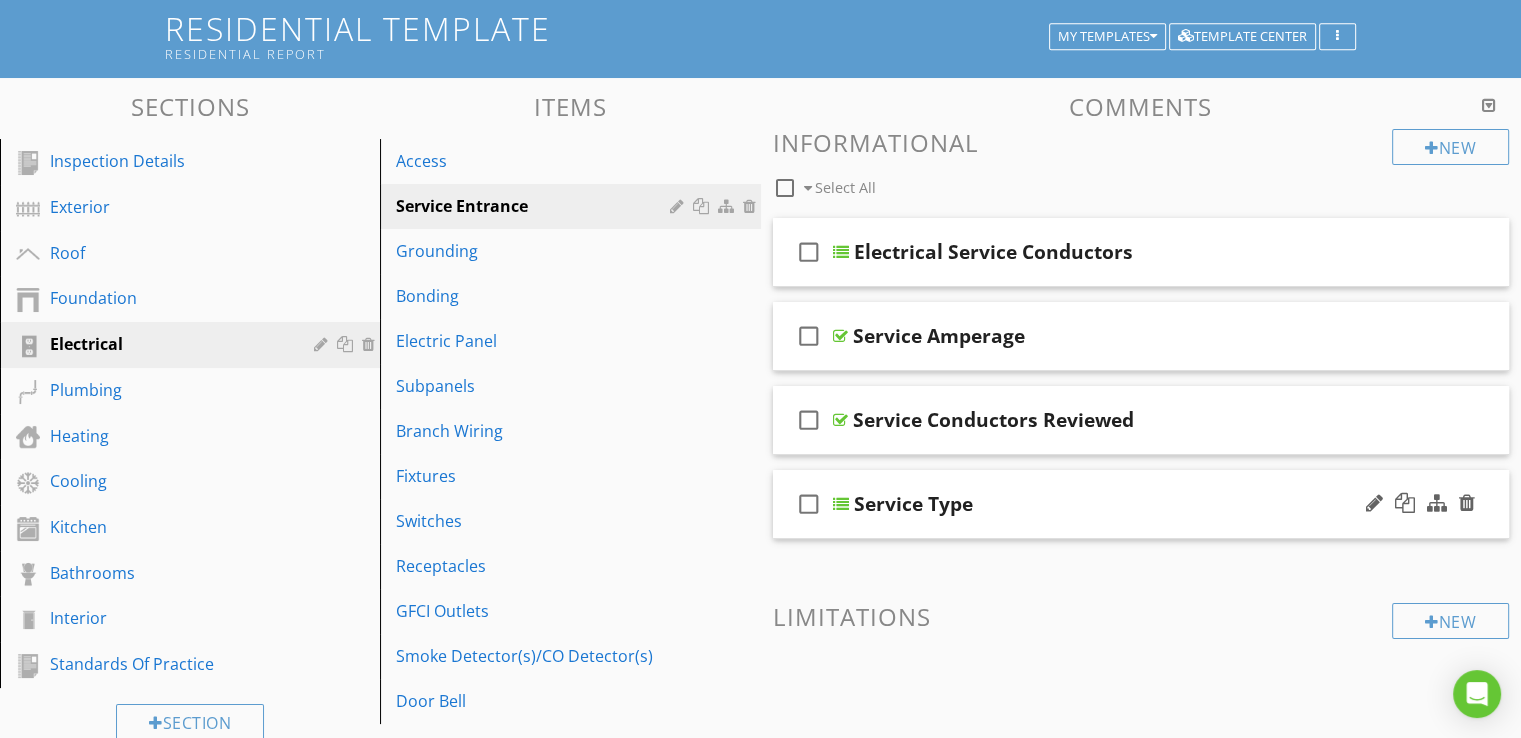 click on "Service Type" at bounding box center [913, 504] 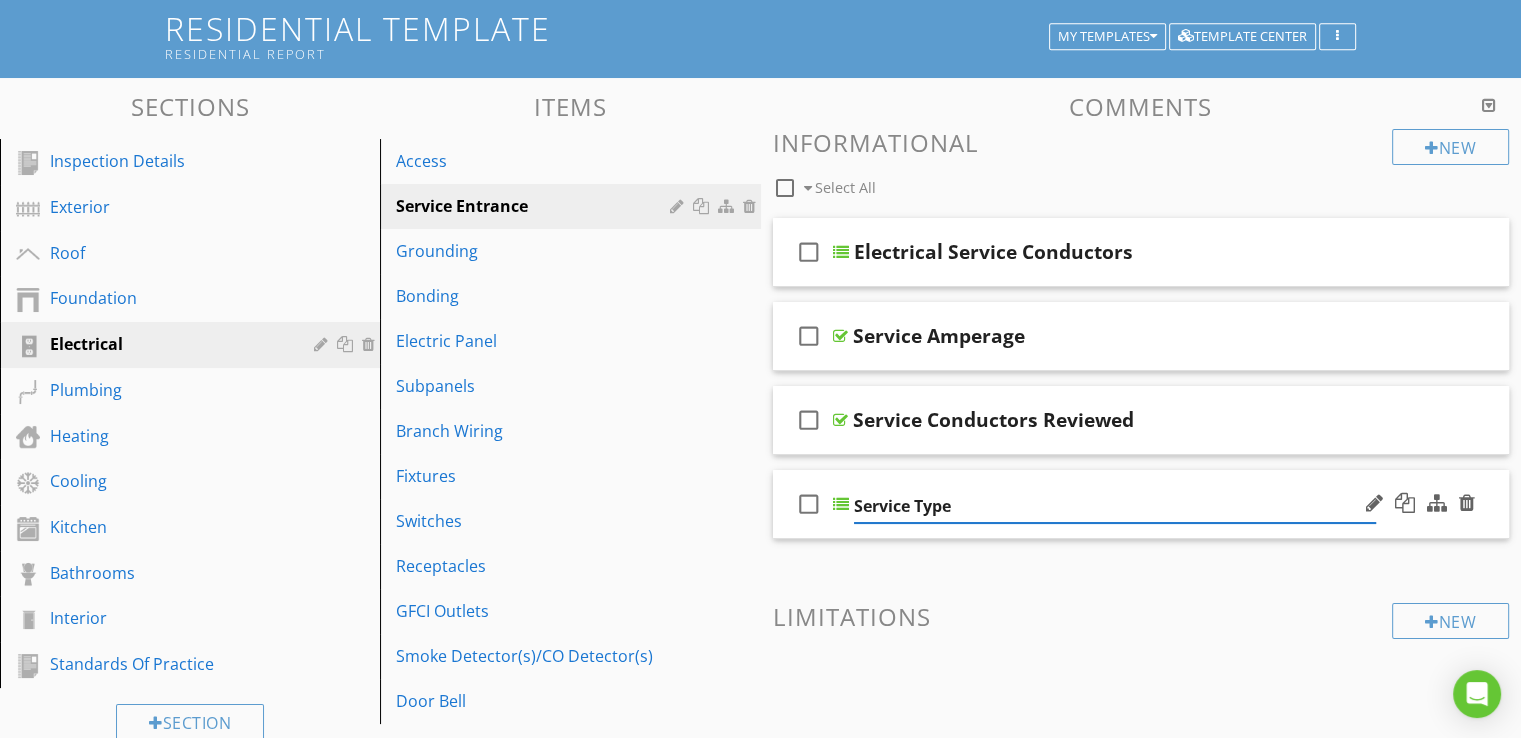 click at bounding box center [841, 504] 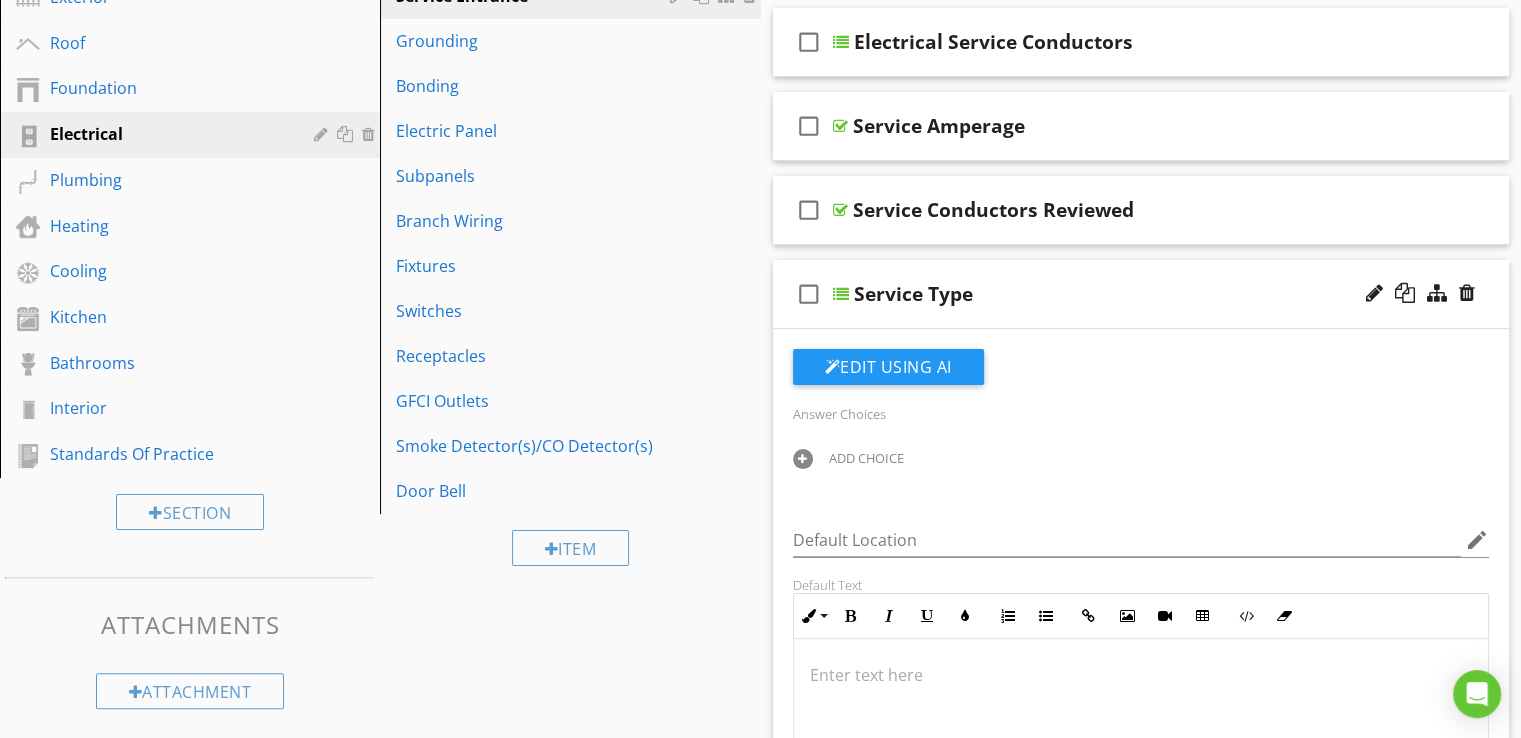 scroll, scrollTop: 422, scrollLeft: 0, axis: vertical 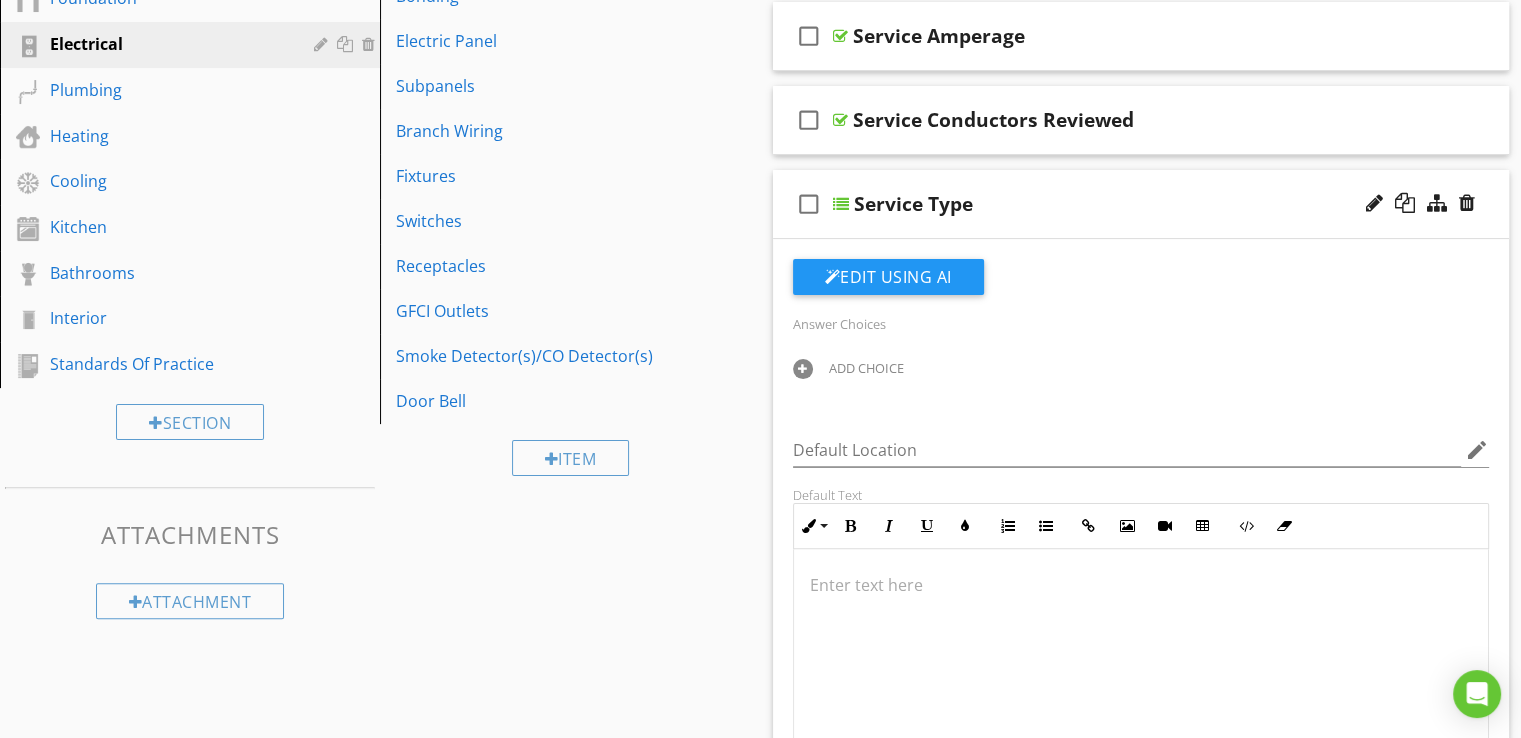 click on "ADD CHOICE" at bounding box center [866, 368] 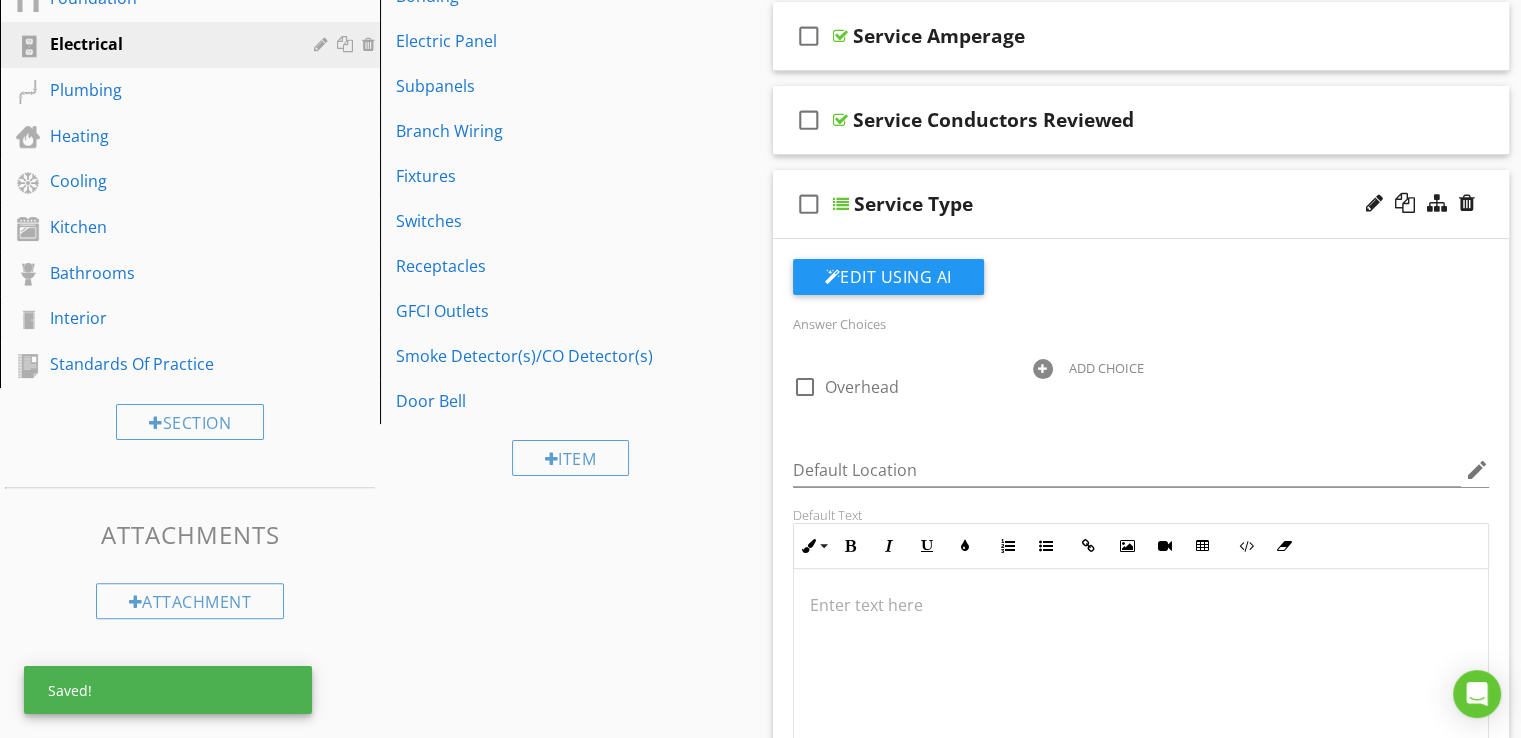 click at bounding box center [1043, 369] 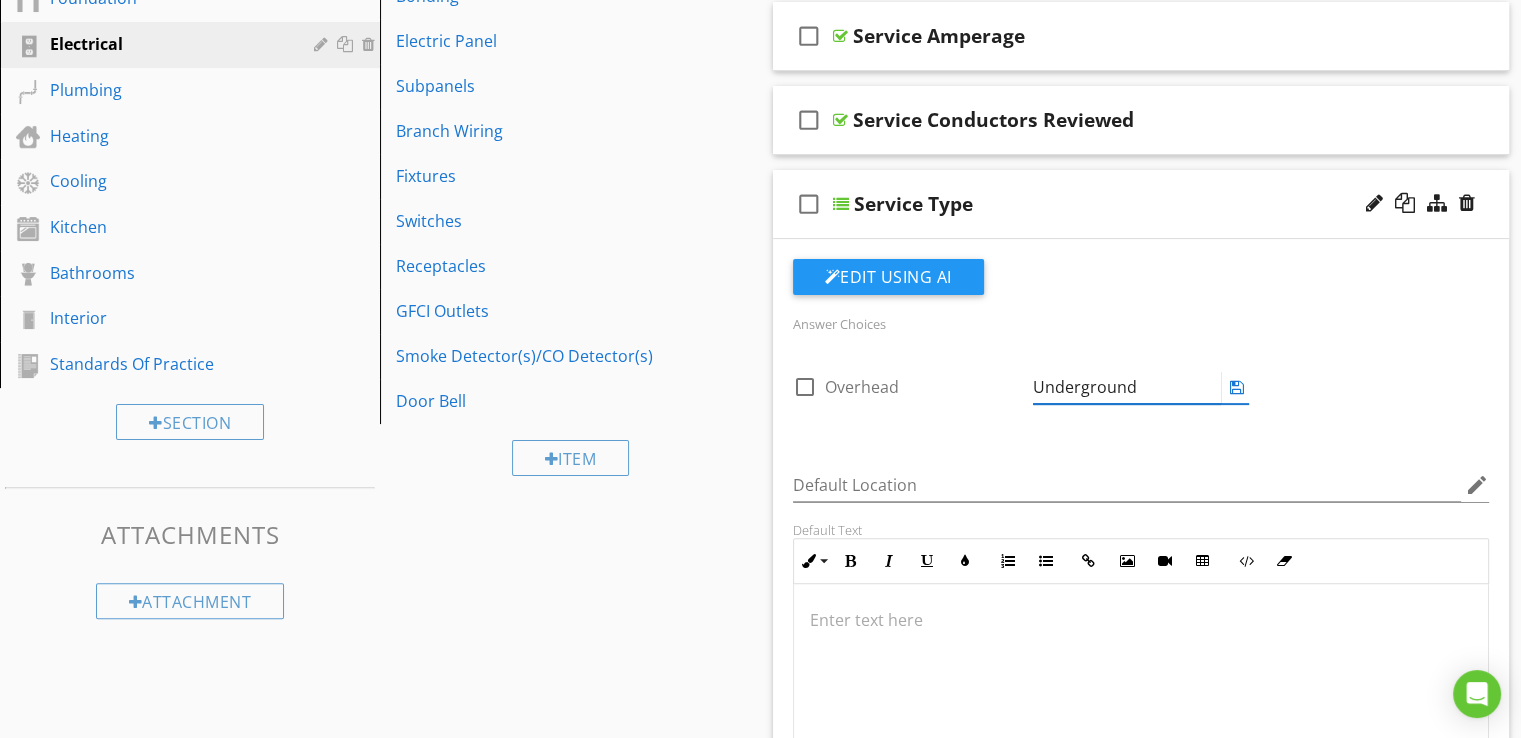 type on "Underground" 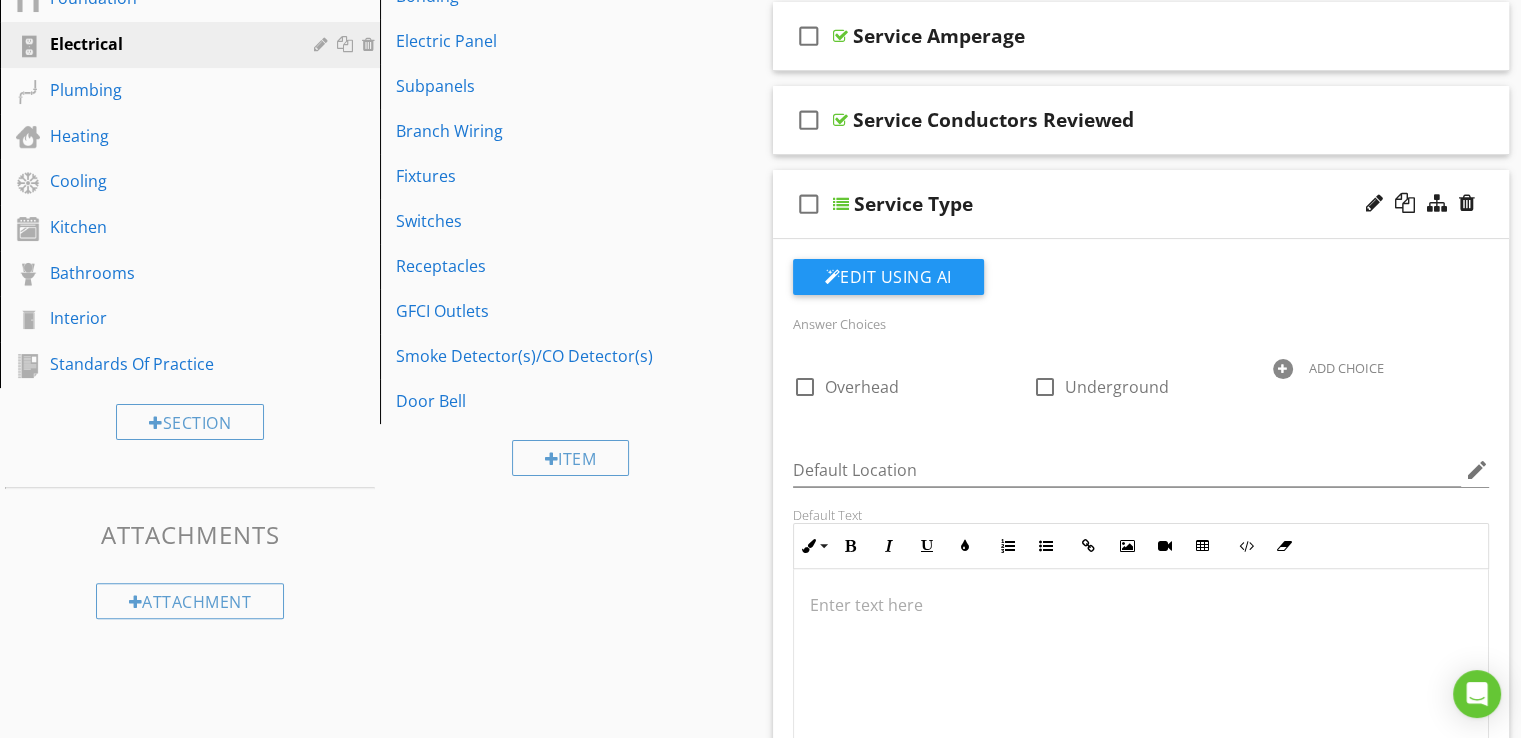 click on "Default Location edit" at bounding box center [1141, 472] 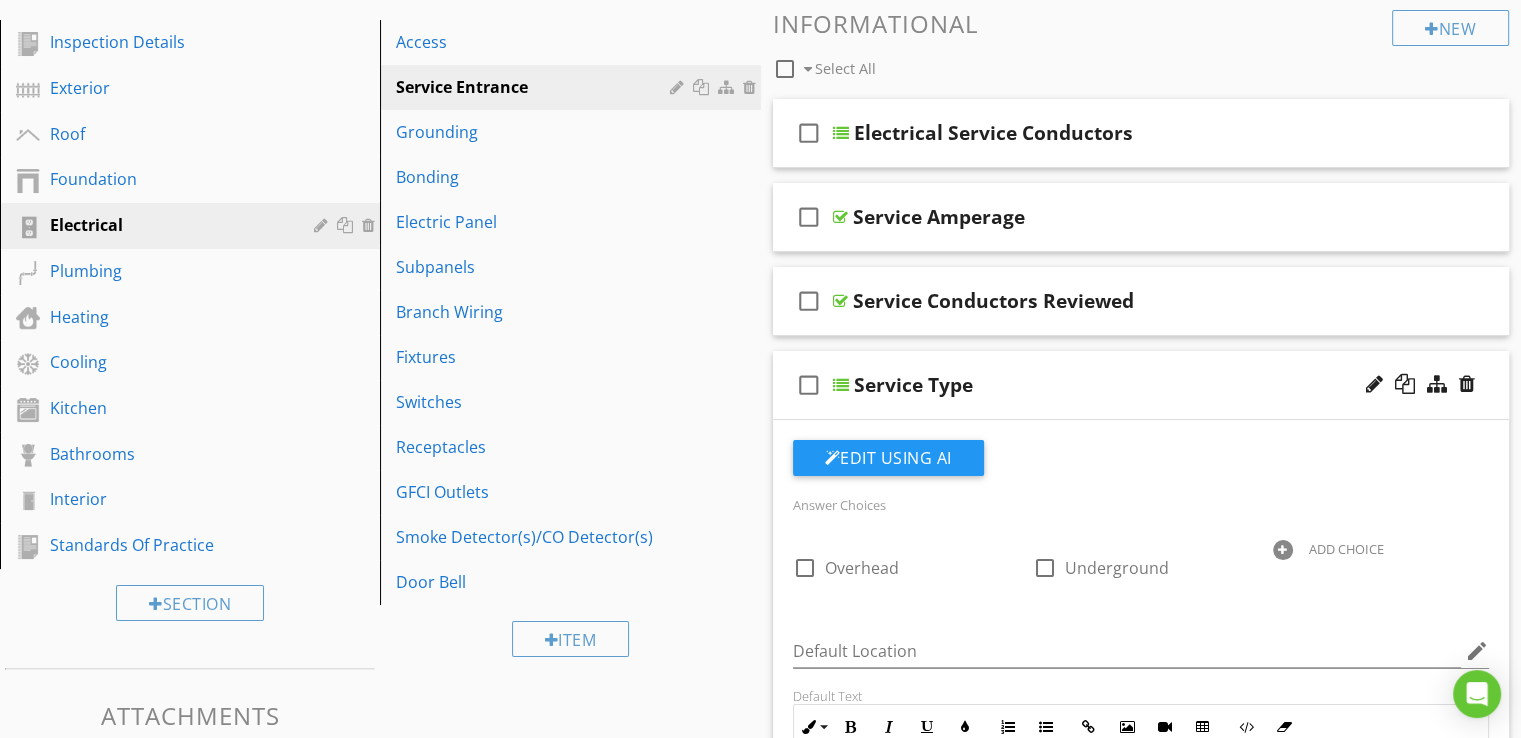 scroll, scrollTop: 122, scrollLeft: 0, axis: vertical 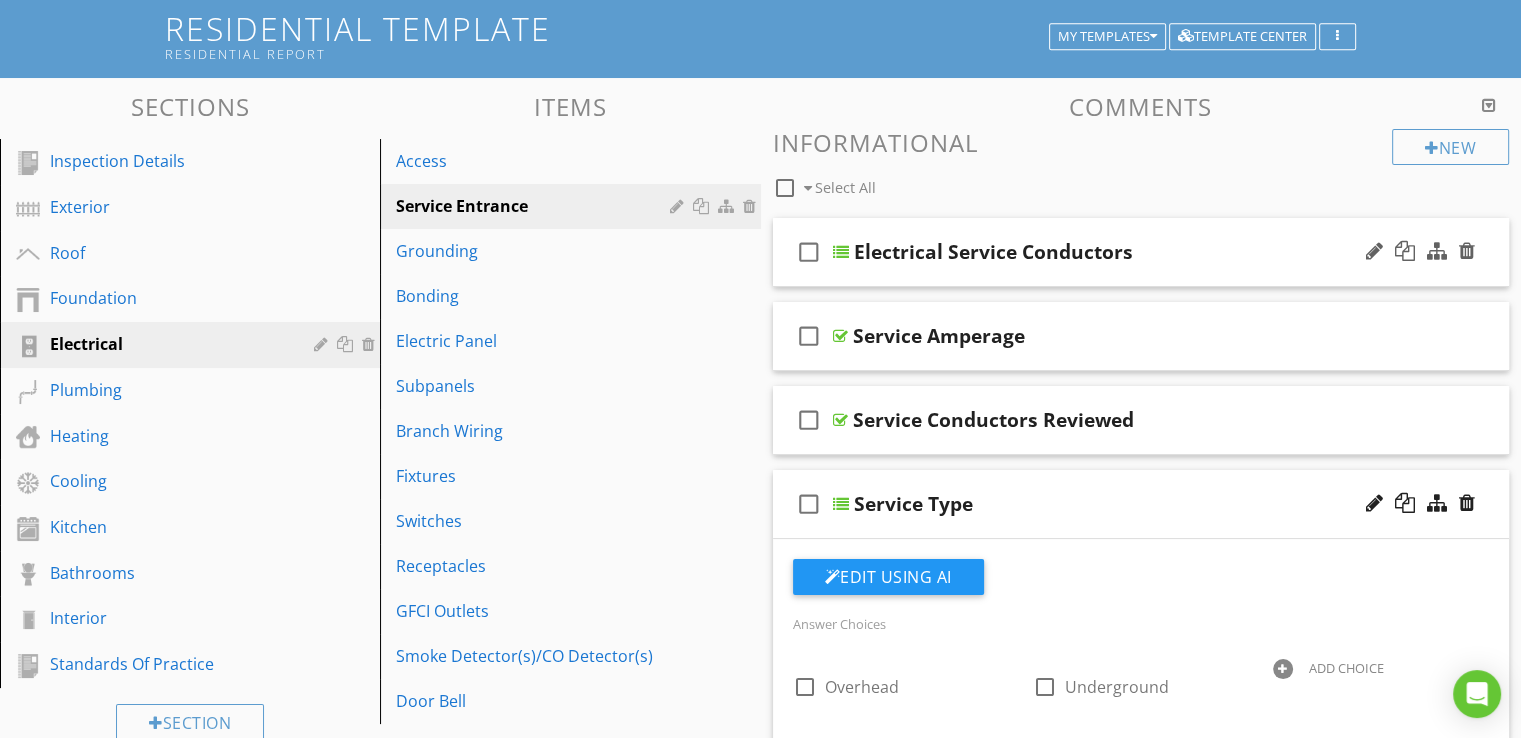 click on "Electrical Service Conductors" at bounding box center [1115, 252] 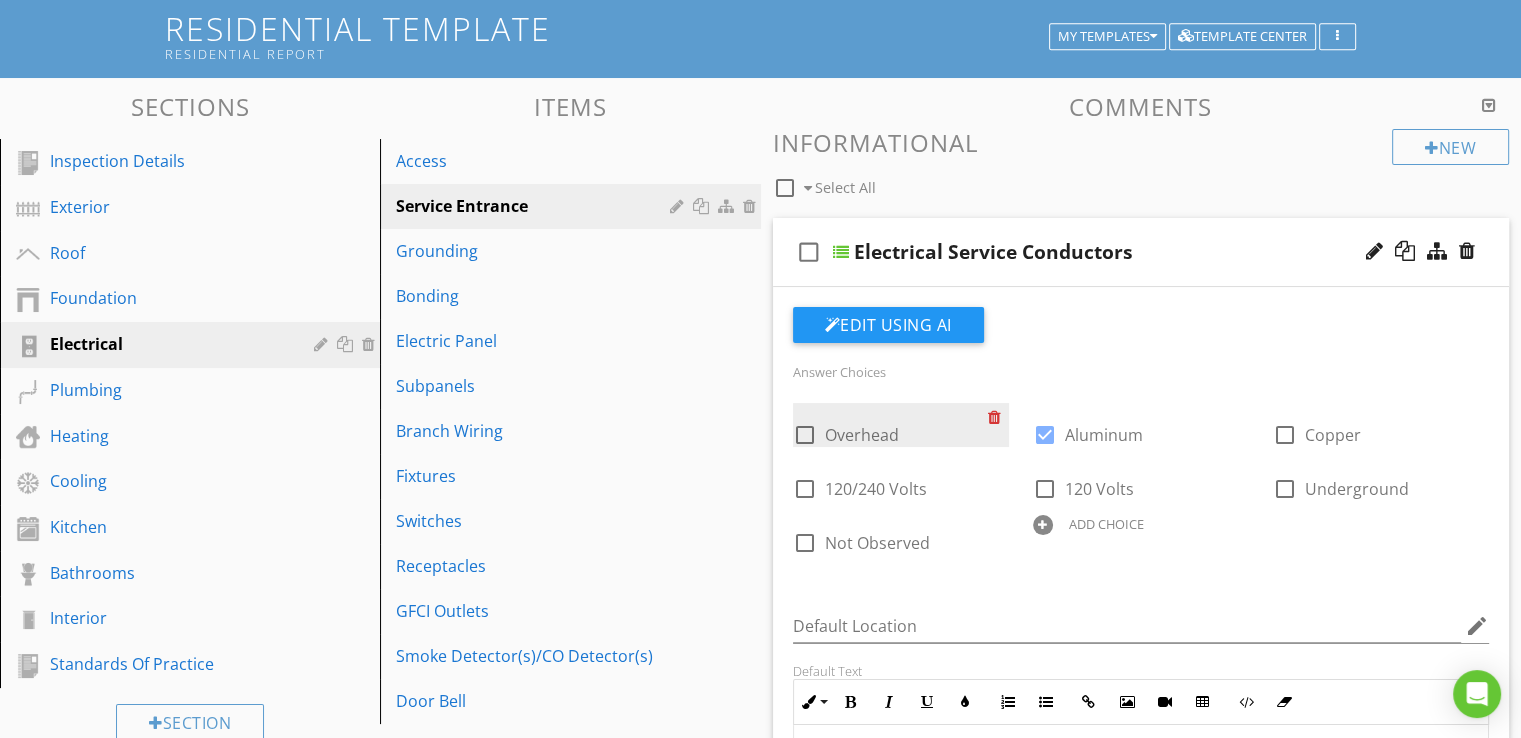 click at bounding box center [998, 417] 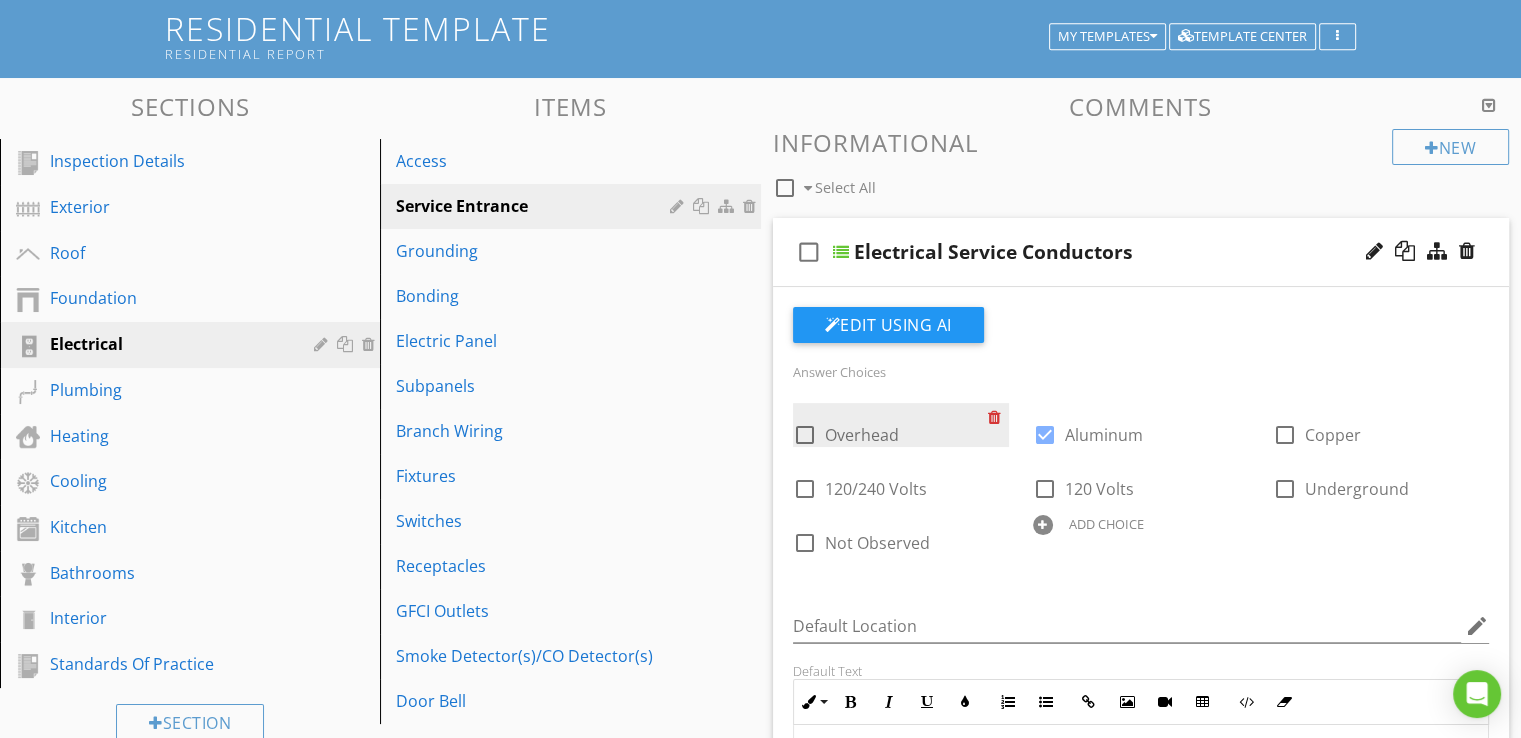 checkbox on "true" 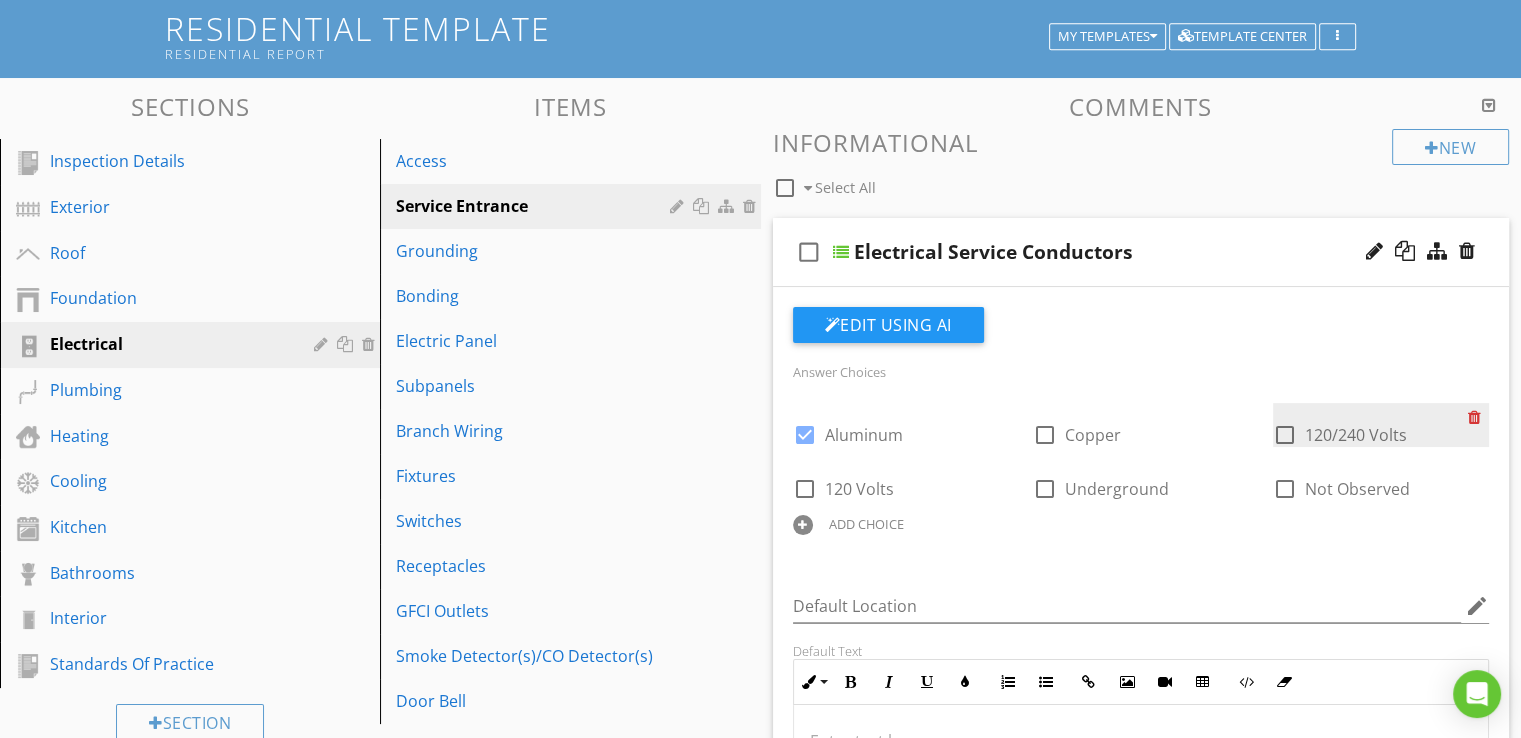 click at bounding box center (1478, 417) 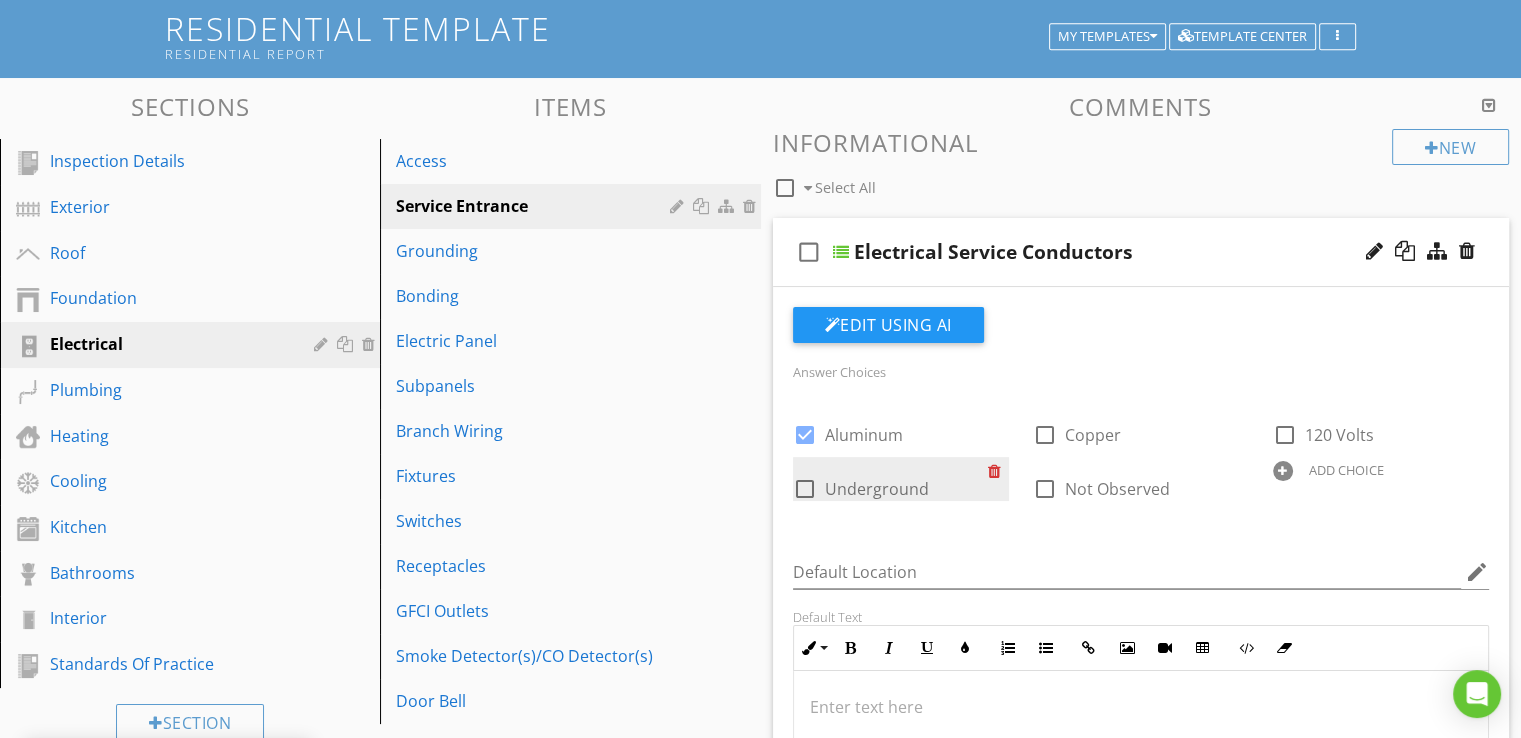 click at bounding box center [998, 471] 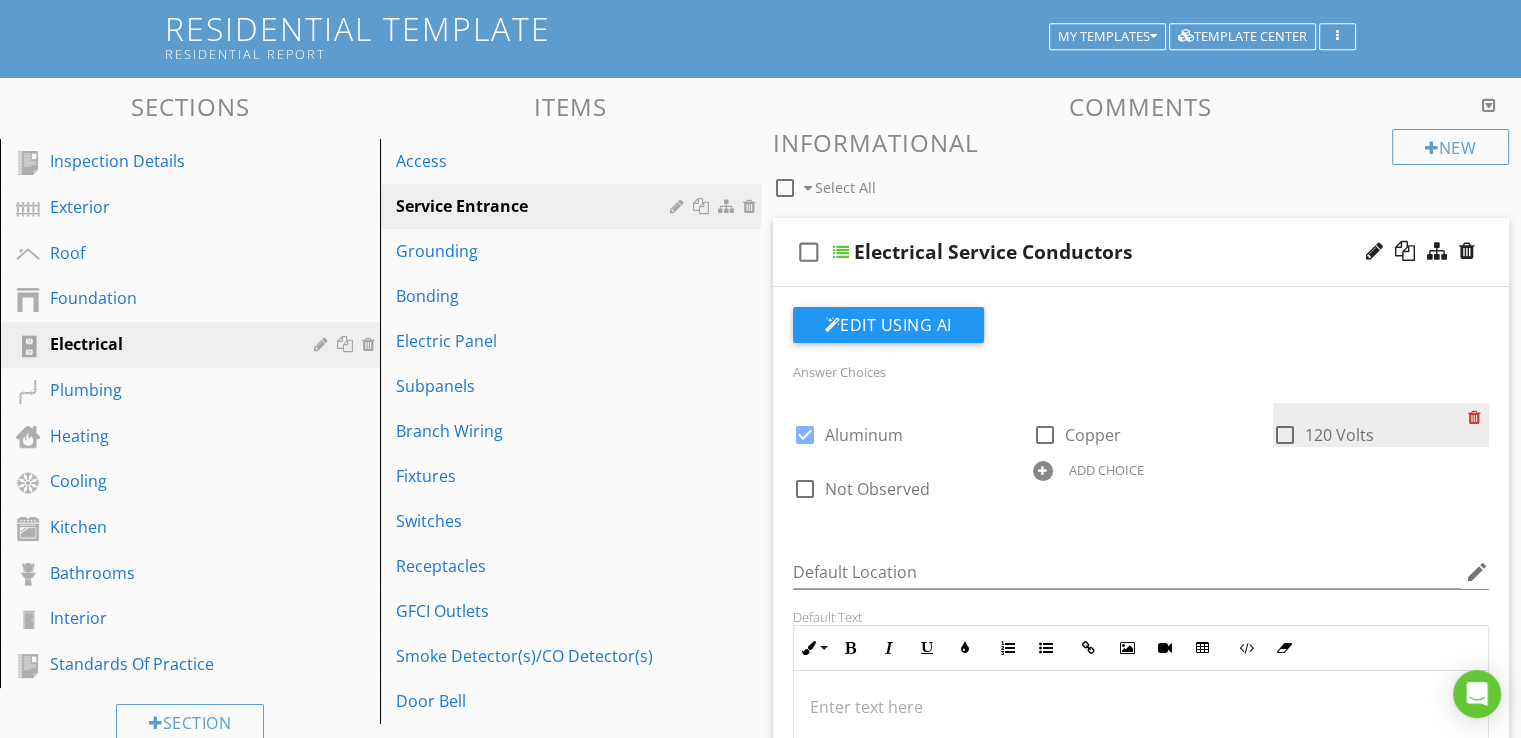 click at bounding box center (1478, 417) 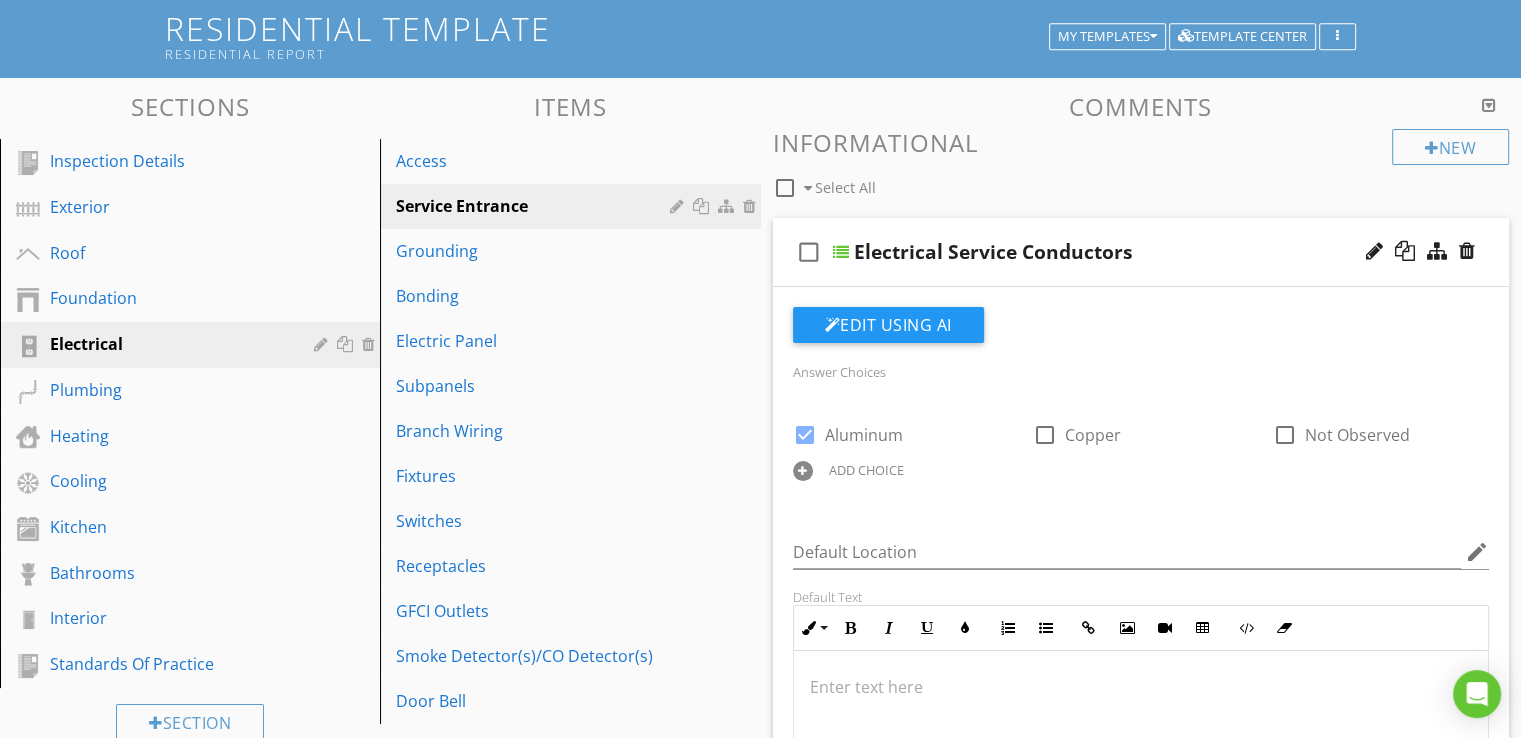 click on "ADD CHOICE" at bounding box center [866, 470] 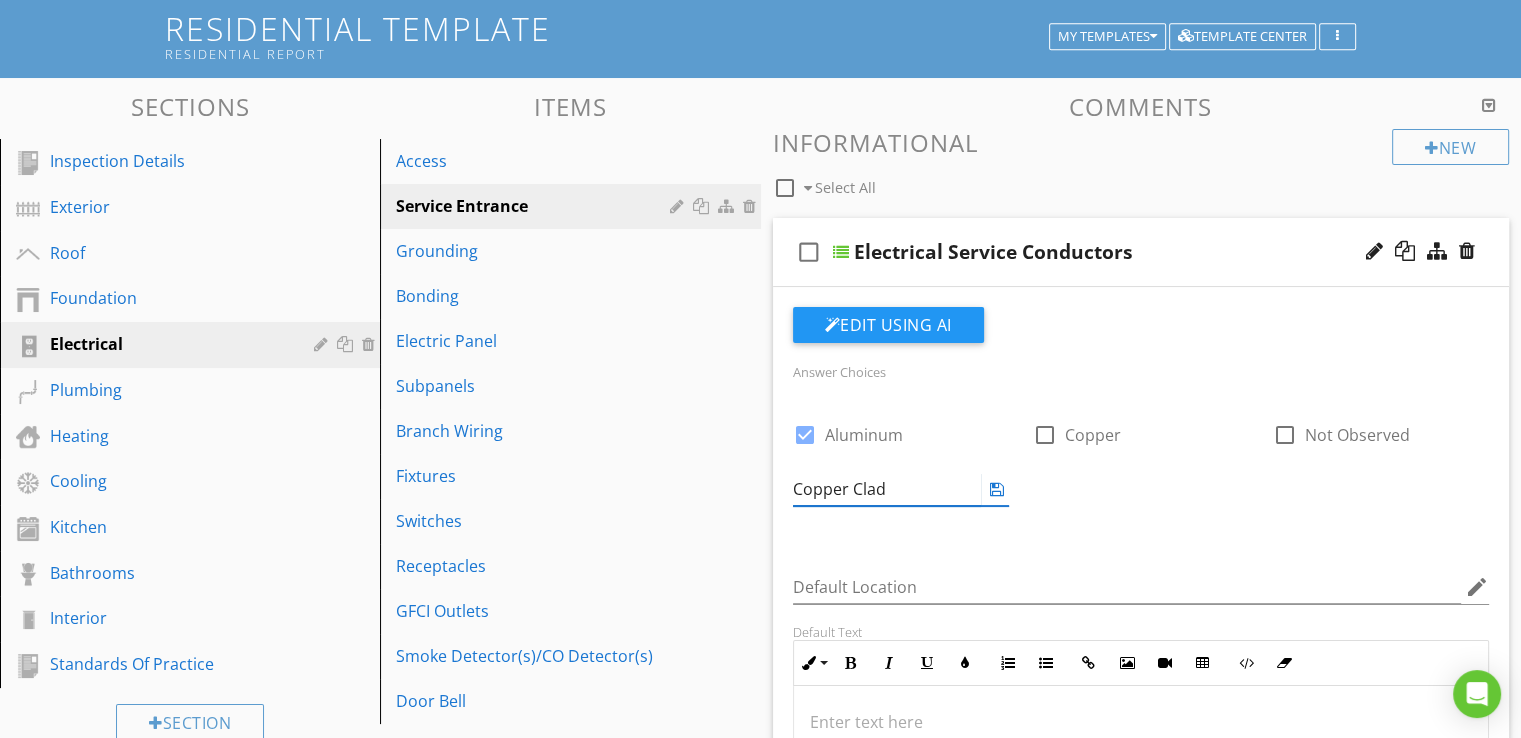 type on "Copper Clad" 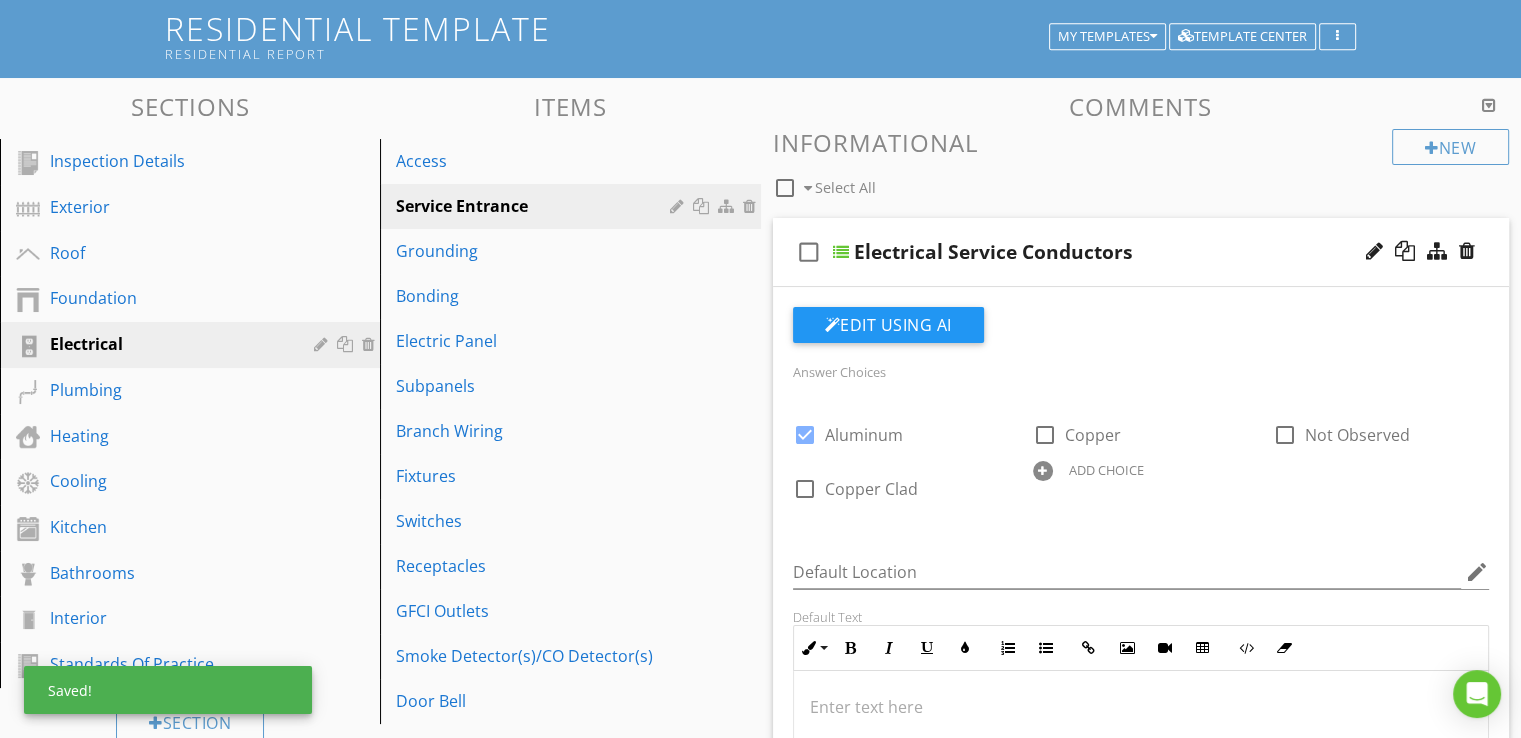 click on "Answer Choices   check_box Aluminum   check_box_outline_blank Copper   check_box_outline_blank Not Observed   check_box_outline_blank Copper Clad         ADD CHOICE" at bounding box center (1141, 445) 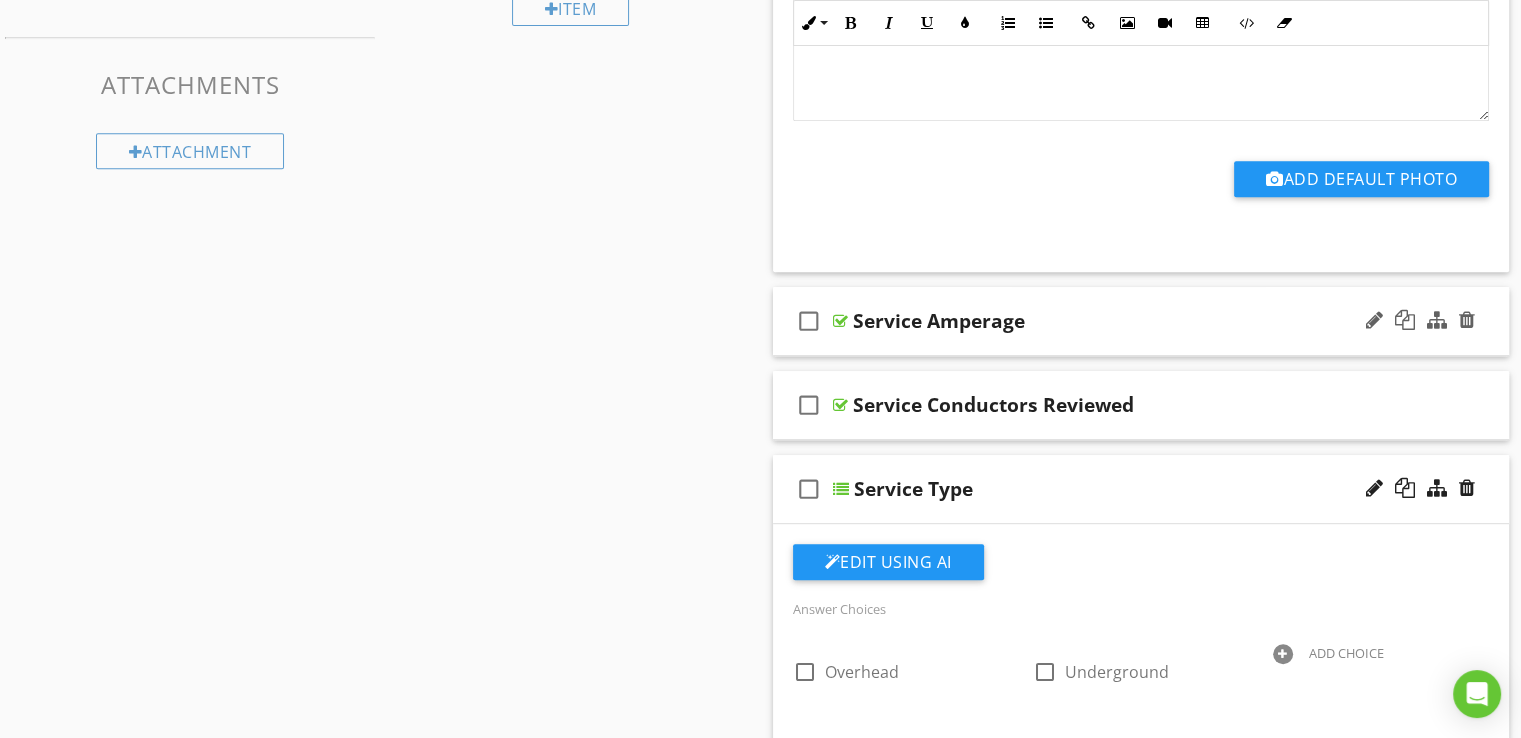 scroll, scrollTop: 922, scrollLeft: 0, axis: vertical 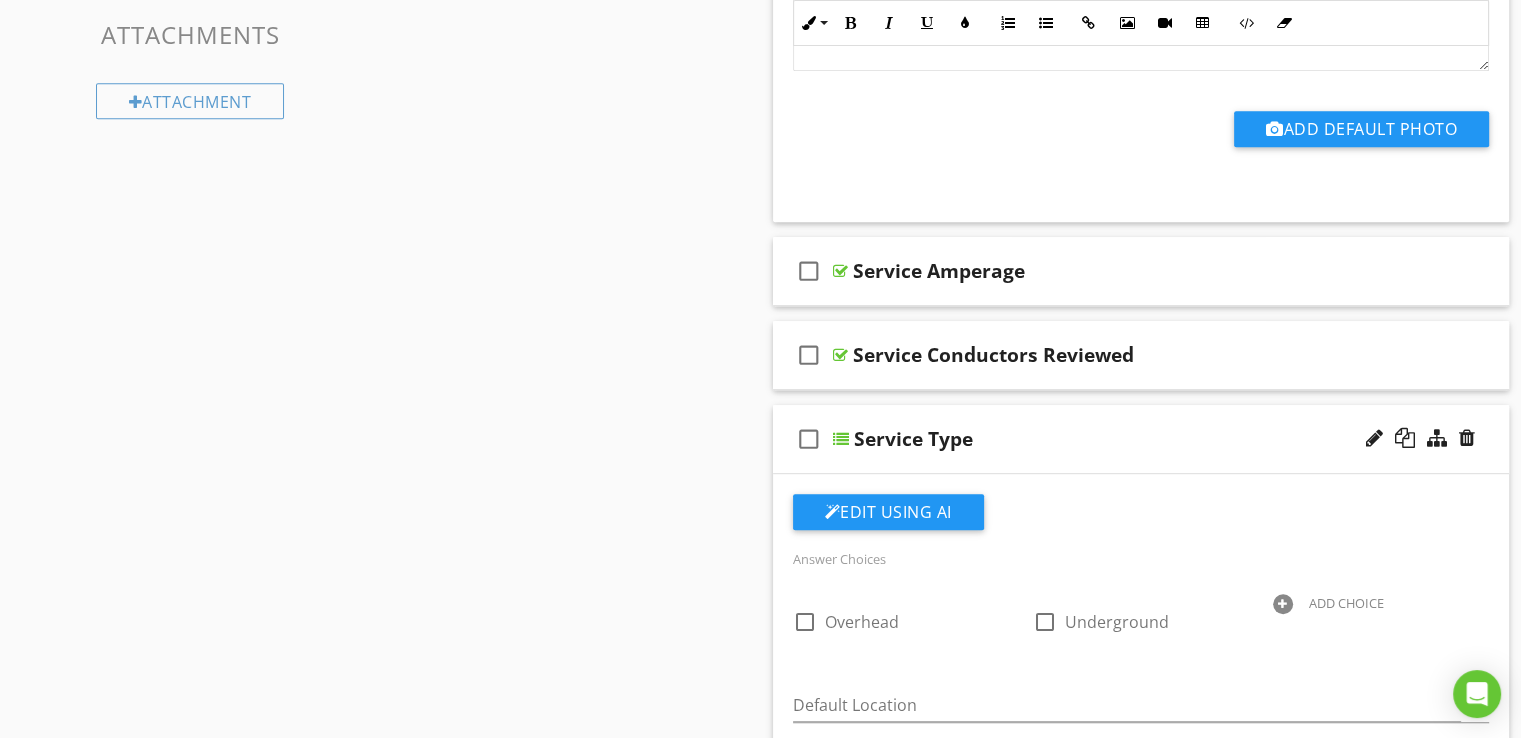 click at bounding box center [841, 439] 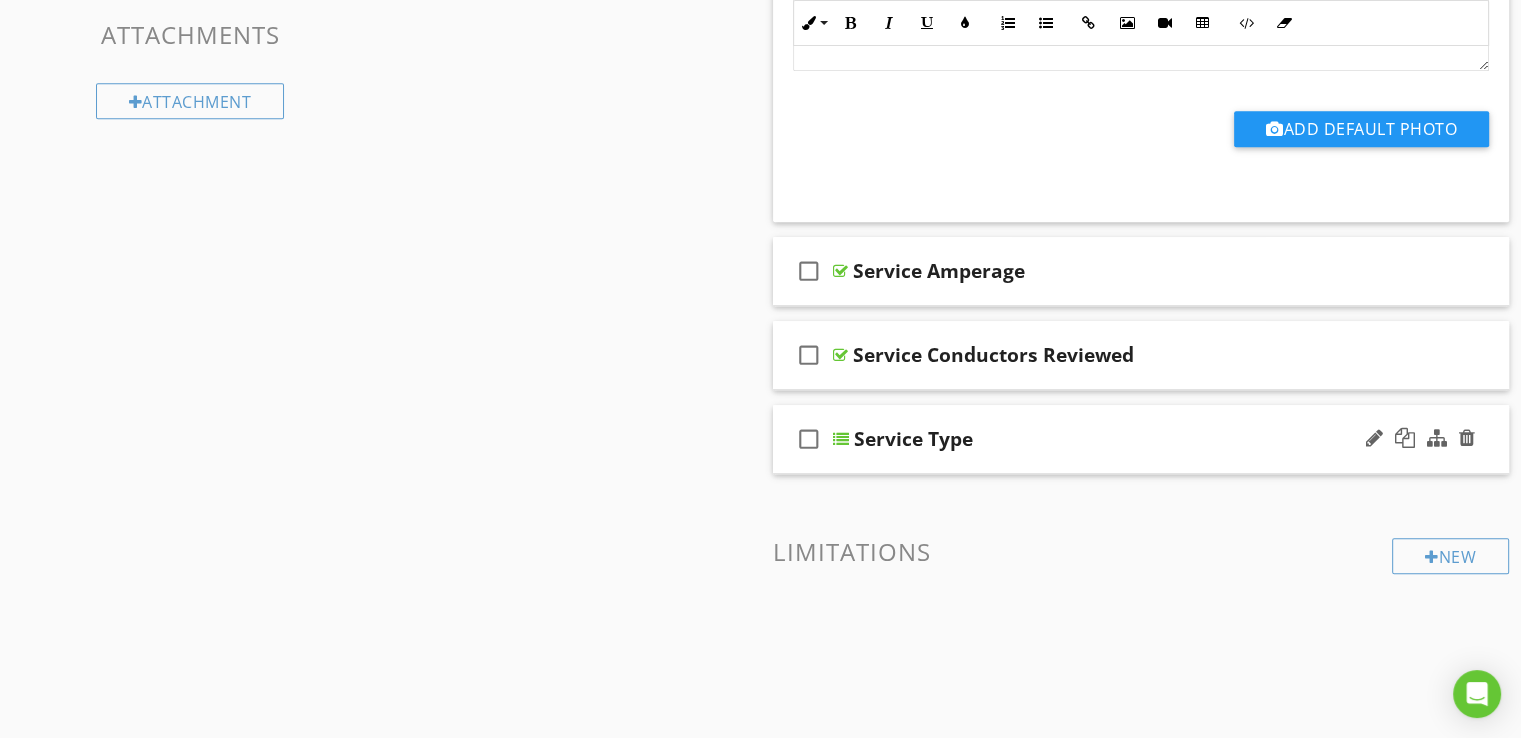 type 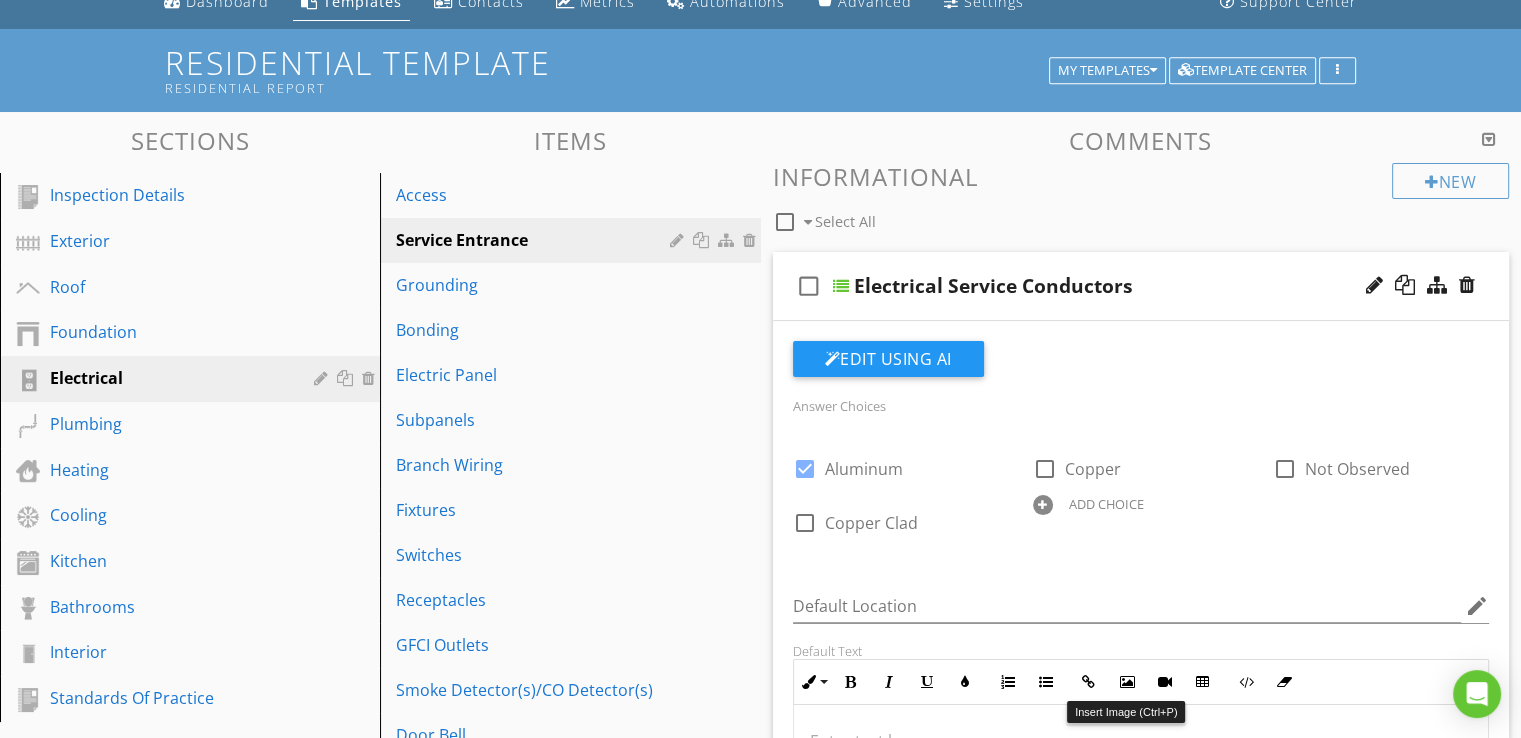 scroll, scrollTop: 22, scrollLeft: 0, axis: vertical 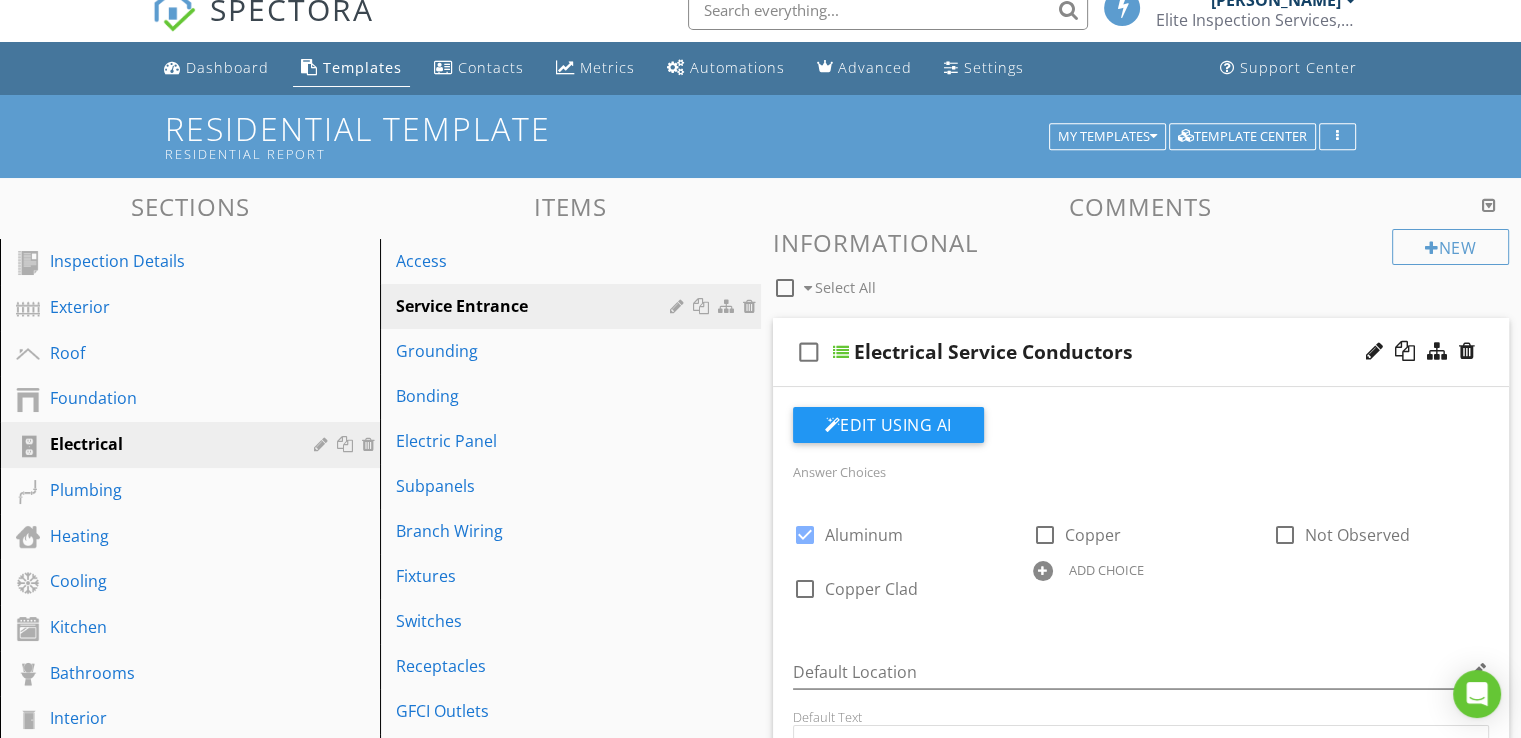 click on "check_box_outline_blank
Electrical Service Conductors" at bounding box center (1141, 352) 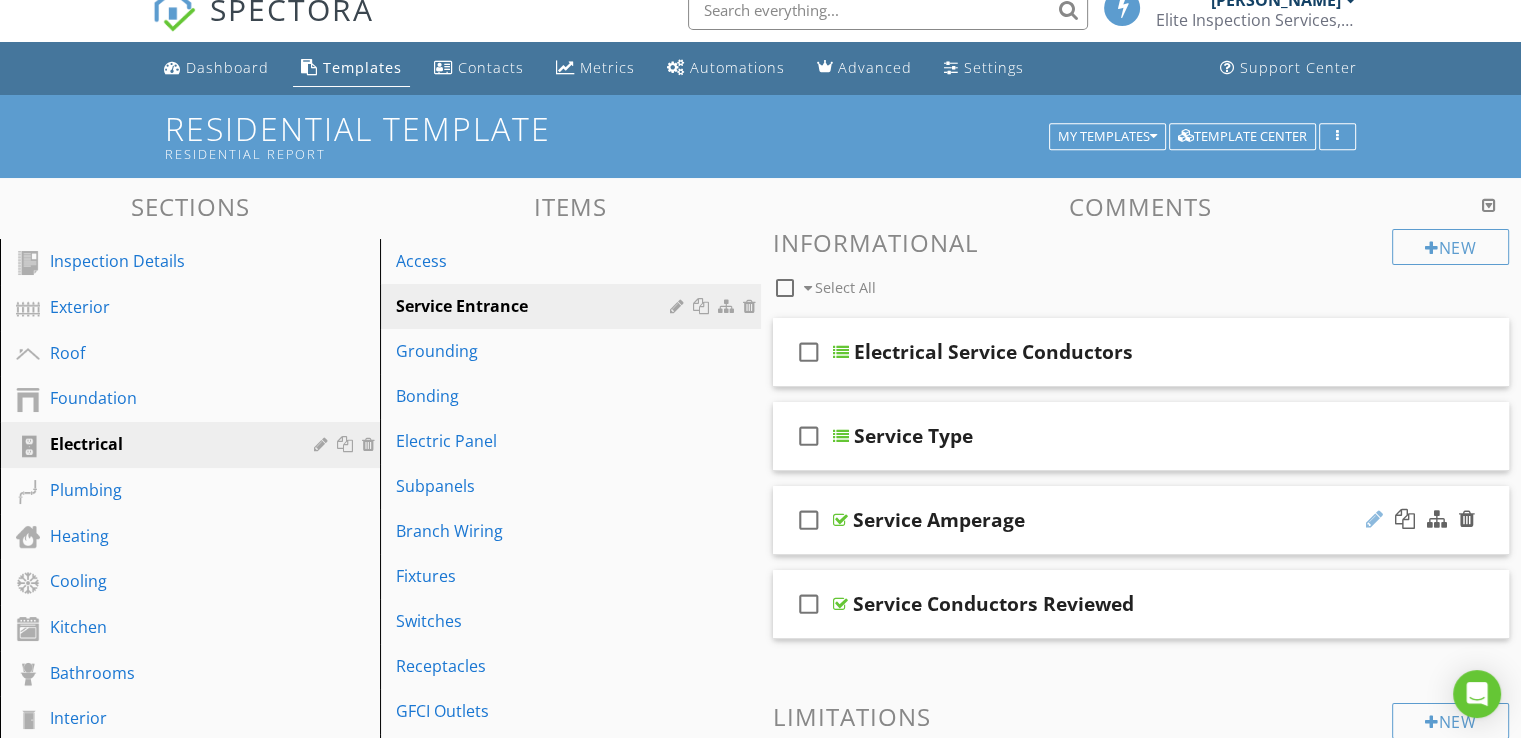 click at bounding box center (1374, 519) 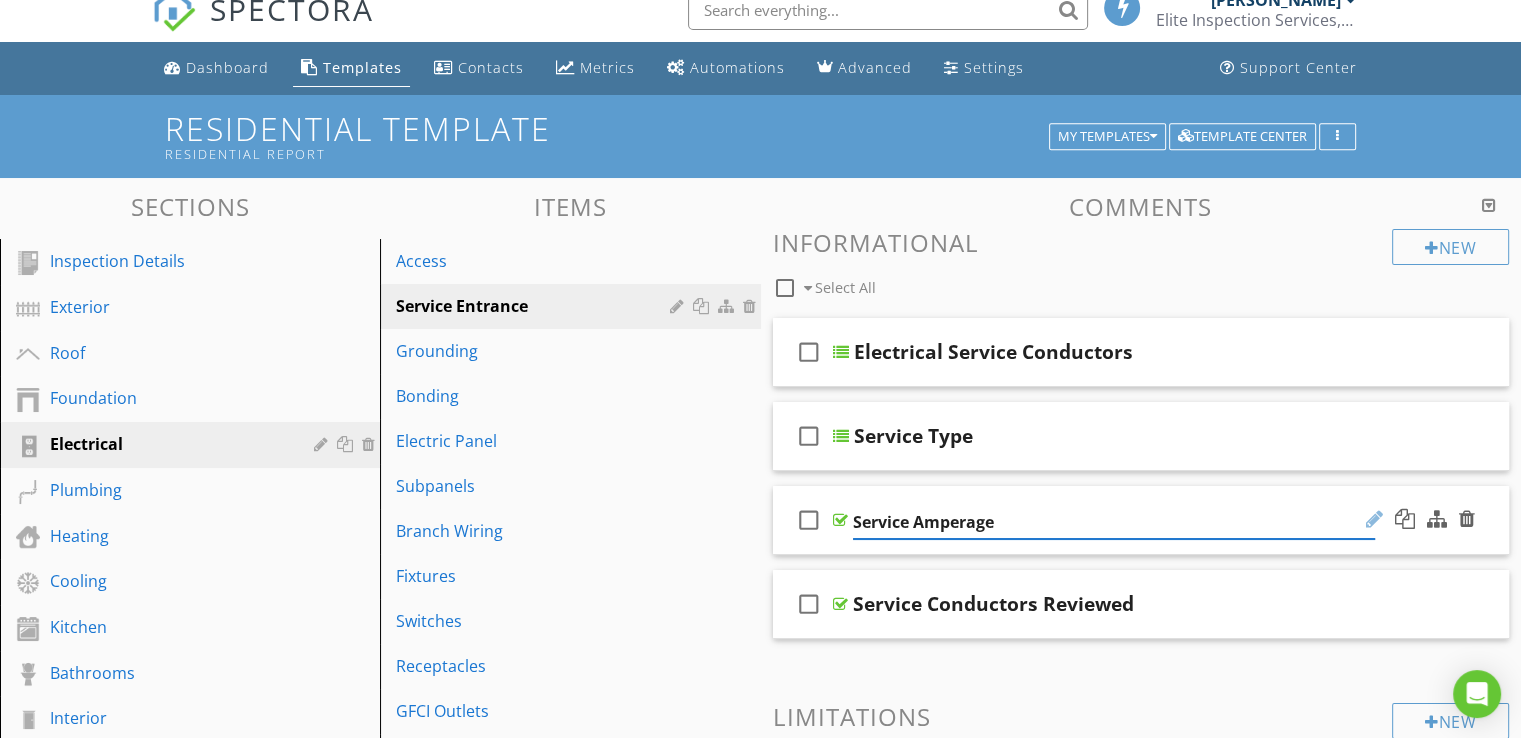 click at bounding box center (1374, 519) 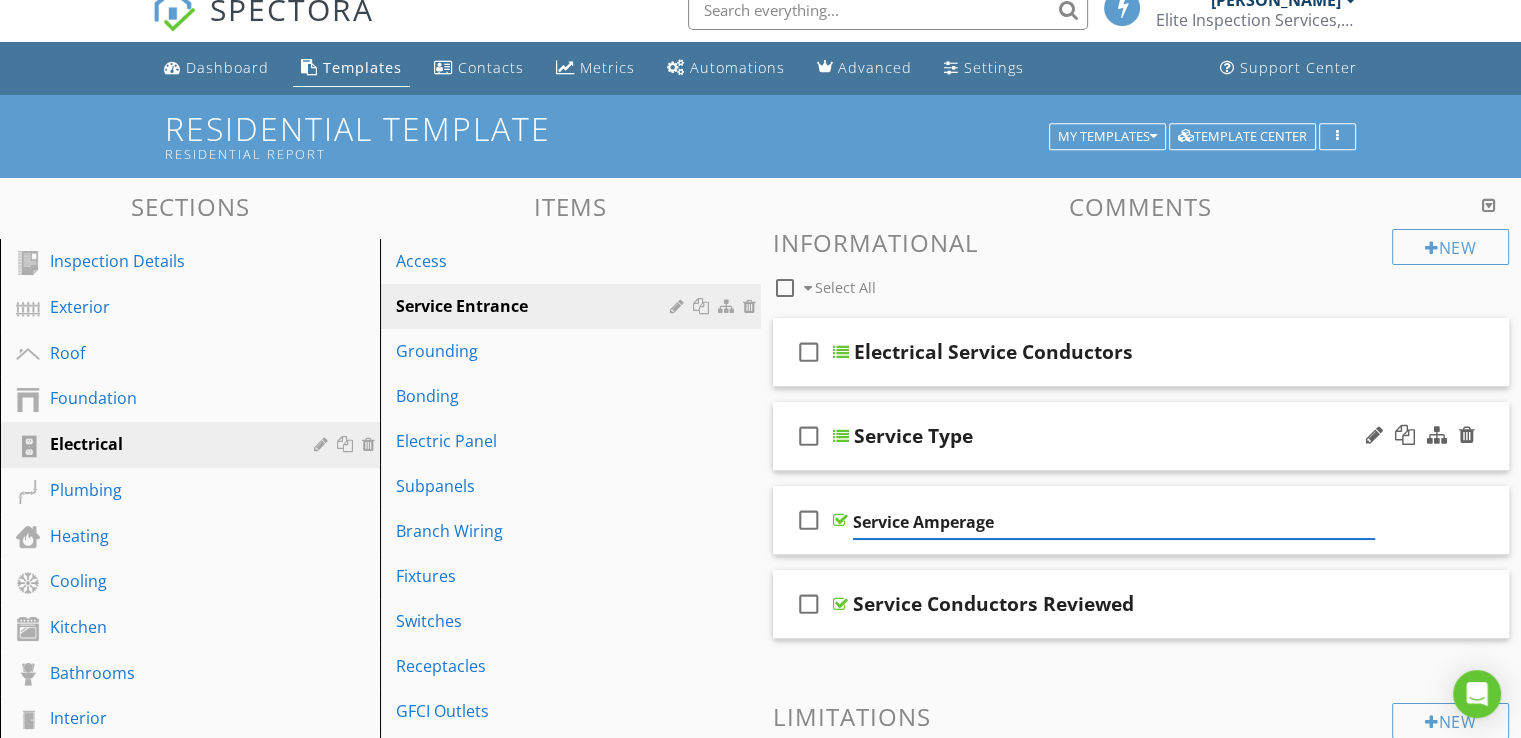 click at bounding box center (841, 436) 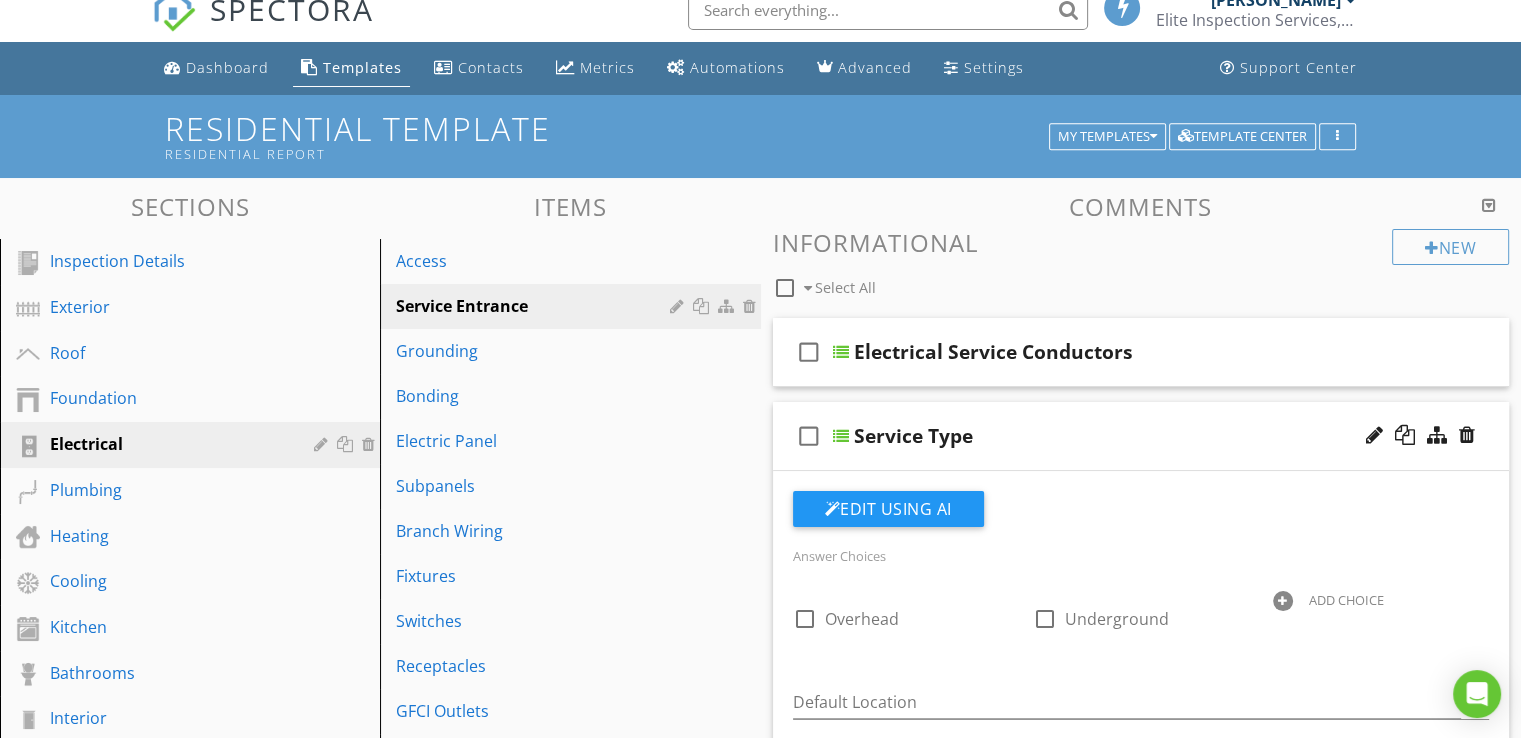 click at bounding box center (841, 436) 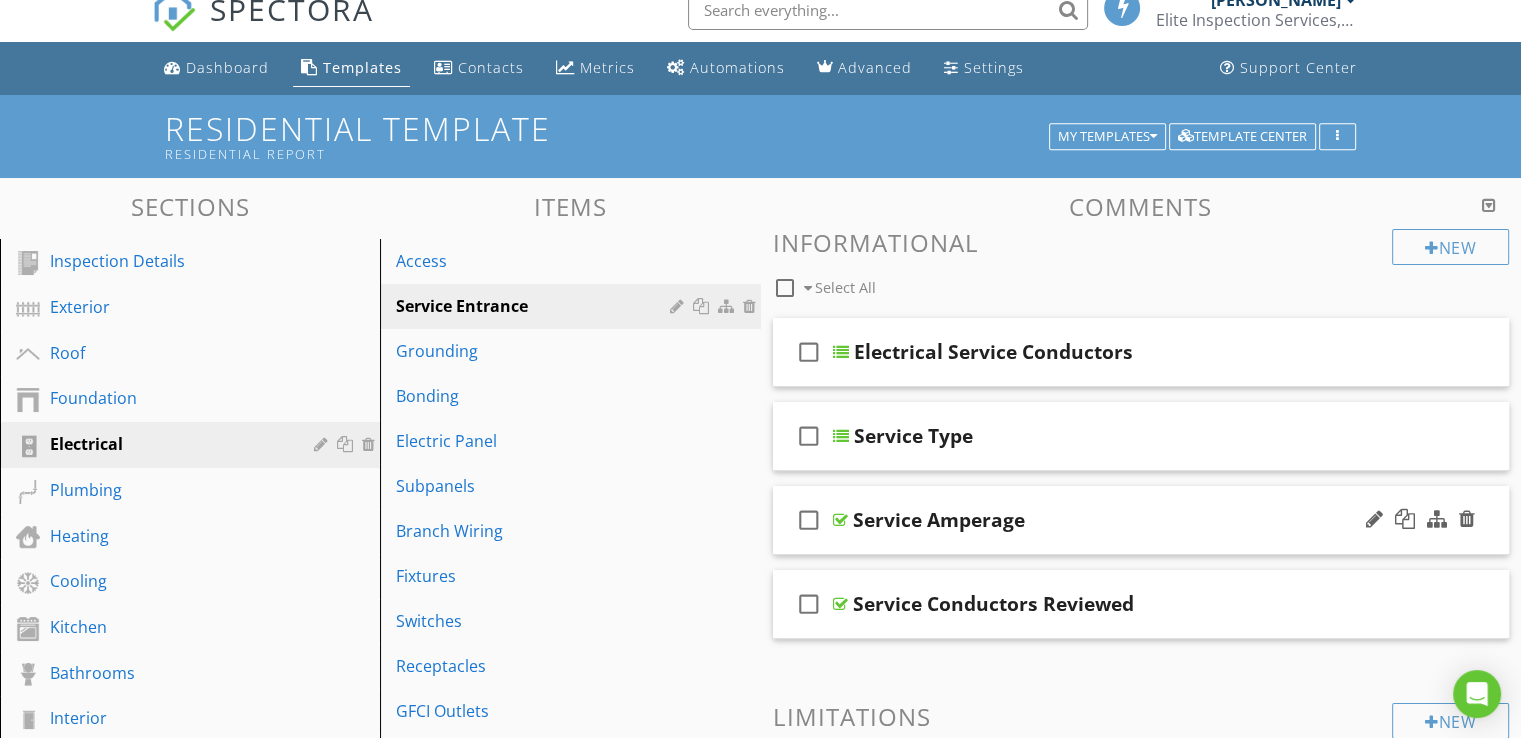 click at bounding box center (840, 520) 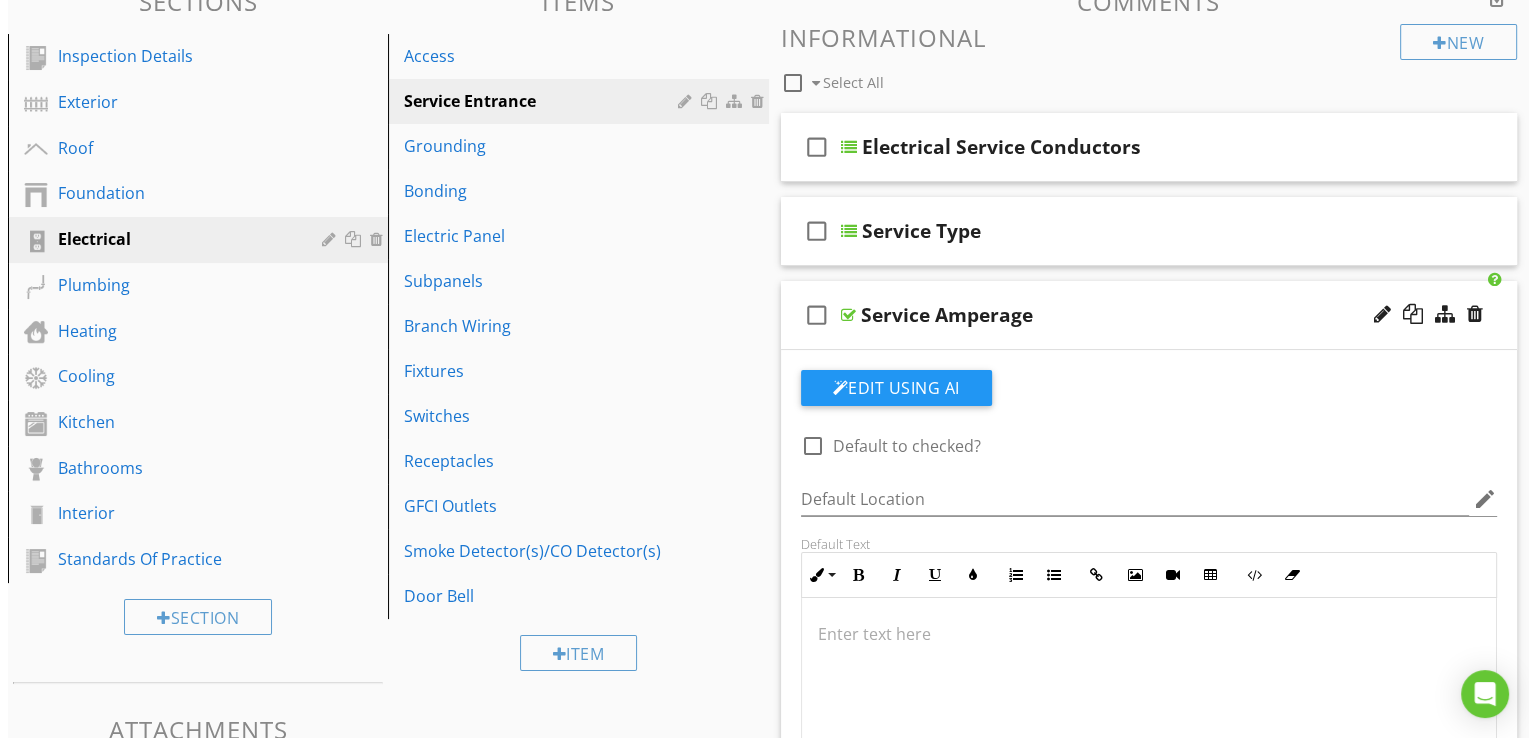 scroll, scrollTop: 222, scrollLeft: 0, axis: vertical 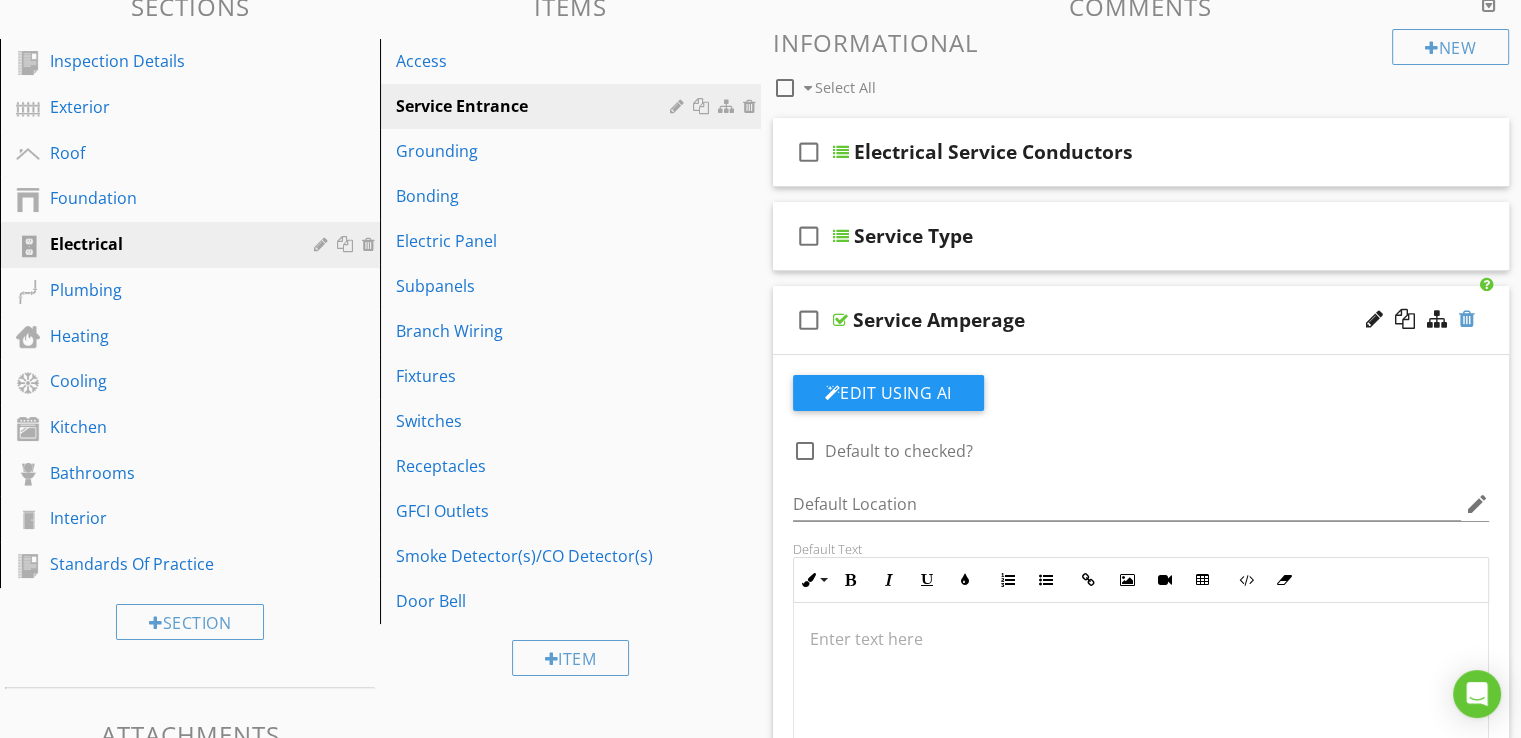 click at bounding box center (1467, 319) 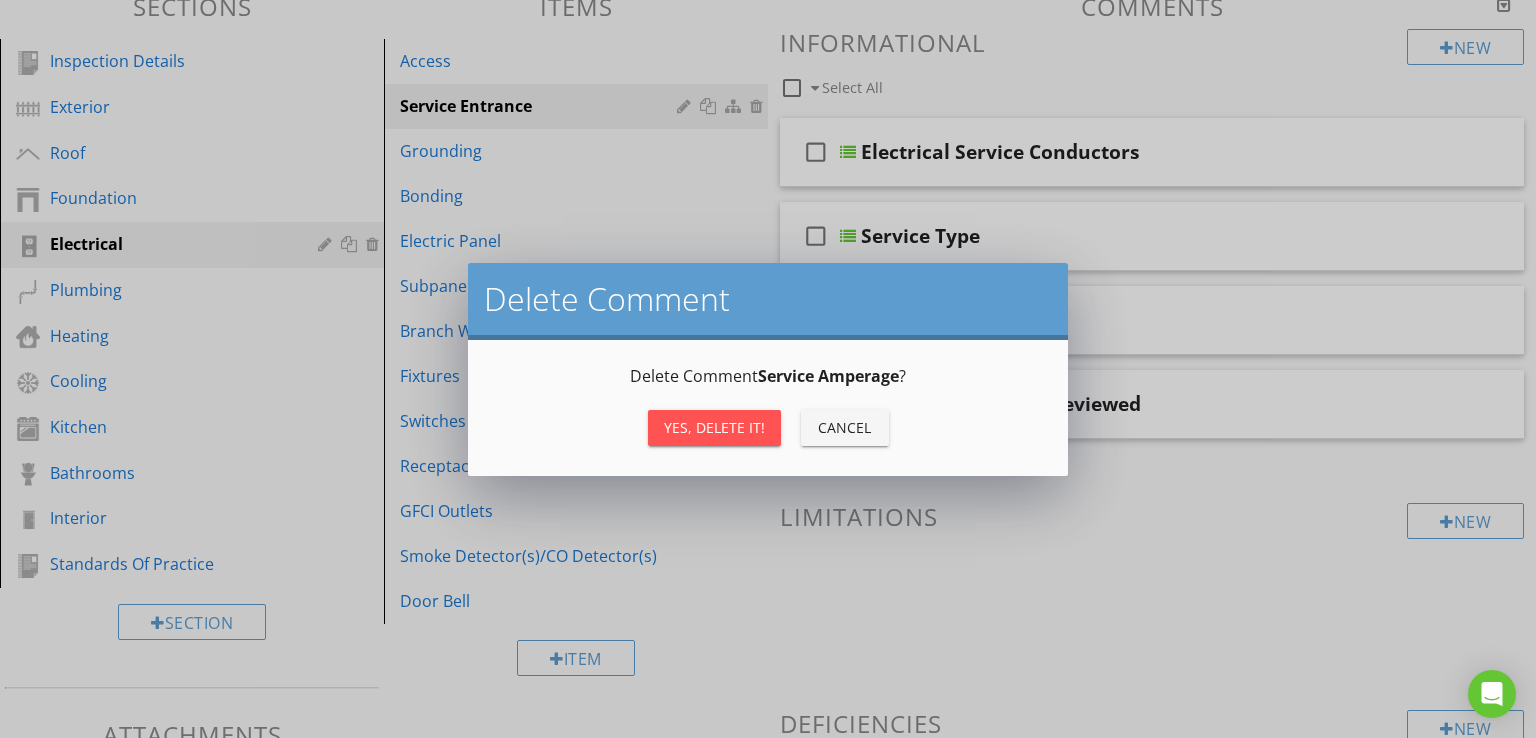 click on "Yes, Delete it!" at bounding box center [714, 427] 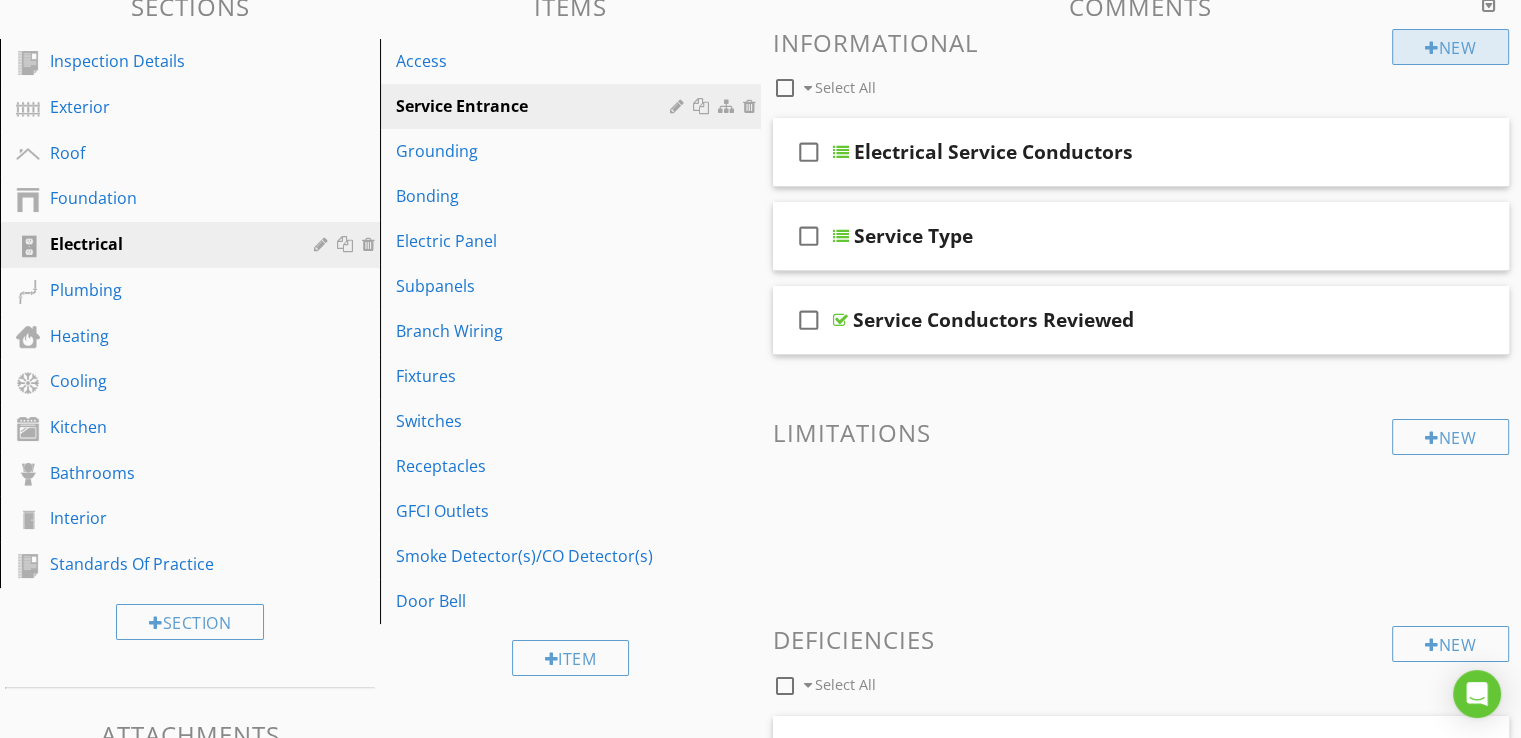 click on "New" at bounding box center (1450, 47) 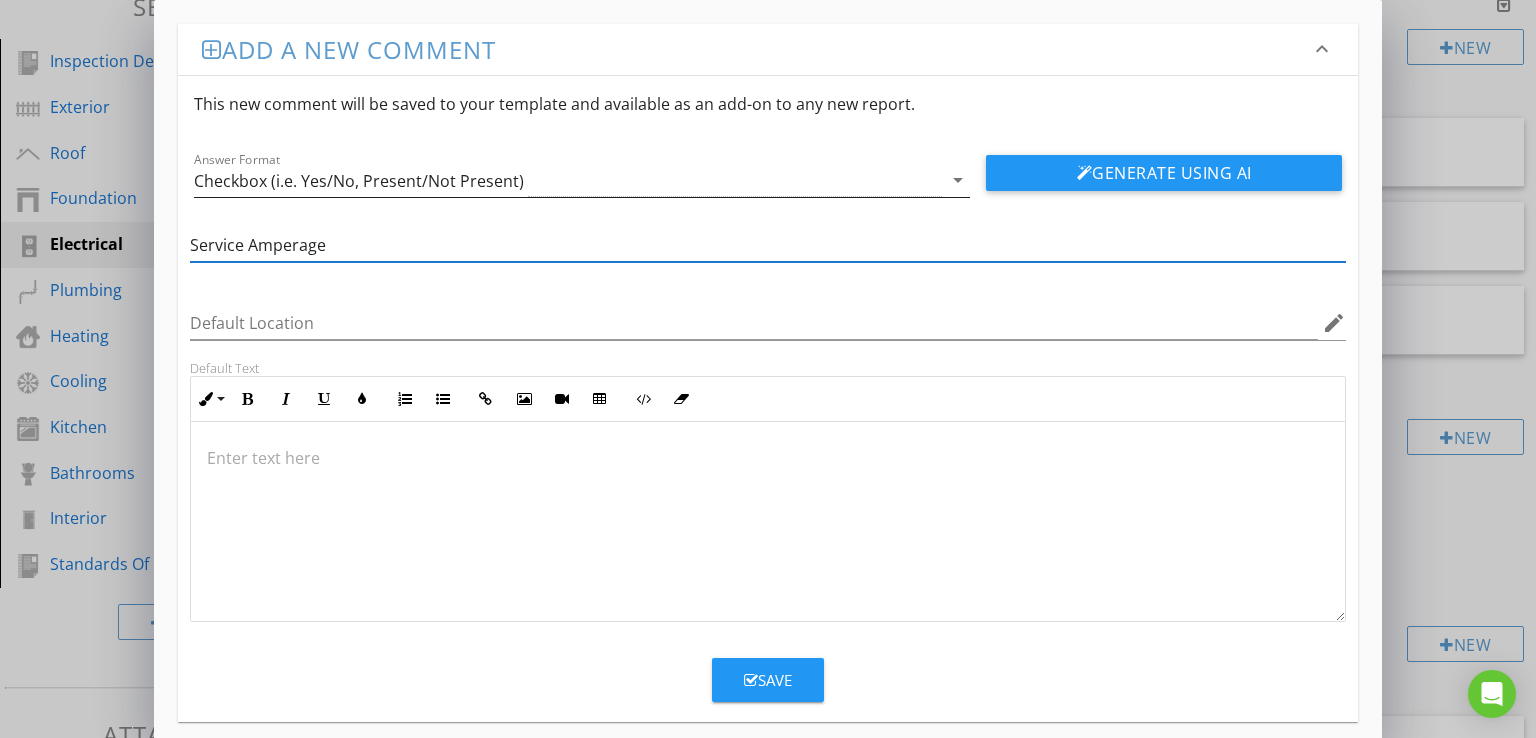 type on "Service Amperage" 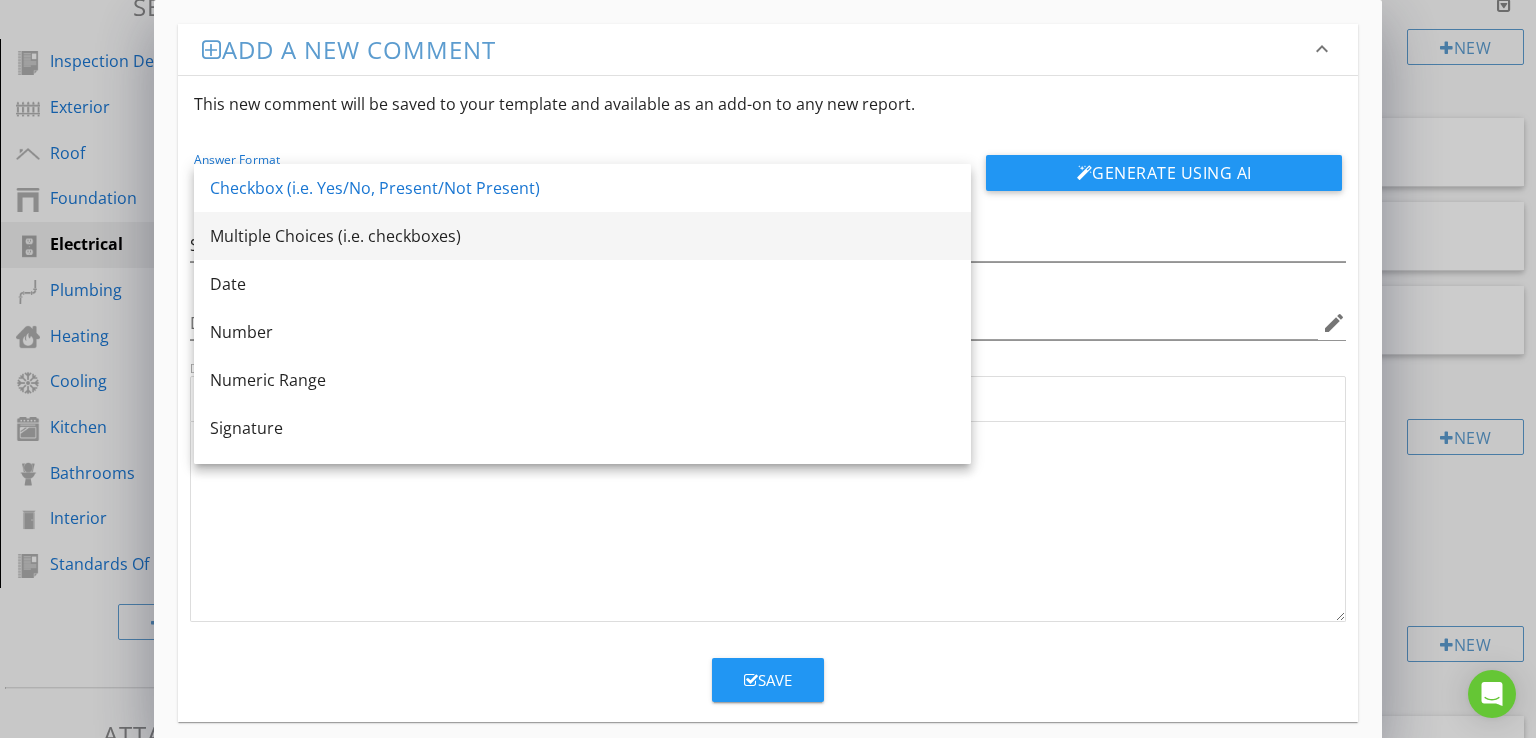 click on "Multiple Choices (i.e. checkboxes)" at bounding box center (582, 236) 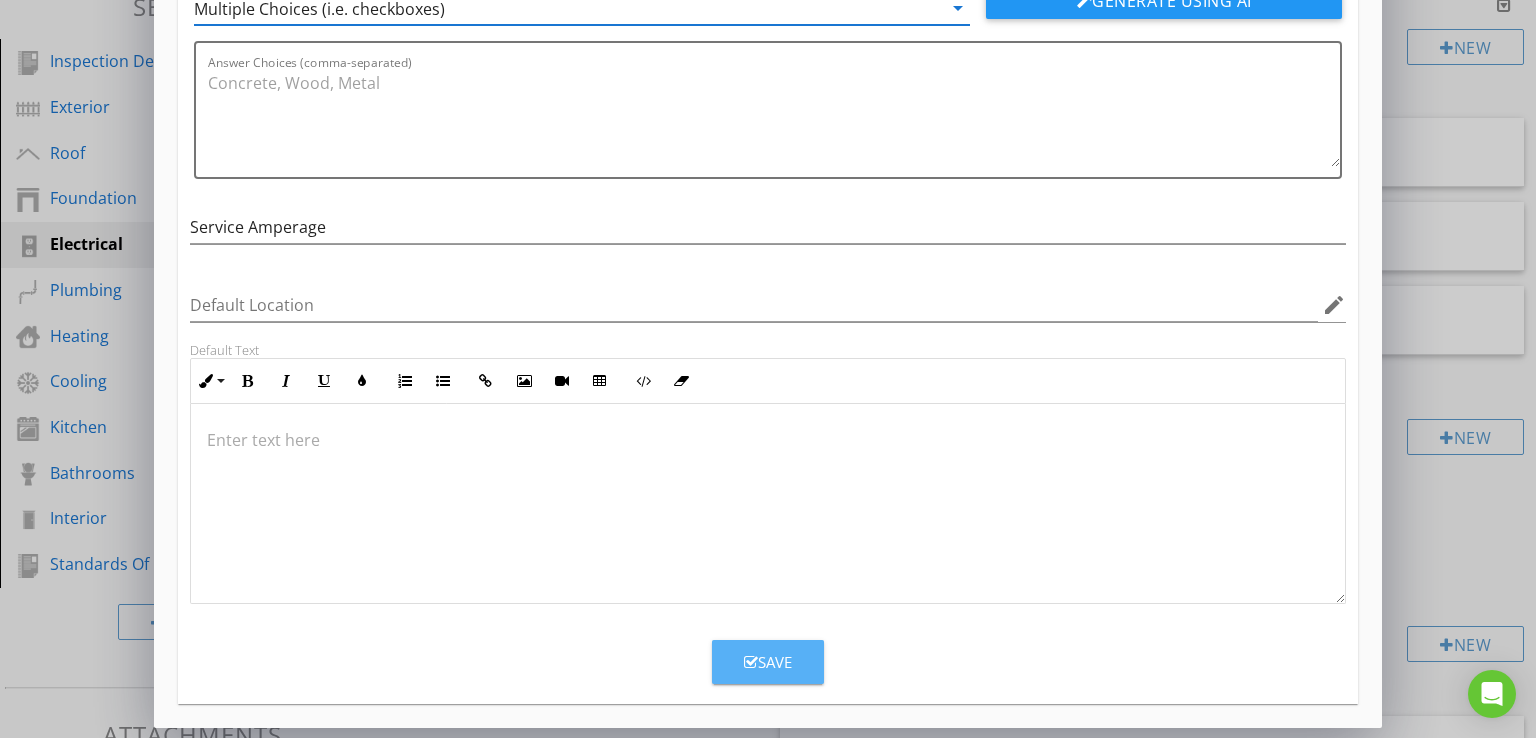 click on "Save" at bounding box center [768, 662] 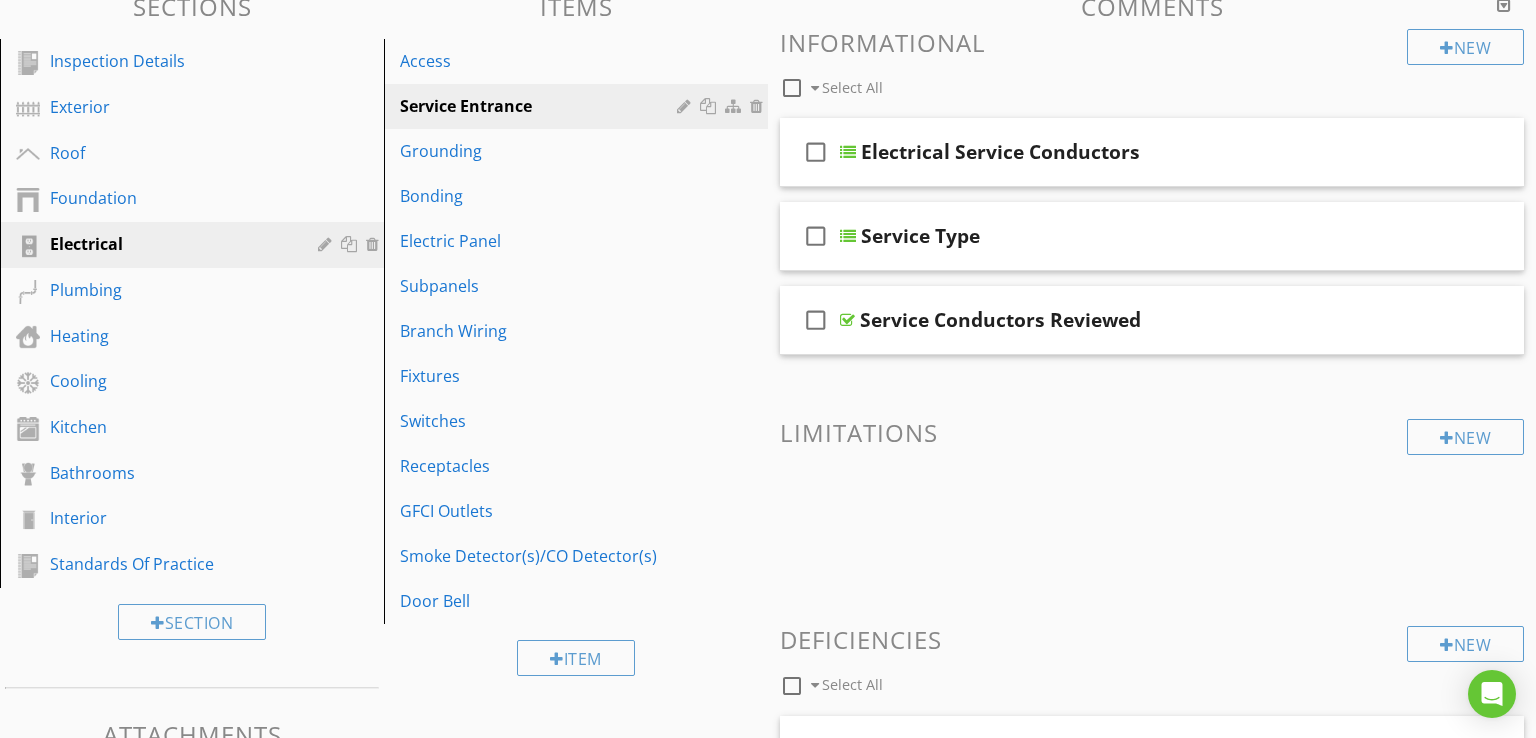 scroll, scrollTop: 76, scrollLeft: 0, axis: vertical 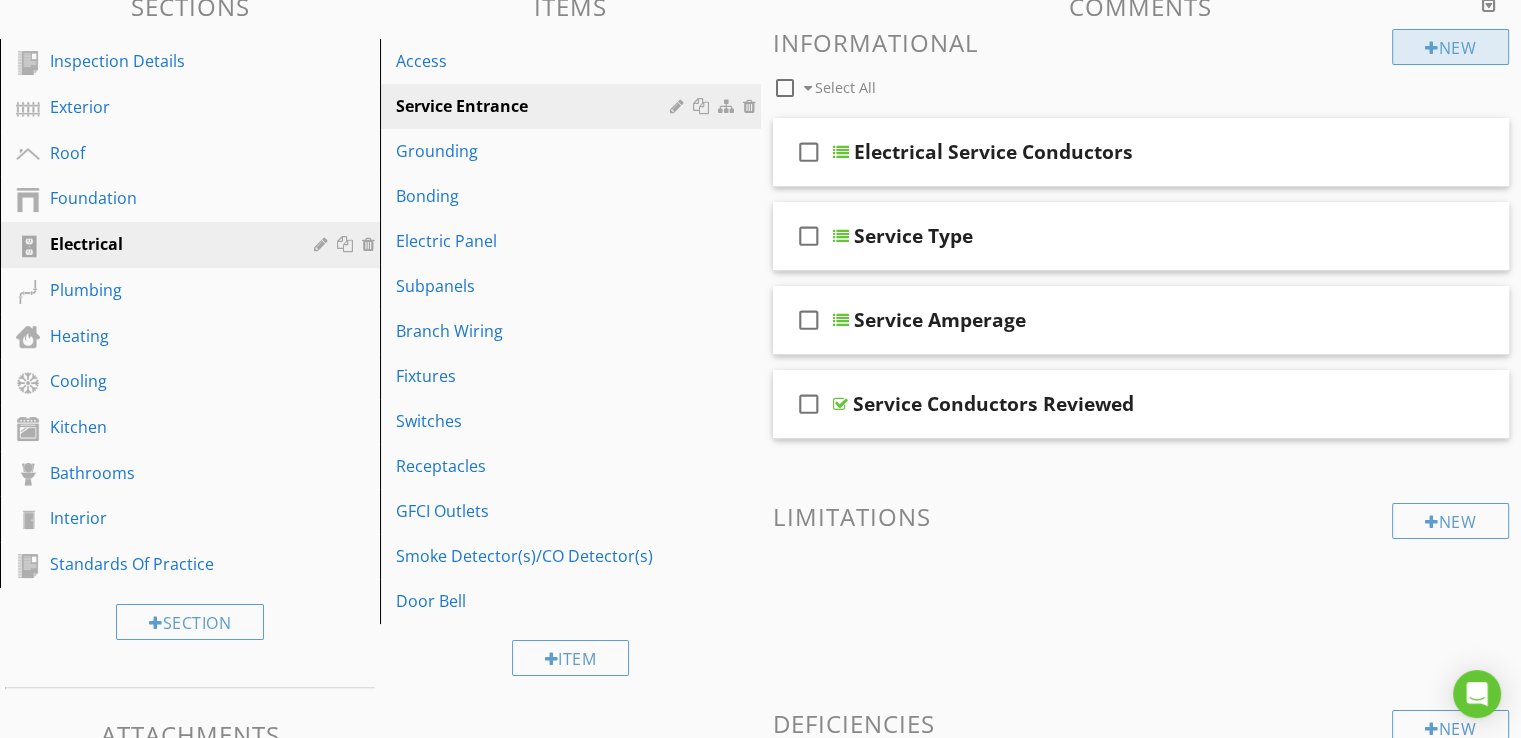 click on "New" at bounding box center (1450, 47) 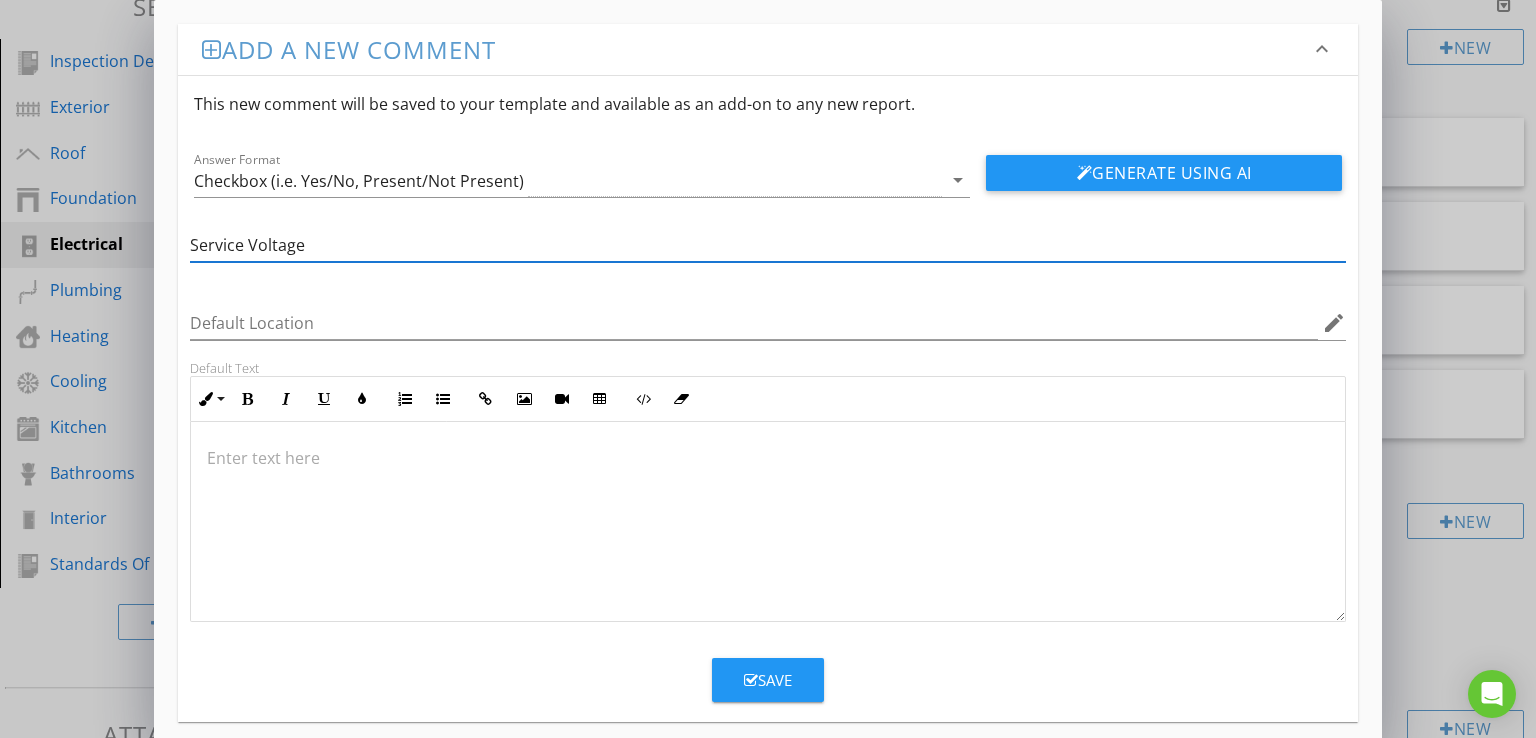 type on "Service Voltage" 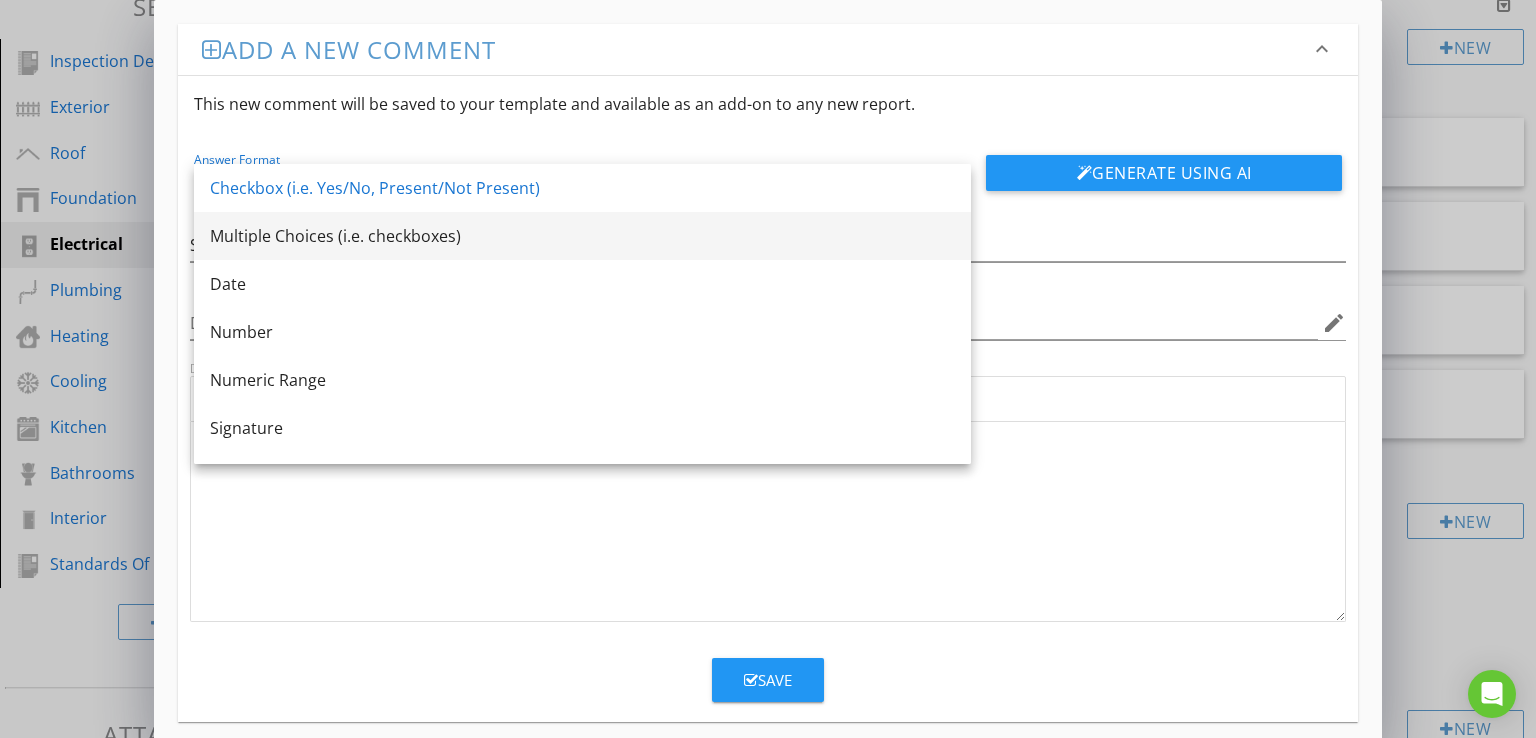 click on "Multiple Choices (i.e. checkboxes)" at bounding box center (582, 236) 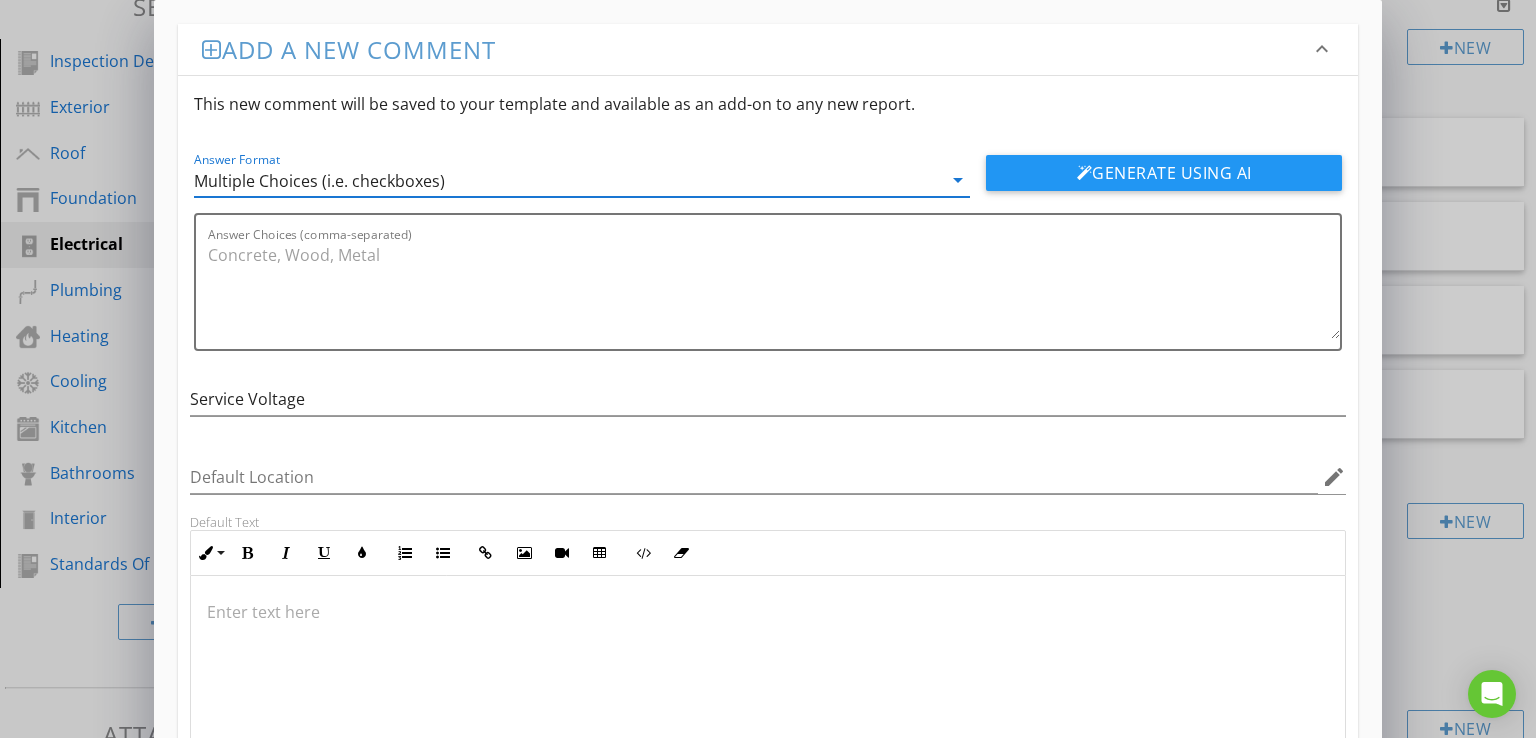 scroll, scrollTop: 0, scrollLeft: 0, axis: both 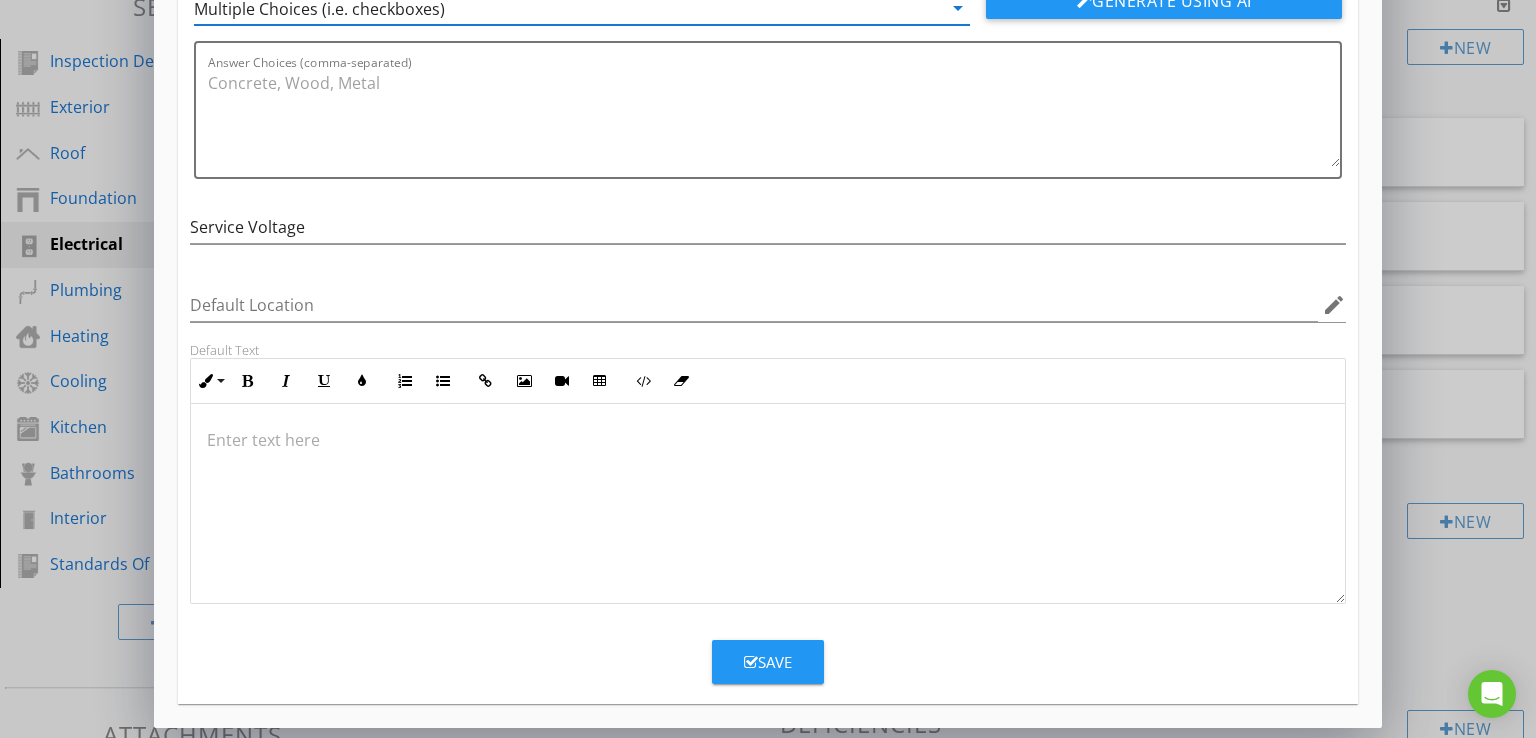 click on "Save" at bounding box center [768, 662] 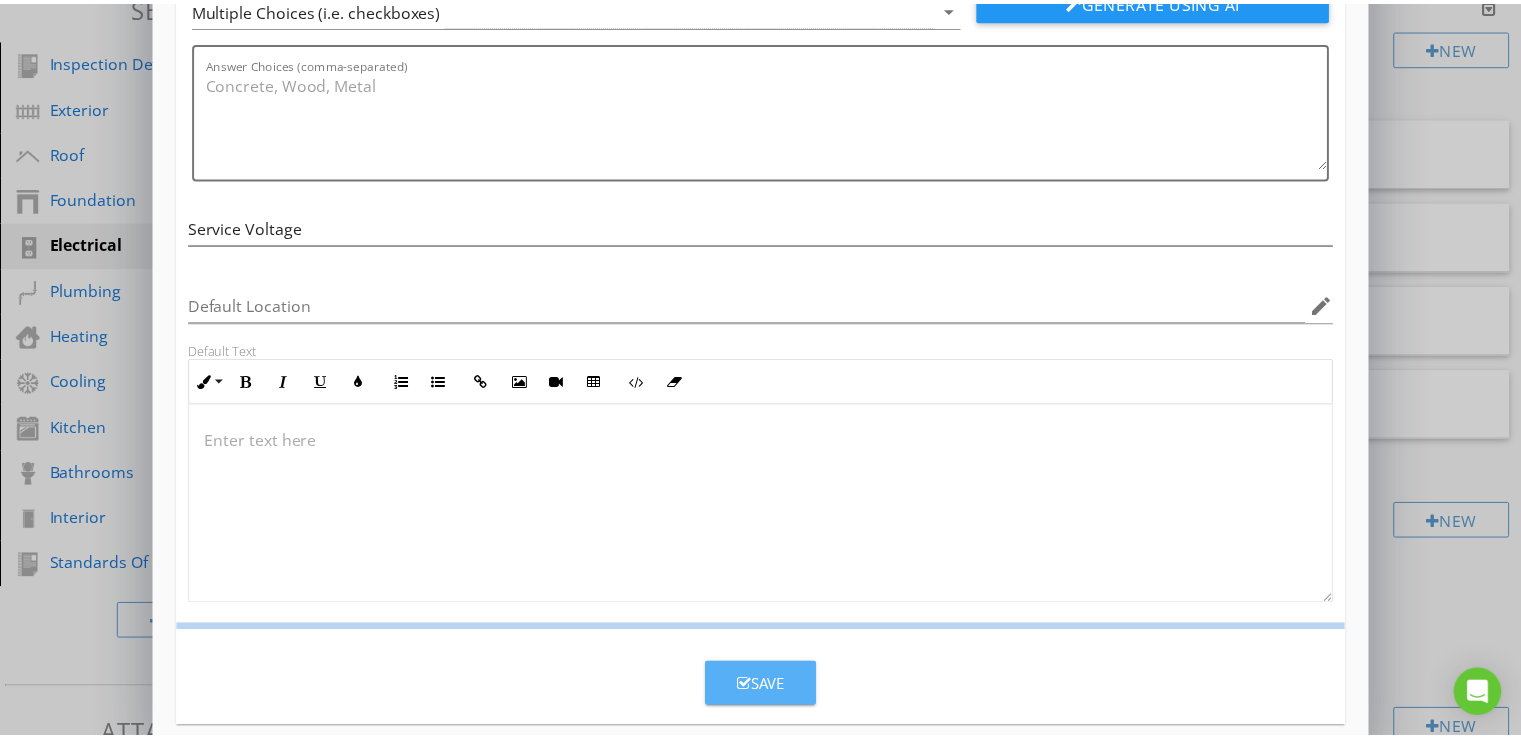 scroll, scrollTop: 76, scrollLeft: 0, axis: vertical 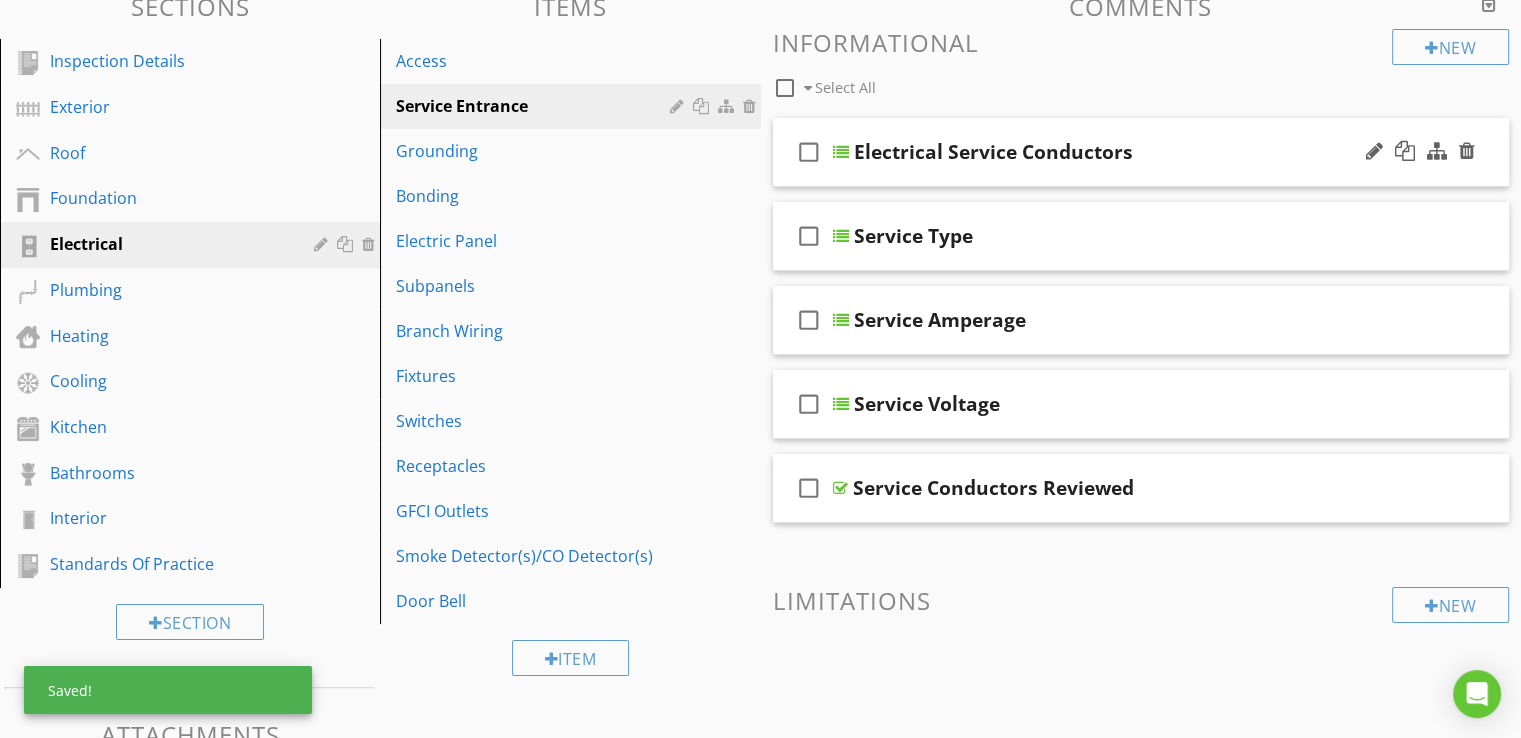 click on "Electrical Service Conductors" at bounding box center (1115, 152) 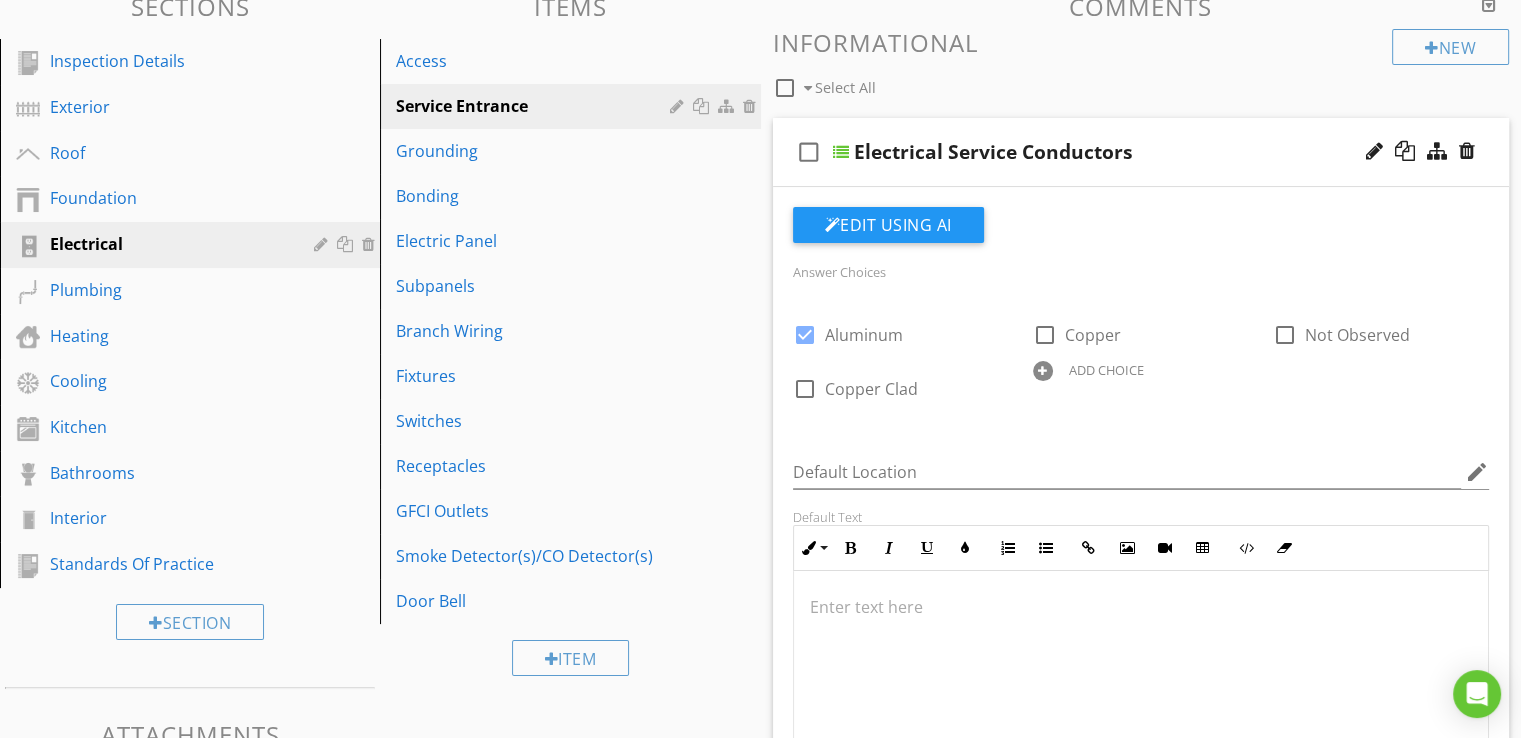 click on "Electrical Service Conductors" at bounding box center [1115, 152] 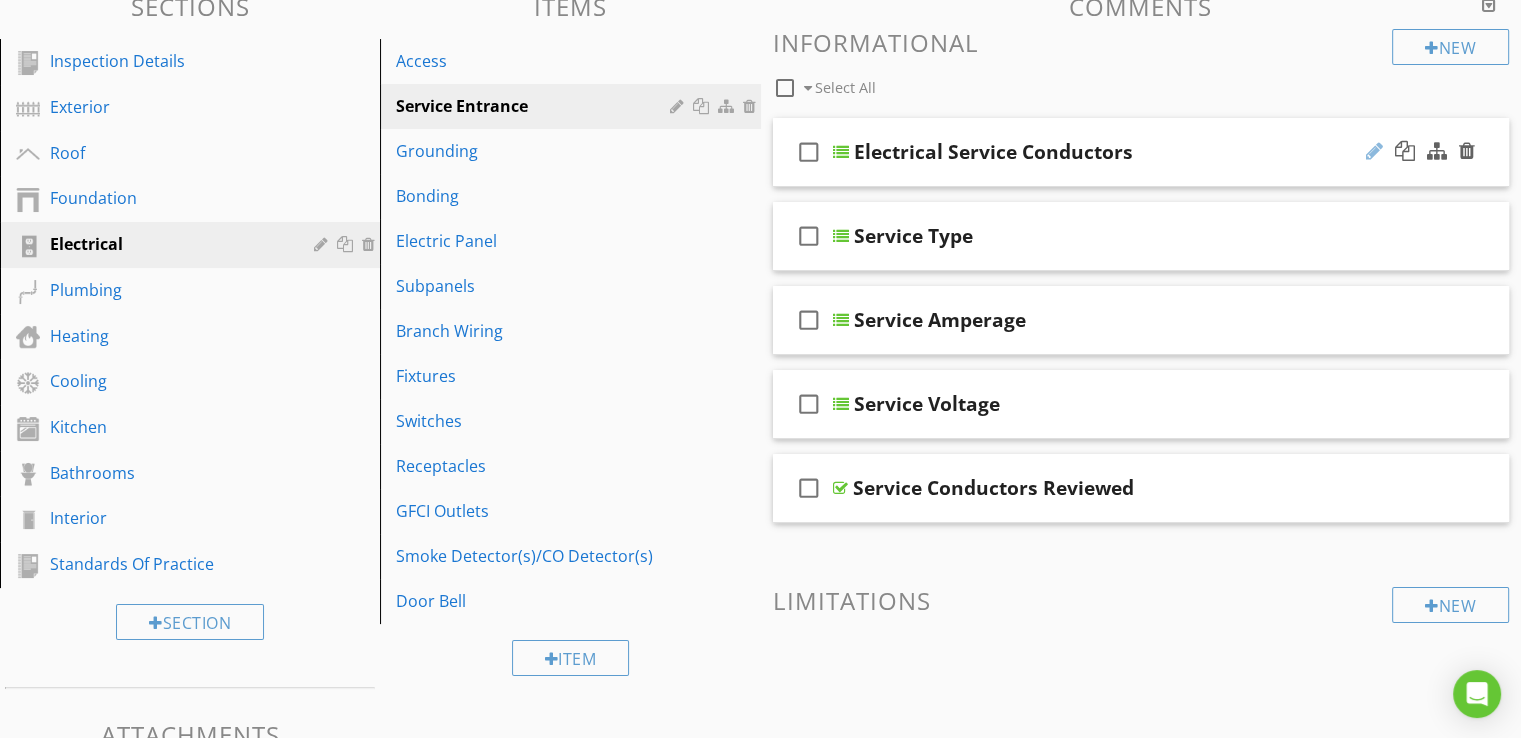 click at bounding box center (1374, 151) 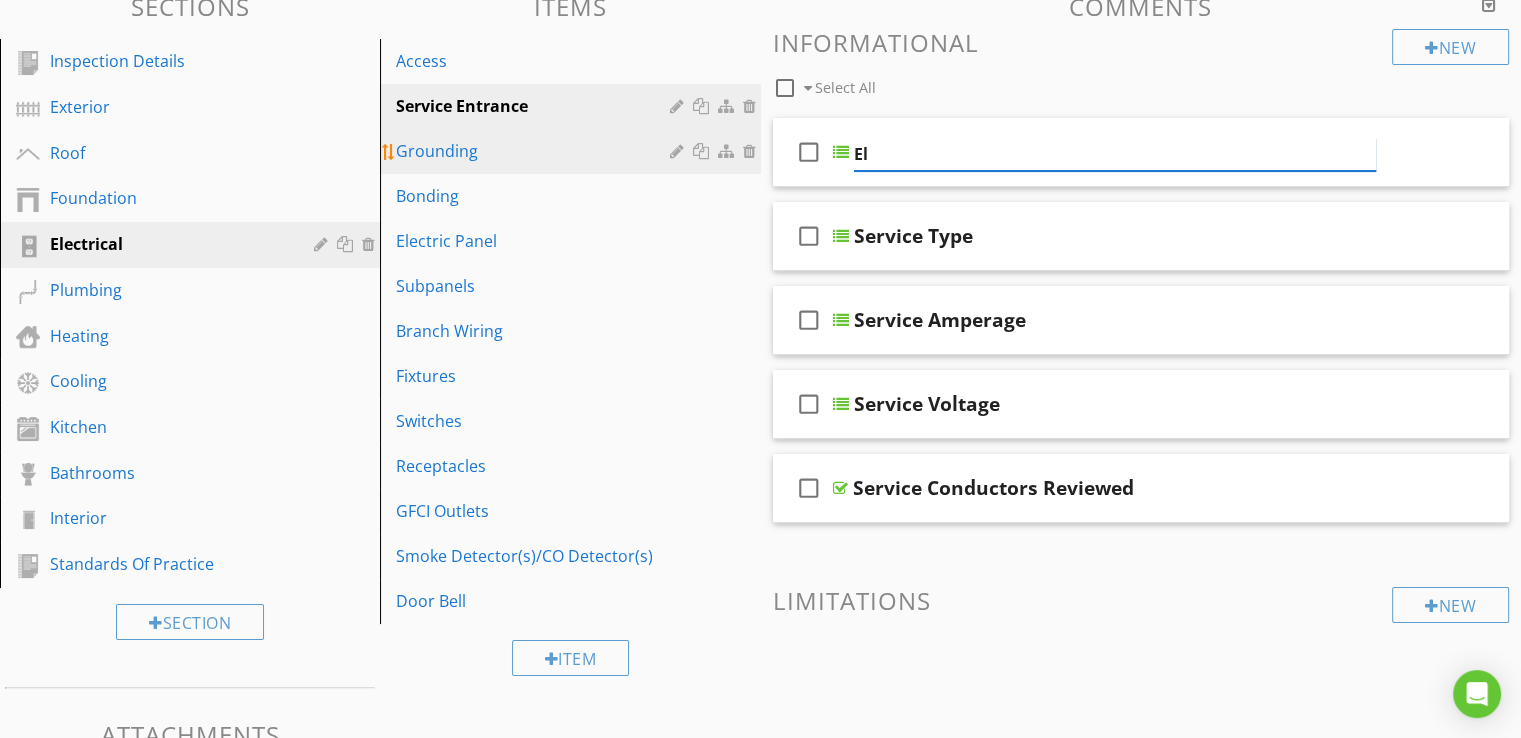 type on "E" 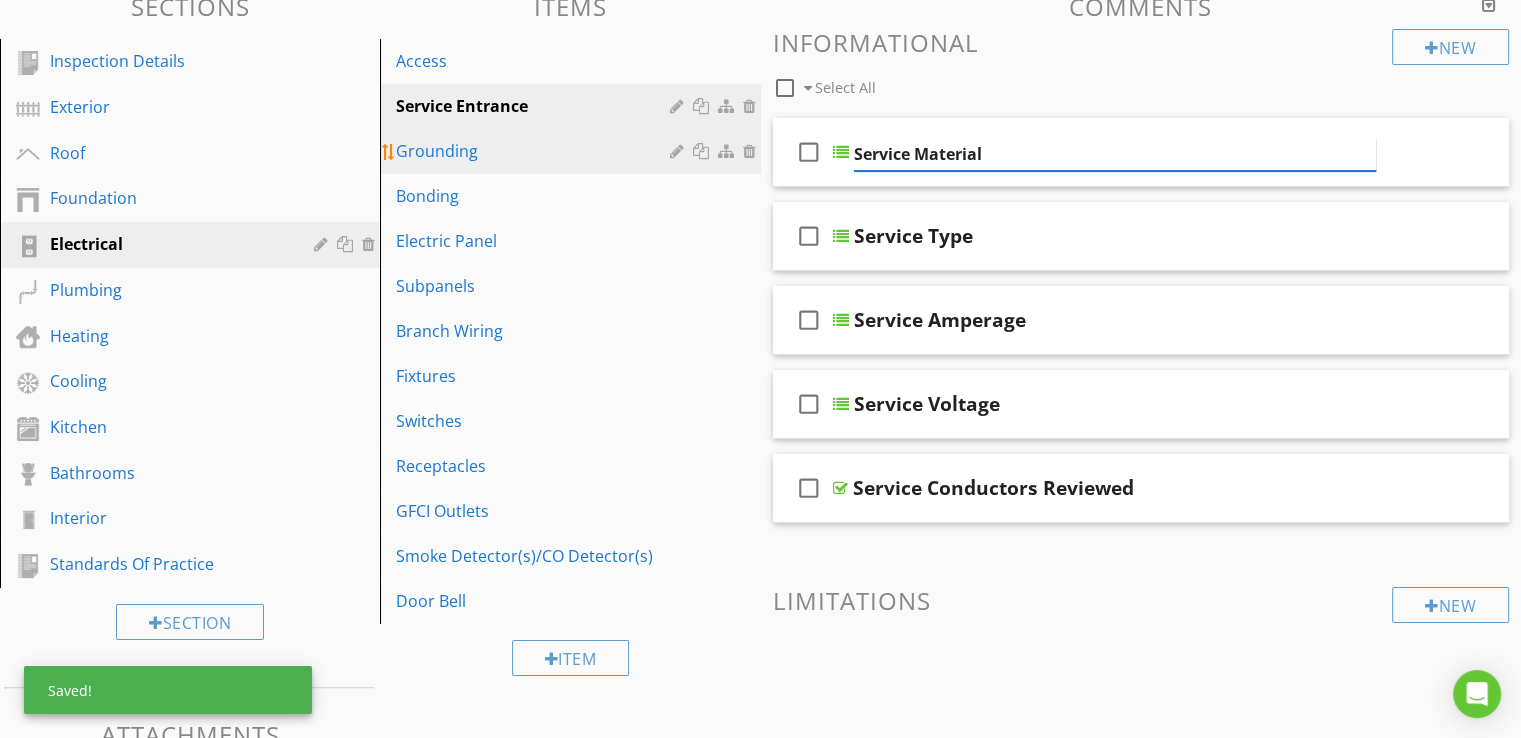 type on "Service Material" 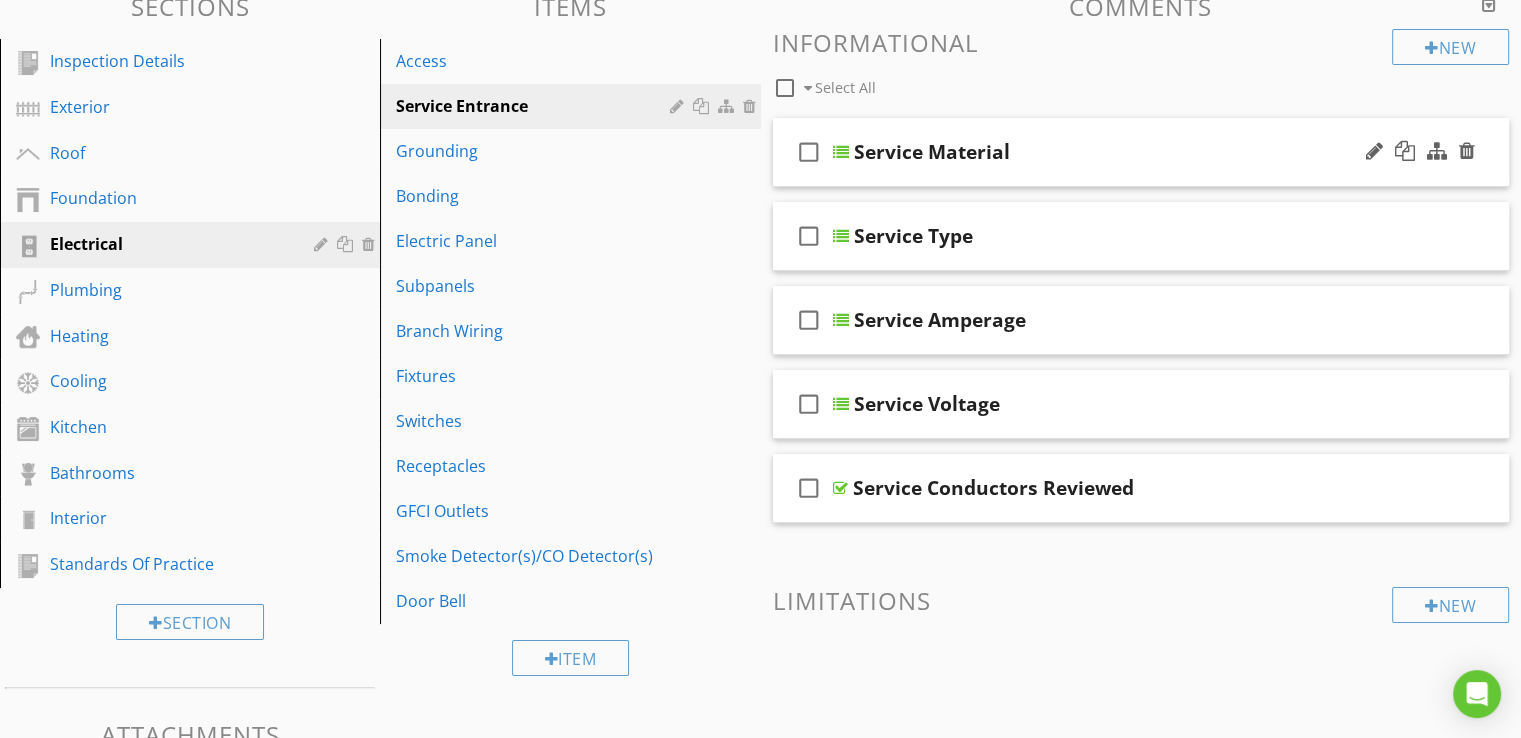 click at bounding box center [841, 152] 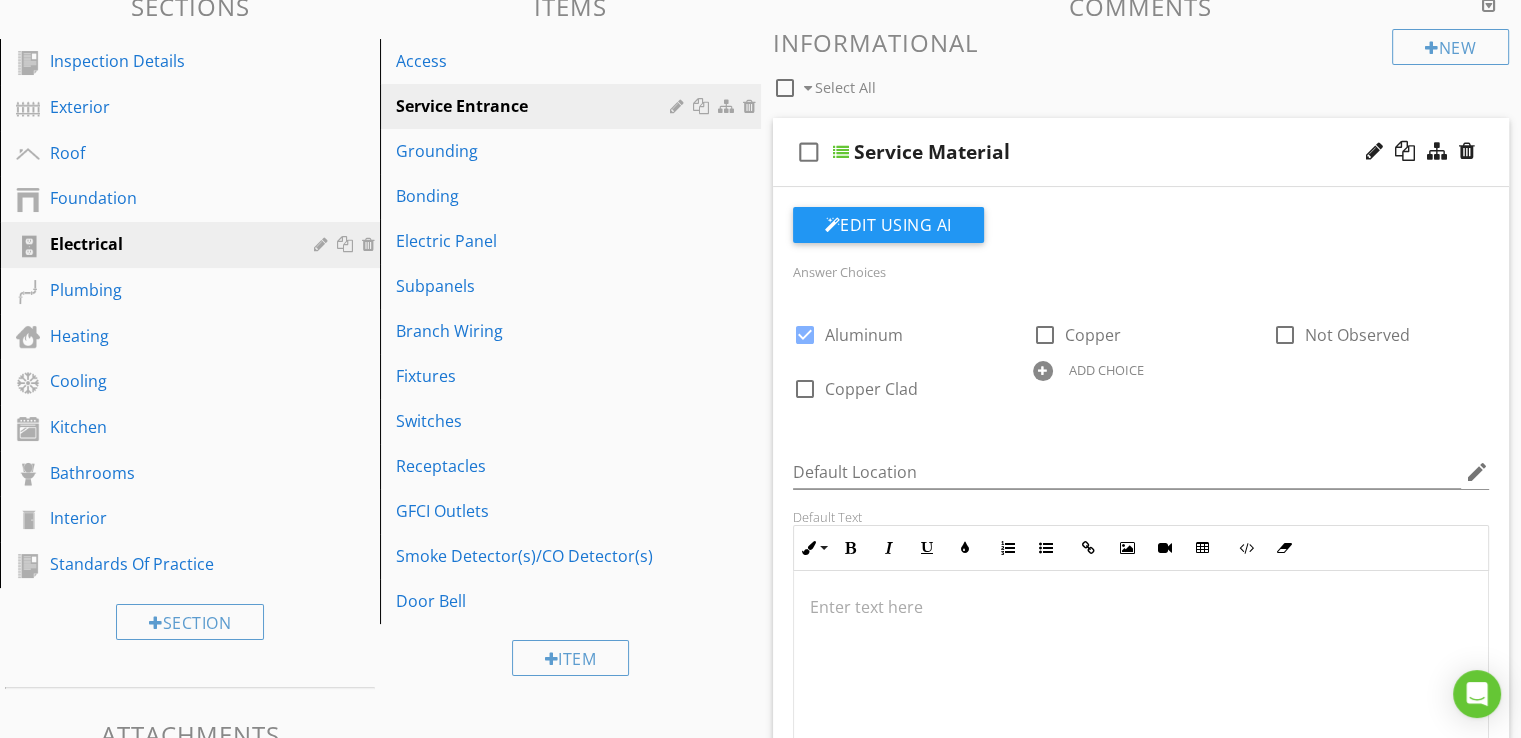 click at bounding box center [841, 152] 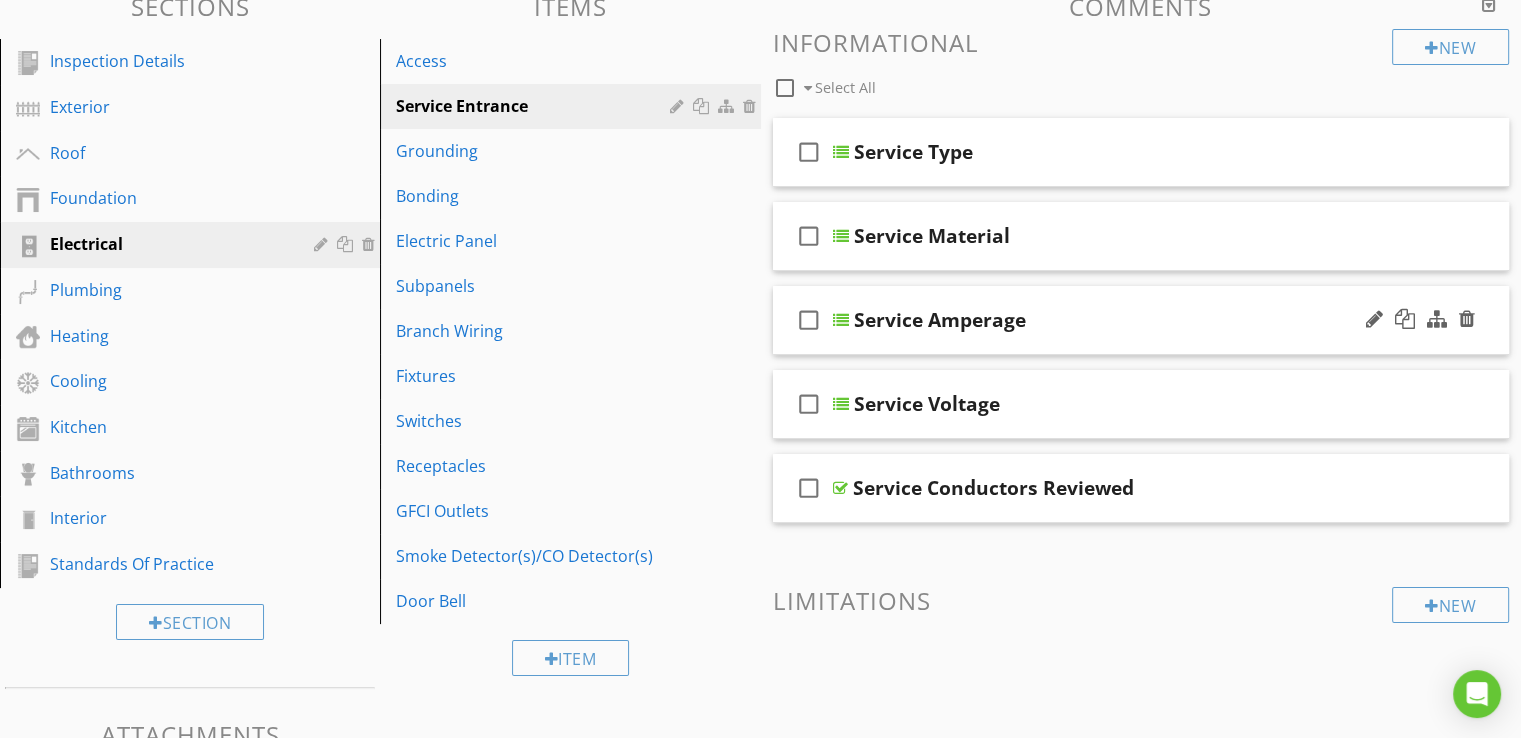 click on "Service Amperage" at bounding box center [1115, 320] 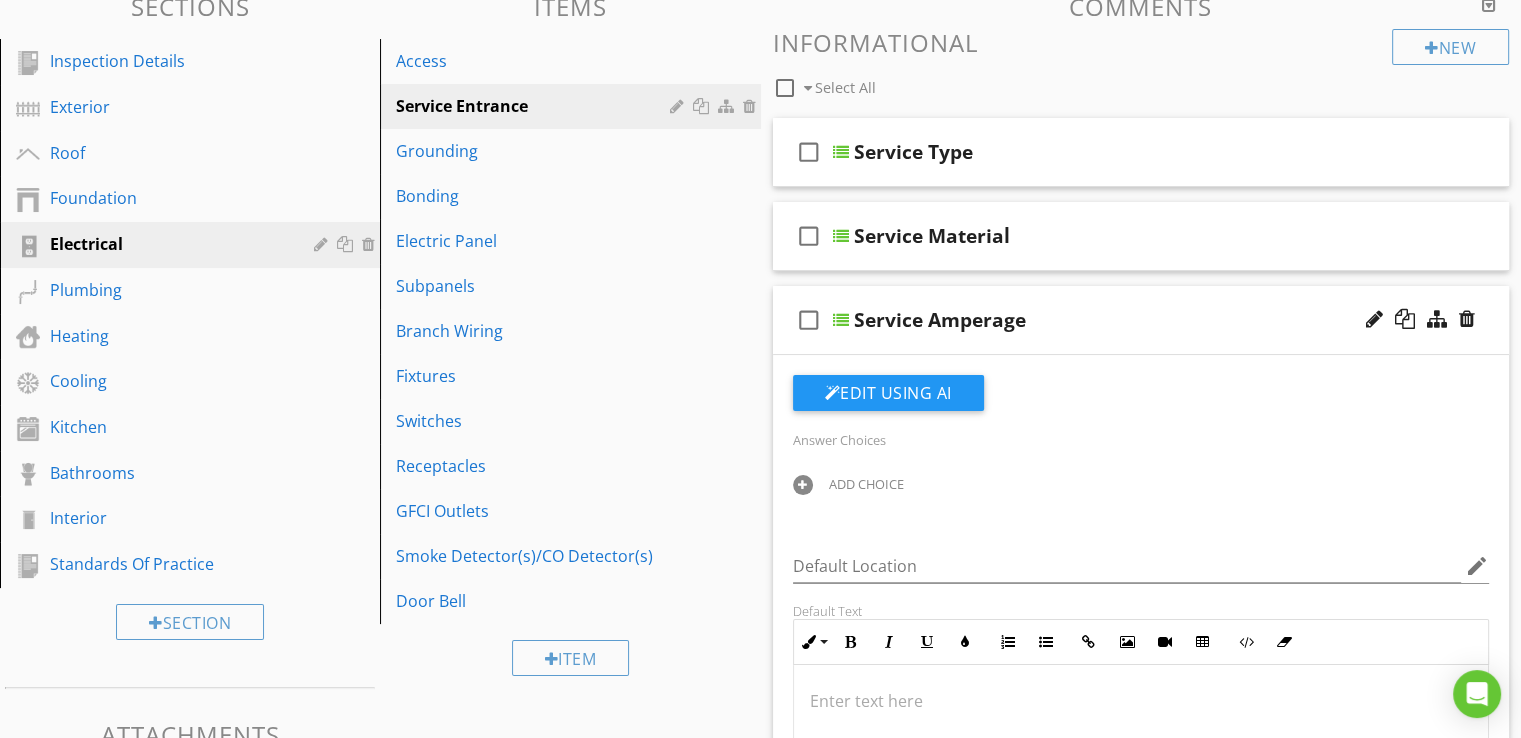 click on "ADD CHOICE" at bounding box center (866, 484) 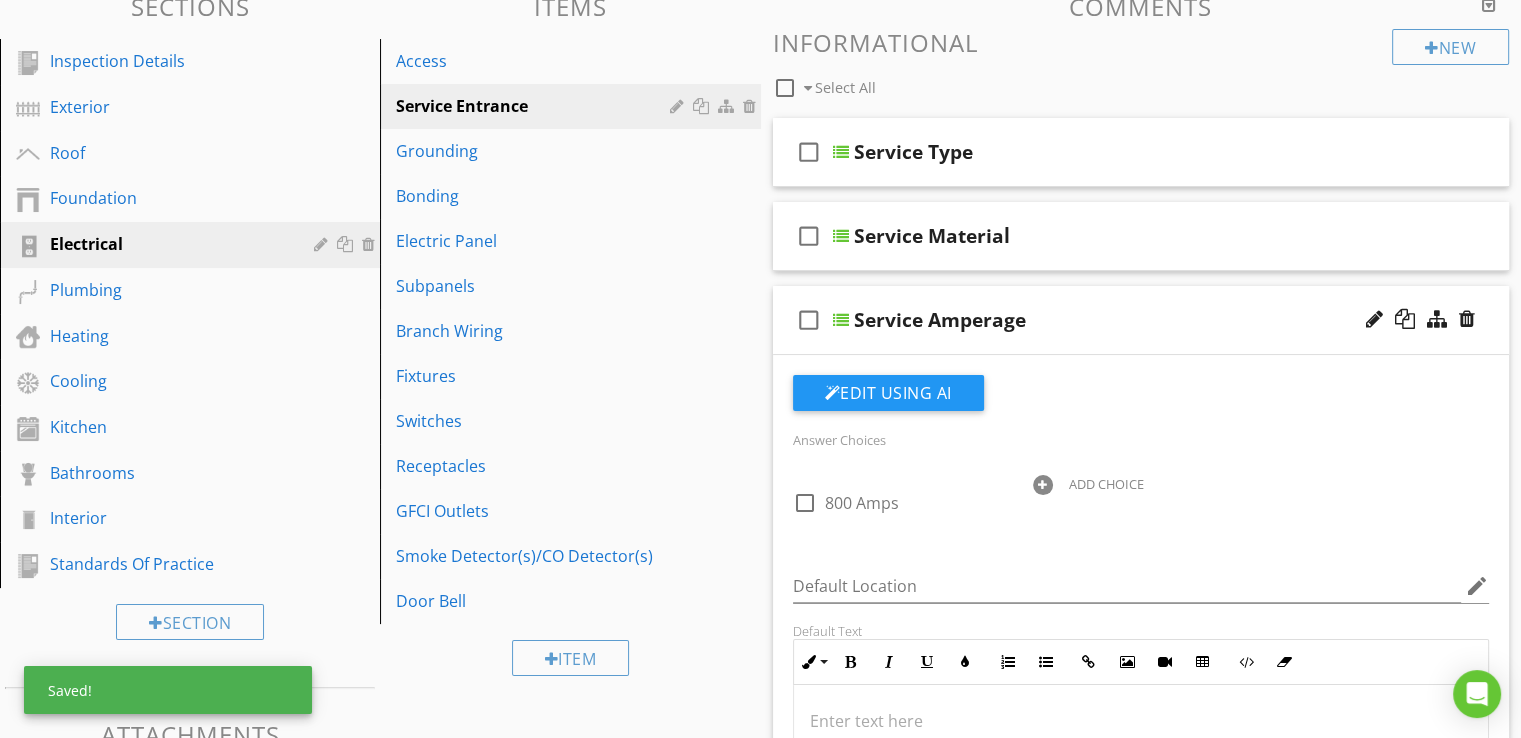click at bounding box center [1043, 485] 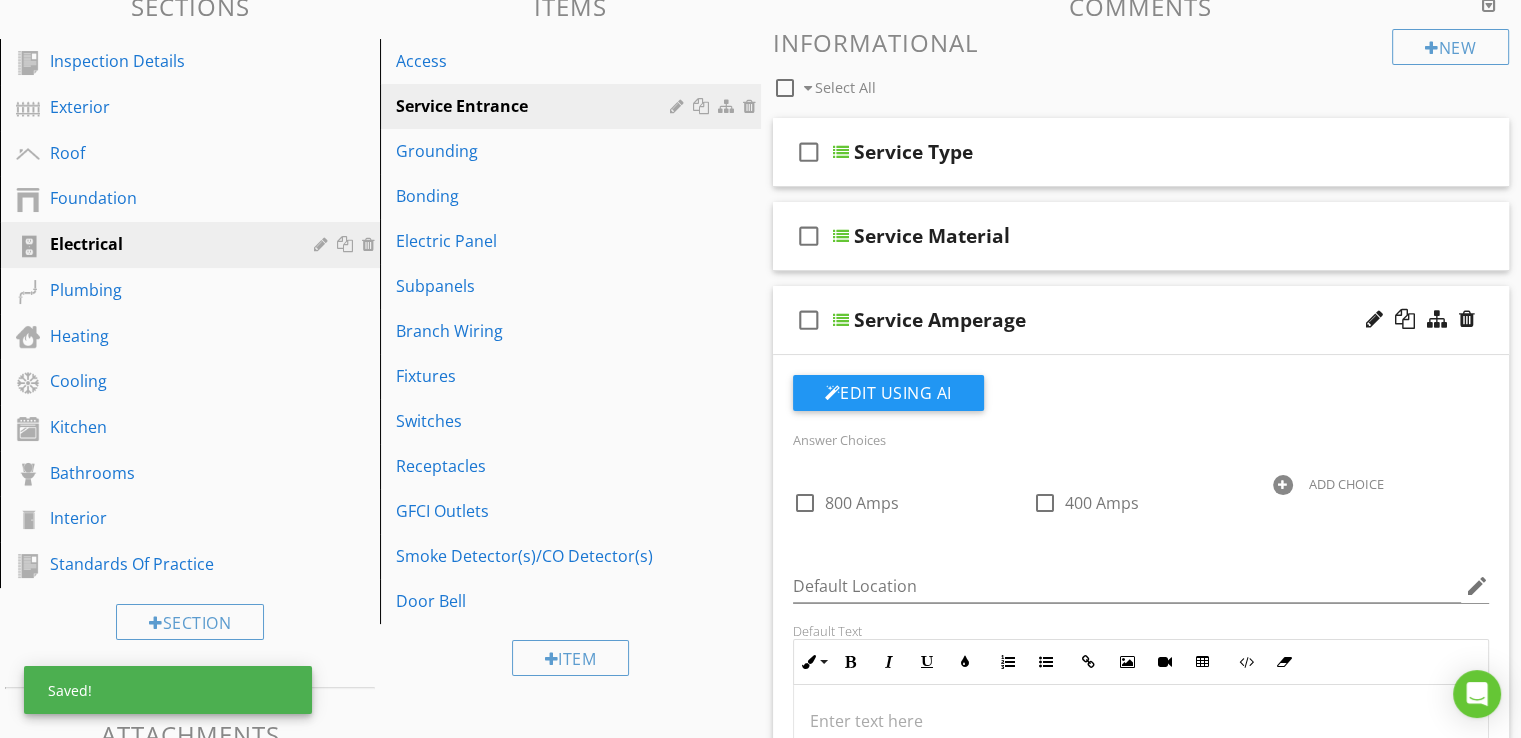 click at bounding box center (1283, 485) 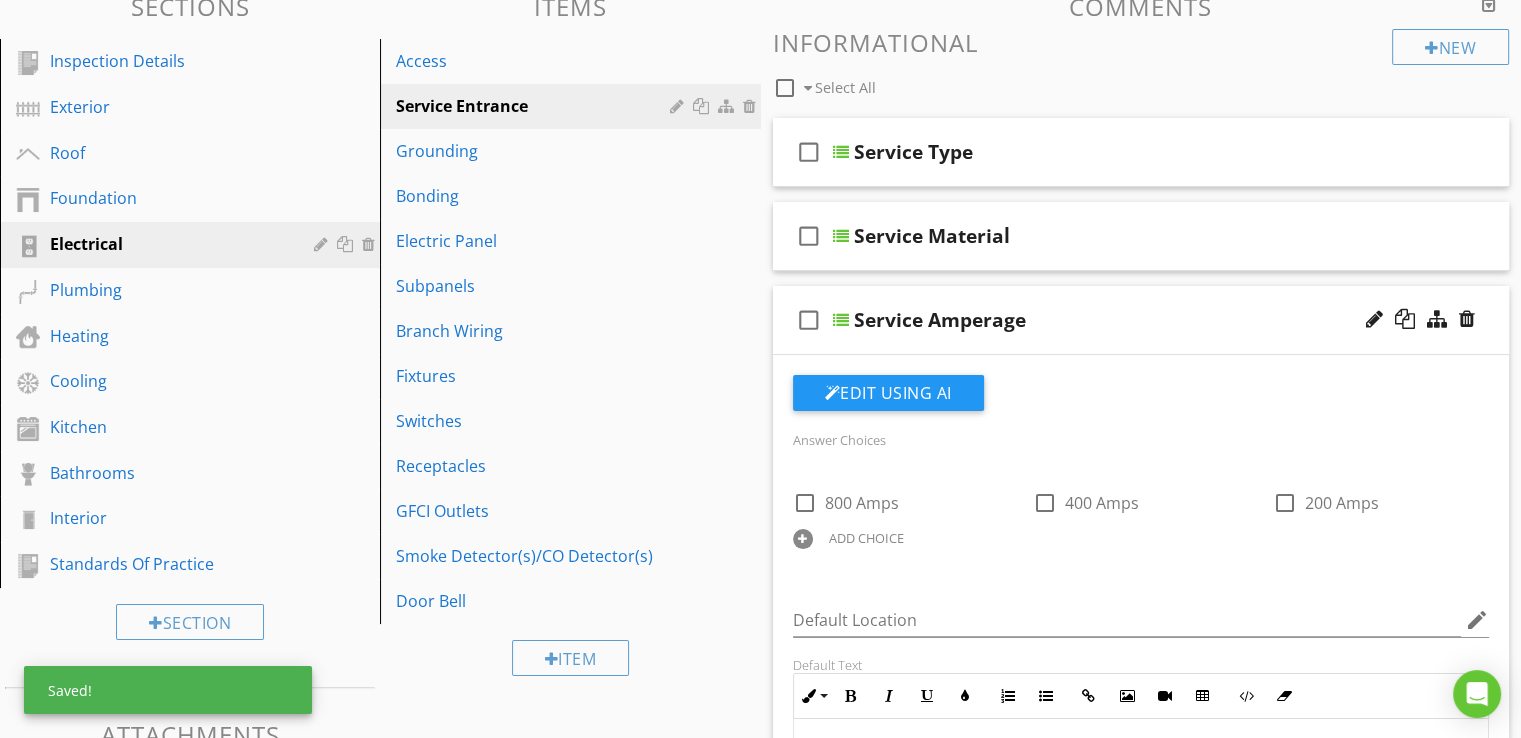 click on "ADD CHOICE" at bounding box center (866, 538) 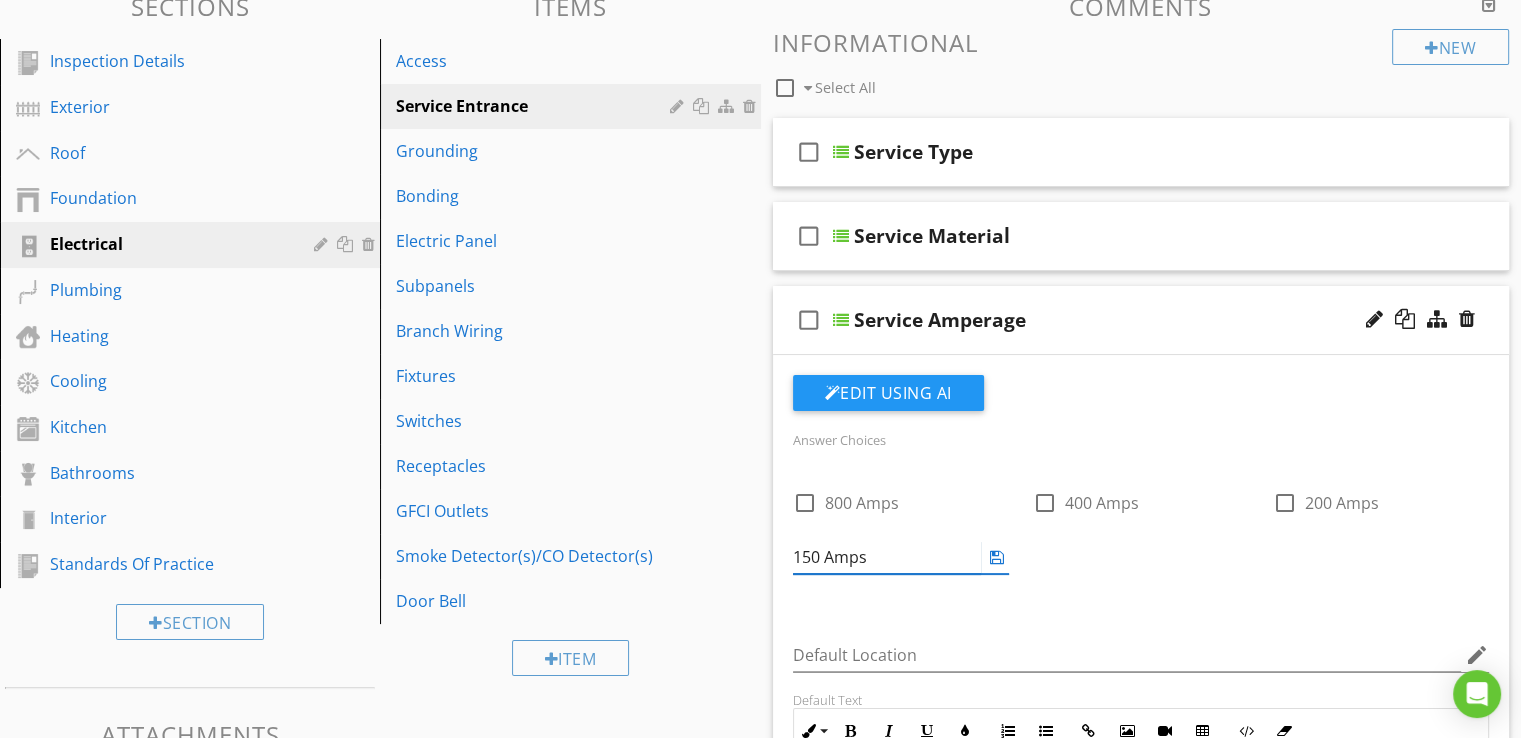 type on "150 Amps" 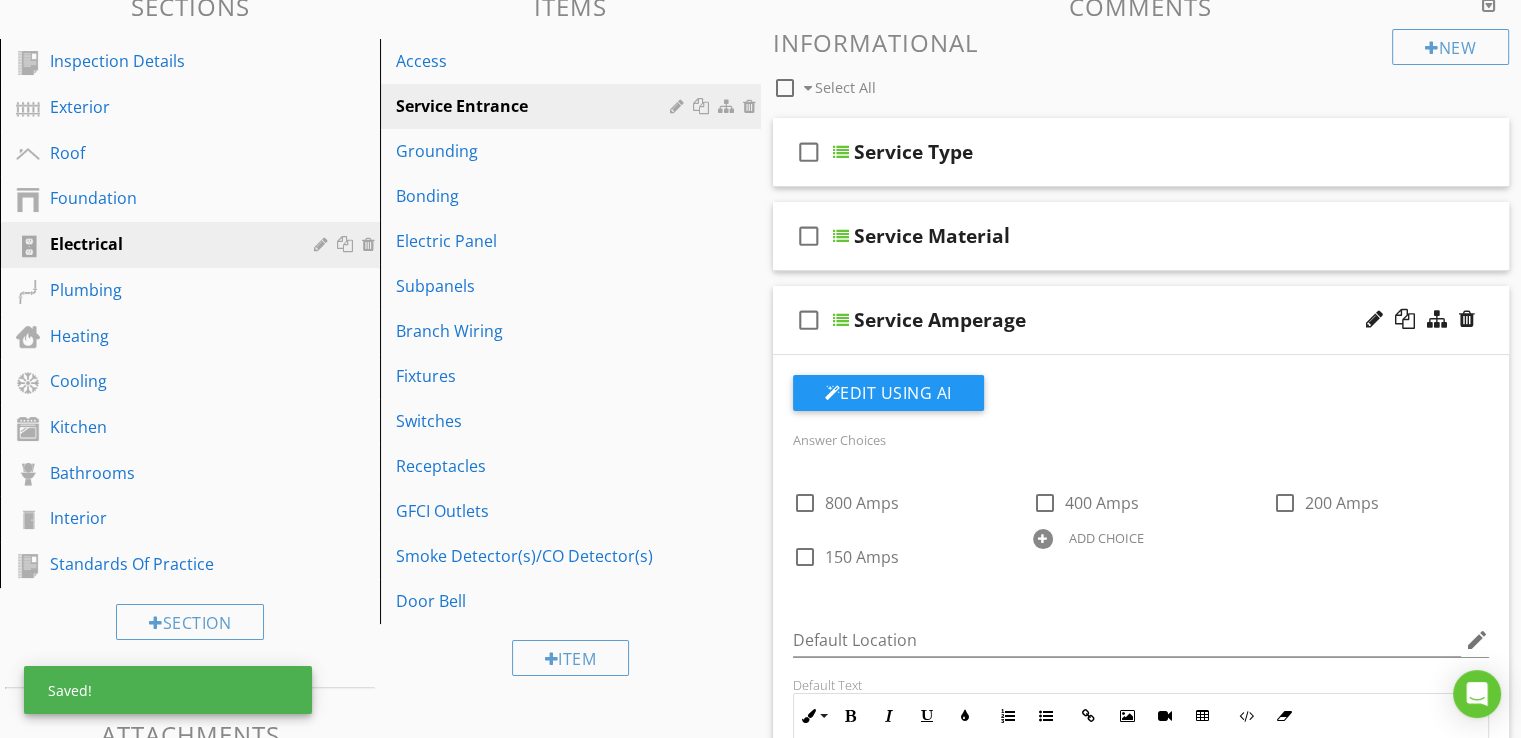 click at bounding box center (1043, 539) 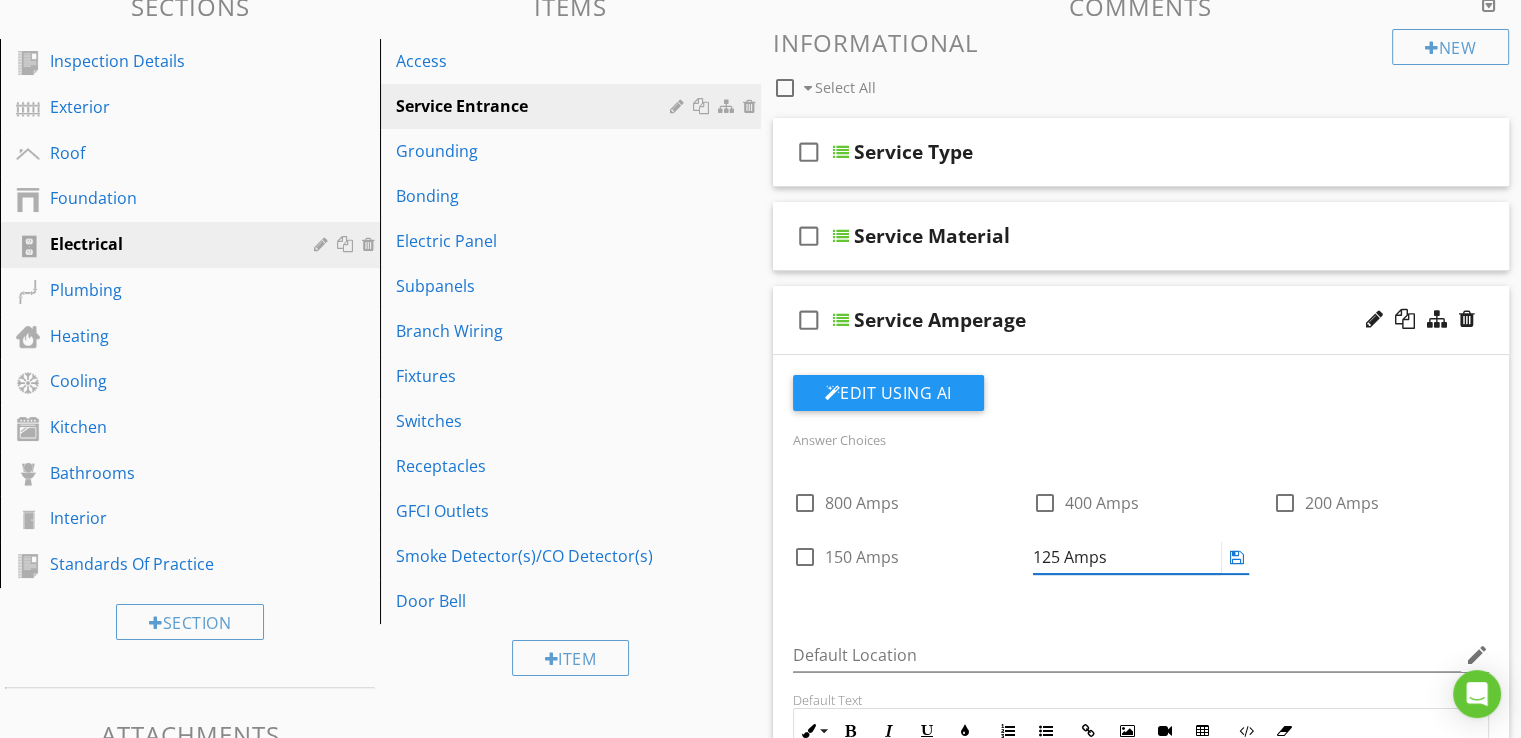 type on "125 Amps" 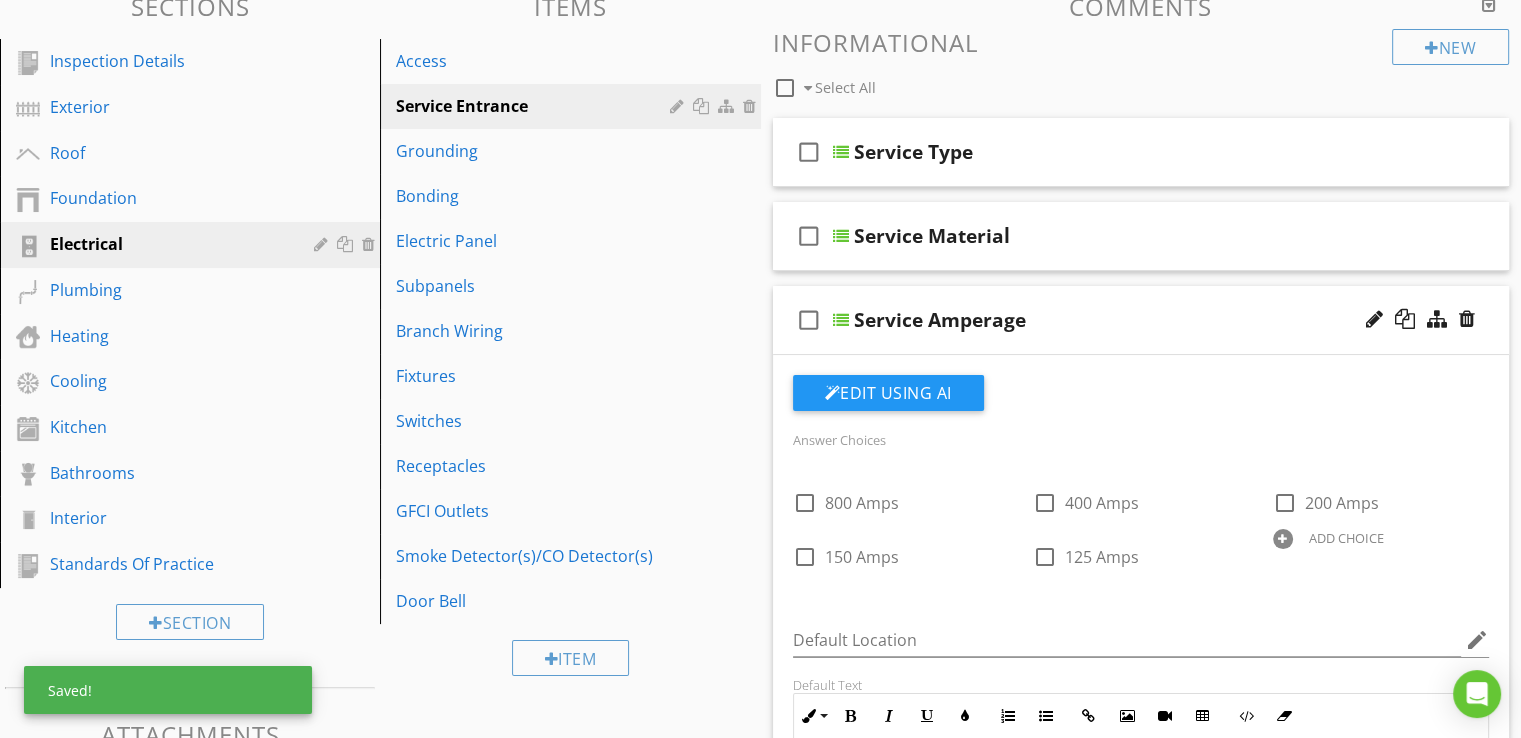 click at bounding box center [1283, 539] 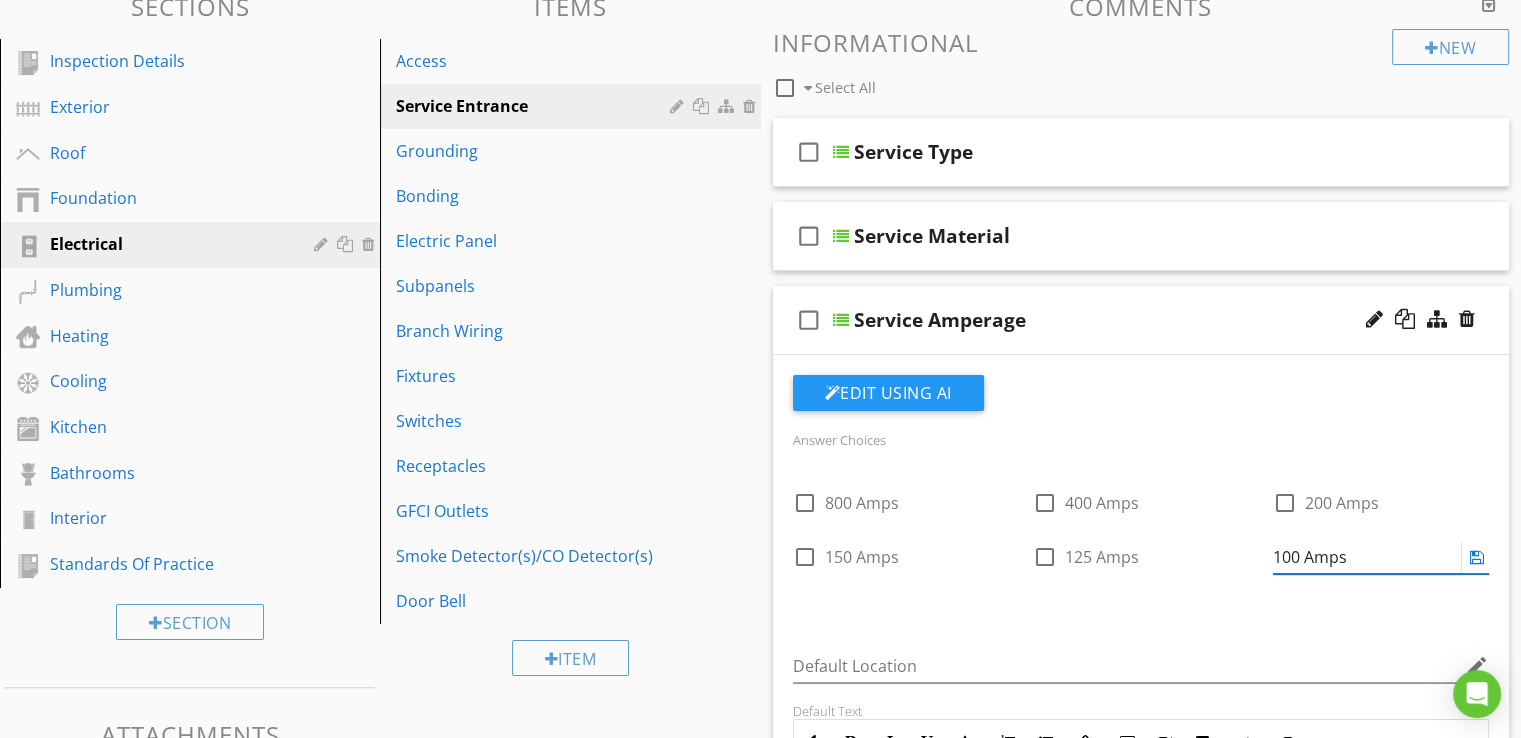 type on "100 Amps" 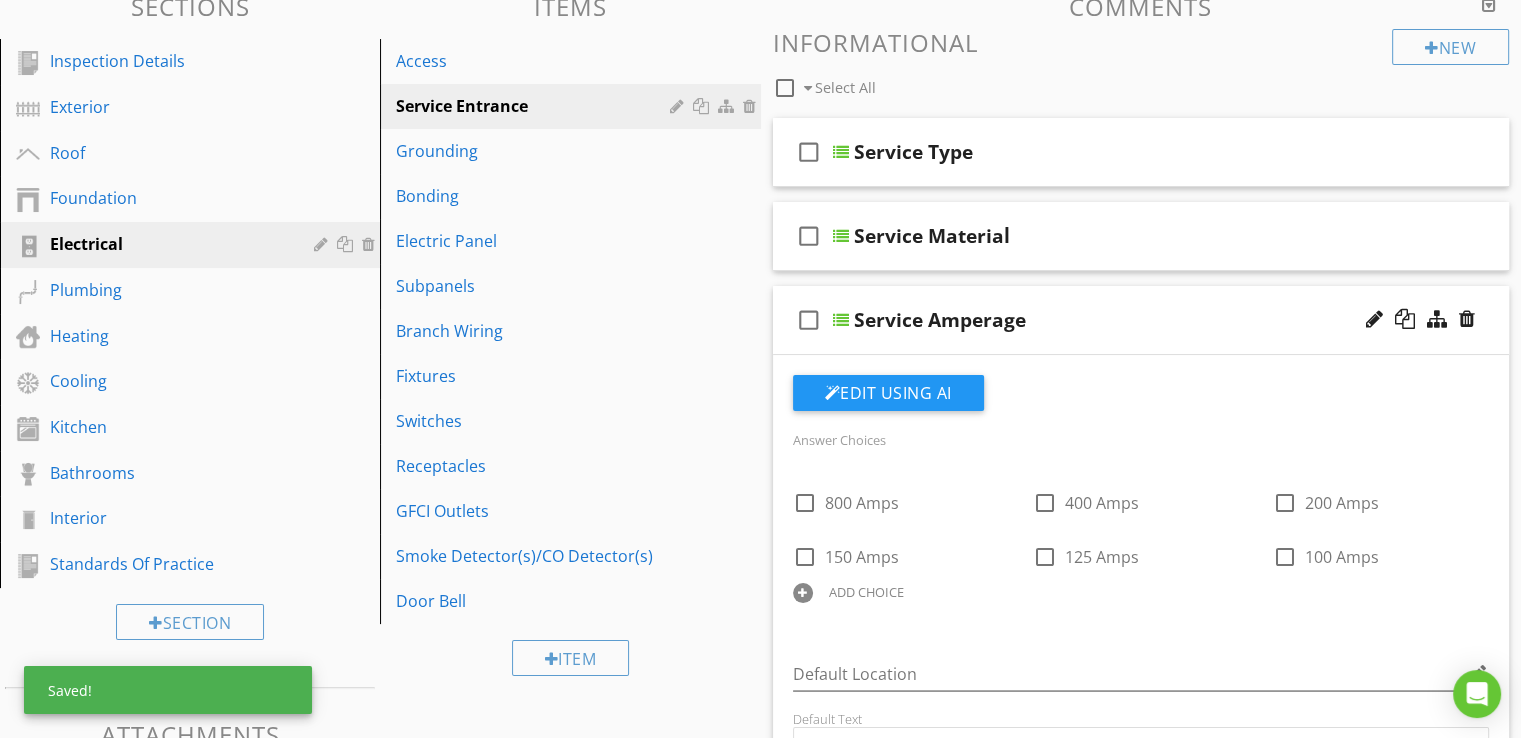 click at bounding box center (803, 593) 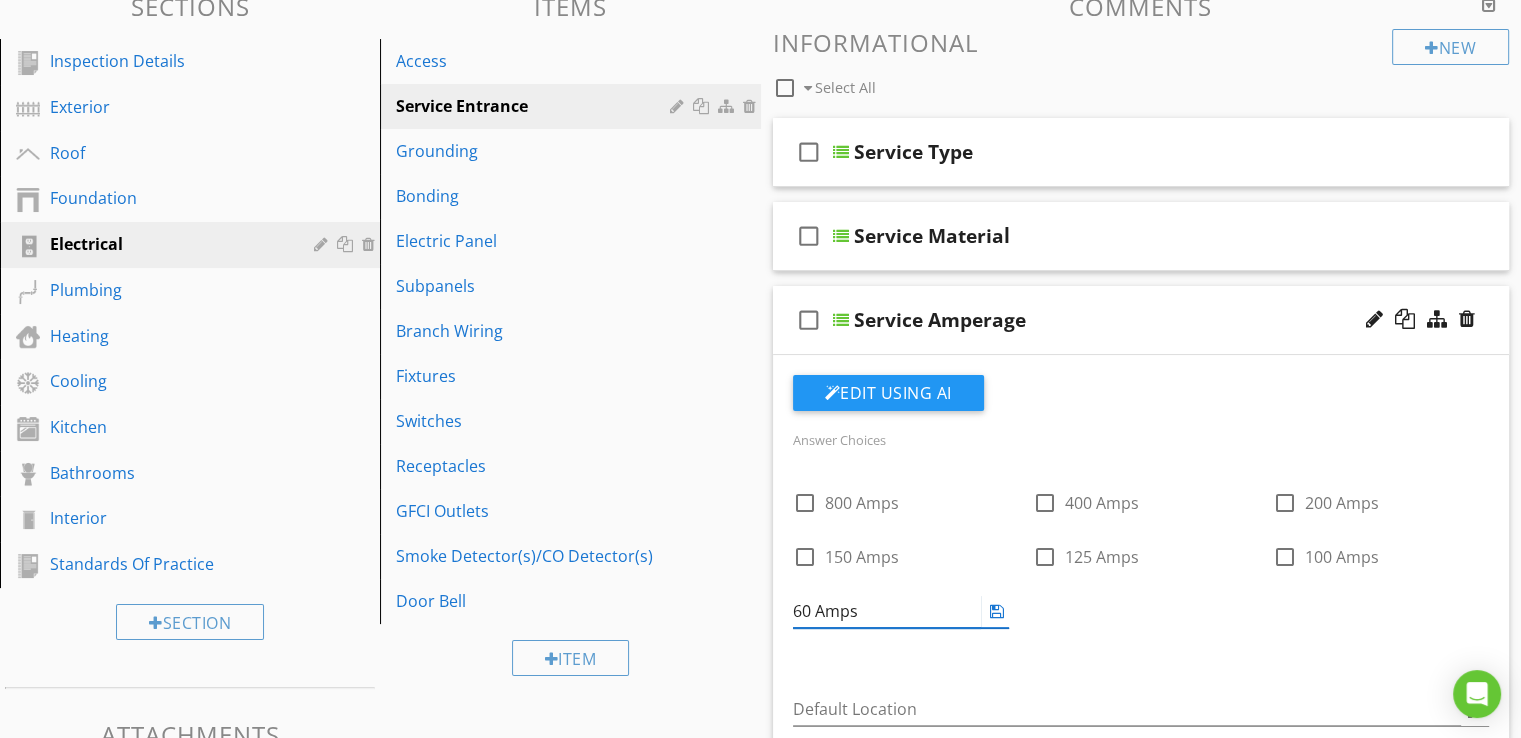 type on "60 Amps" 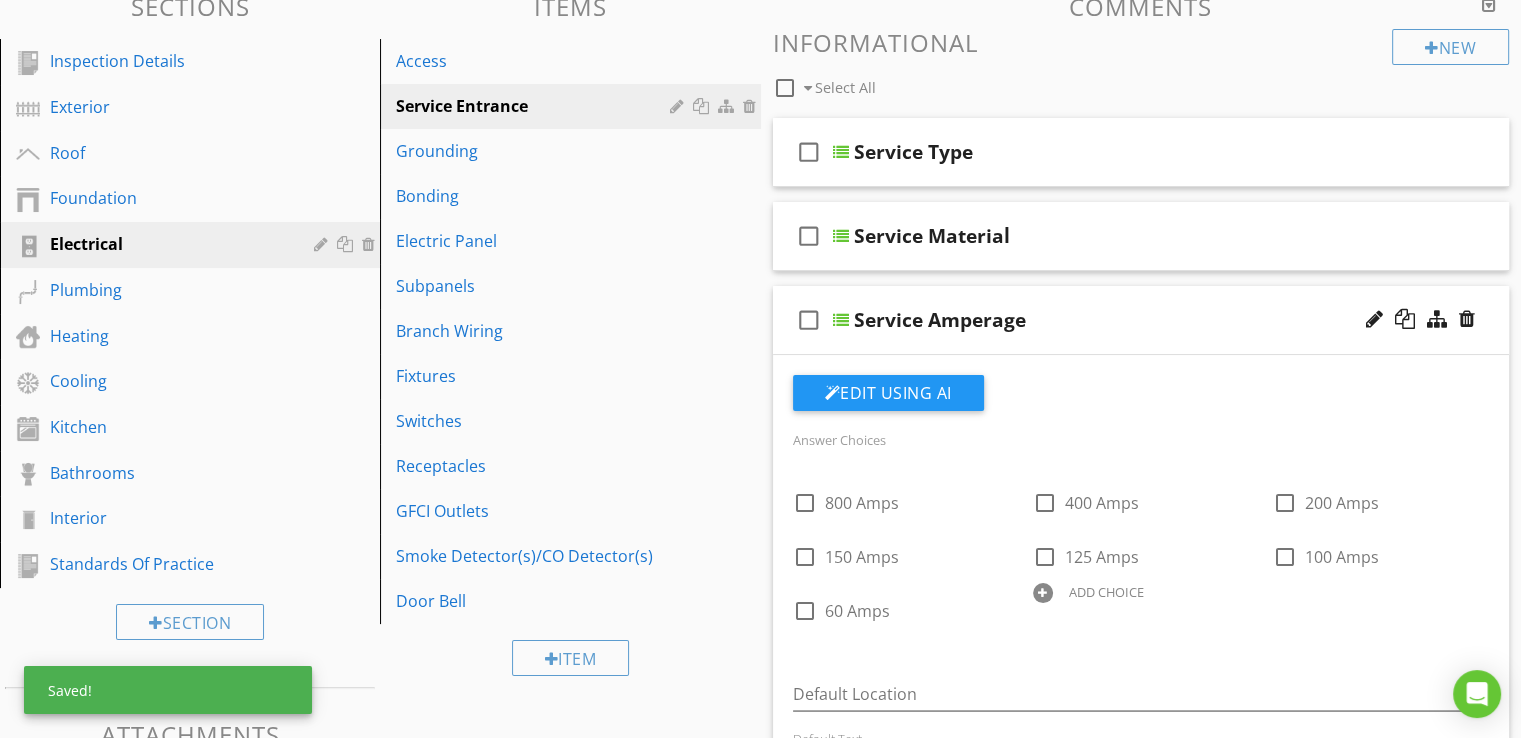 click on "check_box_outline_blank 800 Amps   check_box_outline_blank 400 Amps   check_box_outline_blank 200 Amps   check_box_outline_blank 150 Amps   check_box_outline_blank 125 Amps   check_box_outline_blank 100 Amps   check_box_outline_blank 60 Amps         ADD CHOICE" at bounding box center (1141, 552) 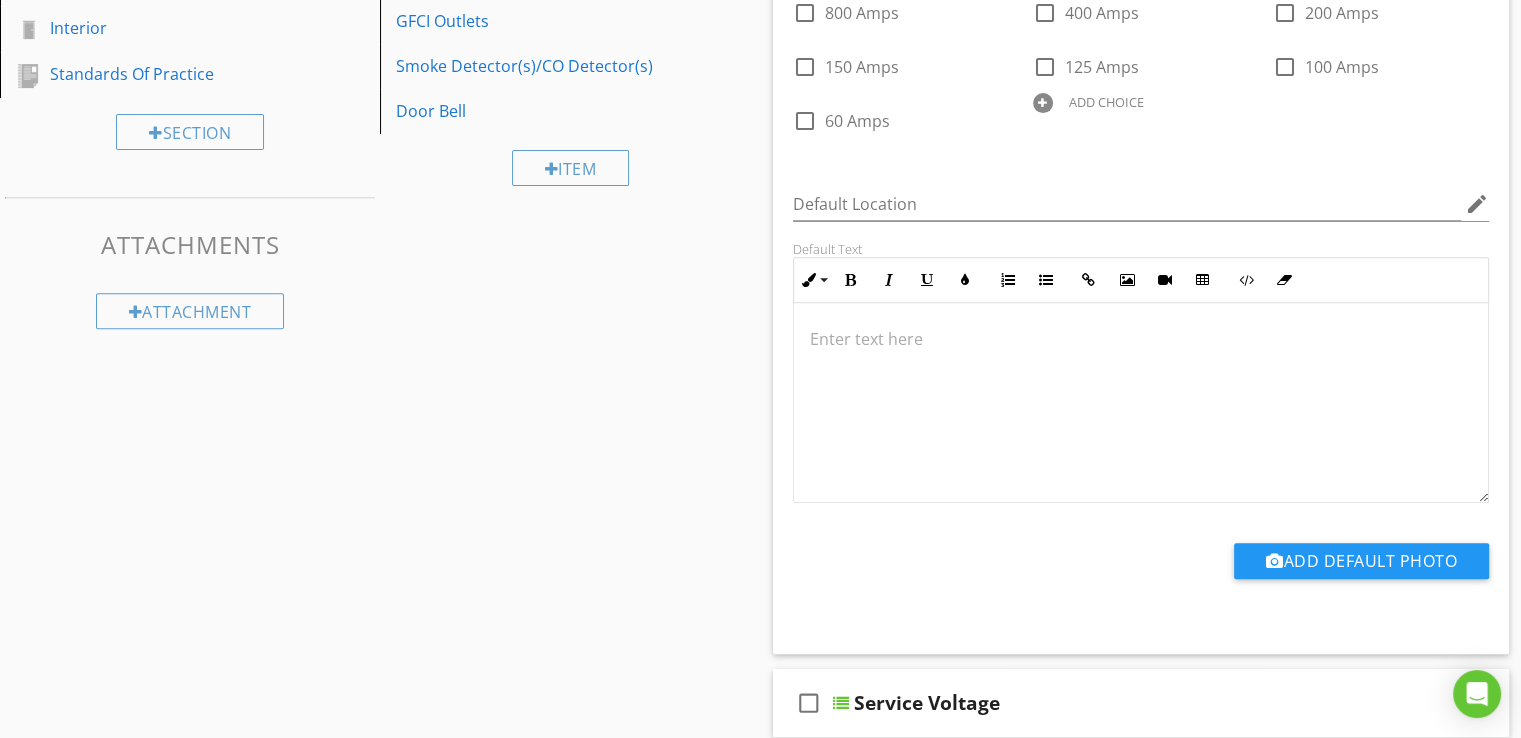 scroll, scrollTop: 722, scrollLeft: 0, axis: vertical 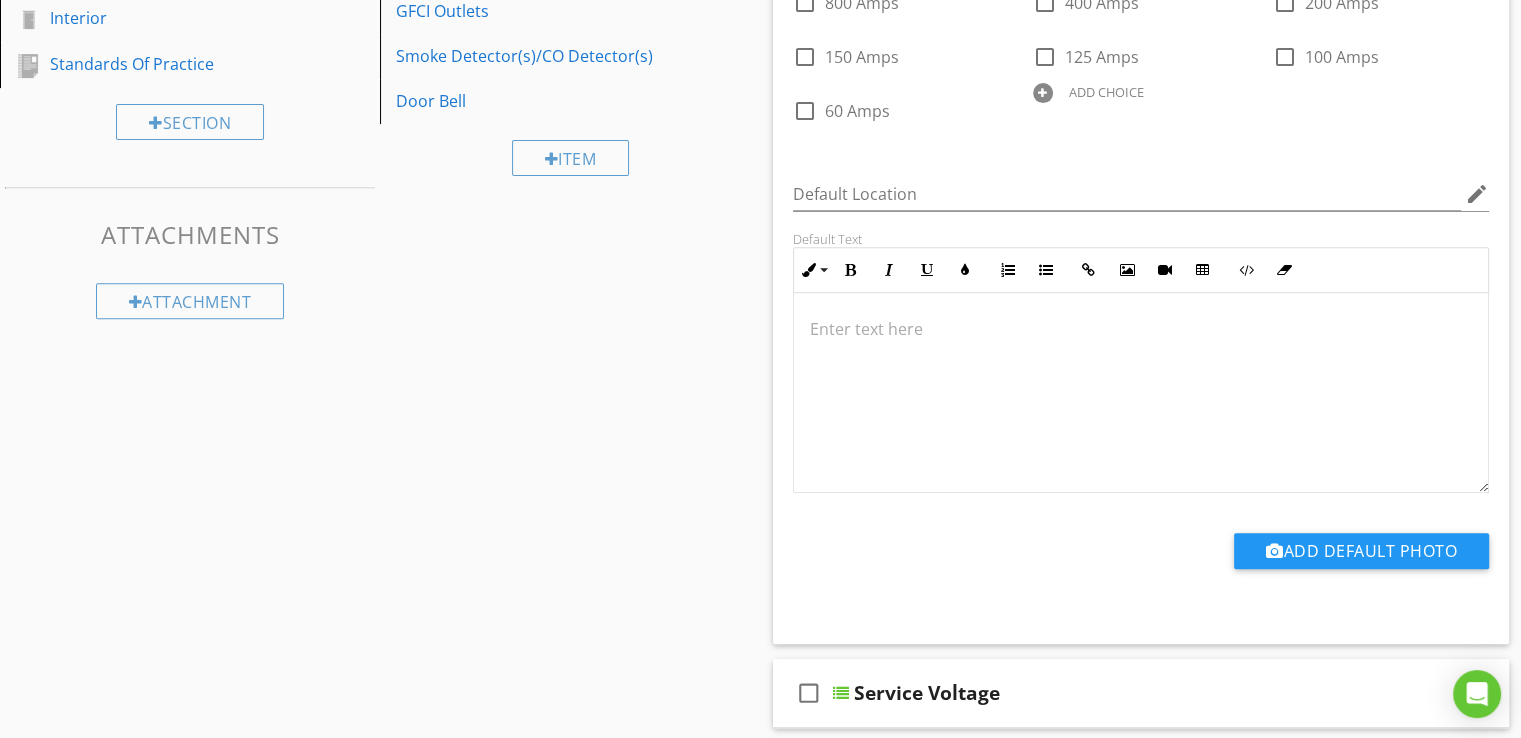 click on "Sections
Inspection Details           Exterior           Roof           Foundation           Electrical           Plumbing           Heating           Cooling           Kitchen           Bathrooms           Interior           Standards Of Practice
Section
Attachments
Attachment
Items
Access           Service Entrance            Grounding           Bonding           Electric Panel           Subpanels           Branch Wiring            Fixtures           Switches           Receptacles           GFCI Outlets           Smoke Detector(s)/CO Detector(s)           Door Bell
Item
Comments
New
Informational   check_box_outline_blank     Select All       check_box_outline_blank
Service Type
check_box_outline_blank
Service Material" at bounding box center (760, 728) 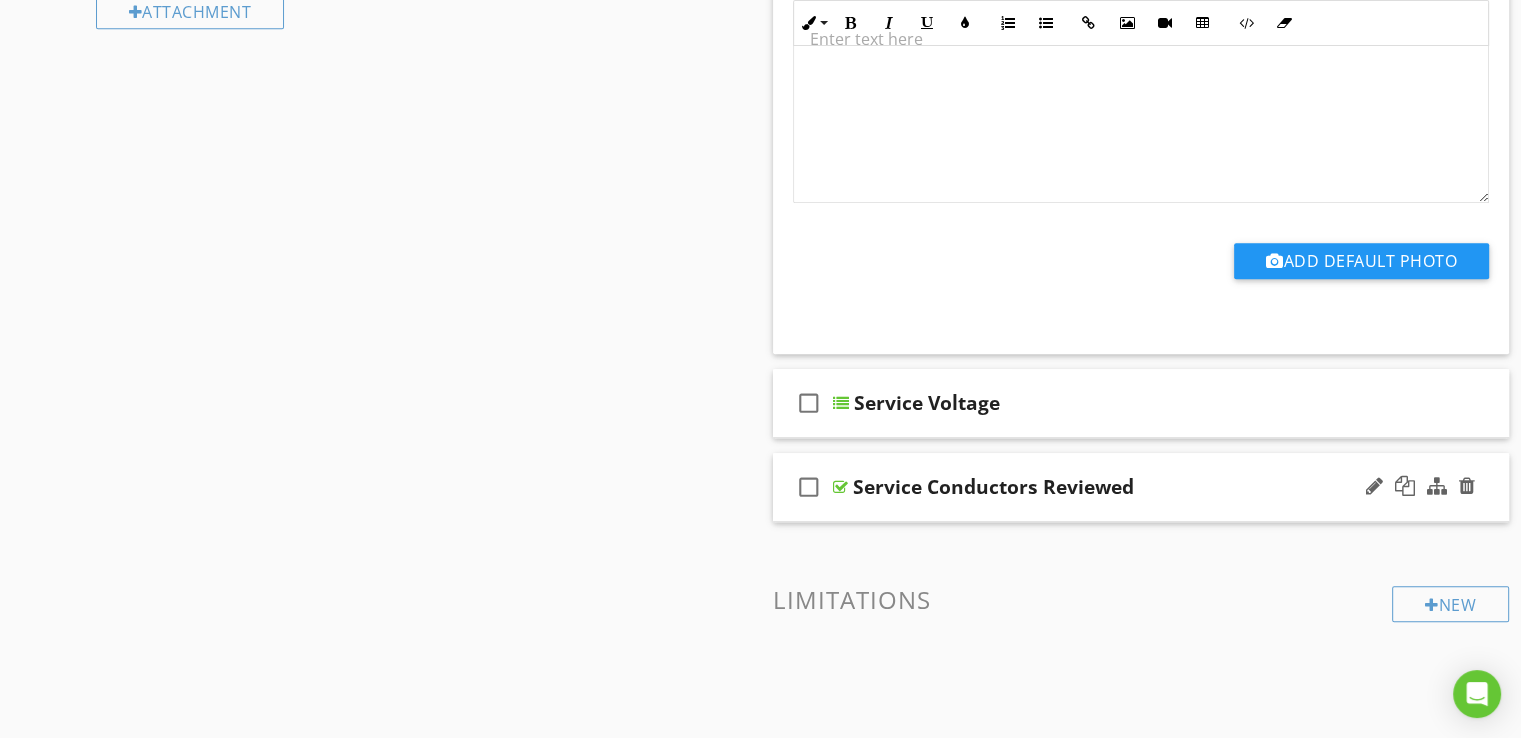 scroll, scrollTop: 1022, scrollLeft: 0, axis: vertical 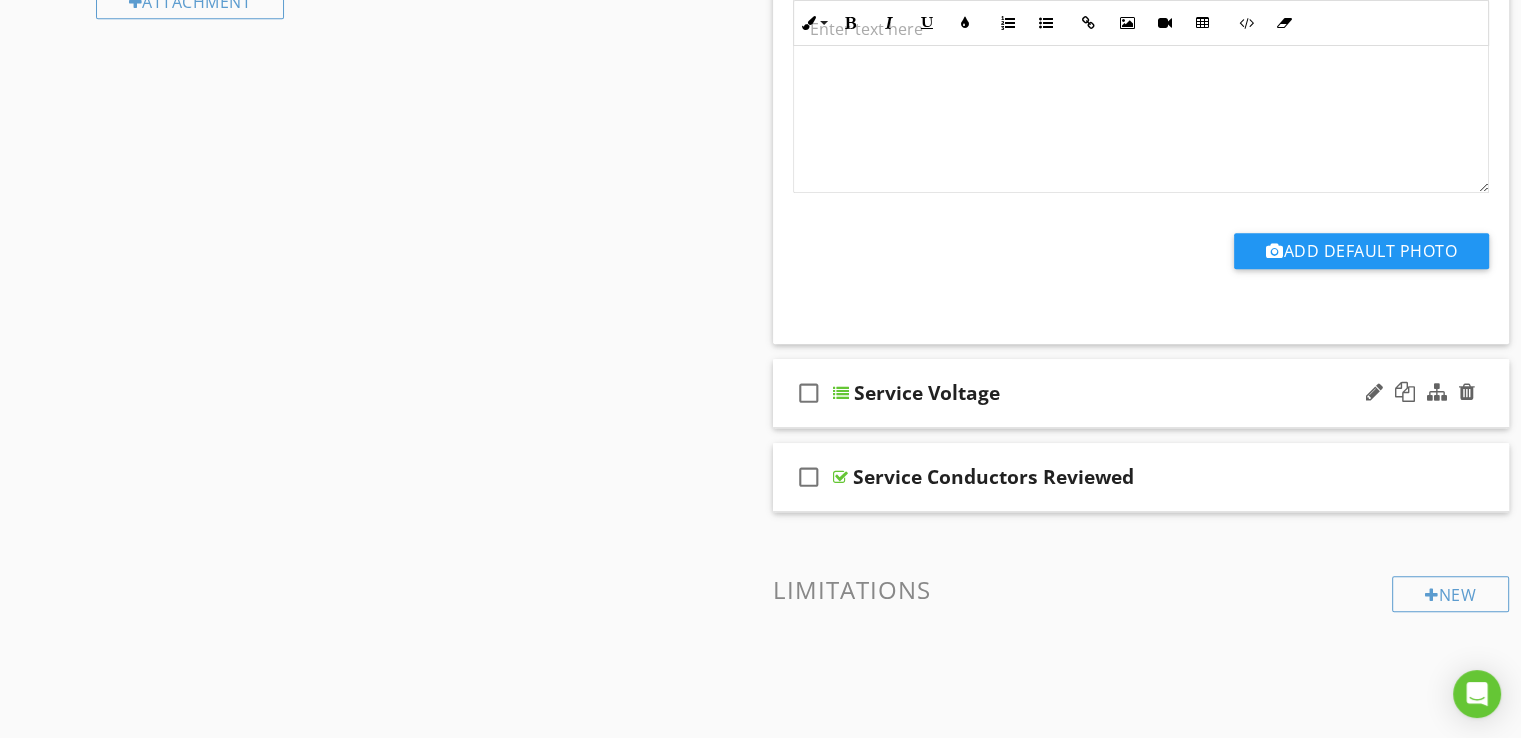 click at bounding box center (841, 393) 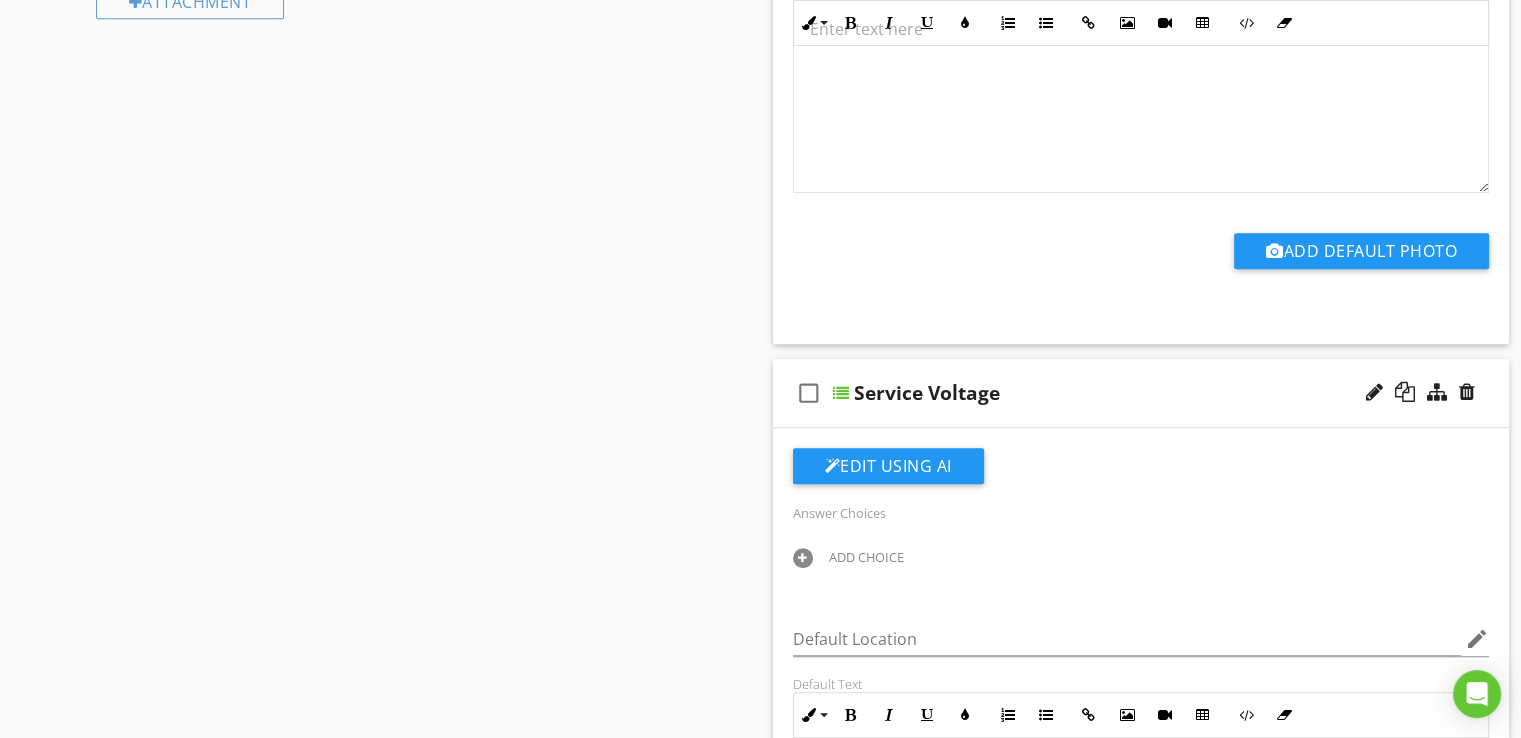 click on "ADD CHOICE" at bounding box center (866, 557) 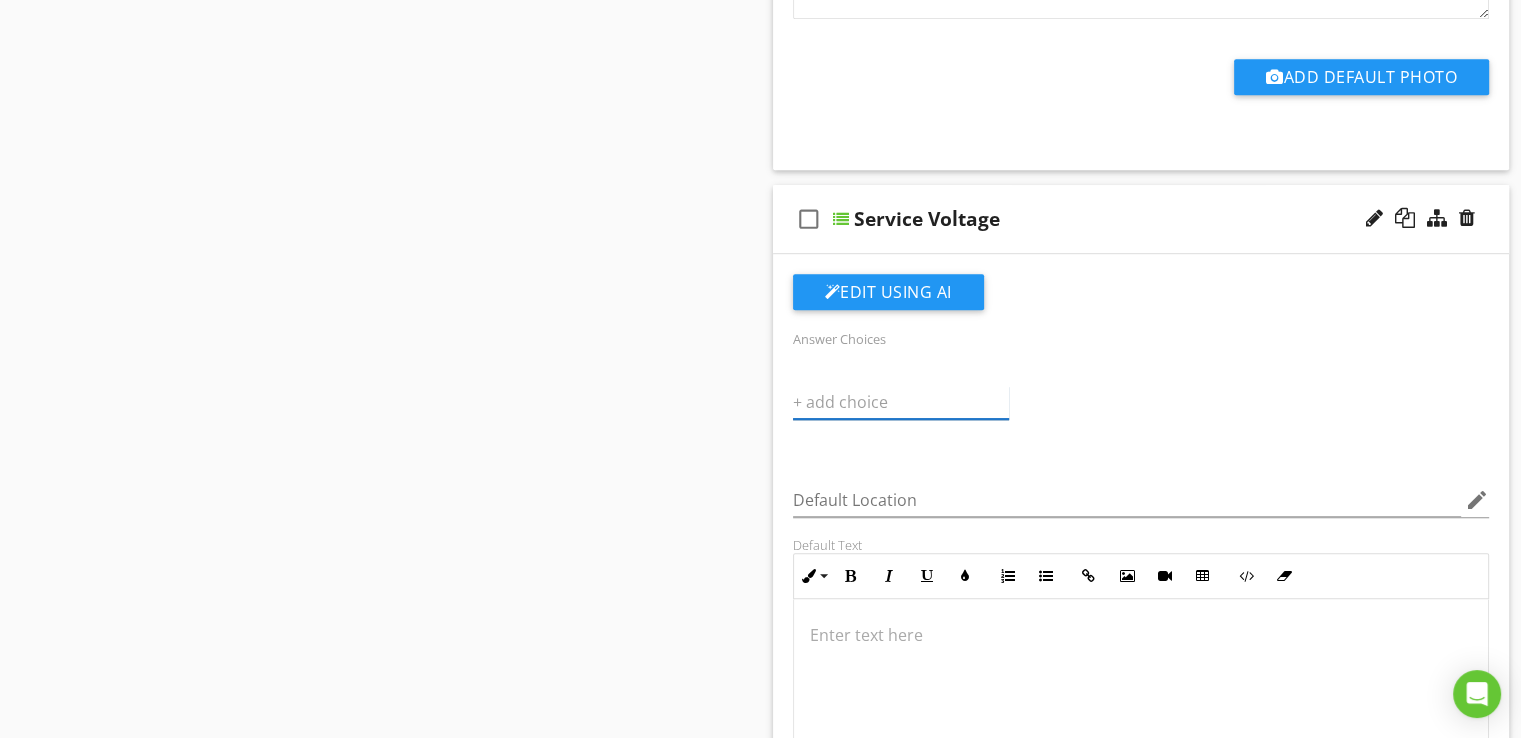 scroll, scrollTop: 1222, scrollLeft: 0, axis: vertical 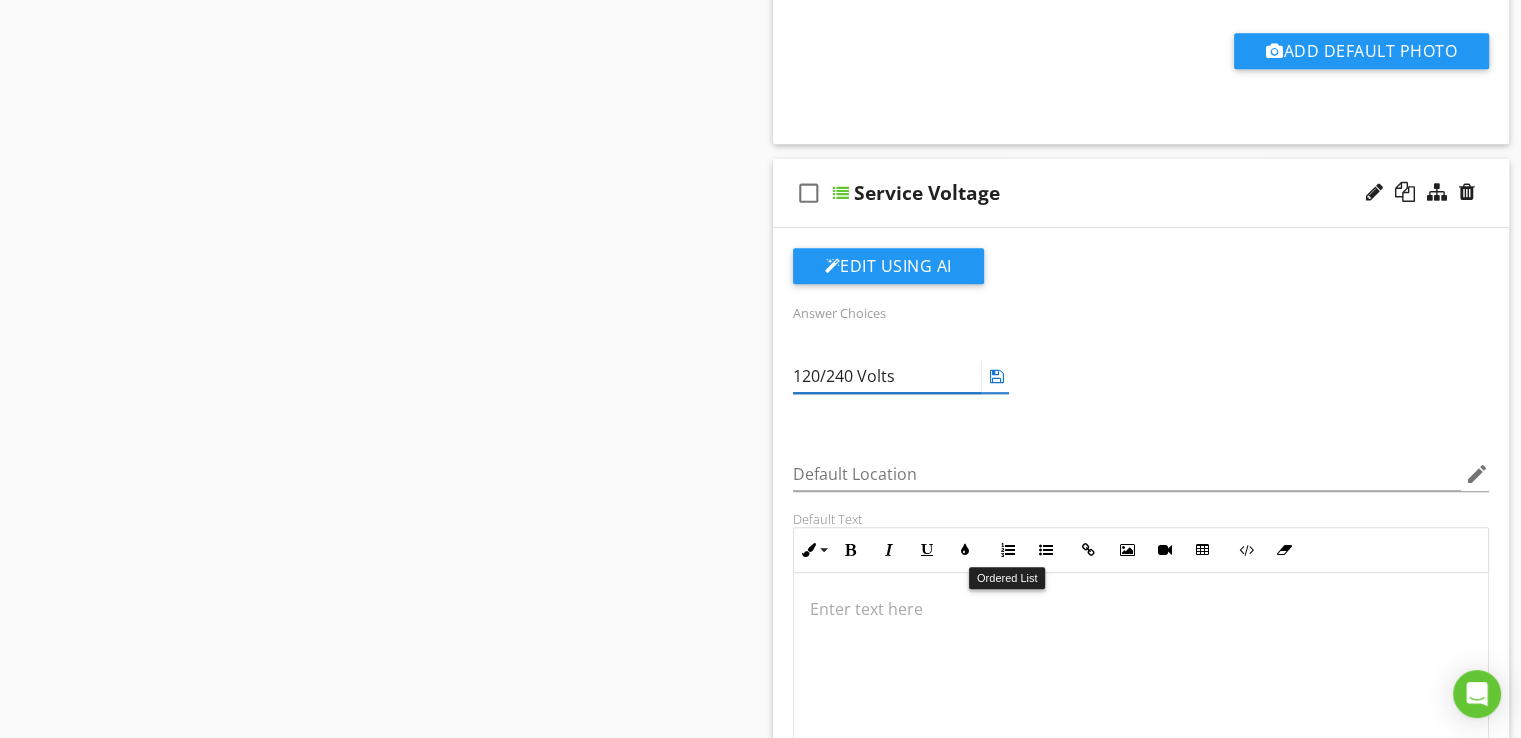 type on "120/240 Volts" 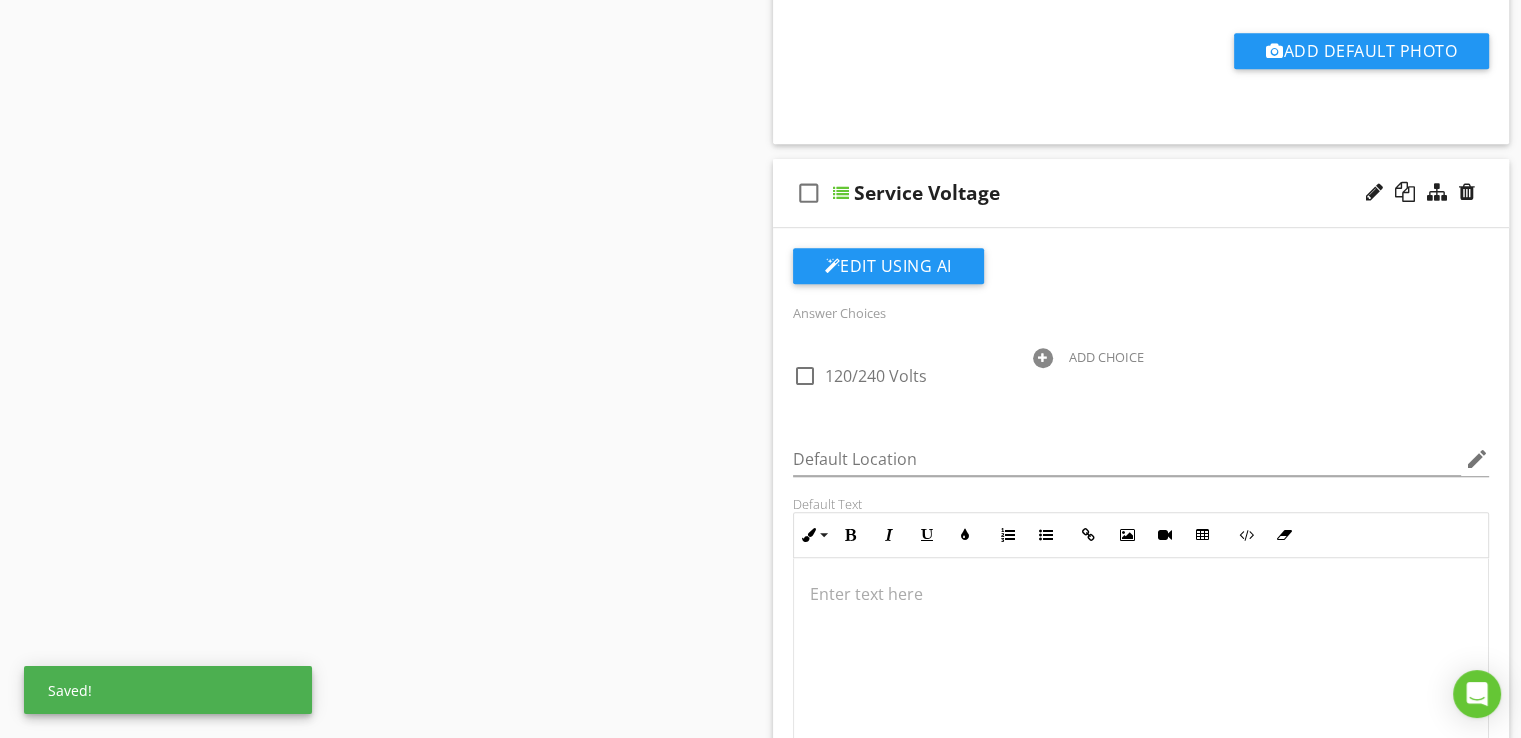 click at bounding box center [1043, 358] 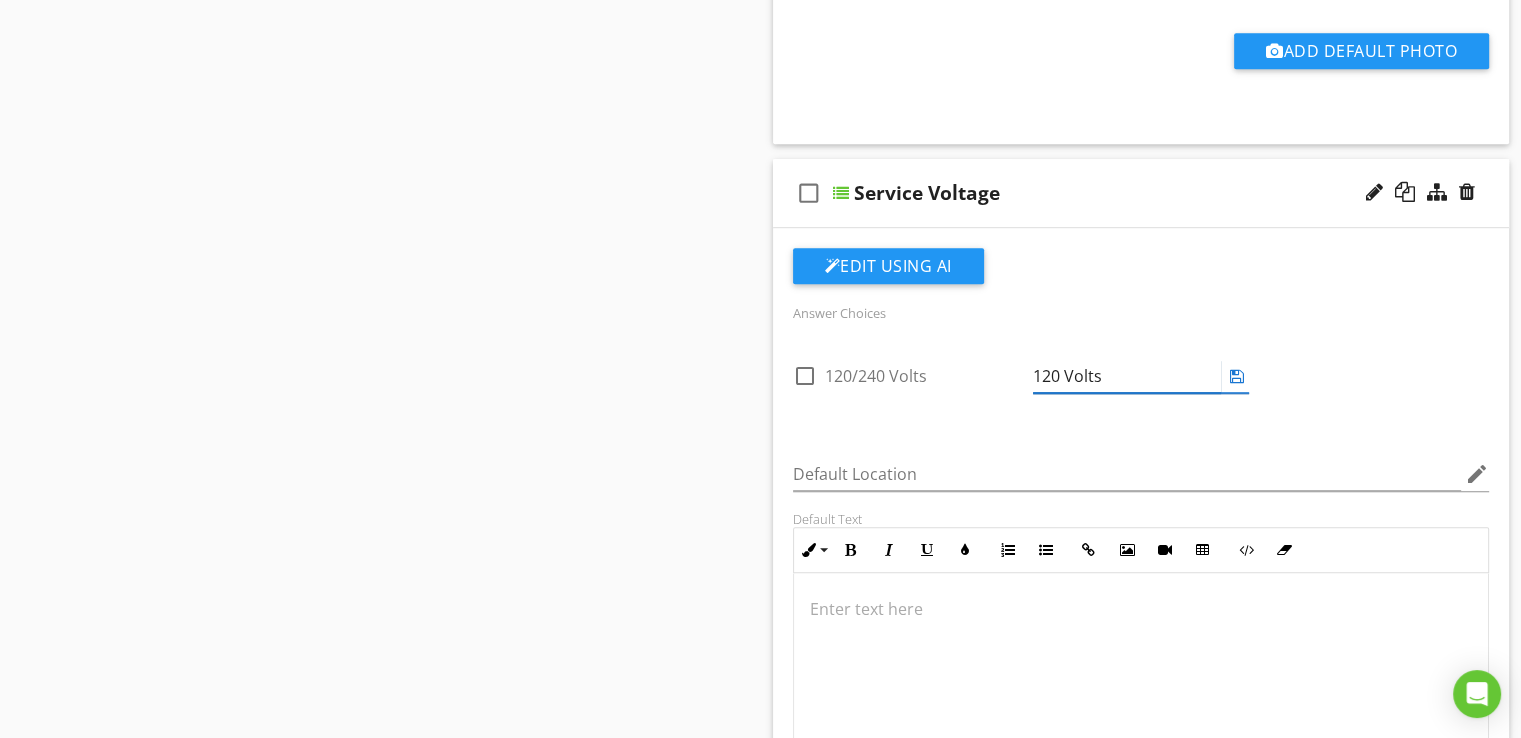 type on "120 Volts" 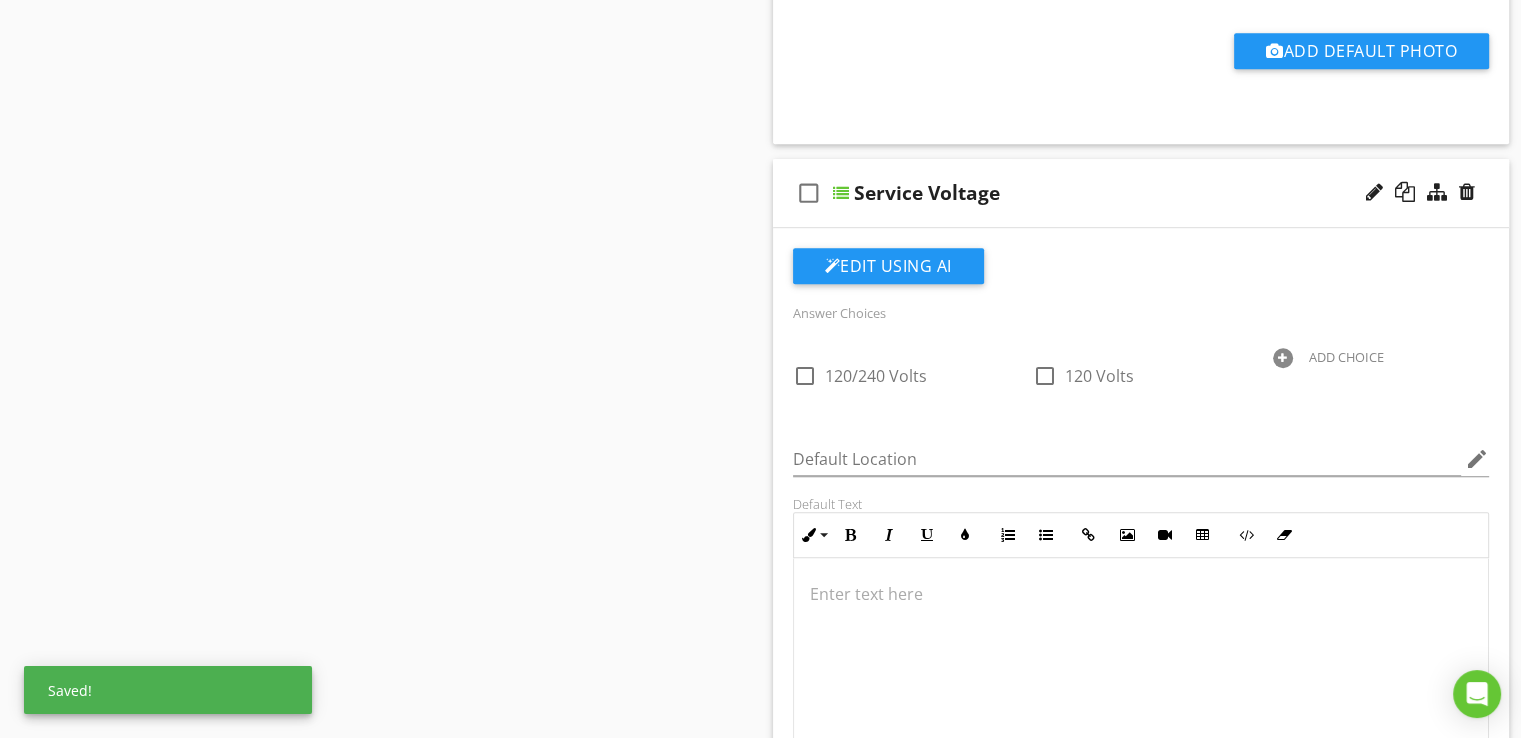 click at bounding box center [1283, 358] 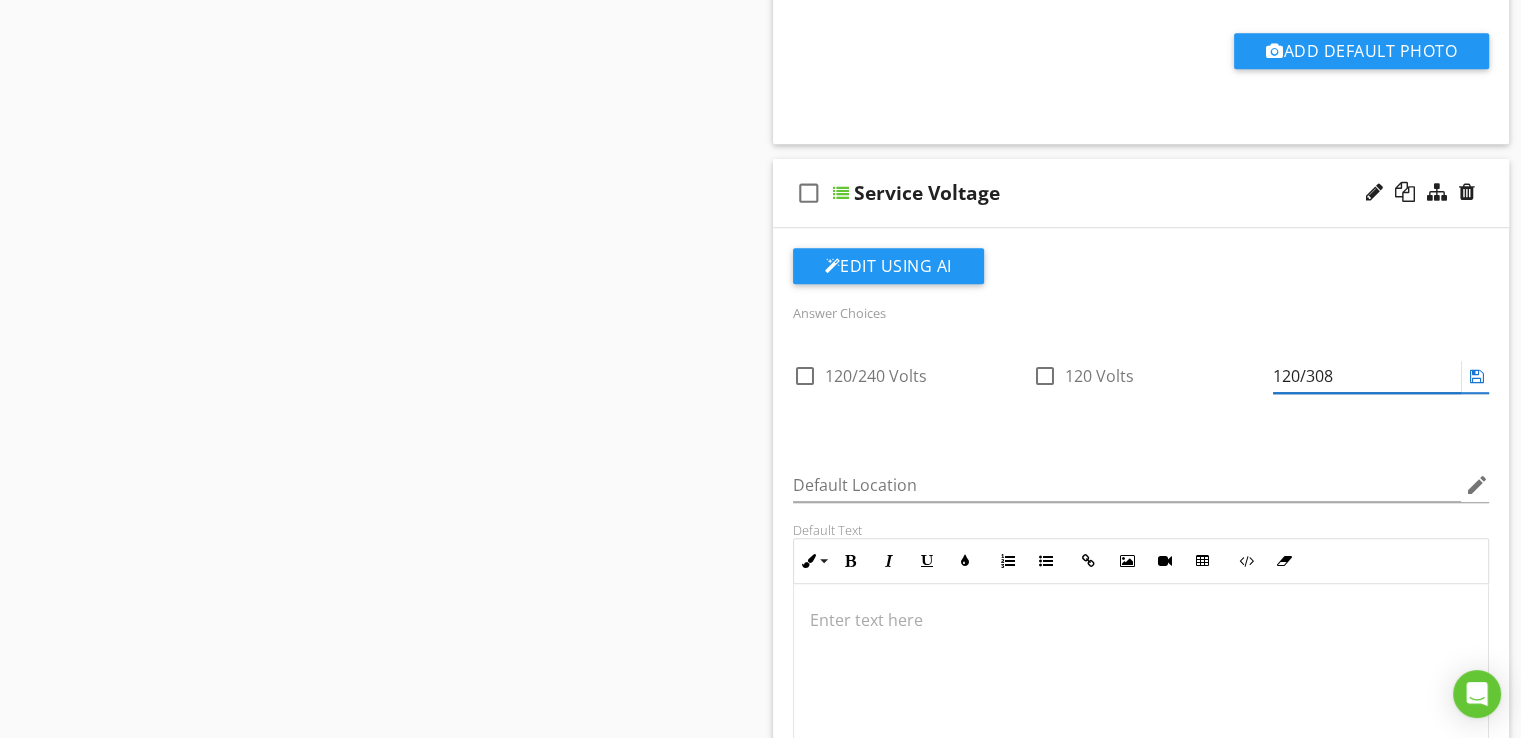 type on "120/308 (" 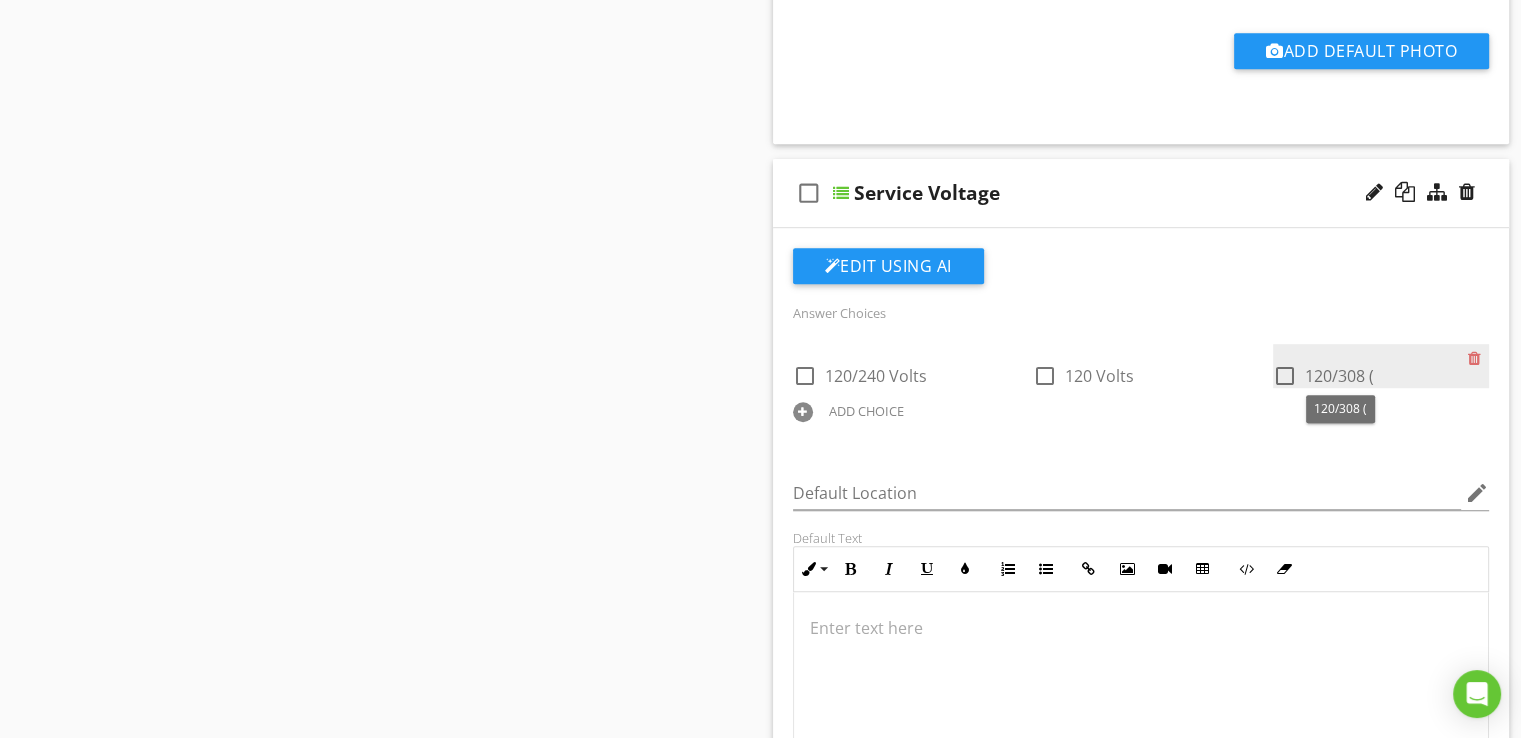 click on "120/308 (" at bounding box center [1339, 376] 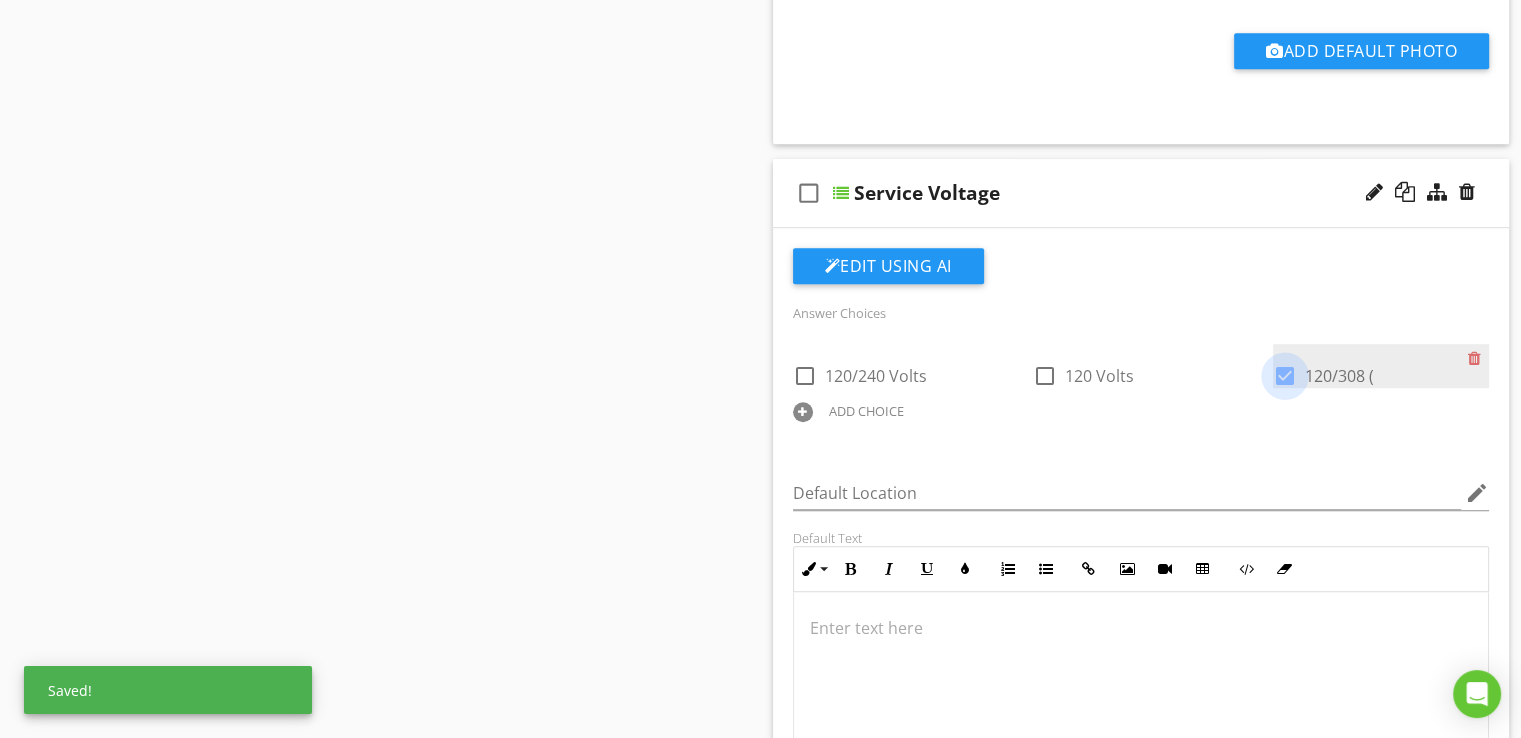 click at bounding box center (1285, 376) 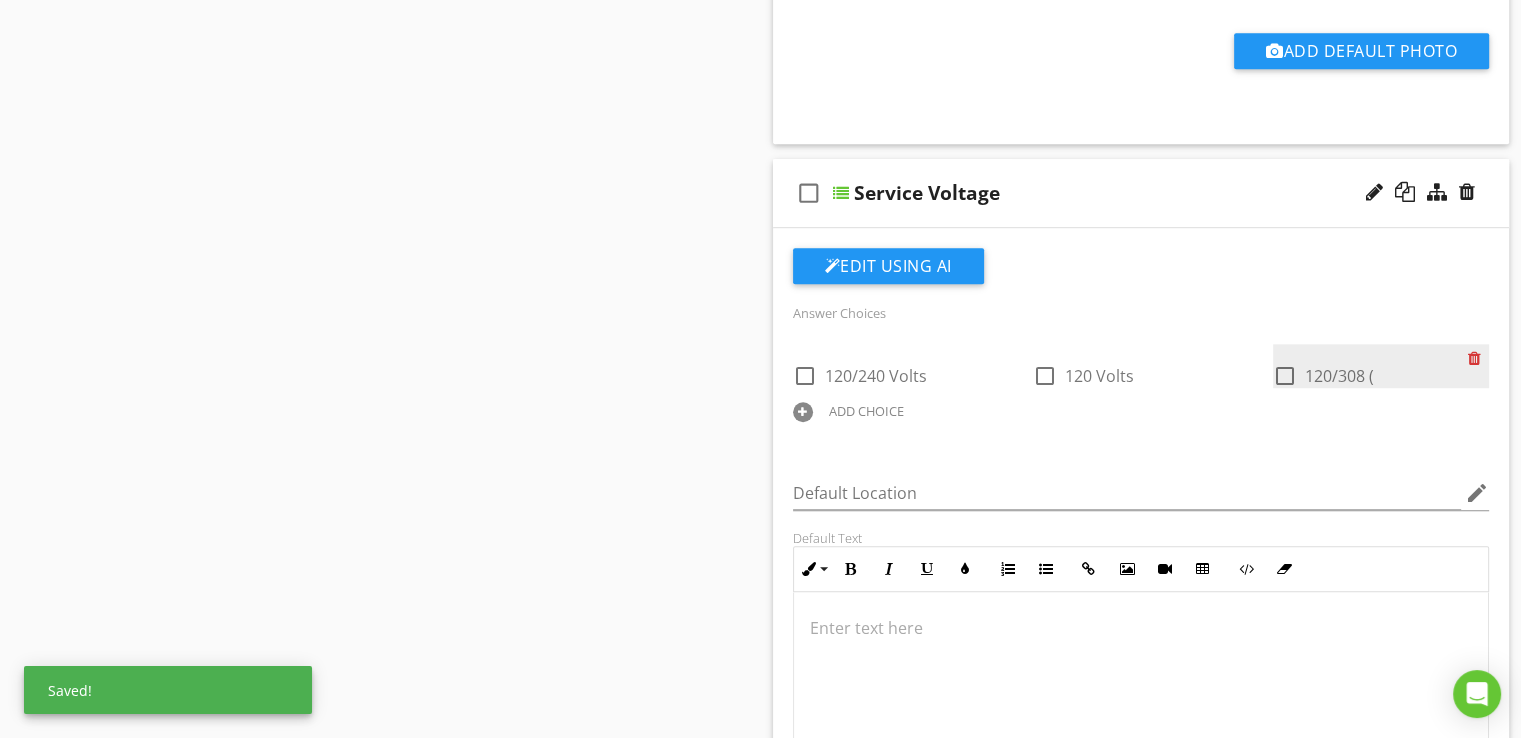 click at bounding box center [1478, 358] 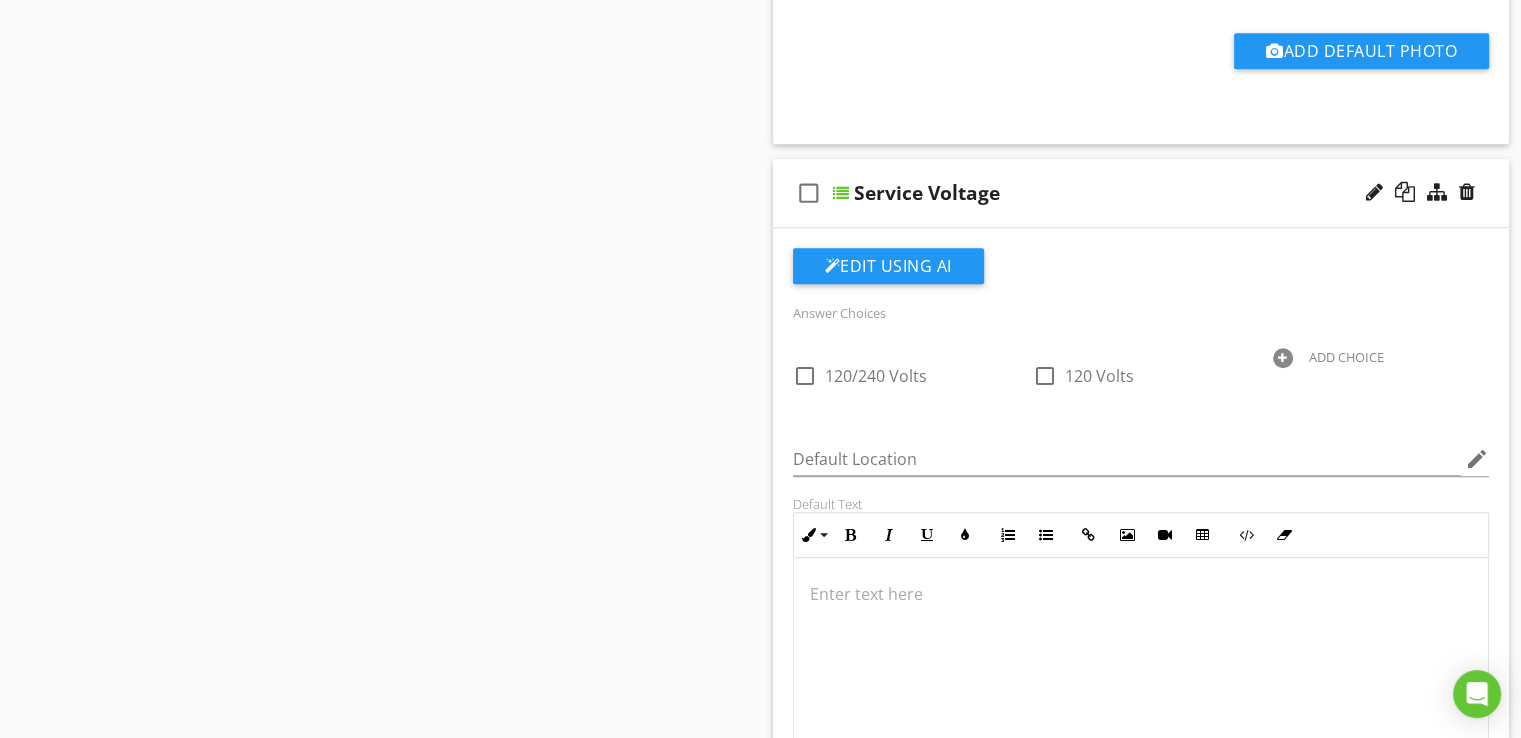 click at bounding box center [1283, 358] 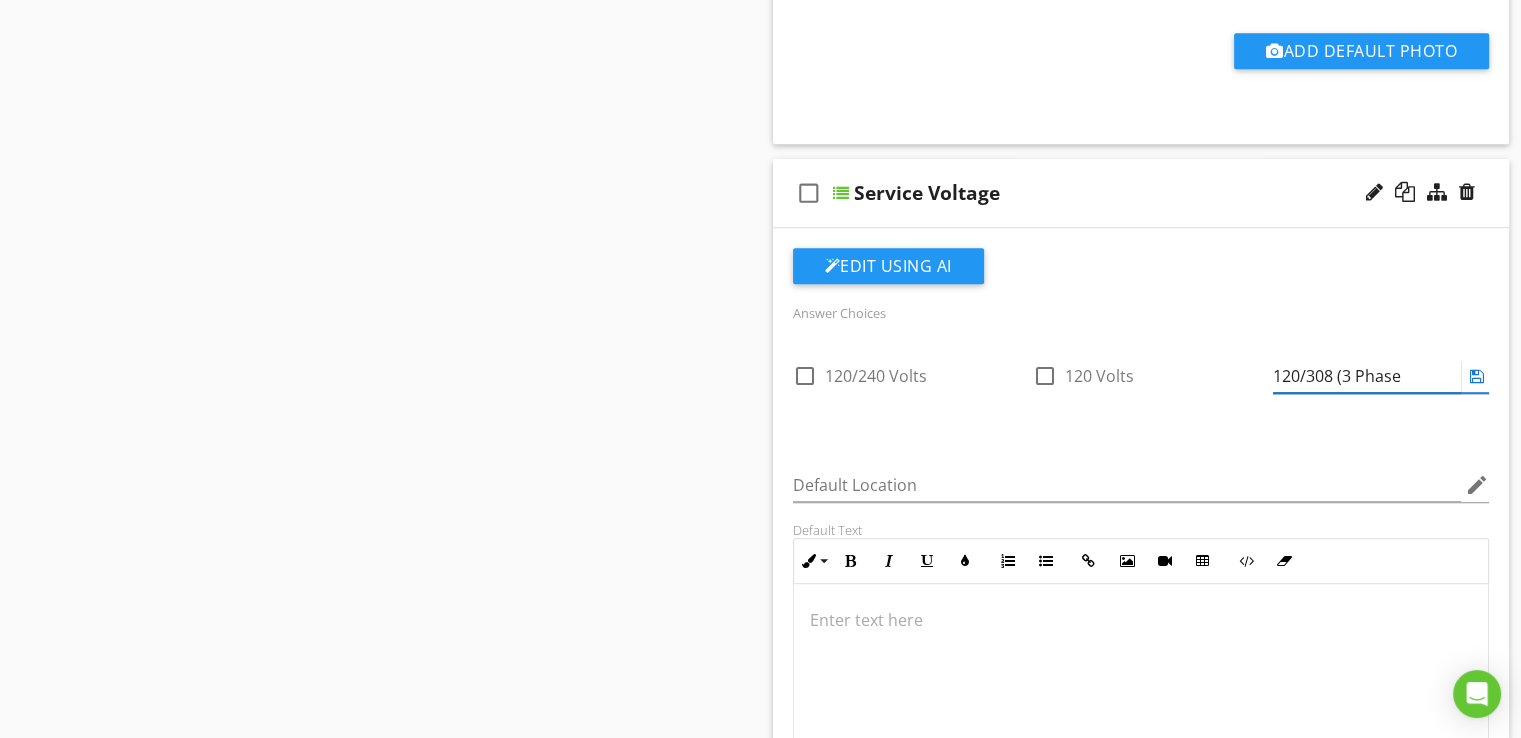 type on "120/308 (3 Phase)" 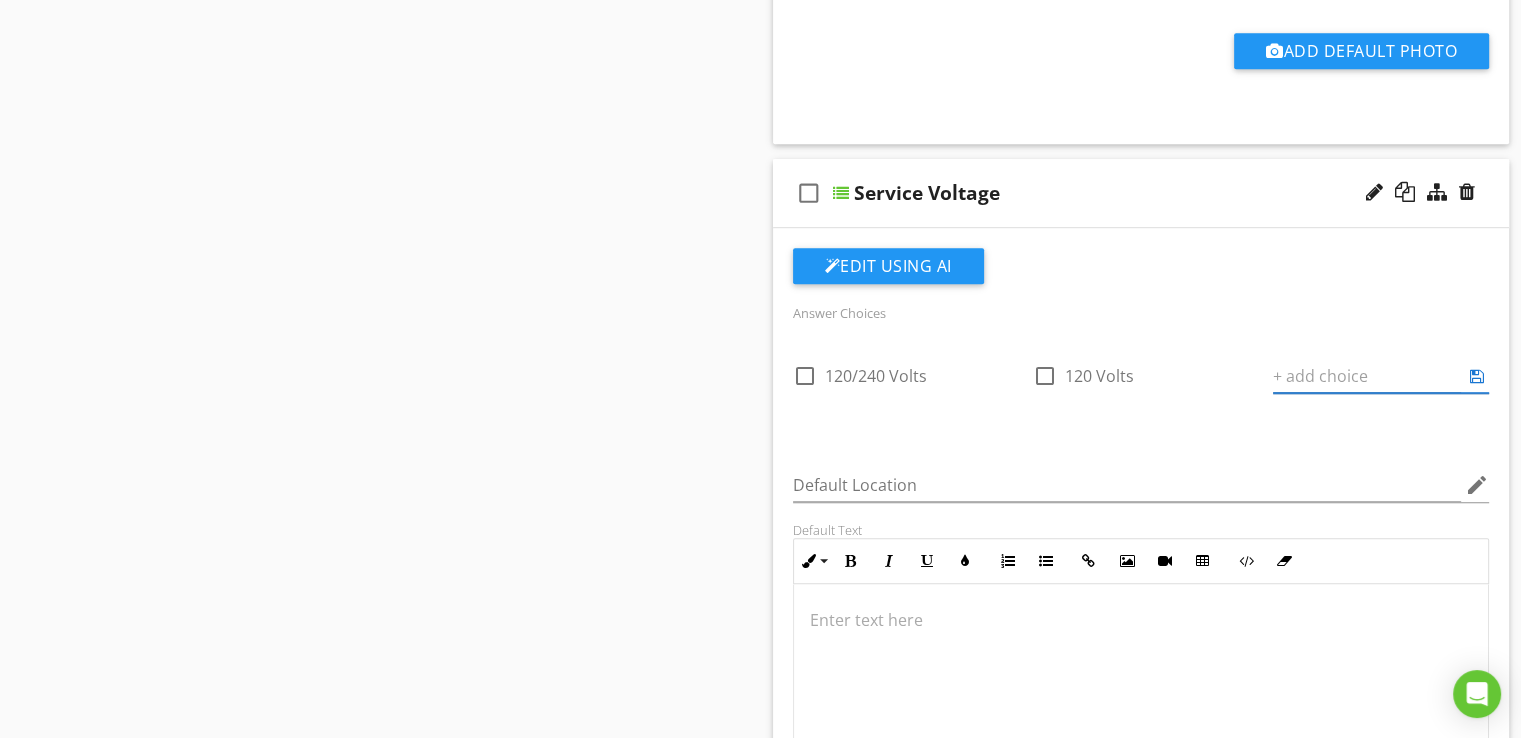 click on "Sections
Inspection Details           Exterior           Roof           Foundation           Electrical           Plumbing           Heating           Cooling           Kitchen           Bathrooms           Interior           Standards Of Practice
Section
Attachments
Attachment
Items
Access           Service Entrance            Grounding           Bonding           Electric Panel           Subpanels           Branch Wiring            Fixtures           Switches           Receptacles           GFCI Outlets           Smoke Detector(s)/CO Detector(s)           Door Bell
Item
Comments
New
Informational   check_box_outline_blank     Select All       check_box_outline_blank
Service Type
check_box_outline_blank
Service Material" at bounding box center (760, 581) 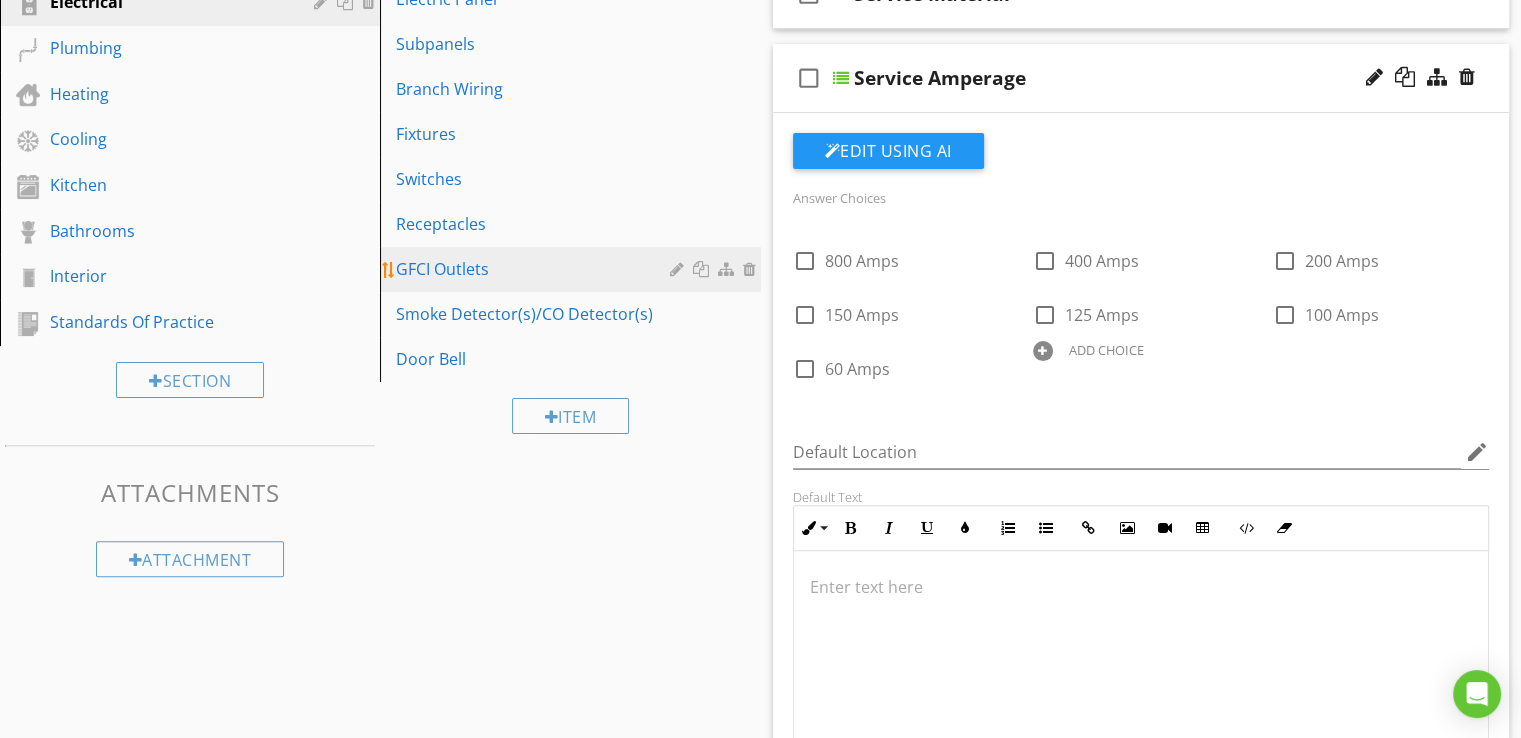 scroll, scrollTop: 222, scrollLeft: 0, axis: vertical 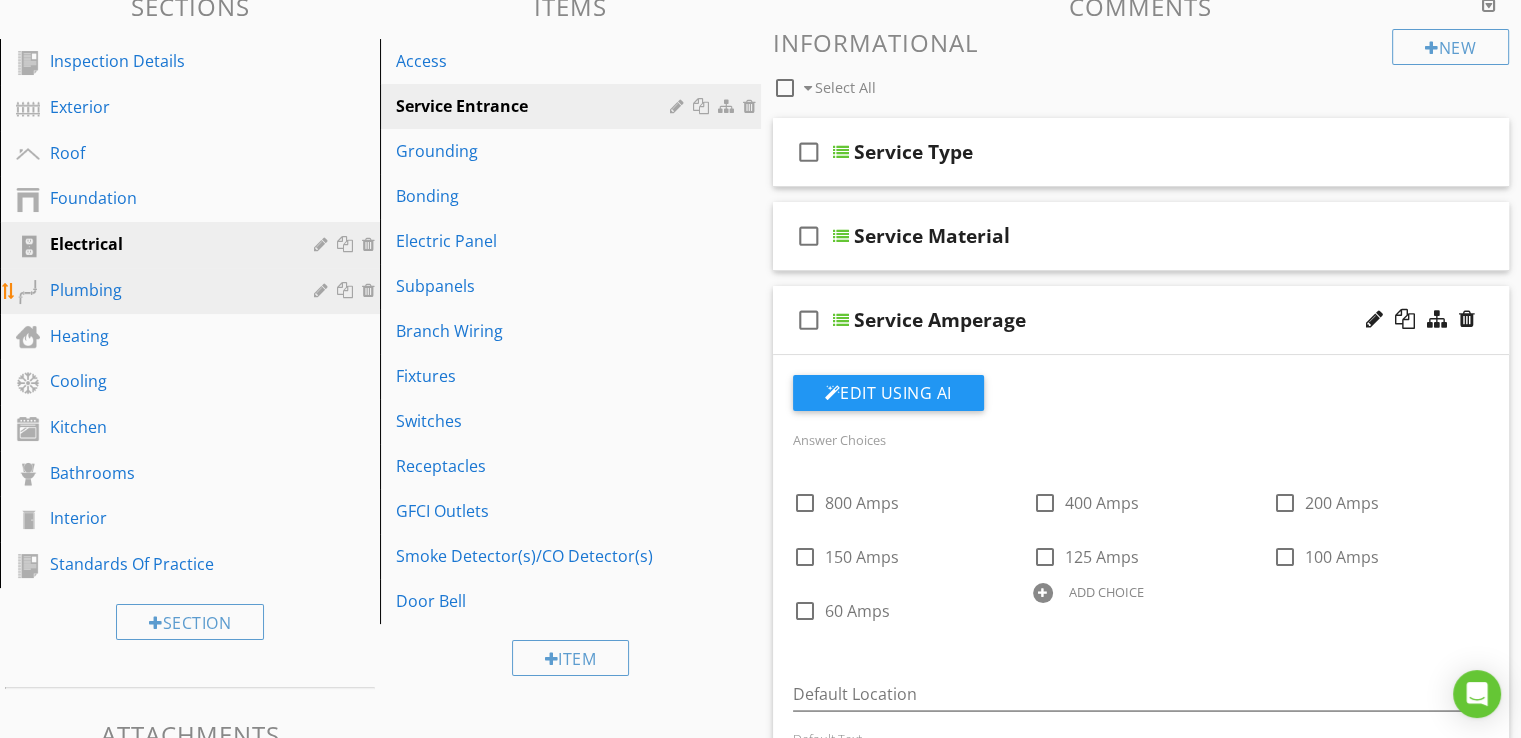 click on "Plumbing" at bounding box center (167, 290) 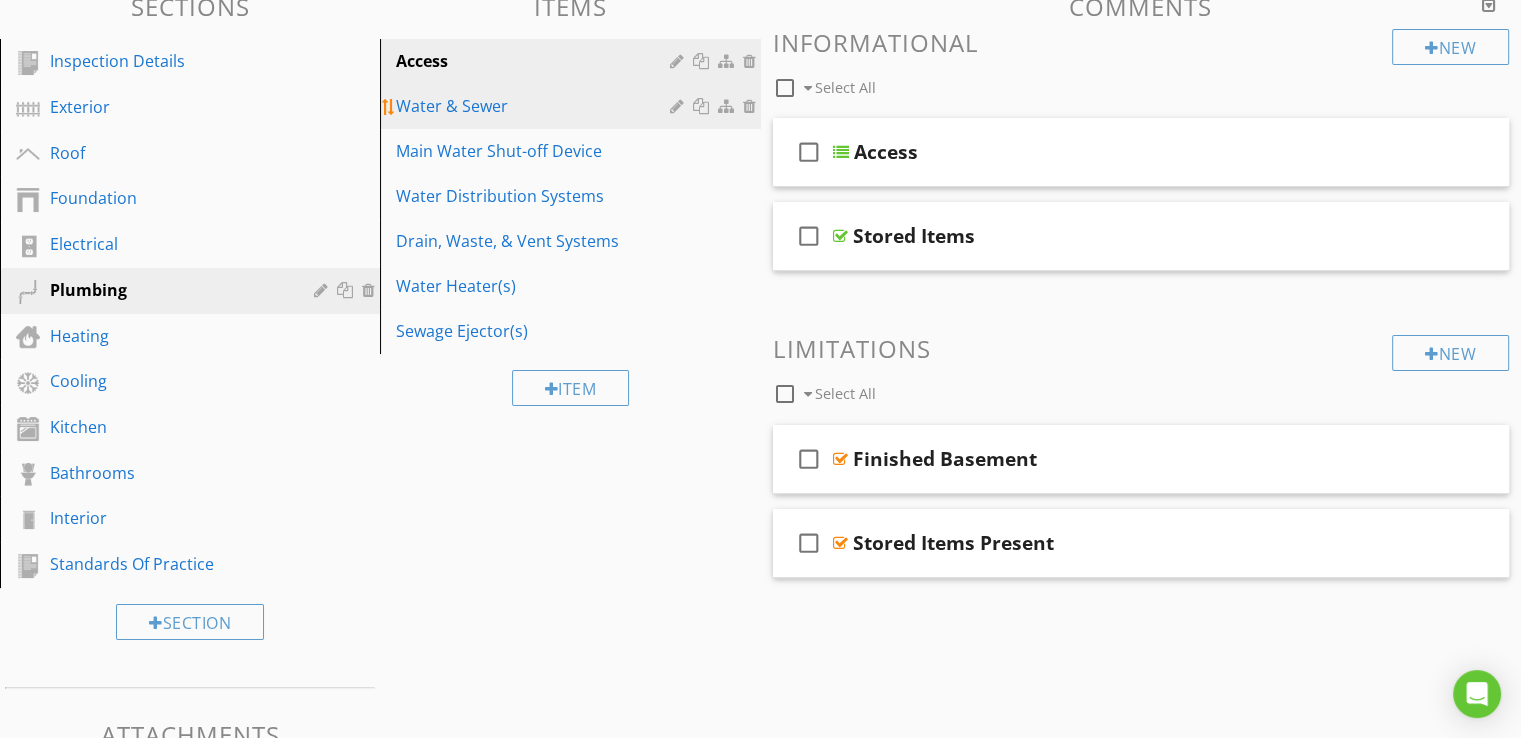 click on "Water & Sewer" at bounding box center (535, 106) 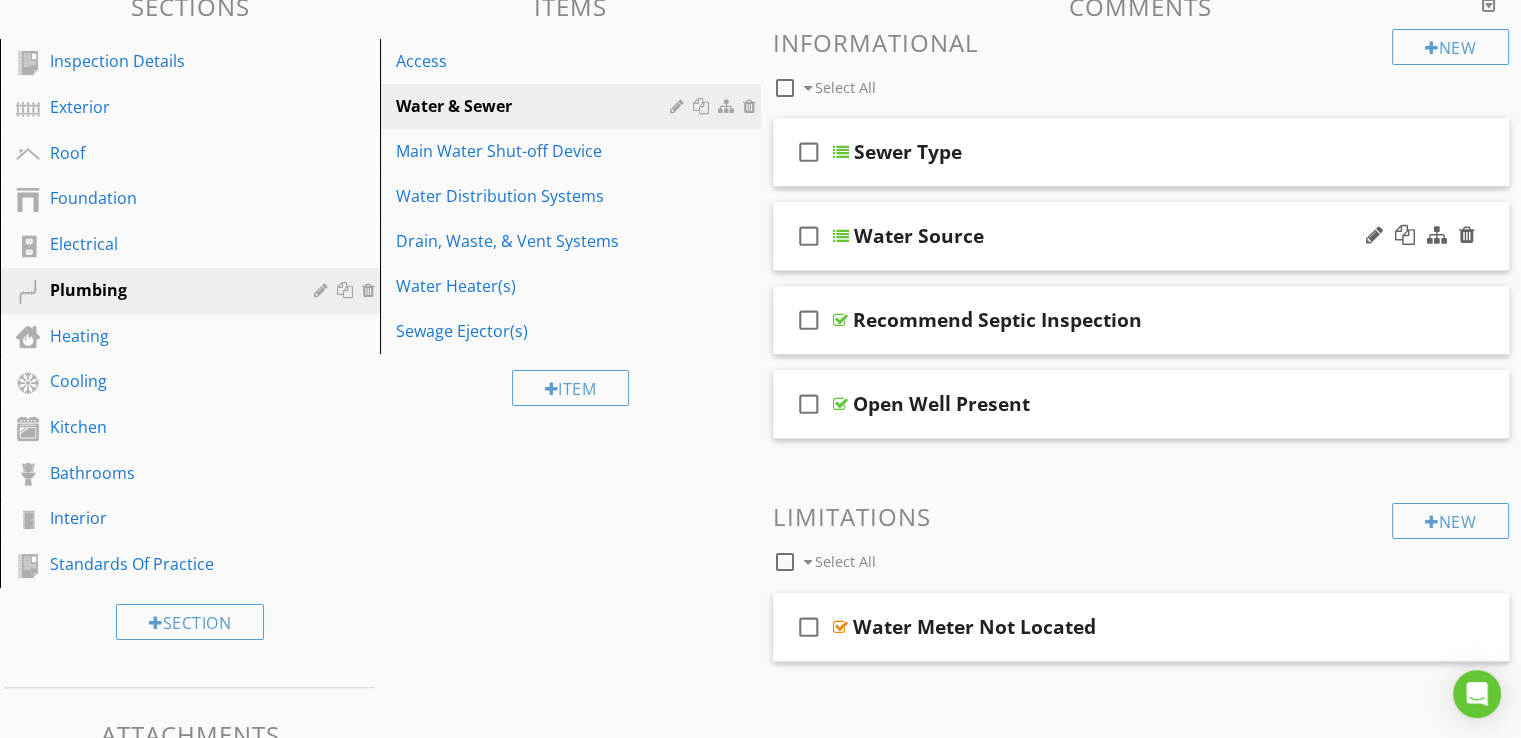 type 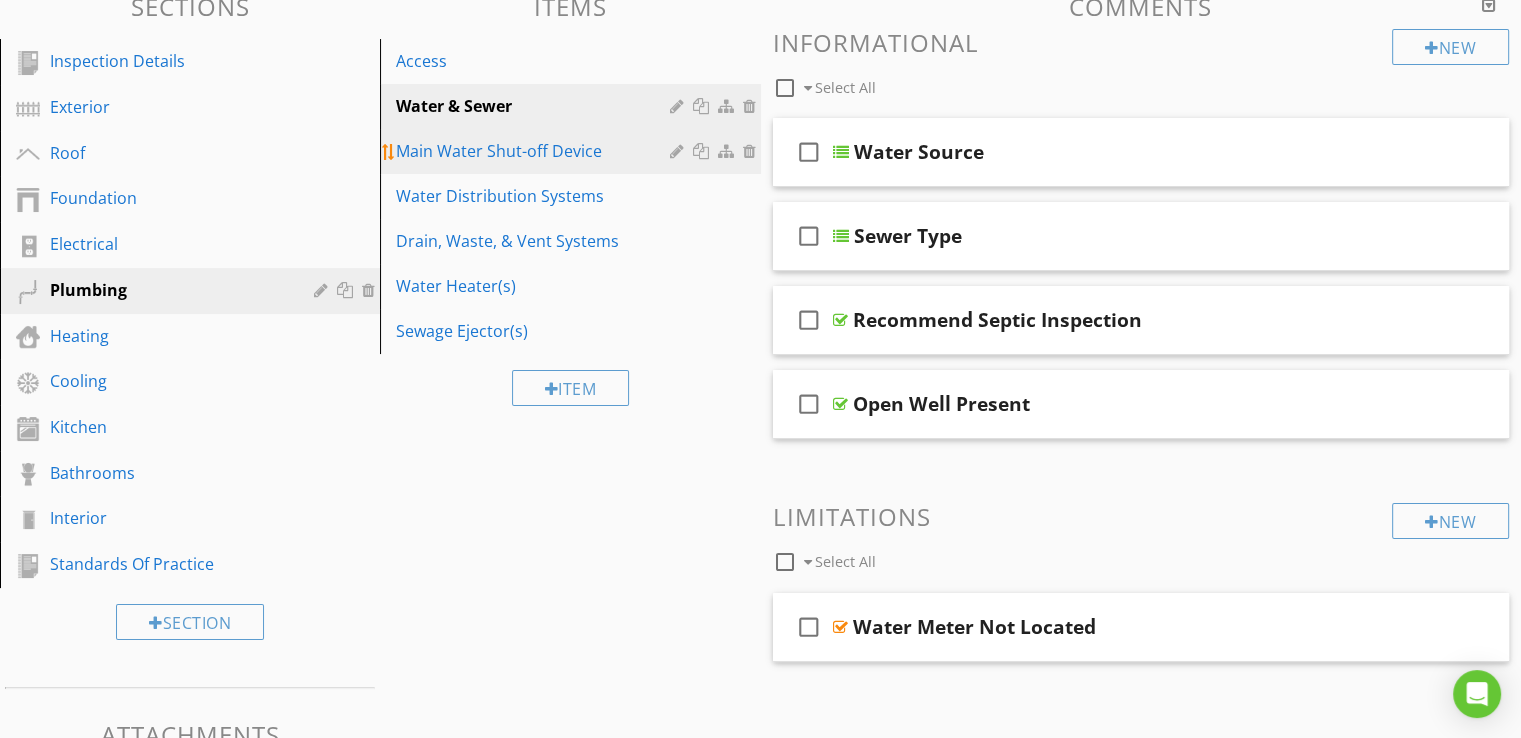 click on "Main Water Shut-off Device" at bounding box center (535, 151) 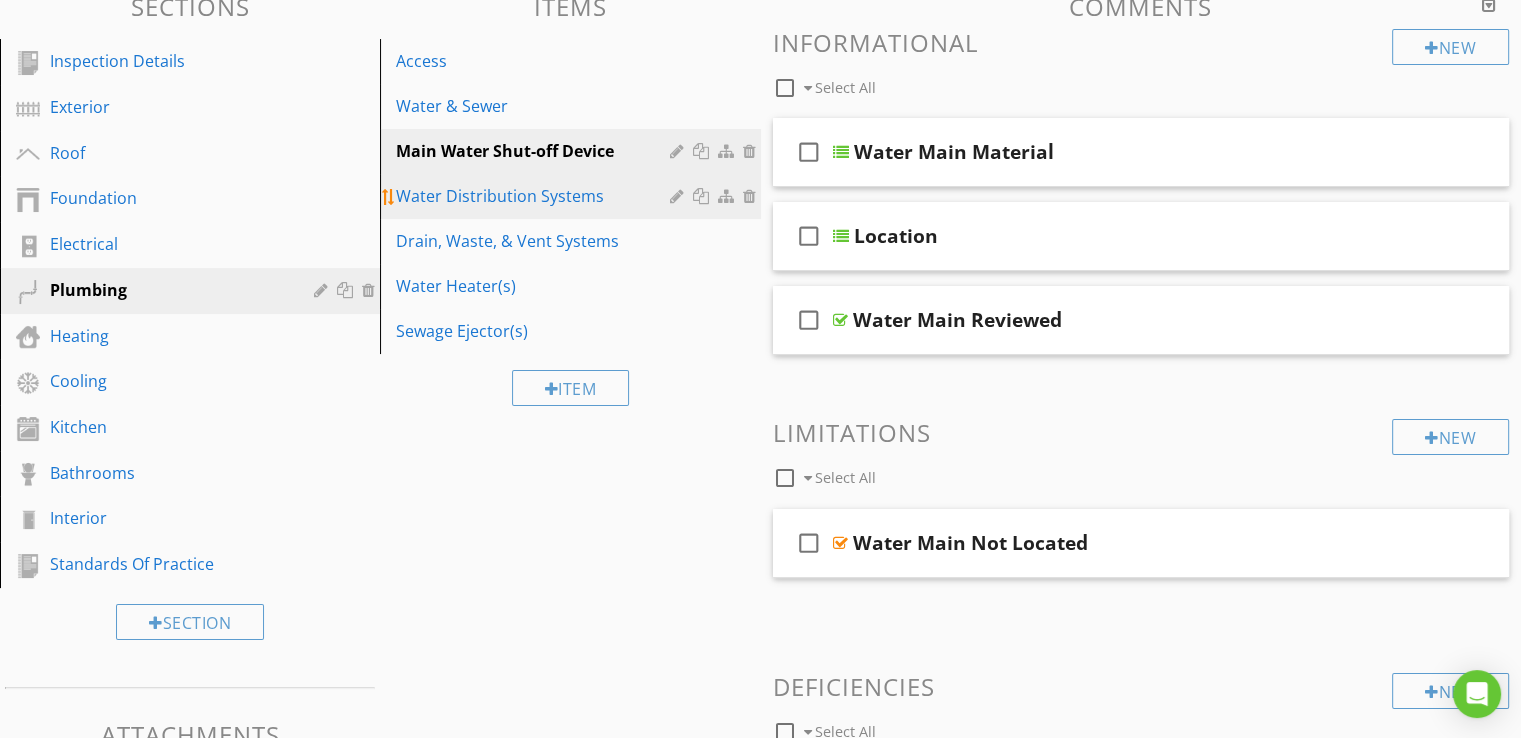 click on "Water Distribution Systems" at bounding box center [535, 196] 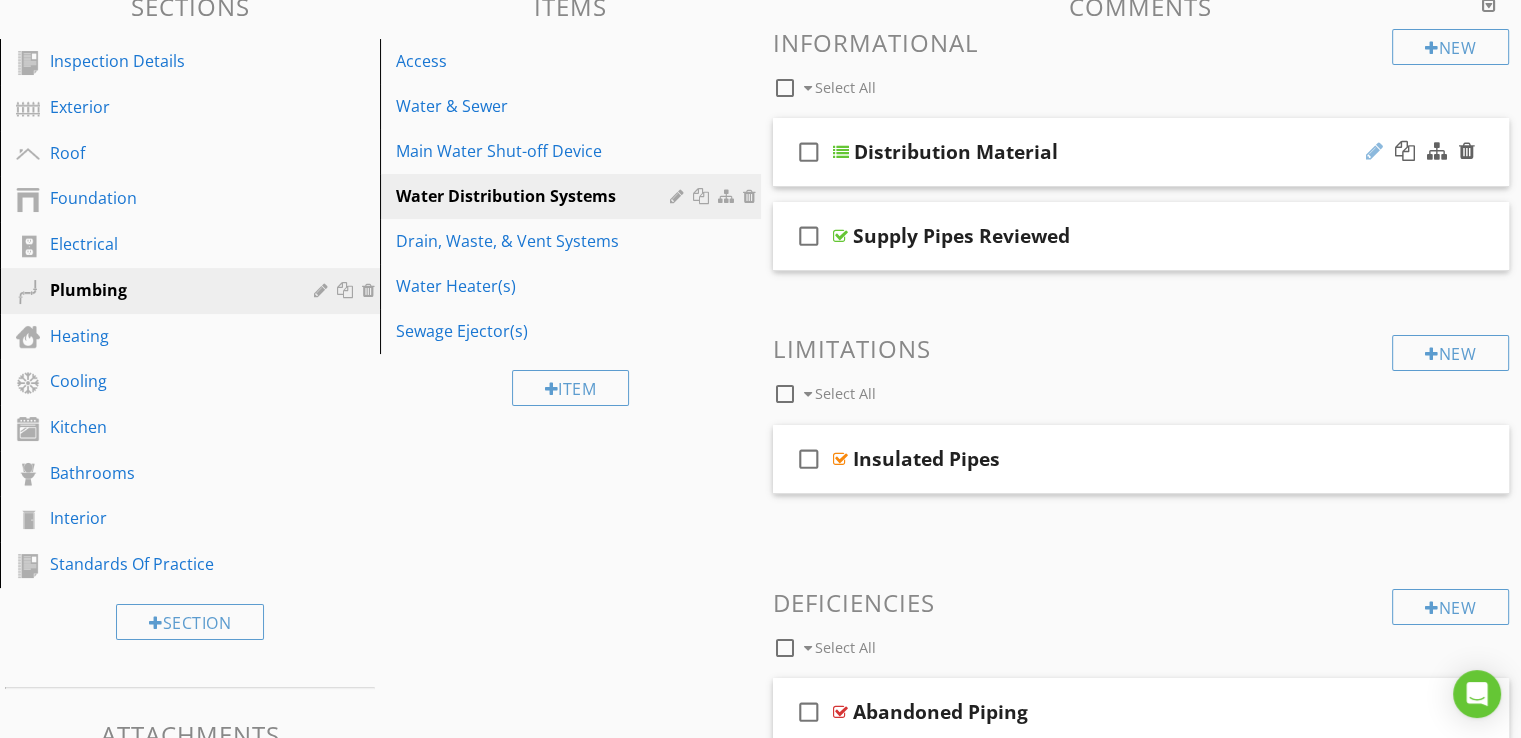 click at bounding box center (1374, 151) 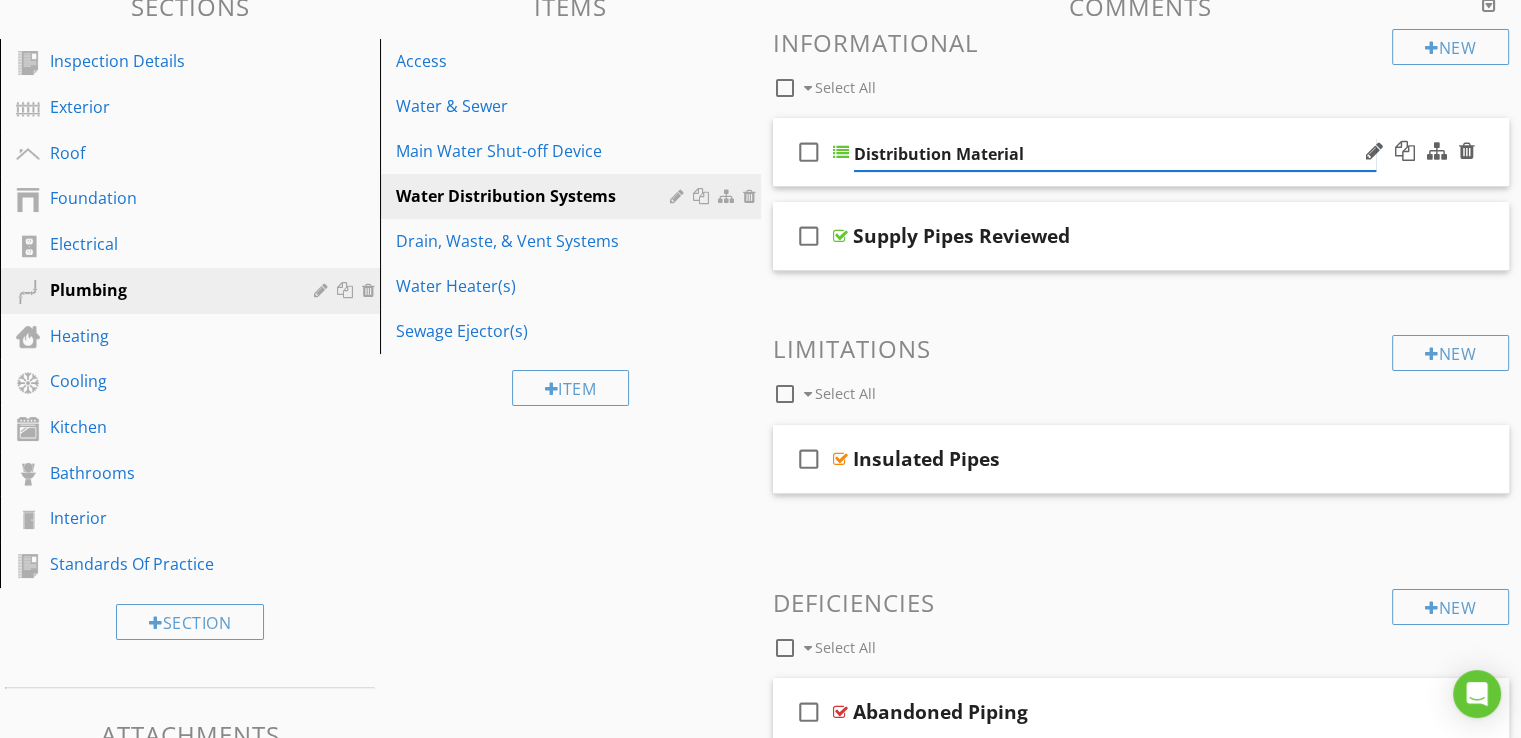 click on "Distribution Material" at bounding box center (1115, 154) 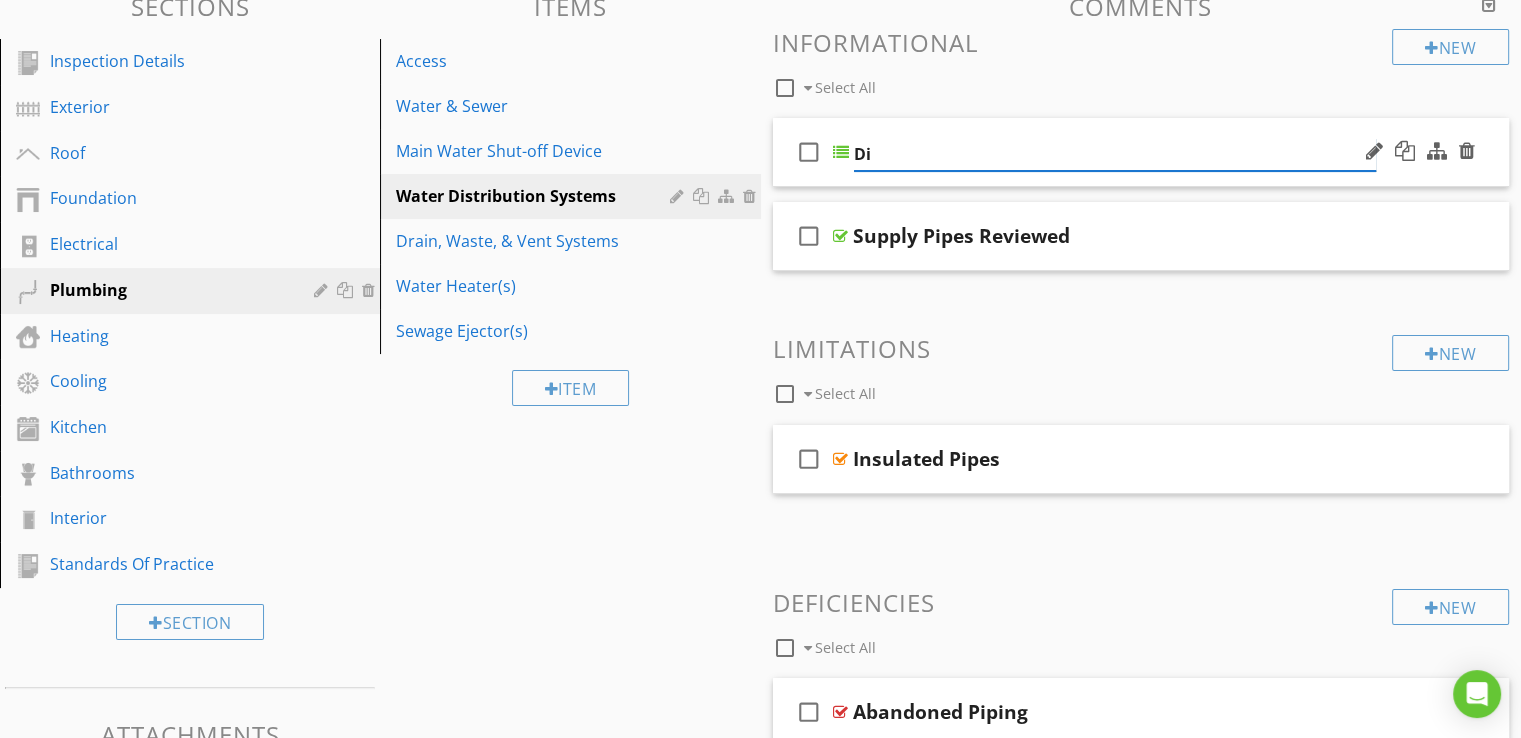 type on "D" 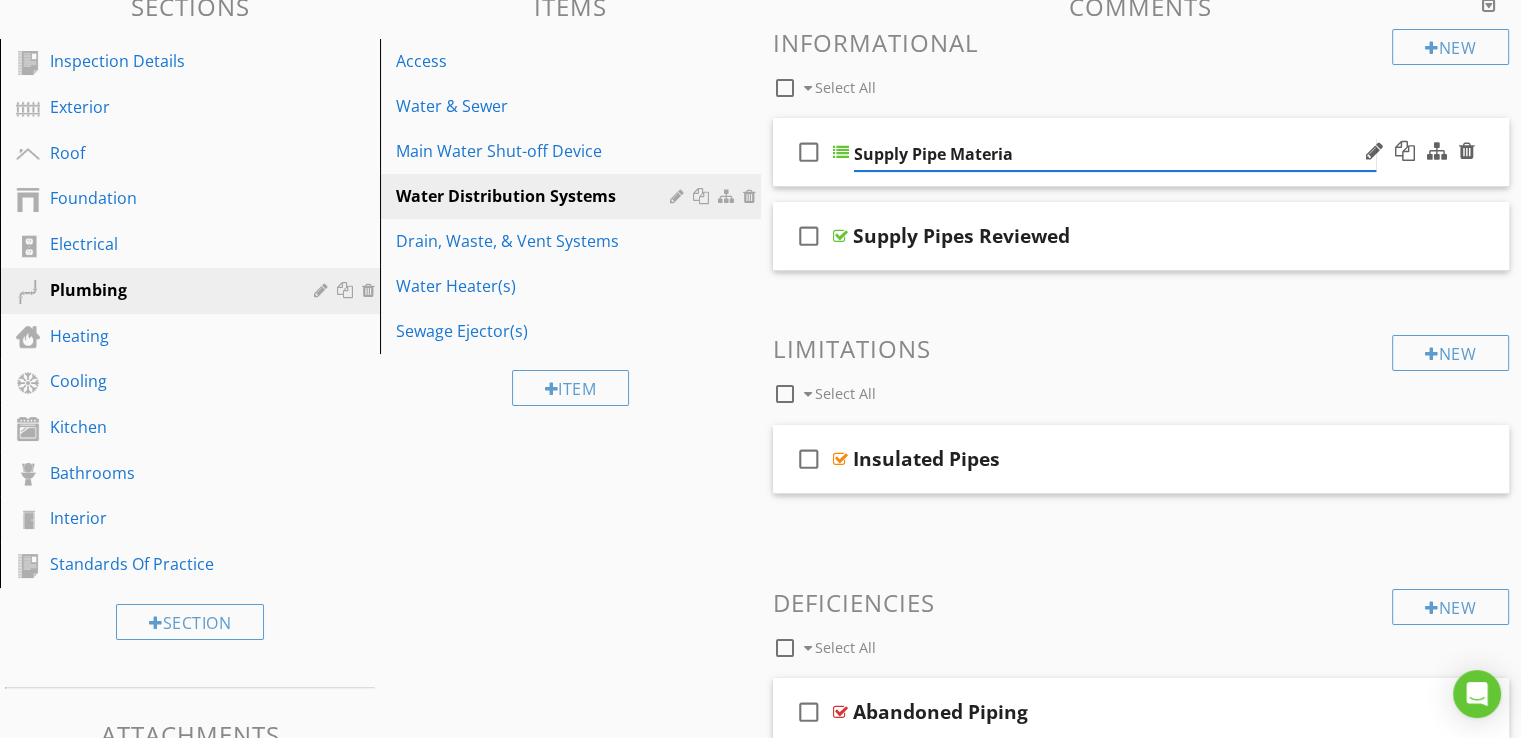 type on "Supply Pipe Material" 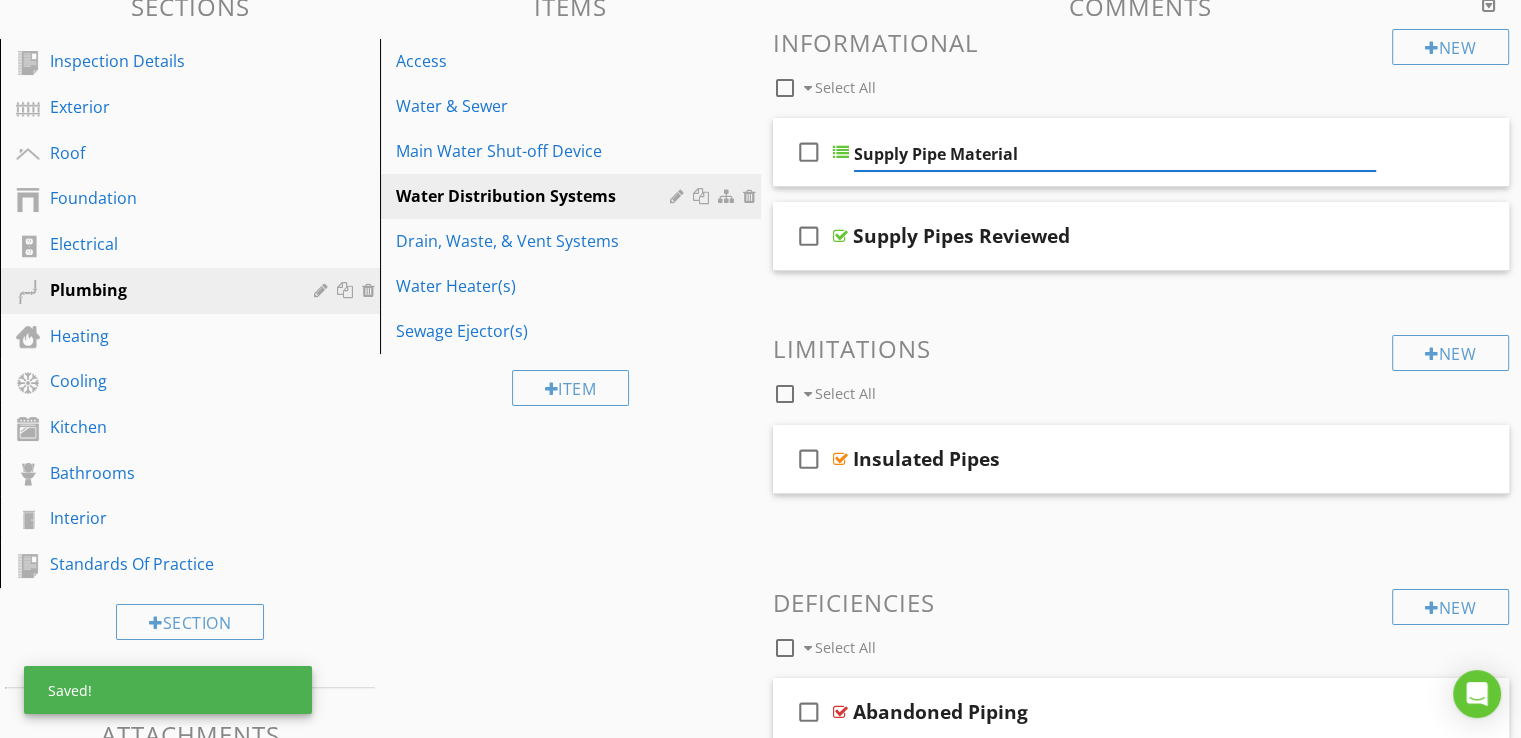 click on "Limitations" at bounding box center (1141, 348) 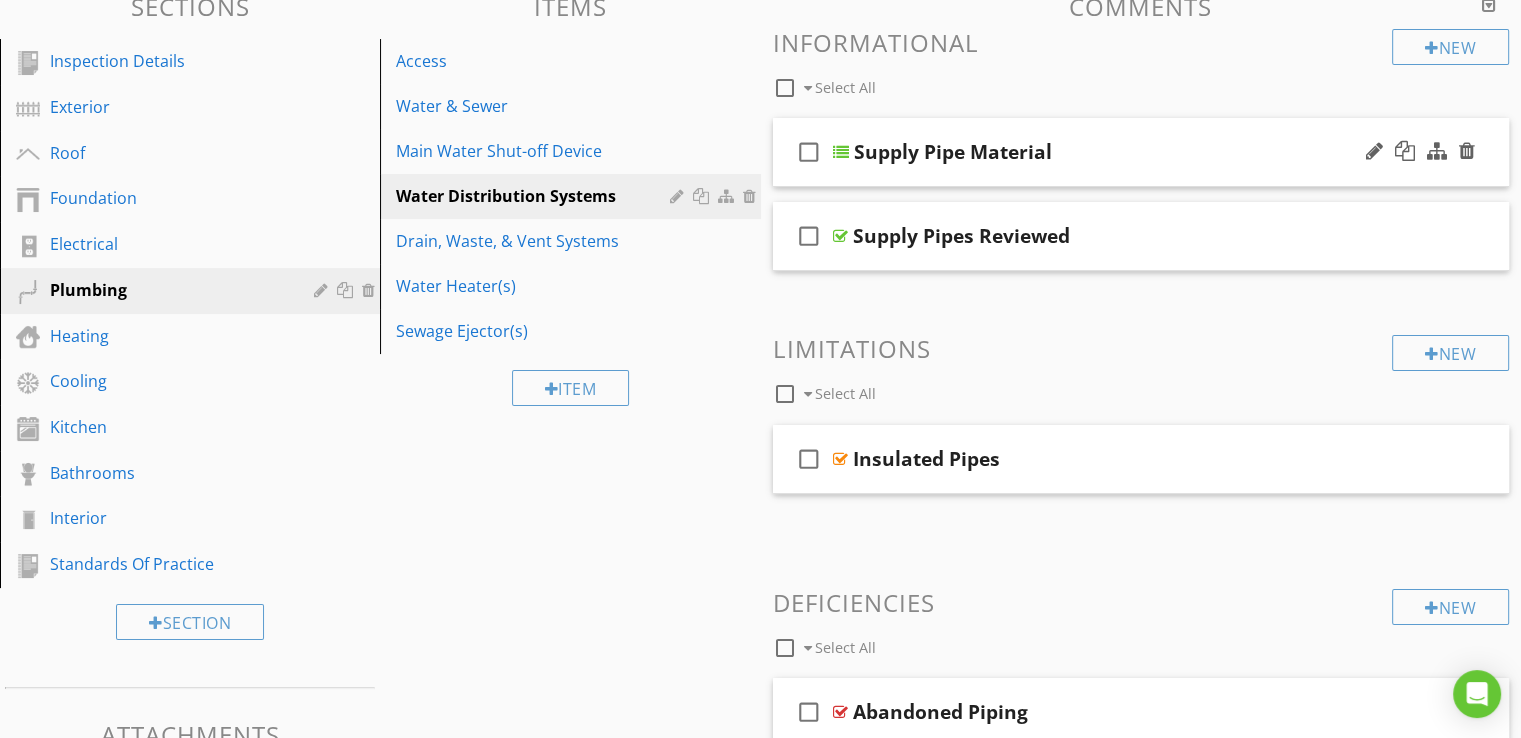 click at bounding box center [841, 152] 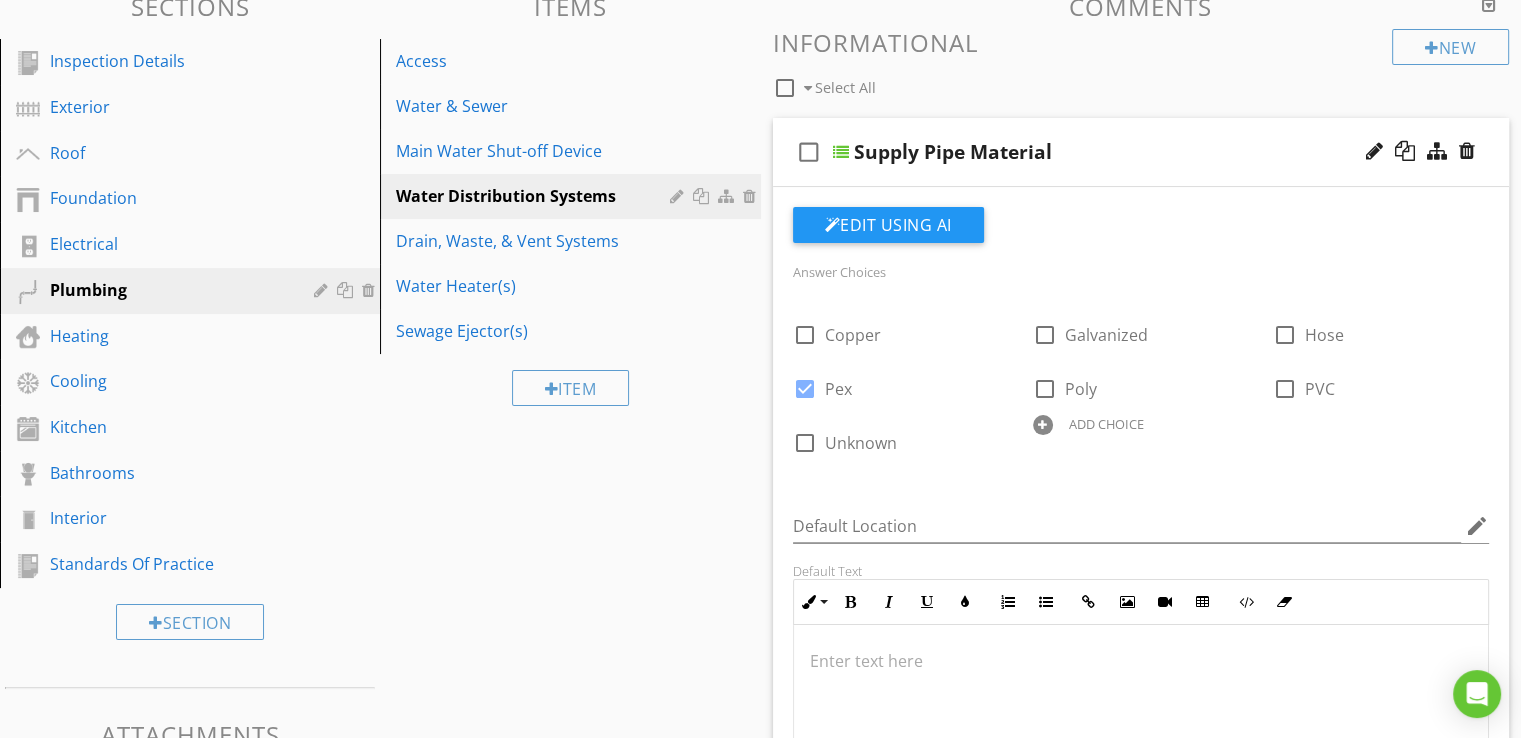 click on "Sections
Inspection Details           Exterior           Roof           Foundation           Electrical           Plumbing           Heating           Cooling           Kitchen           Bathrooms           Interior           Standards Of Practice
Section
Attachments
Attachment
Items
Access           Water & Sewer           Main Water Shut-off Device           Water Distribution Systems           Drain, Waste, & Vent Systems           Water Heater(s)           Sewage Ejector(s)
Item
Comments
New
Informational   check_box_outline_blank     Select All       check_box_outline_blank
Supply Pipe Material
Edit Using AI
Answer Choices   check_box_outline_blank Copper   check_box_outline_blank Galvanized   Hose   check_box" at bounding box center [760, 1587] 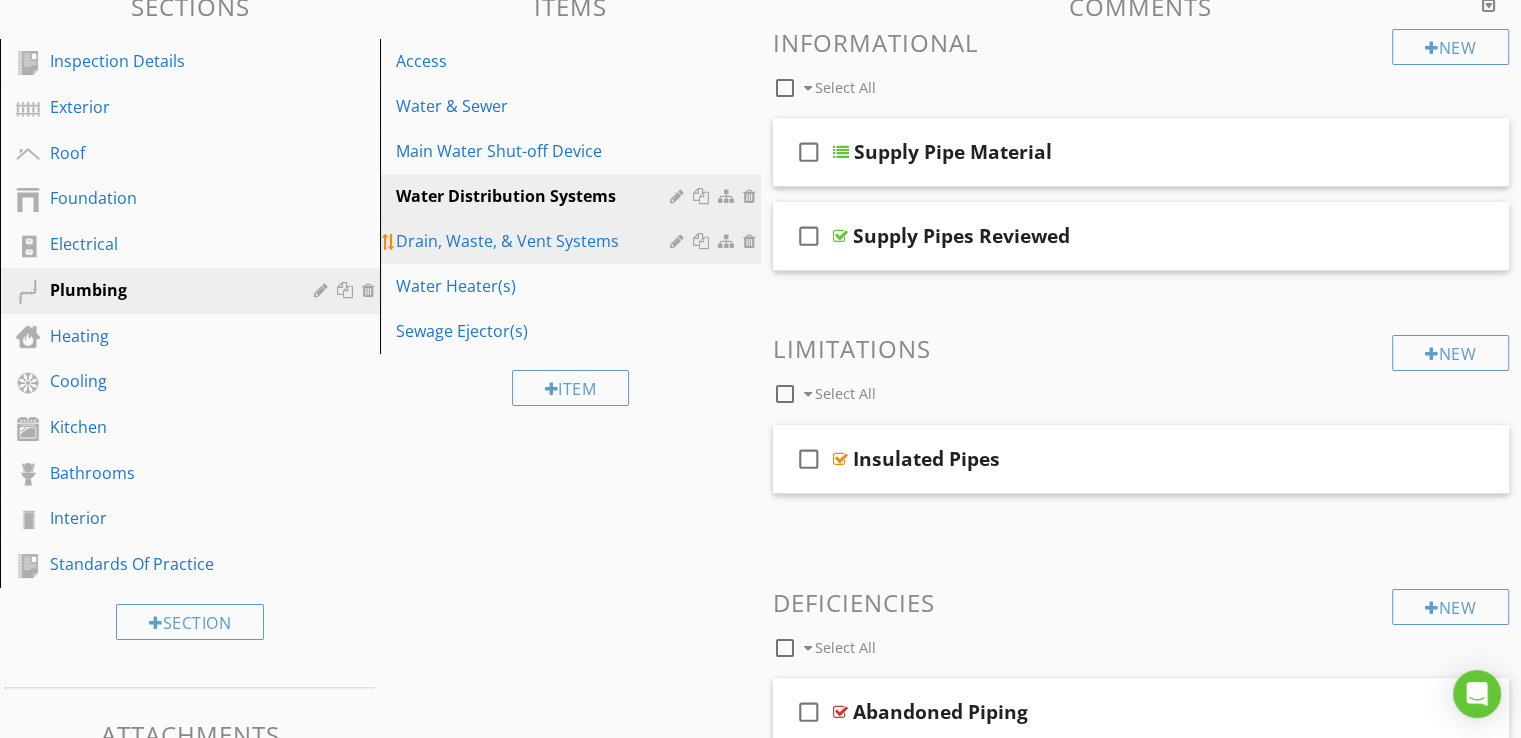 click on "Drain, Waste, & Vent Systems" at bounding box center (535, 241) 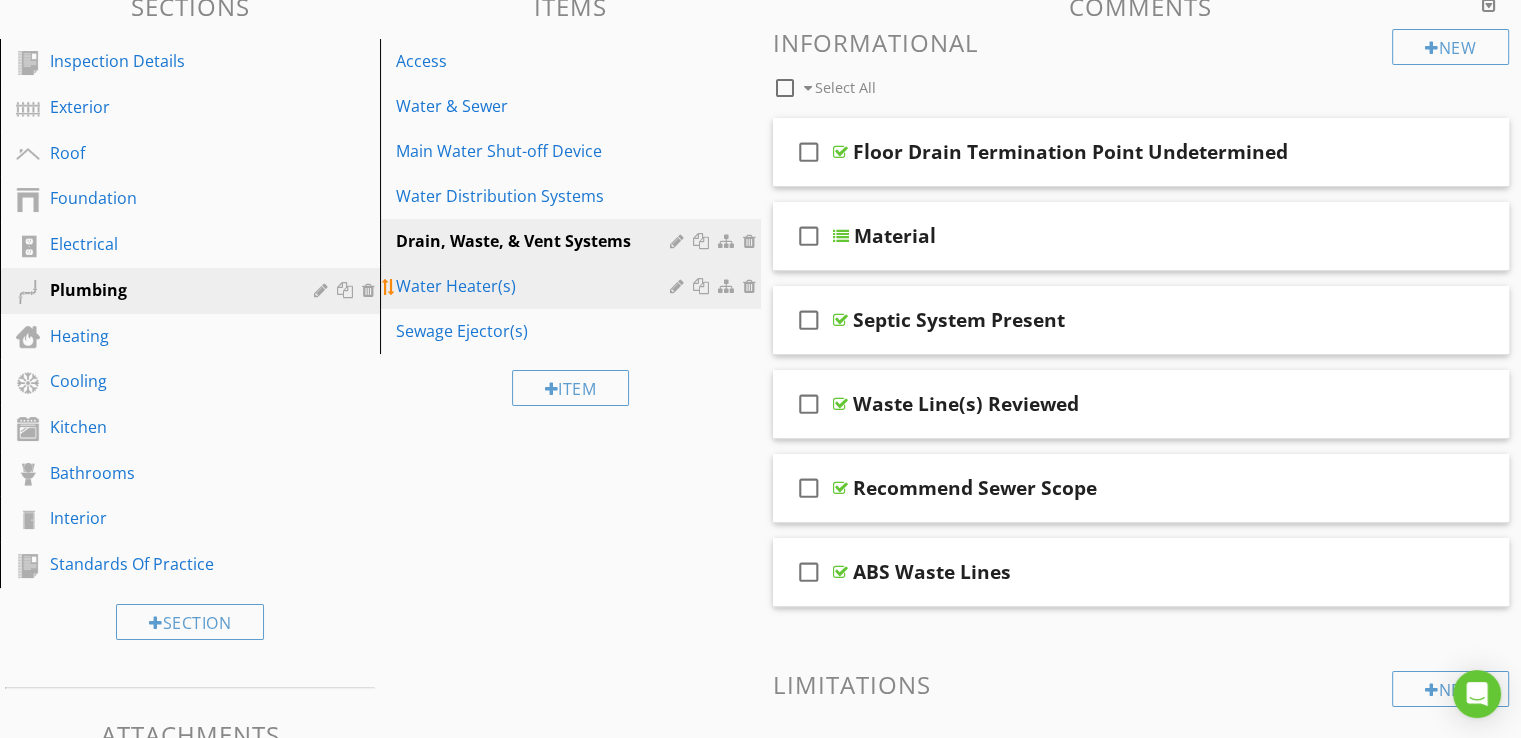 click on "Water Heater(s)" at bounding box center [535, 286] 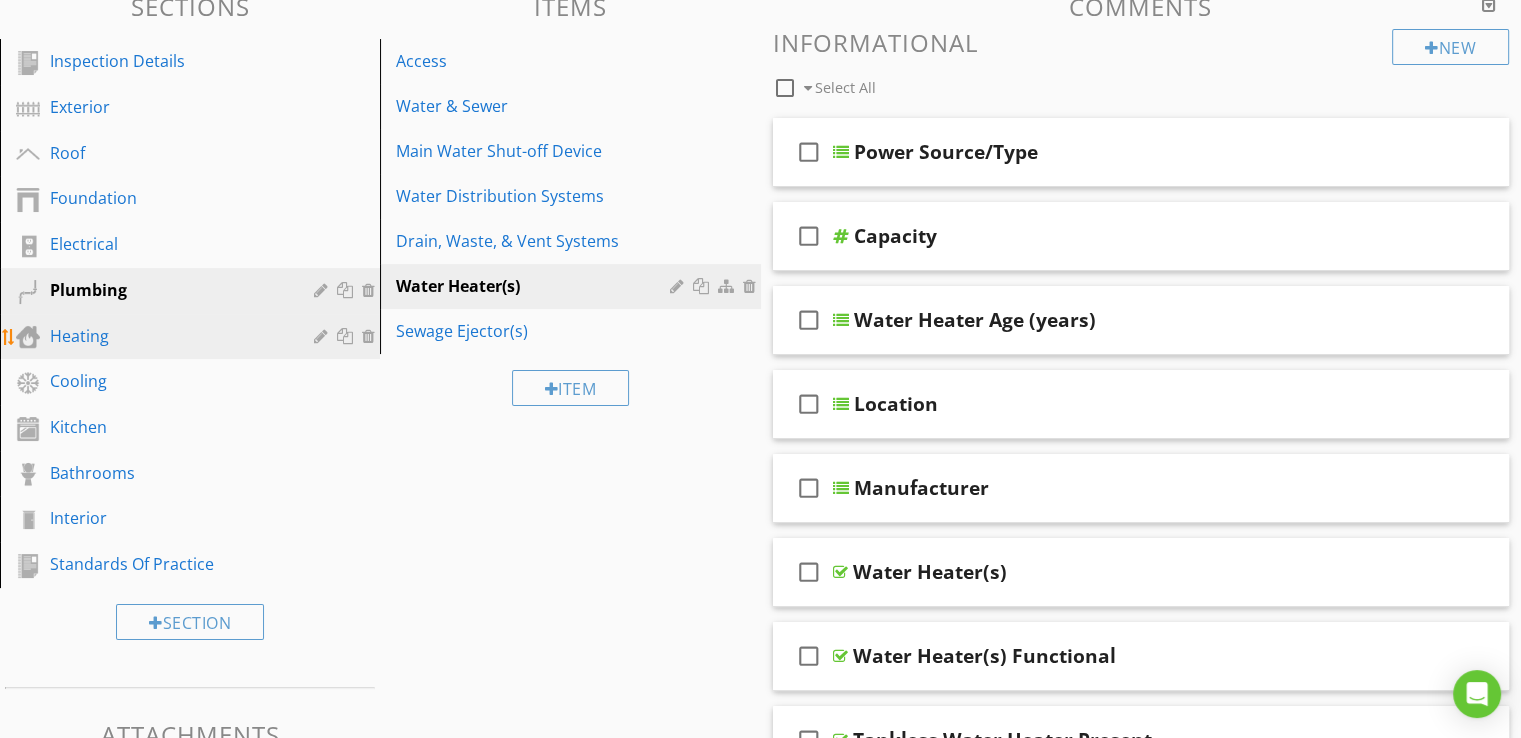 click on "Heating" at bounding box center (167, 336) 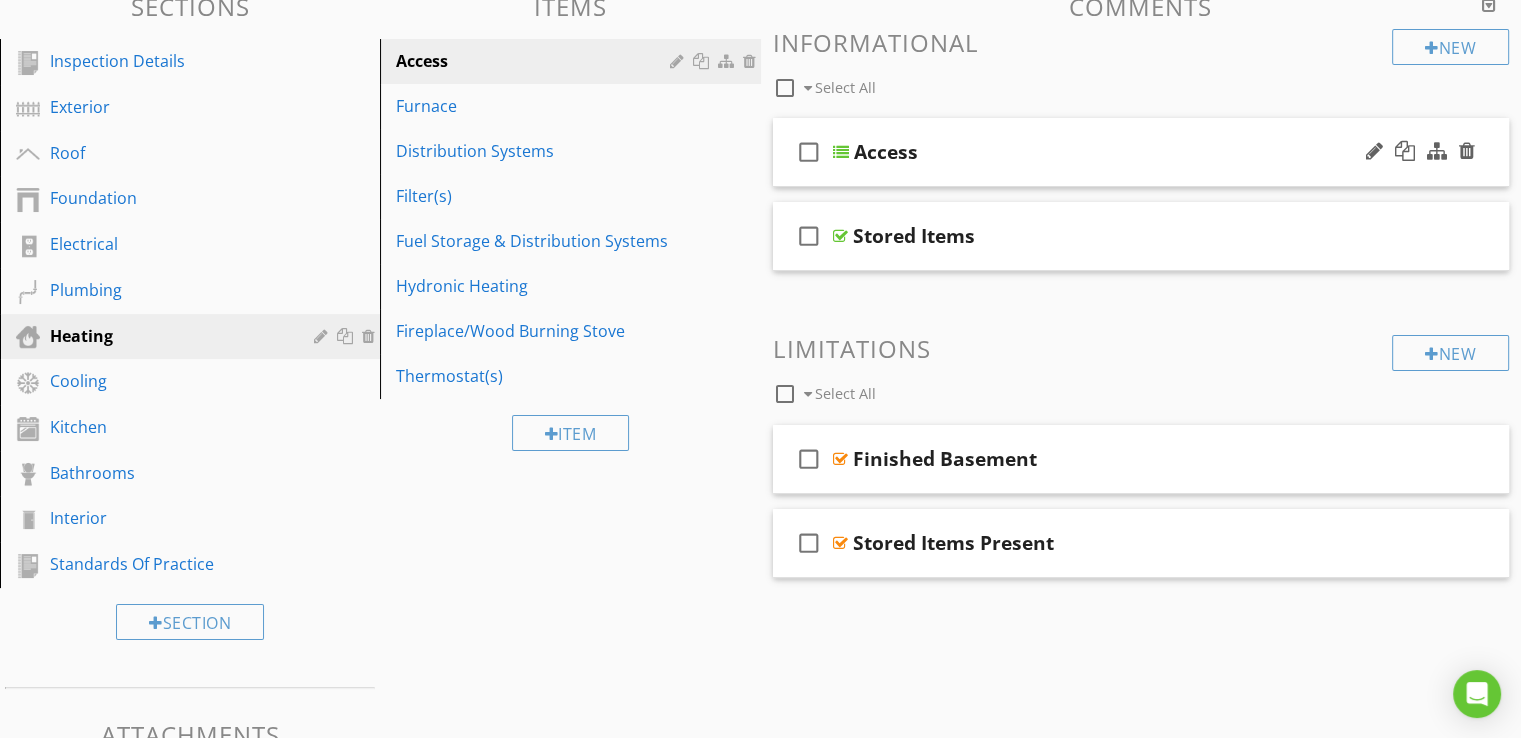 click at bounding box center [841, 152] 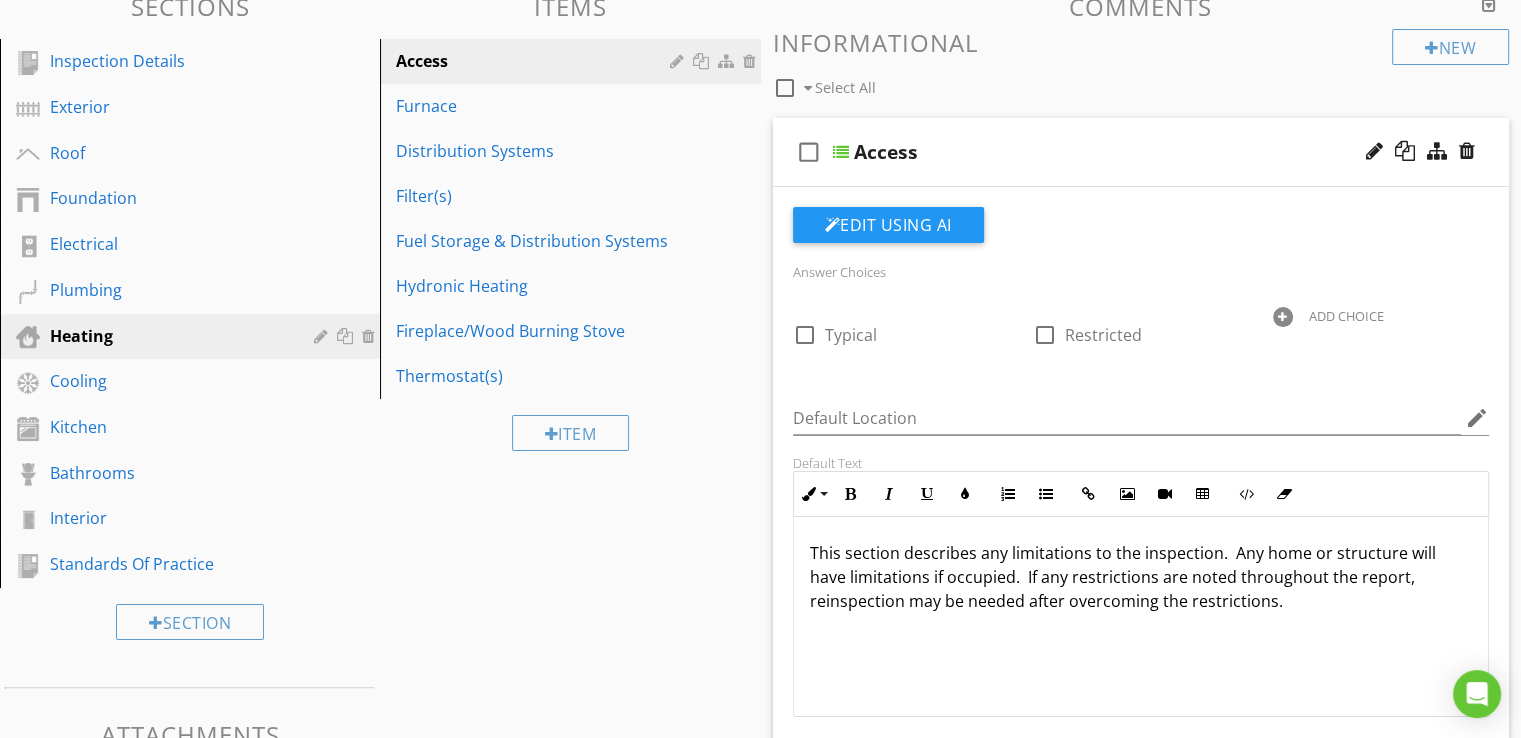 click at bounding box center (841, 152) 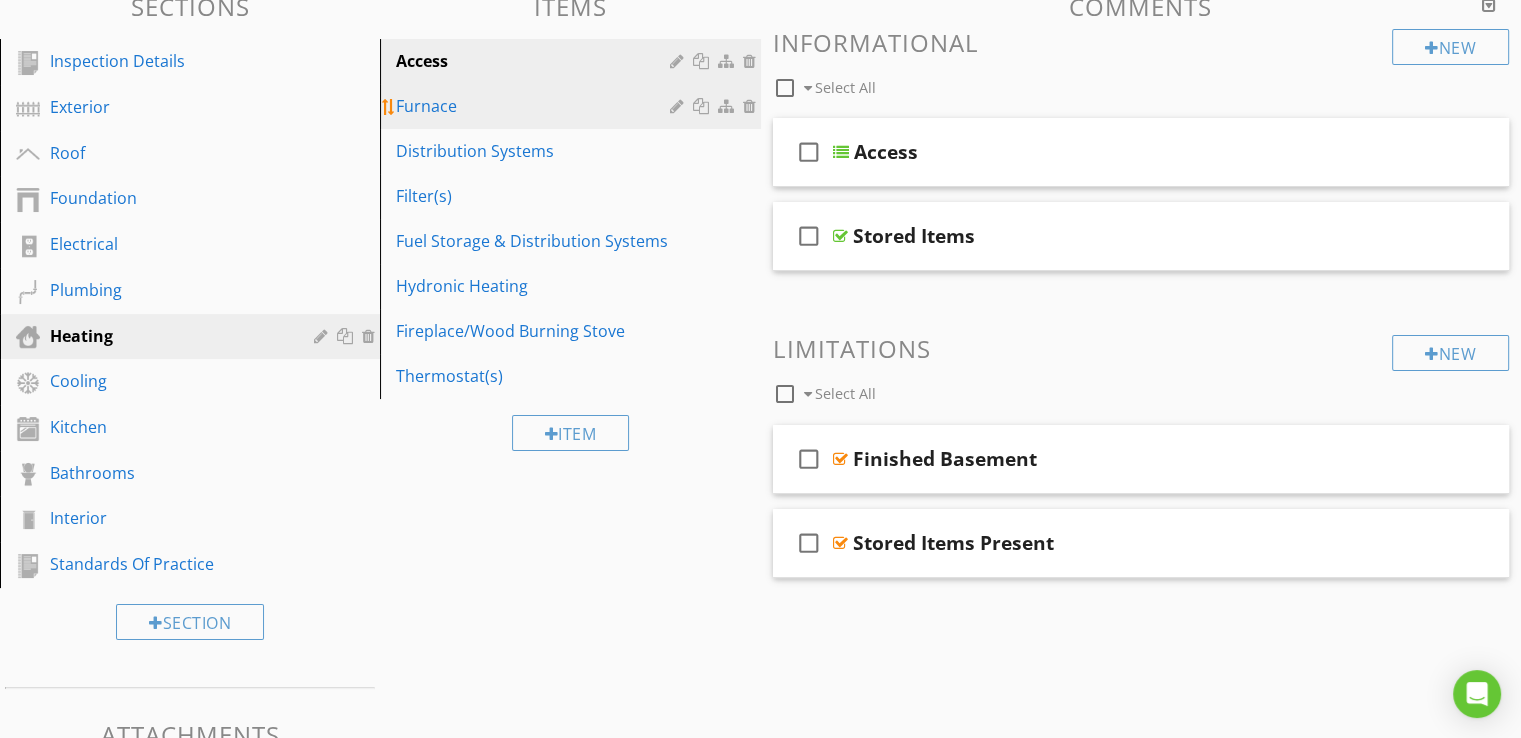 click on "Furnace" at bounding box center [535, 106] 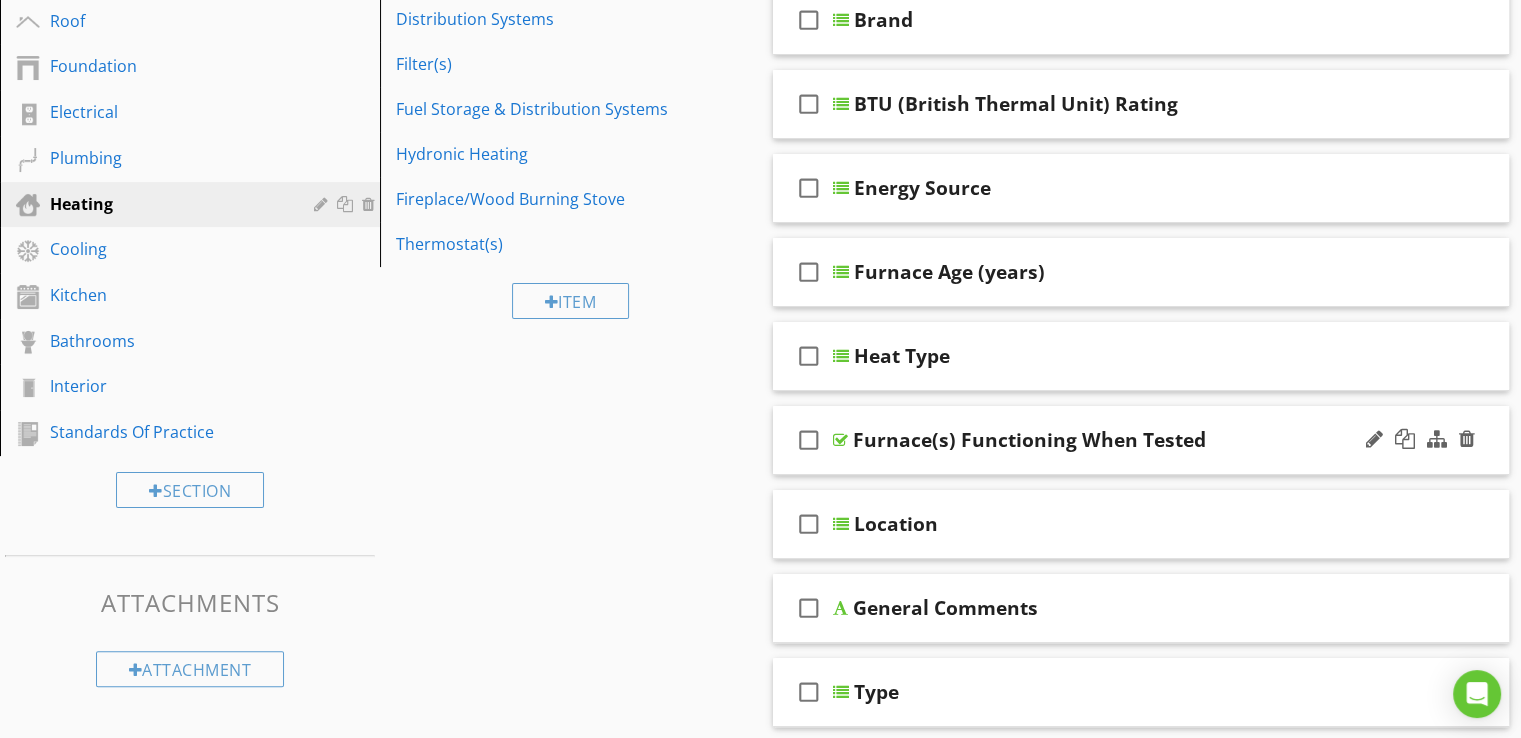 scroll, scrollTop: 422, scrollLeft: 0, axis: vertical 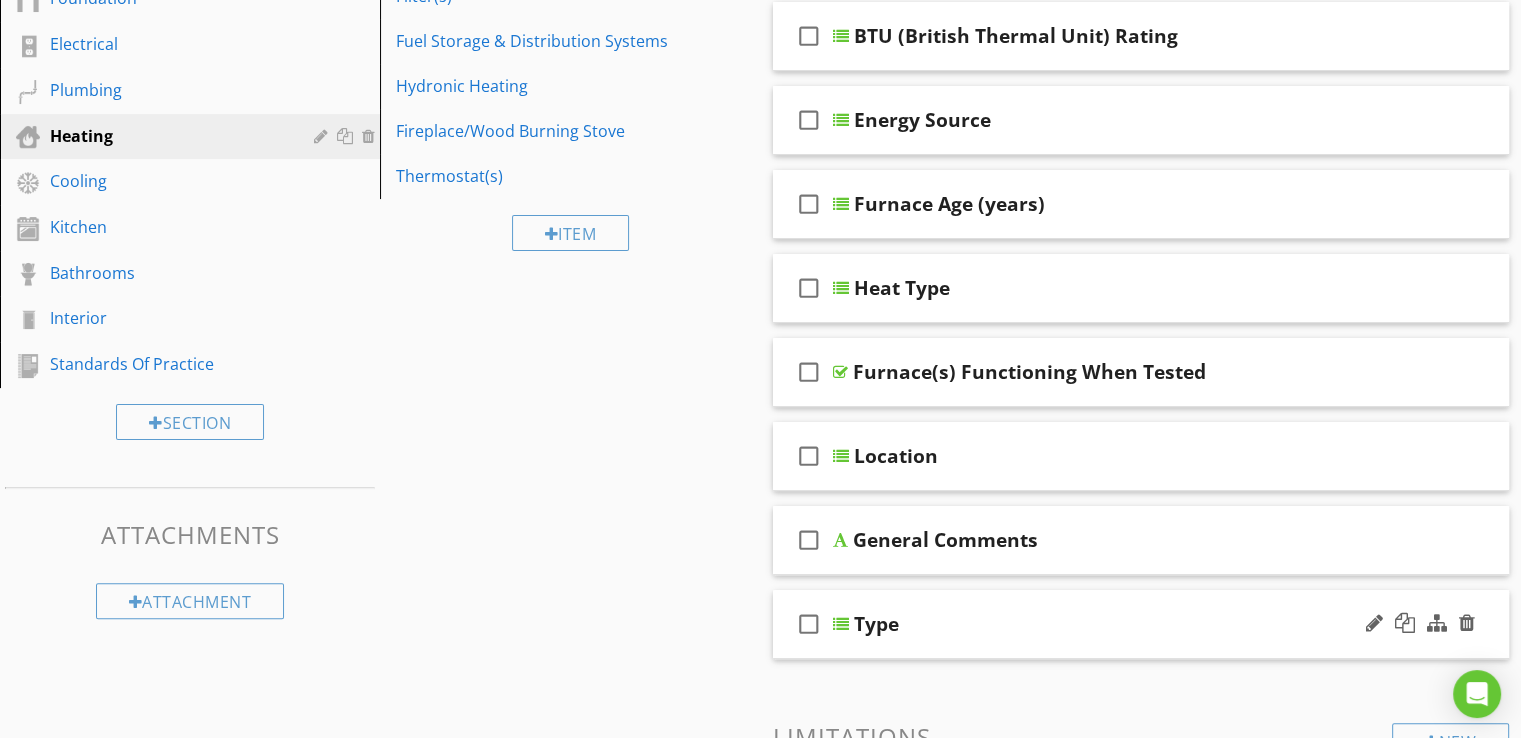 type 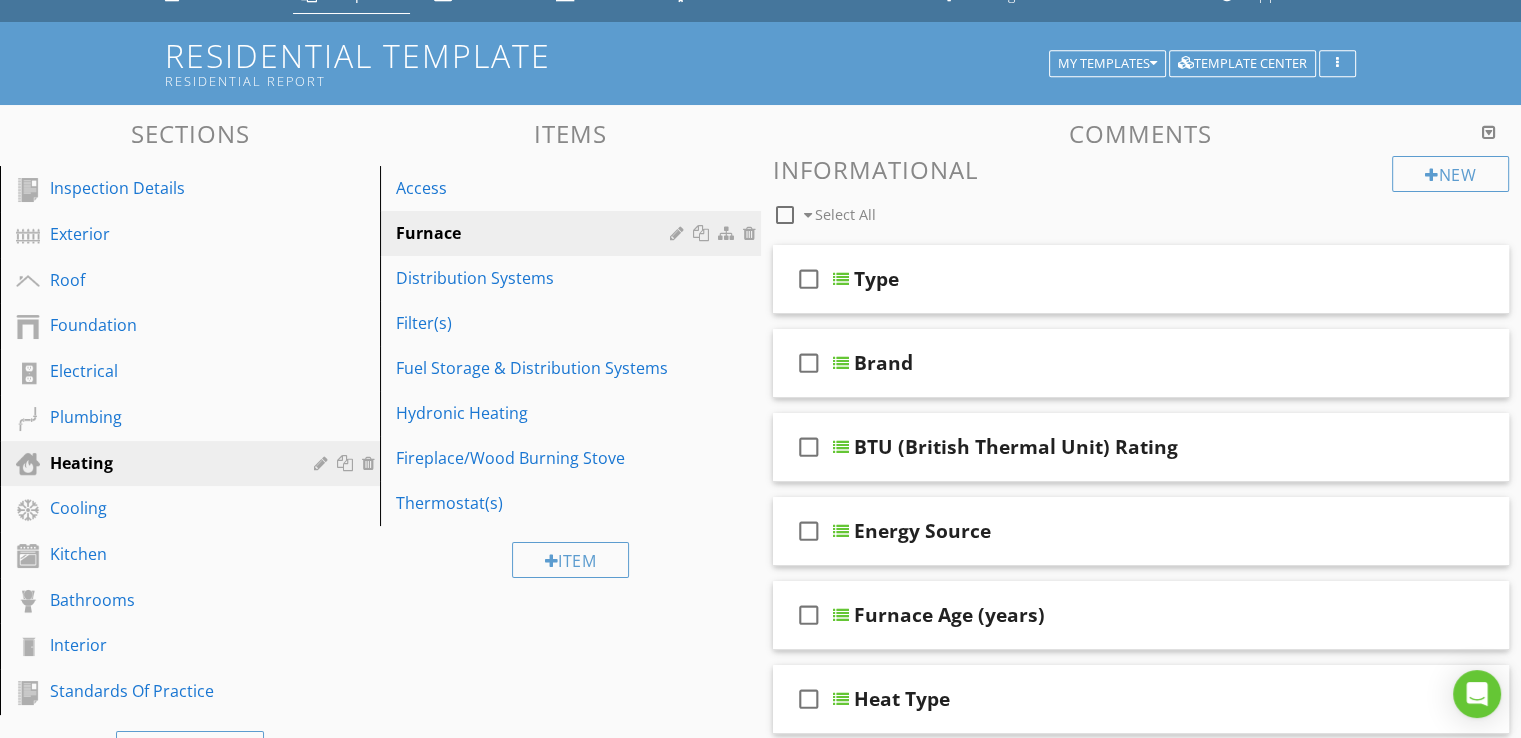 scroll, scrollTop: 18, scrollLeft: 0, axis: vertical 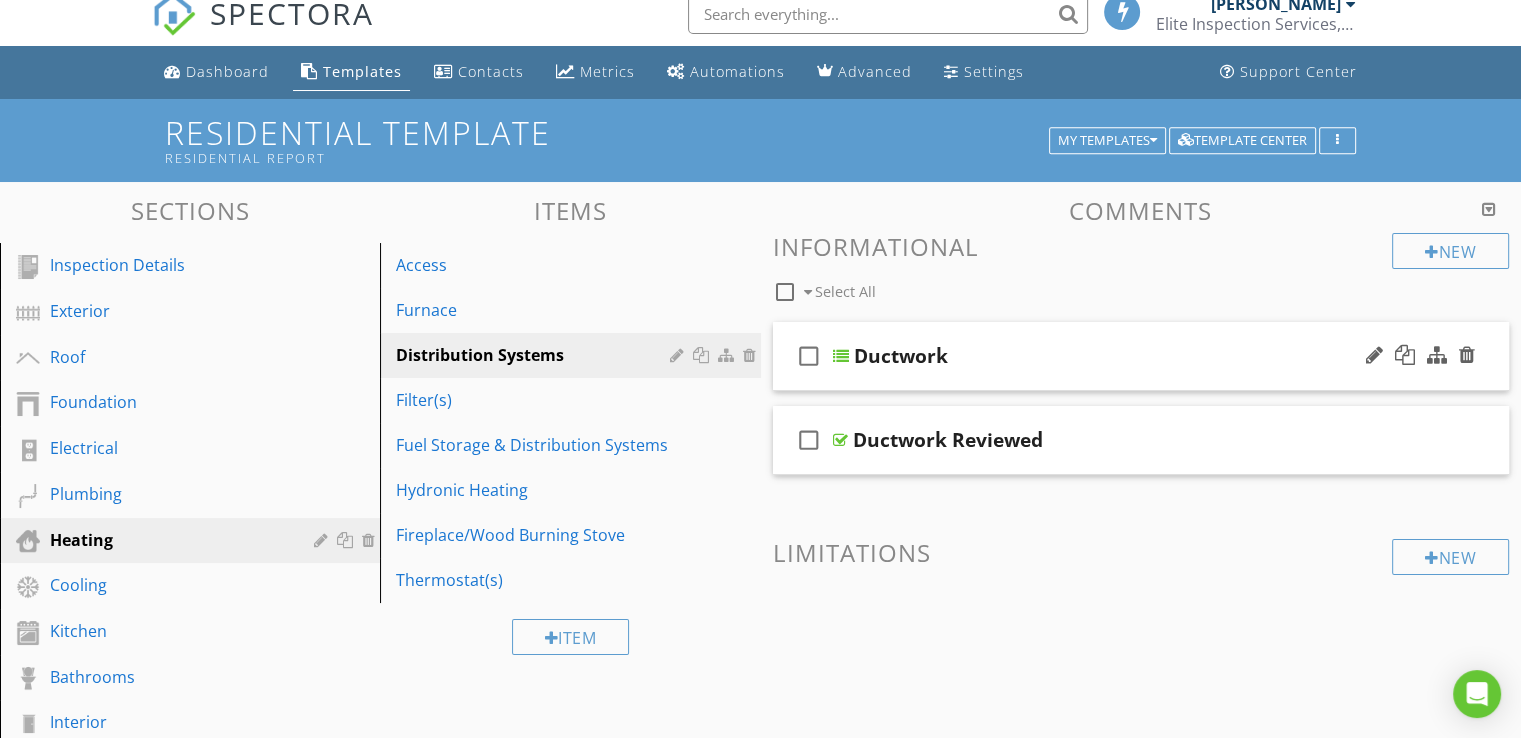 click at bounding box center (841, 356) 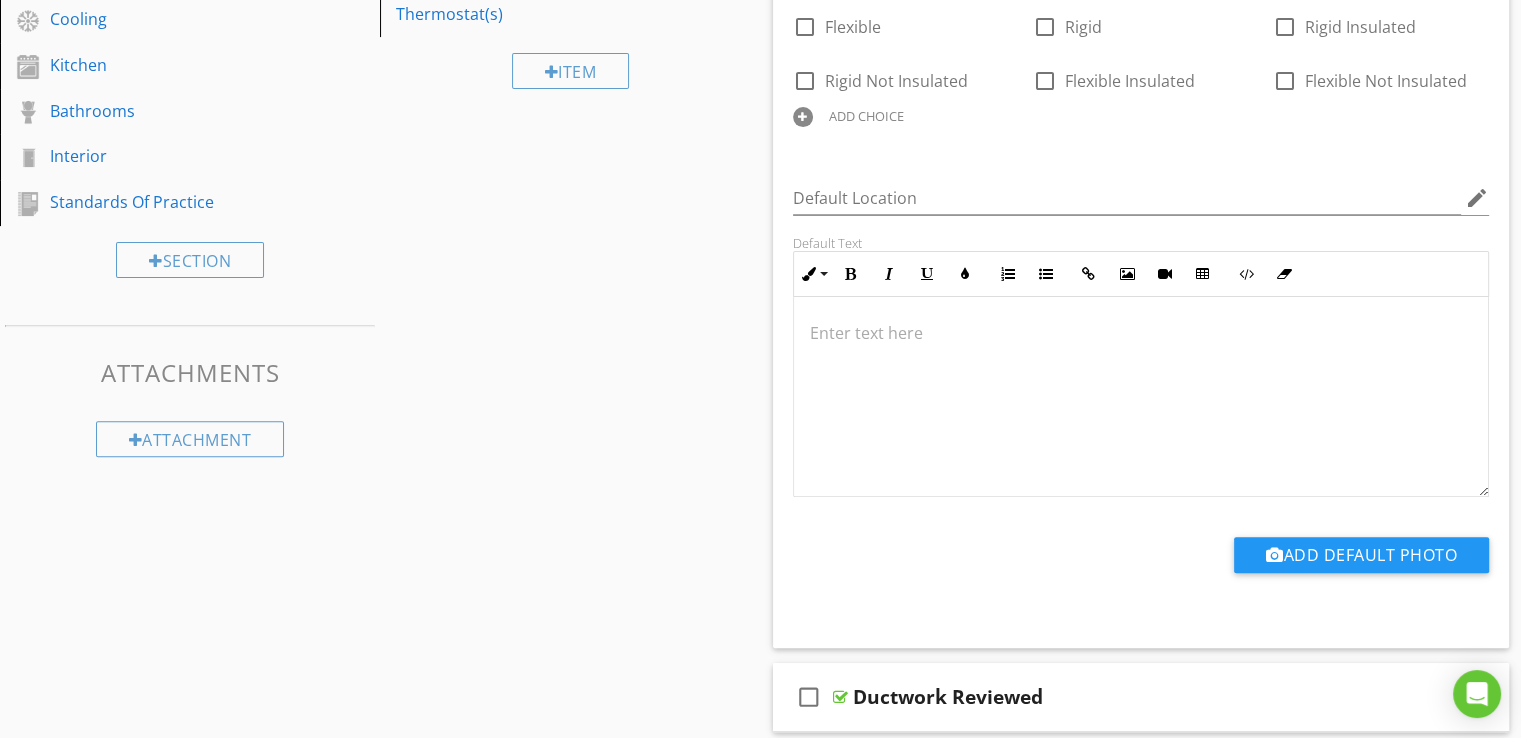 scroll, scrollTop: 618, scrollLeft: 0, axis: vertical 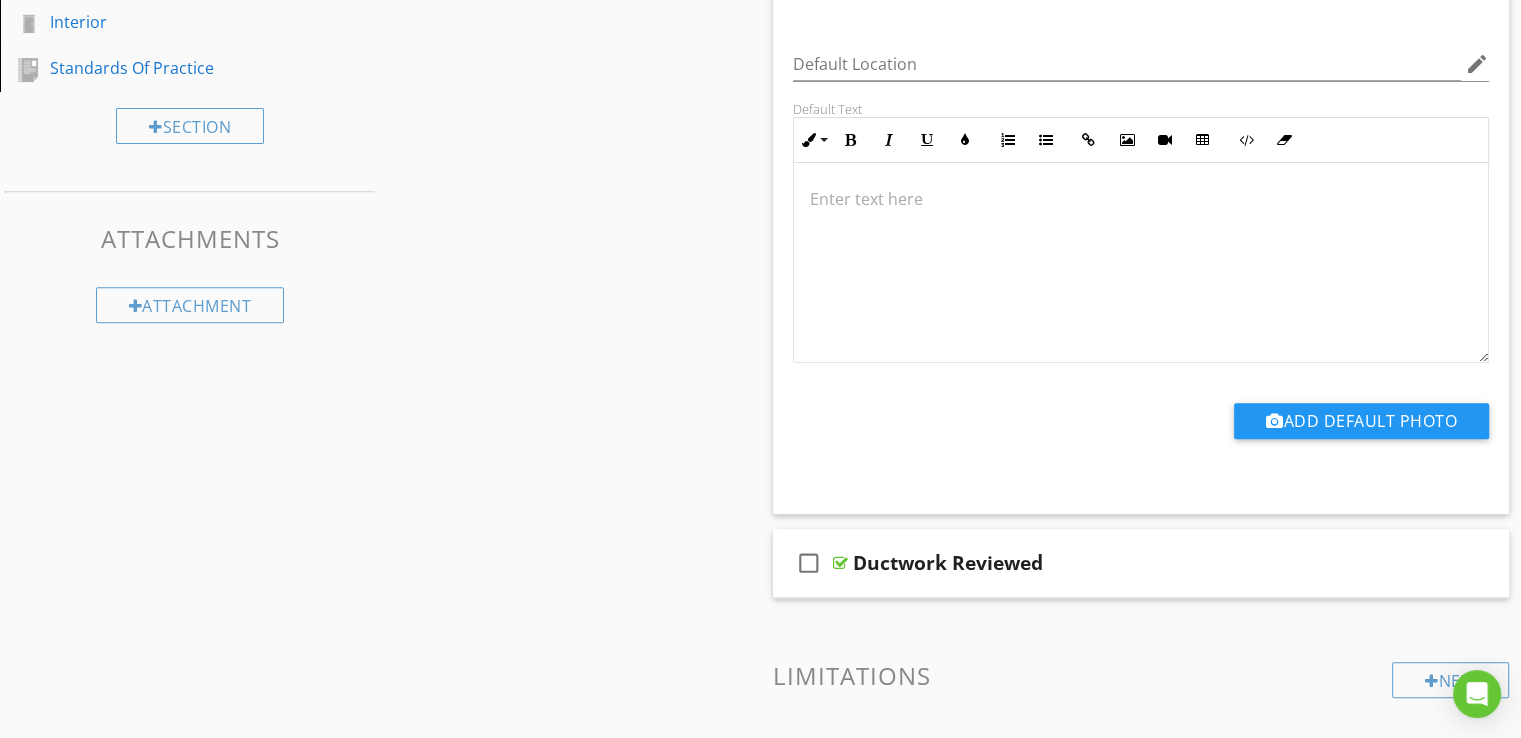 click on "Sections
Inspection Details           Exterior           Roof           Foundation           Electrical           Plumbing           Heating           Cooling           Kitchen           Bathrooms           Interior           Standards Of Practice
Section
Attachments
Attachment
Items
Access           Furnace           Distribution Systems           Filter(s)           Fuel Storage & Distribution Systems           Hydronic Heating           Fireplace/Wood Burning Stove           Thermostat(s)
Item
Comments
New
Informational   check_box_outline_blank     Select All       check_box_outline_blank
Ductwork
Edit Using AI
Answer Choices   check_box_outline_blank Insulated   check_box_outline_blank Non-insulated   Metal" at bounding box center (760, 749) 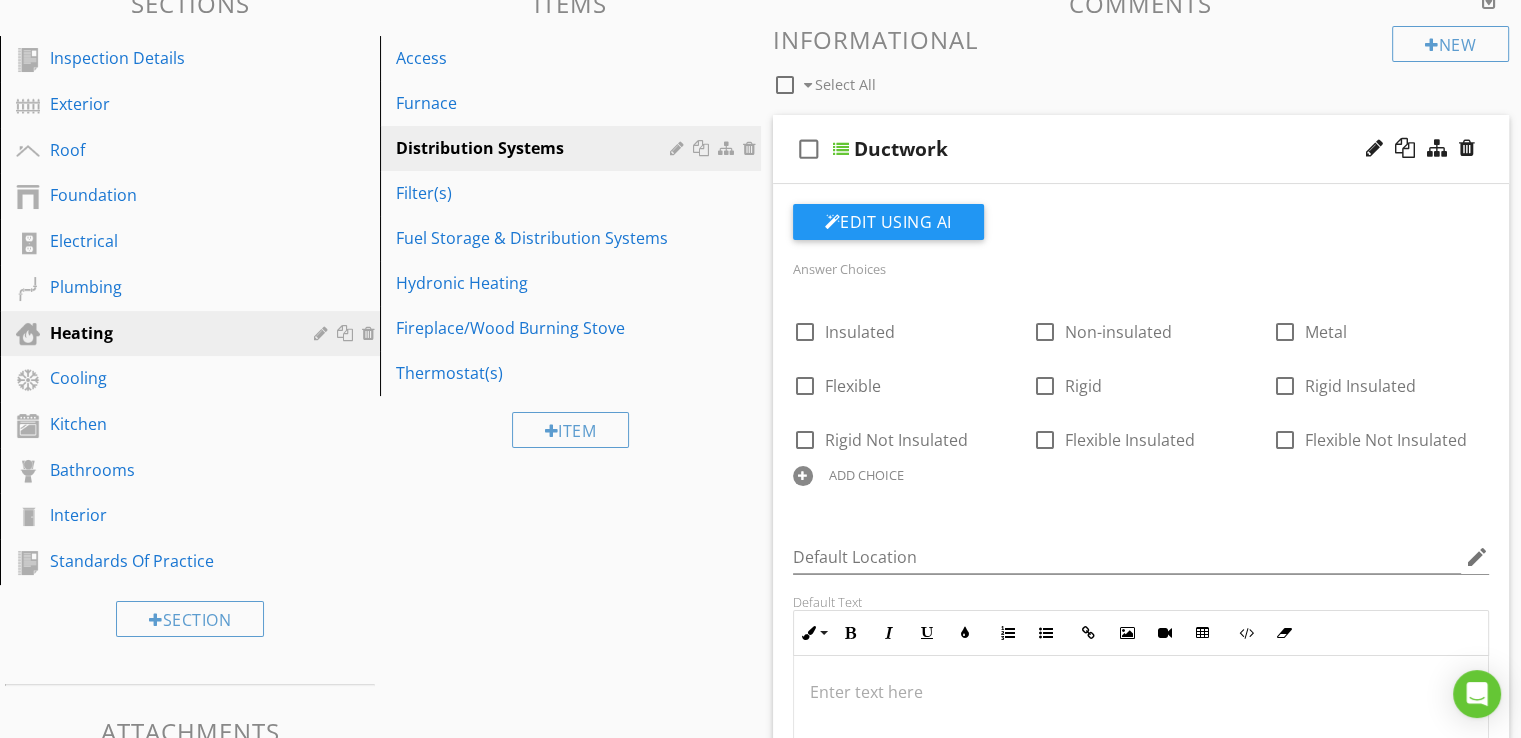 scroll, scrollTop: 218, scrollLeft: 0, axis: vertical 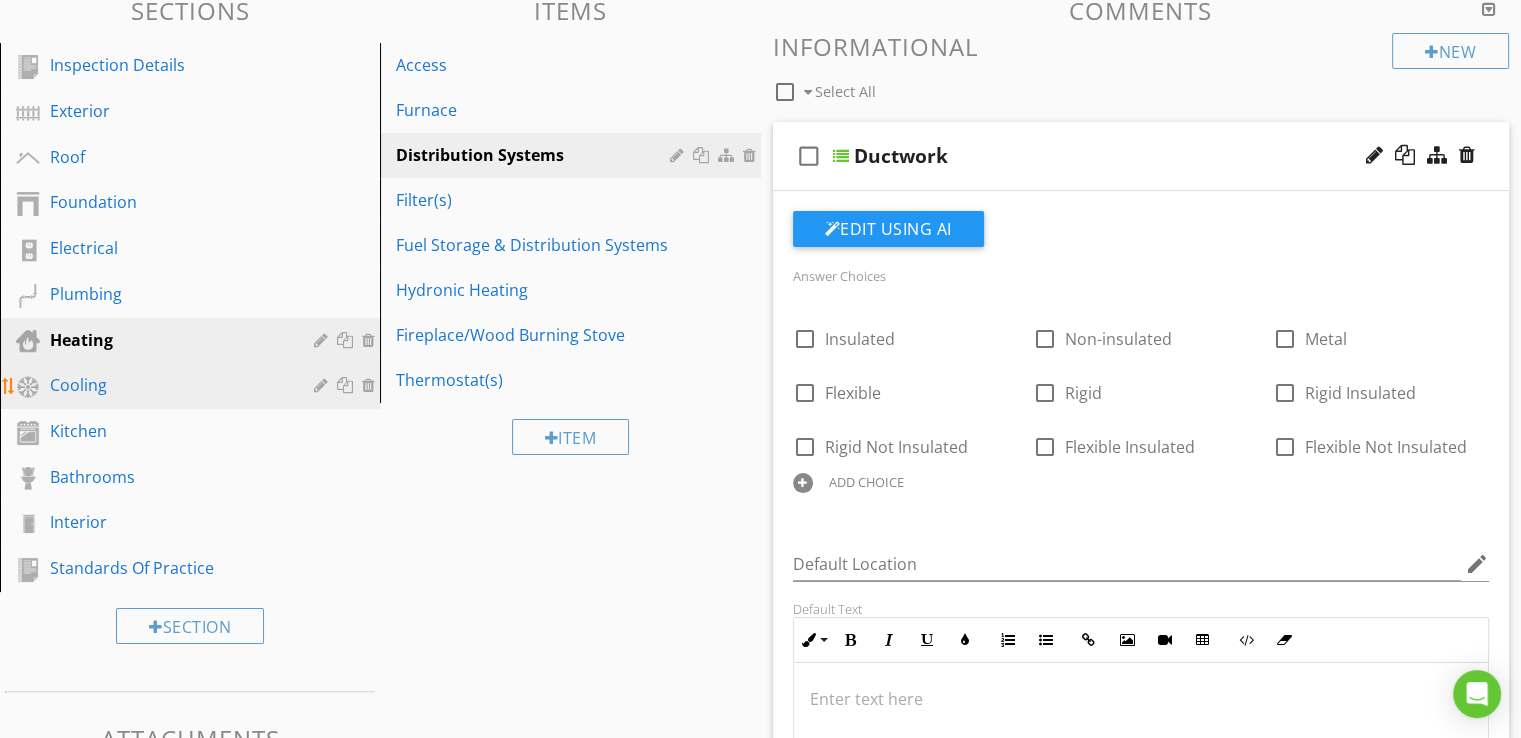 click on "Cooling" at bounding box center [167, 385] 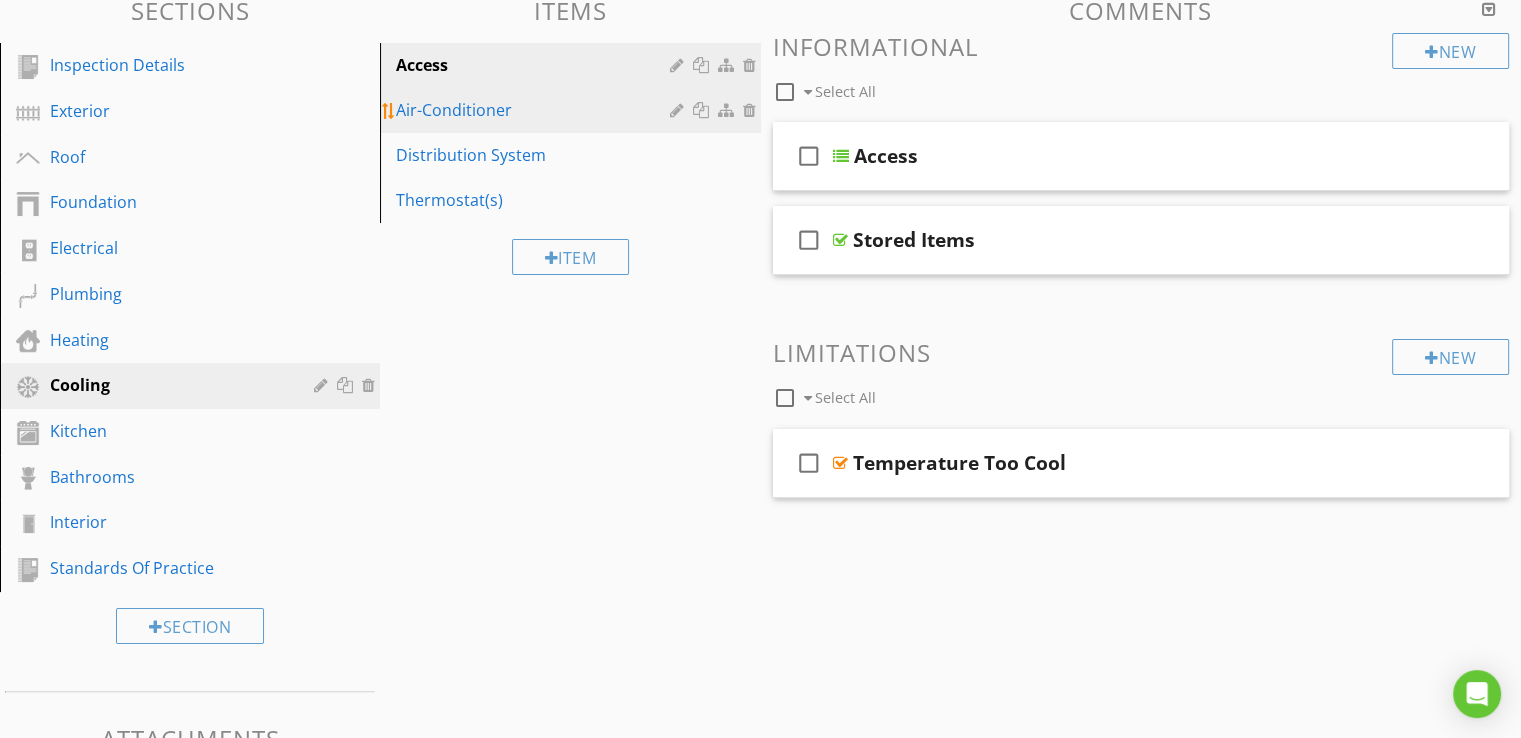 click on "Air-Conditioner" at bounding box center (573, 110) 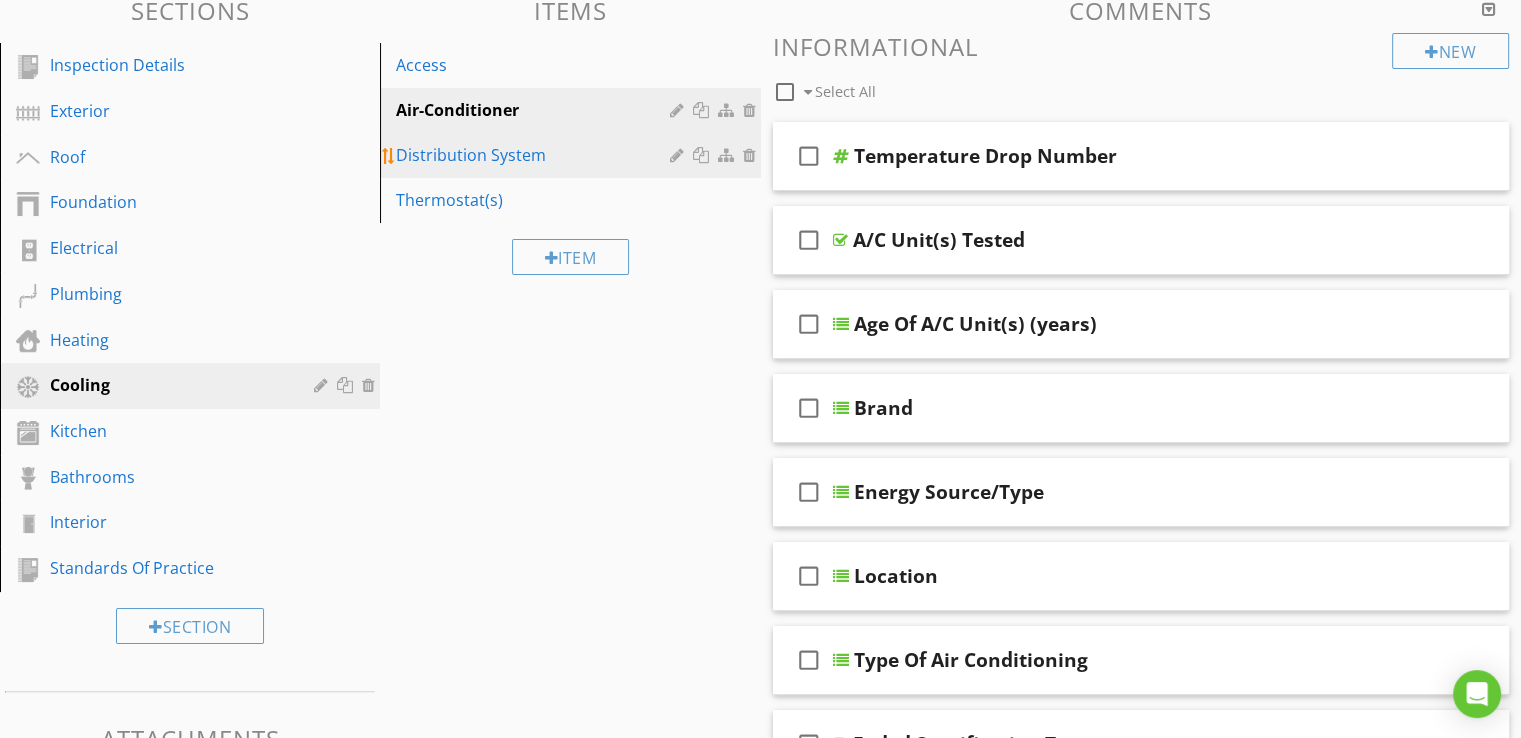 click on "Distribution System" at bounding box center (535, 155) 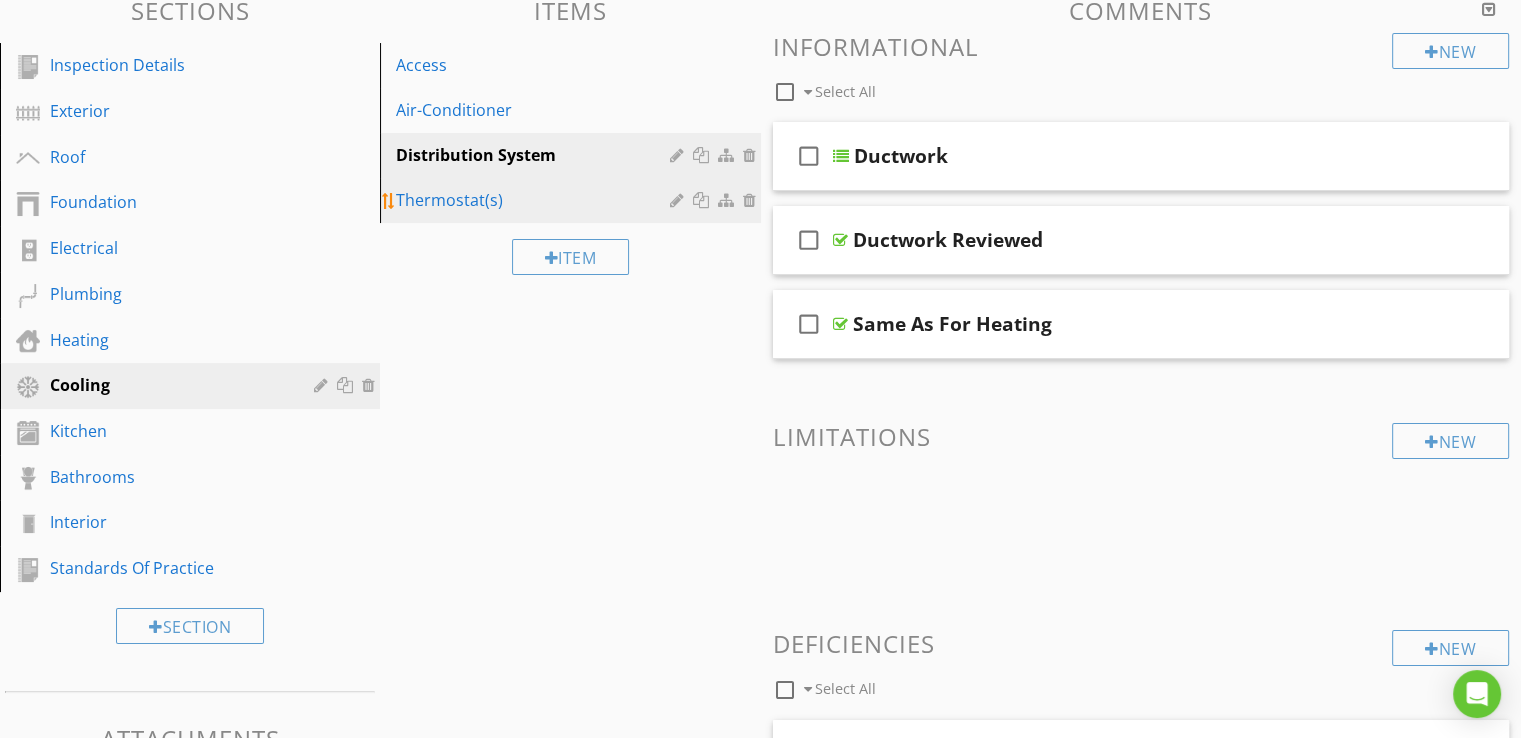 click on "Thermostat(s)" at bounding box center [535, 200] 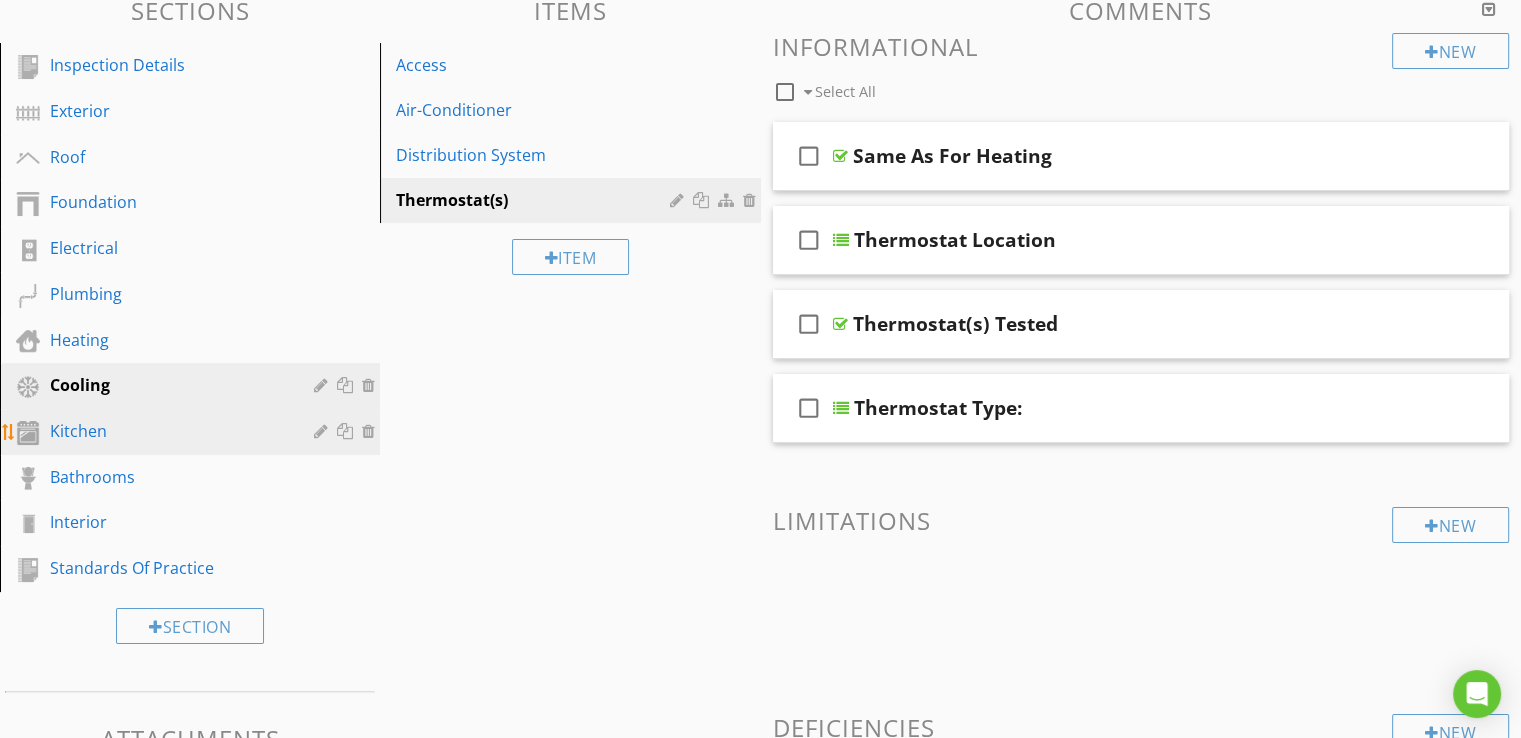 click on "Kitchen" at bounding box center [167, 431] 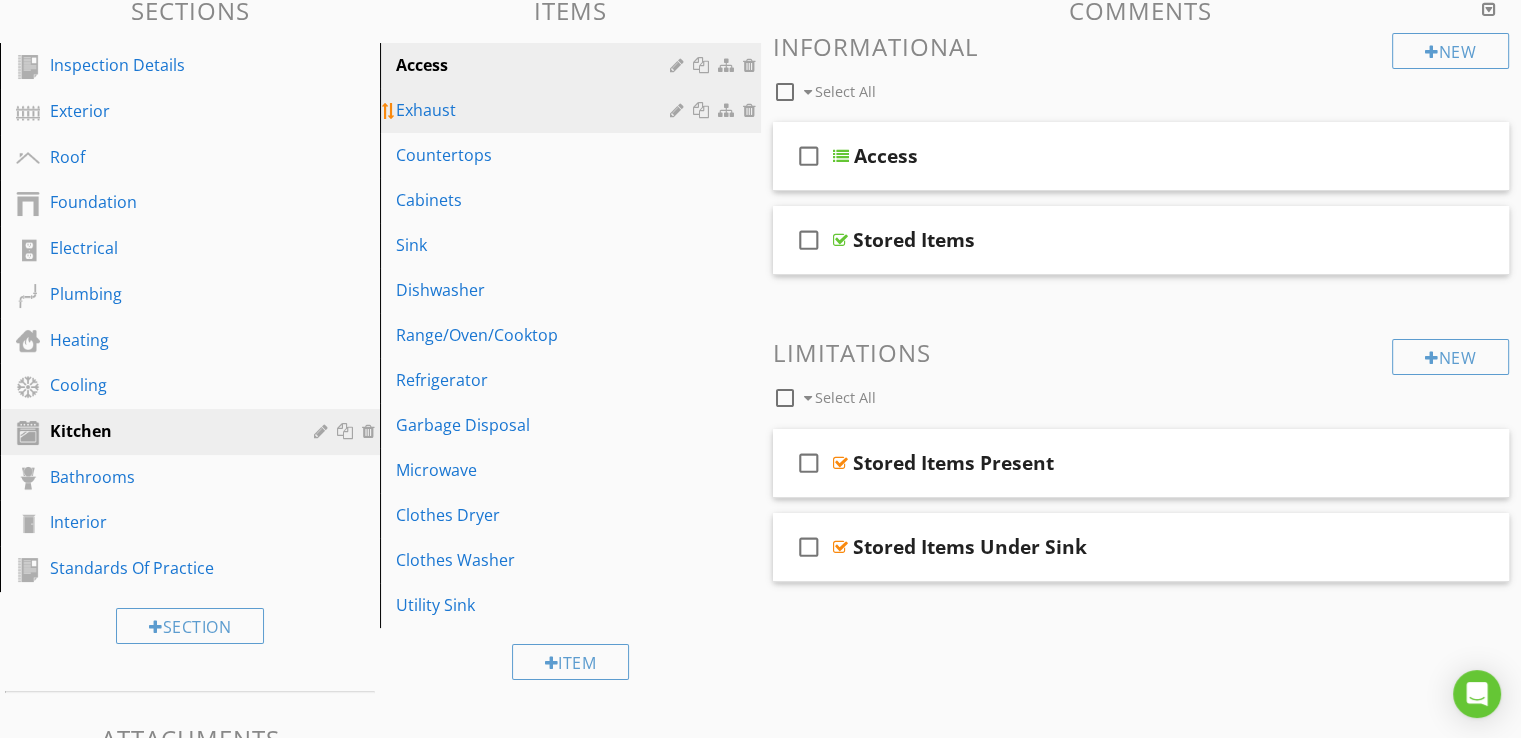 click on "Exhaust" at bounding box center (535, 110) 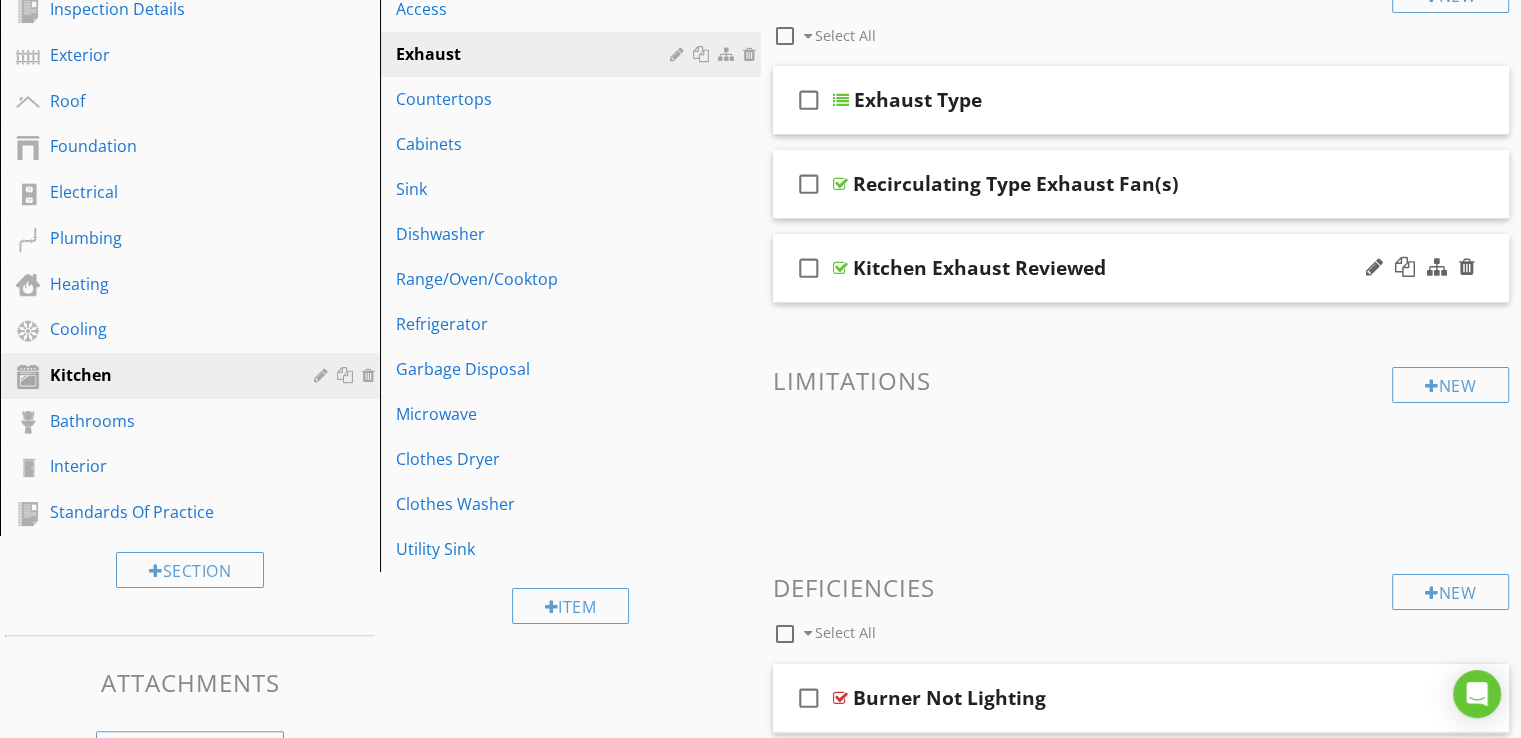 scroll, scrollTop: 118, scrollLeft: 0, axis: vertical 